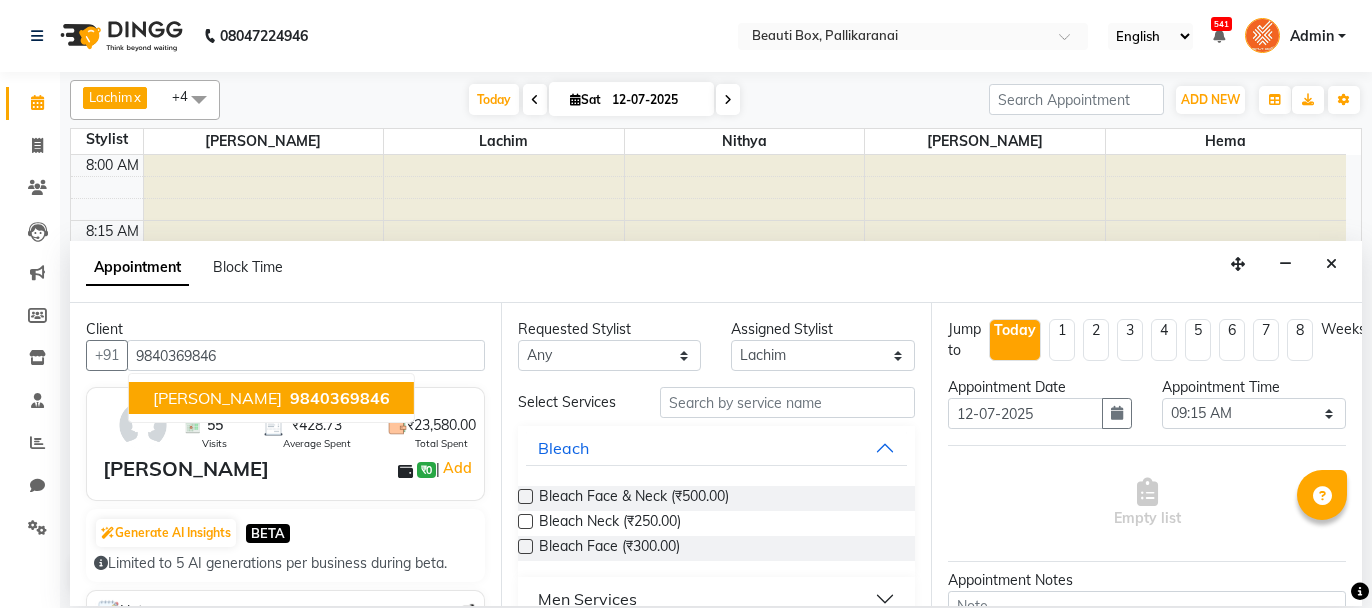 select on "9763" 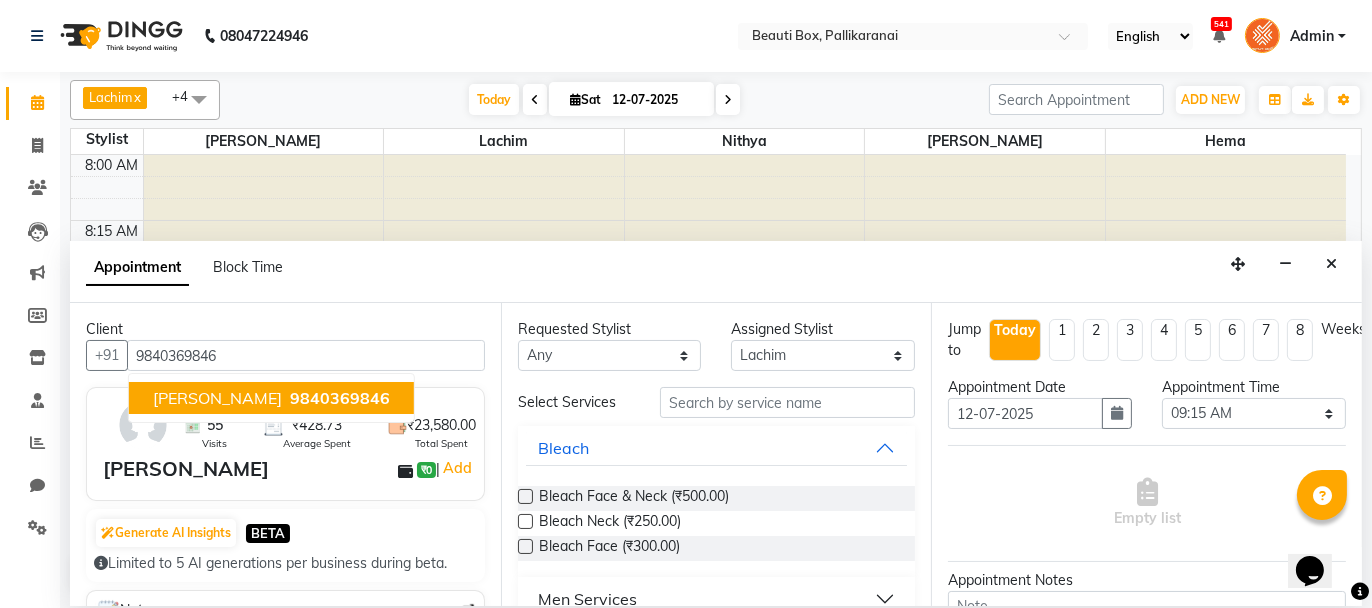 scroll, scrollTop: 0, scrollLeft: 0, axis: both 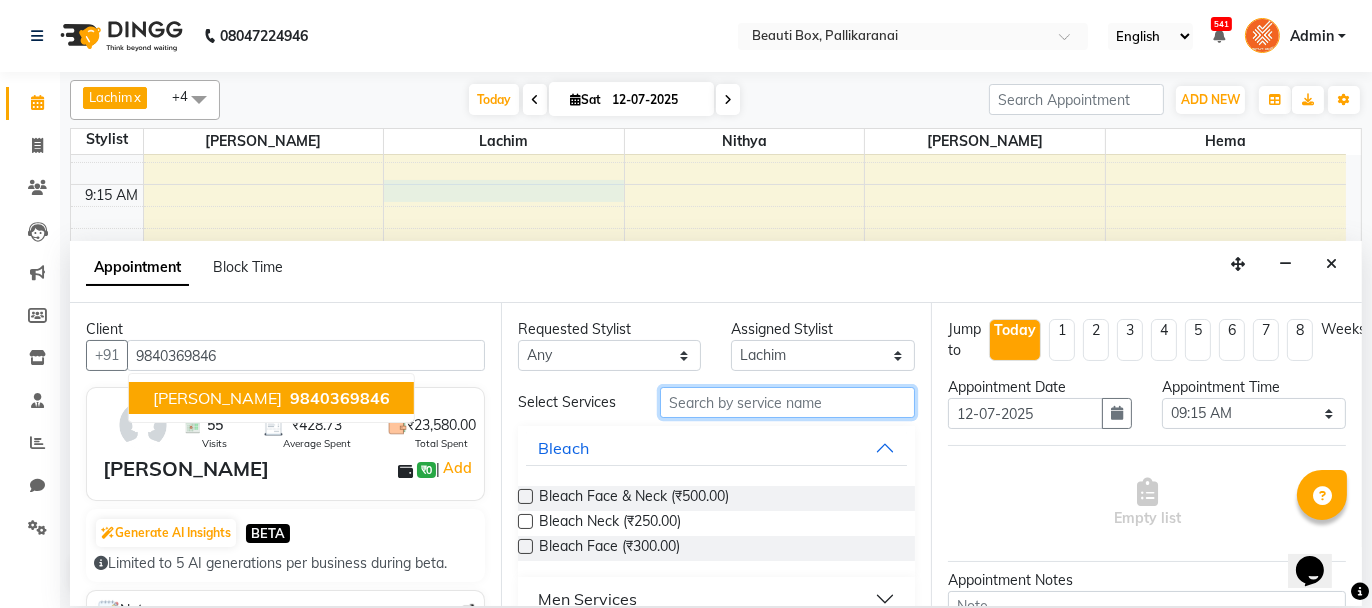 click at bounding box center [787, 402] 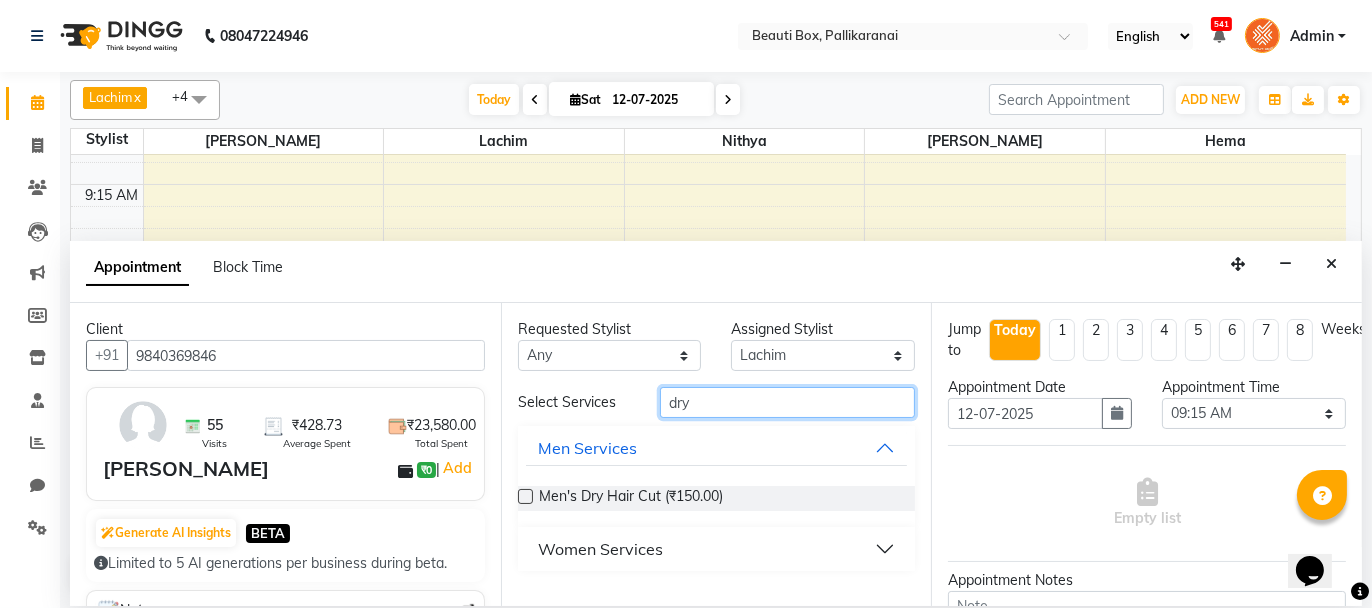 type on "dry" 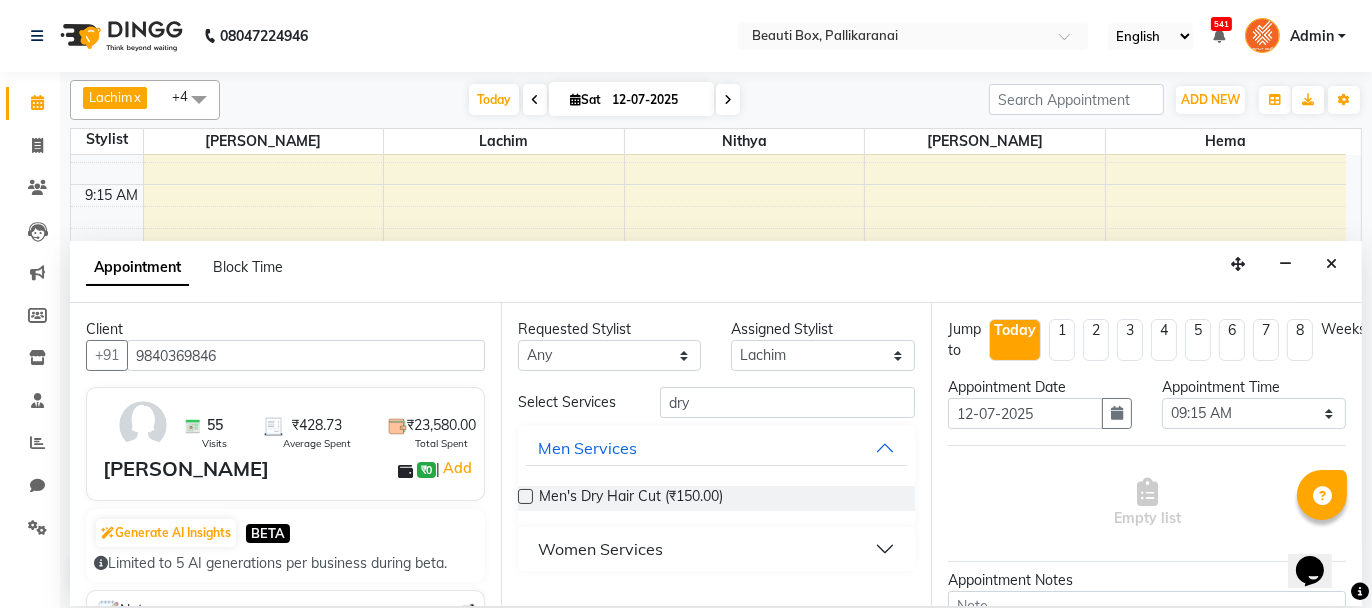 click at bounding box center [525, 496] 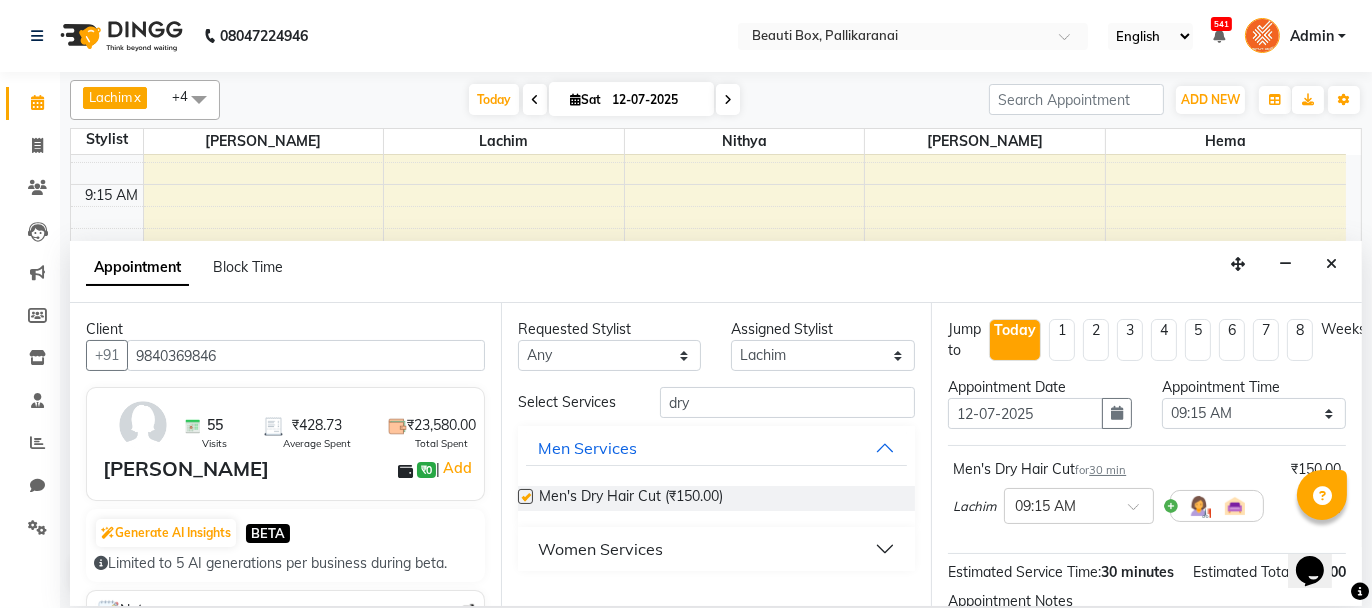 checkbox on "false" 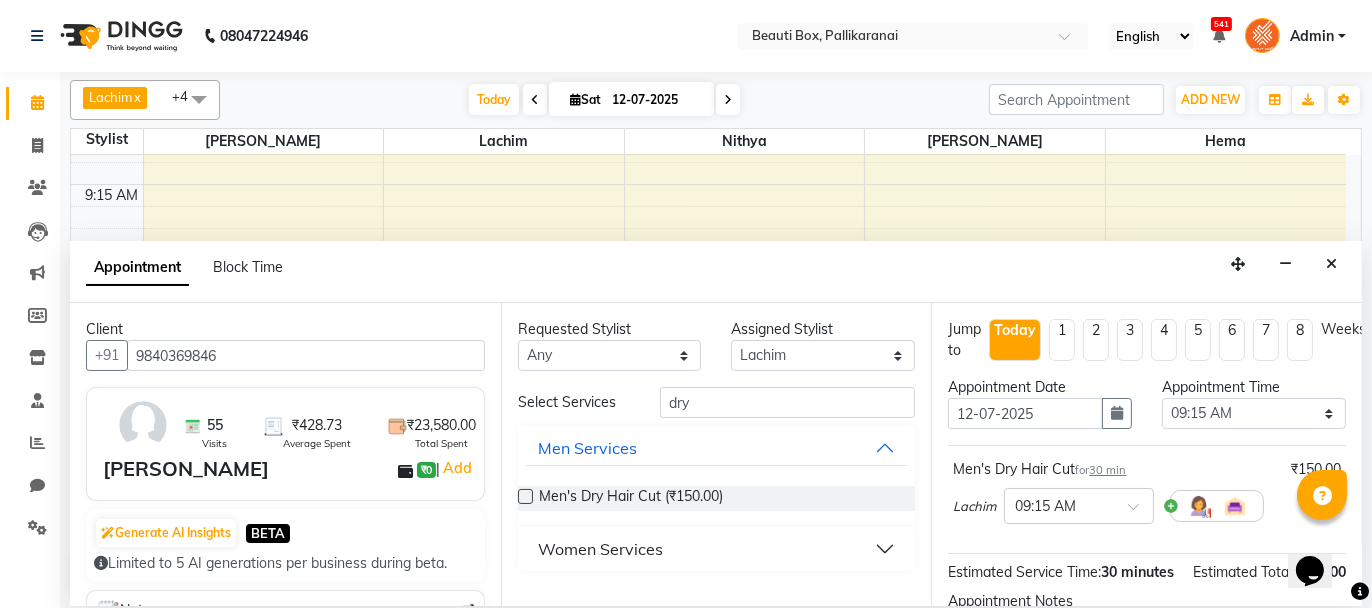 scroll, scrollTop: 242, scrollLeft: 0, axis: vertical 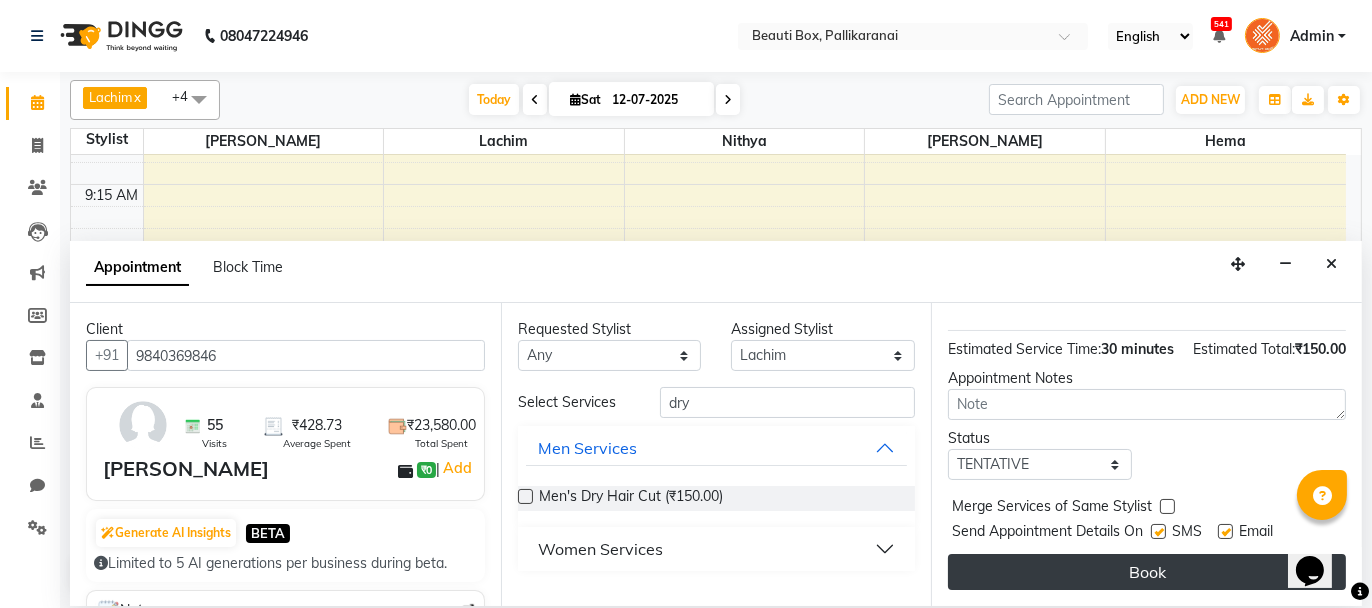 click on "Book" at bounding box center (1147, 572) 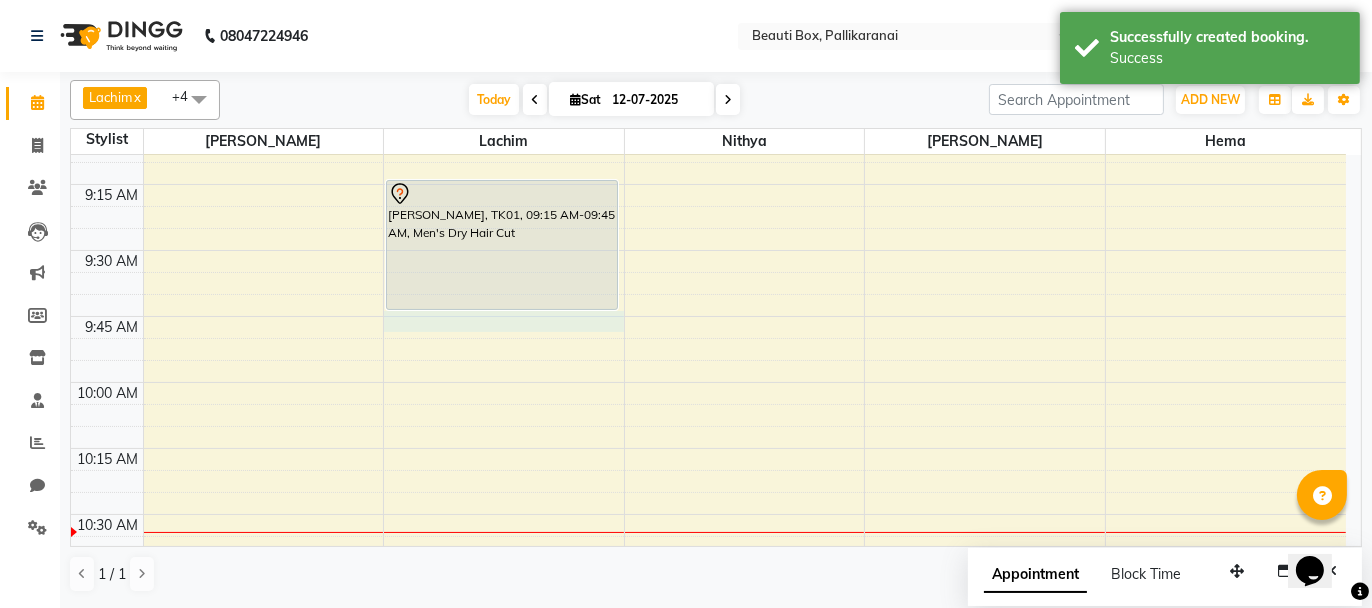 click on "8:00 AM 8:15 AM 8:30 AM 8:45 AM 9:00 AM 9:15 AM 9:30 AM 9:45 AM 10:00 AM 10:15 AM 10:30 AM 10:45 AM 11:00 AM 11:15 AM 11:30 AM 11:45 AM 12:00 PM 12:15 PM 12:30 PM 12:45 PM 1:00 PM 1:15 PM 1:30 PM 1:45 PM 2:00 PM 2:15 PM 2:30 PM 2:45 PM 3:00 PM 3:15 PM 3:30 PM 3:45 PM 4:00 PM 4:15 PM 4:30 PM 4:45 PM 5:00 PM 5:15 PM 5:30 PM 5:45 PM 6:00 PM 6:15 PM 6:30 PM 6:45 PM 7:00 PM 7:15 PM 7:30 PM 7:45 PM 8:00 PM 8:15 PM 8:30 PM 8:45 PM 9:00 PM 9:15 PM 9:30 PM 9:45 PM             [PERSON_NAME], TK01, 09:15 AM-09:45 AM, Men's Dry Hair Cut" at bounding box center (708, 1702) 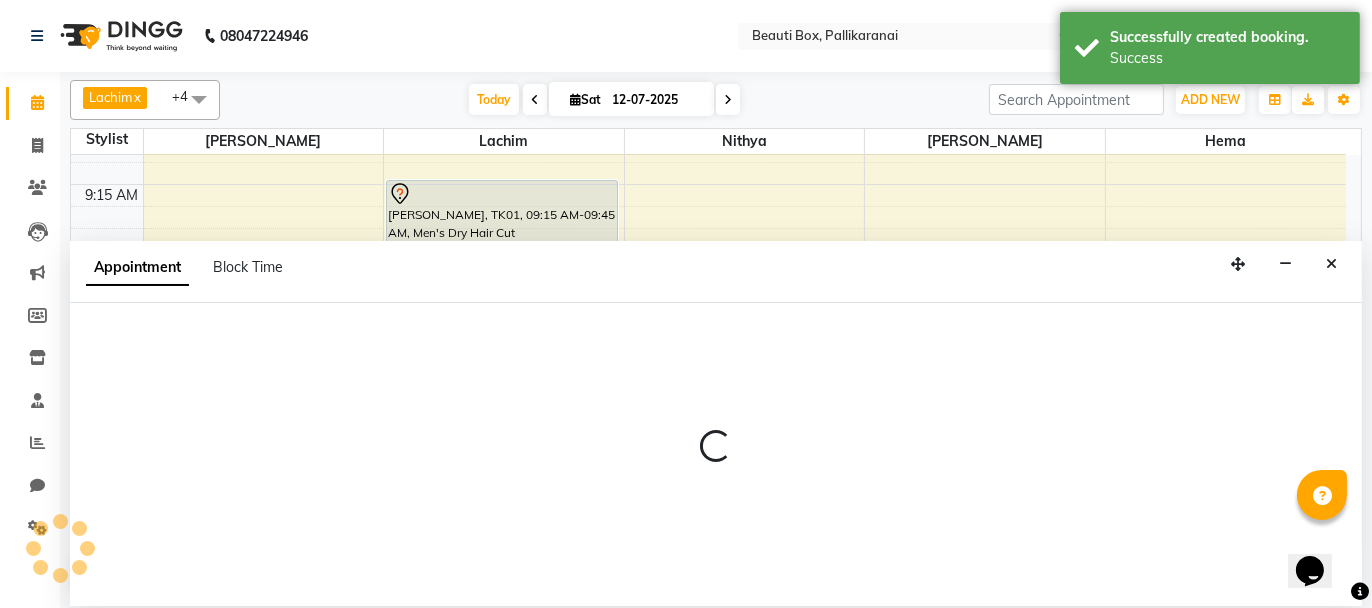 select on "9763" 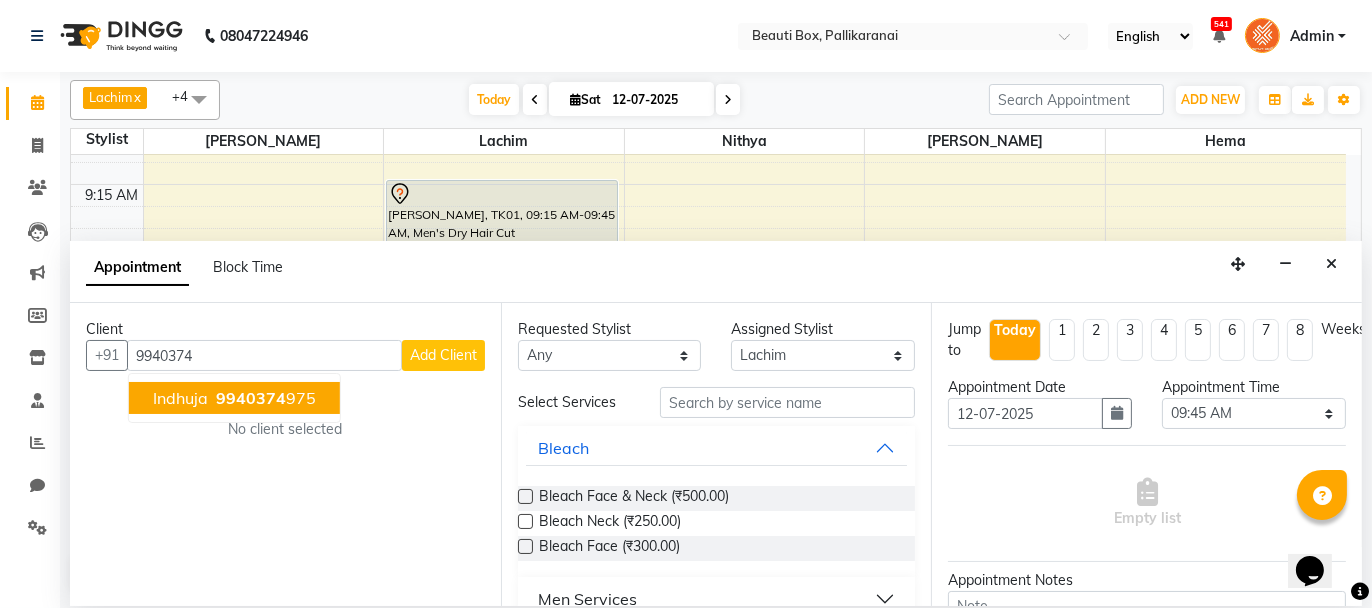 click on "9940374 975" at bounding box center [264, 398] 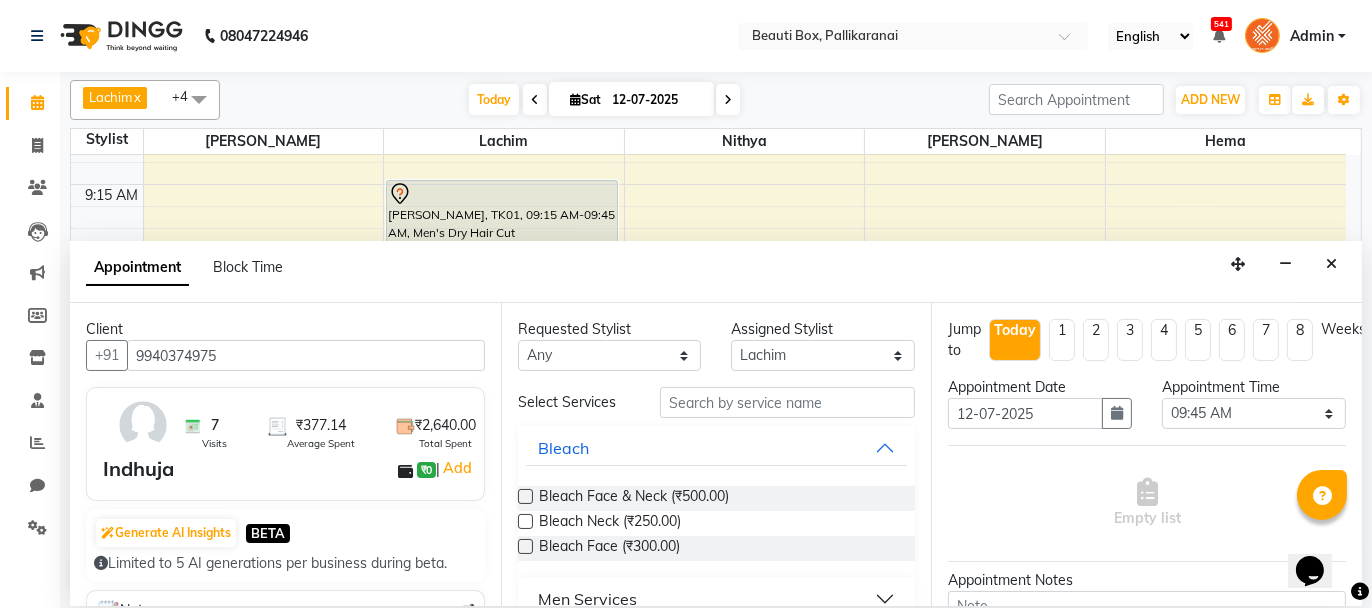 type on "9940374975" 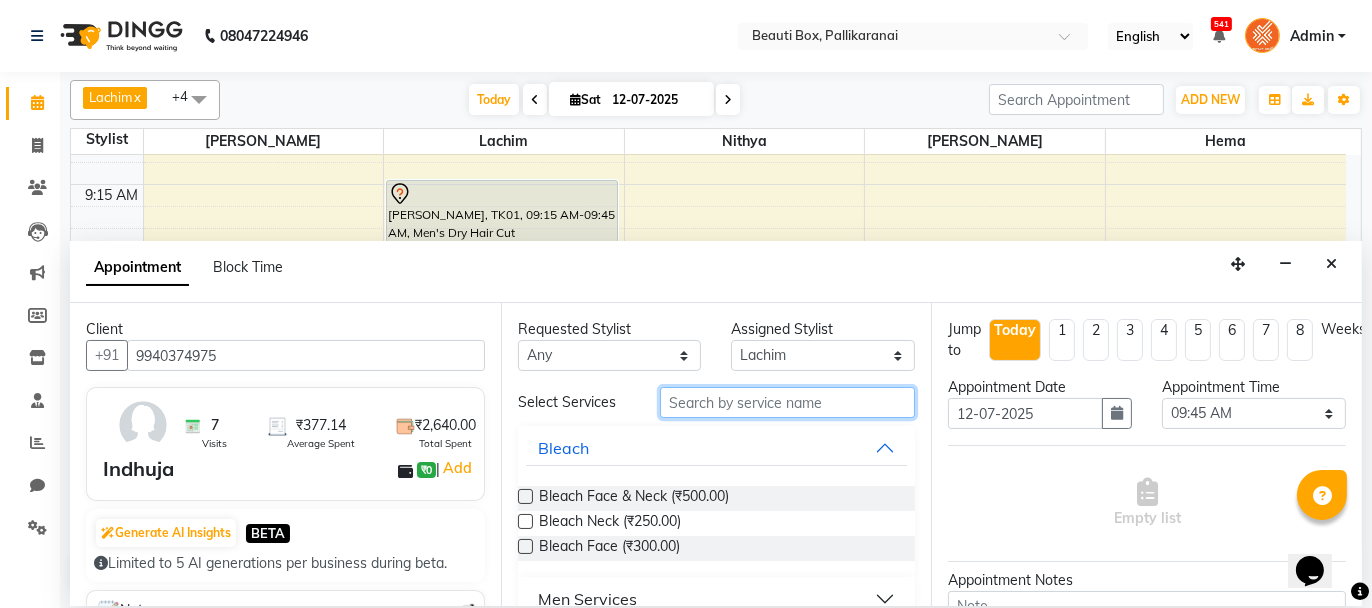 click at bounding box center (787, 402) 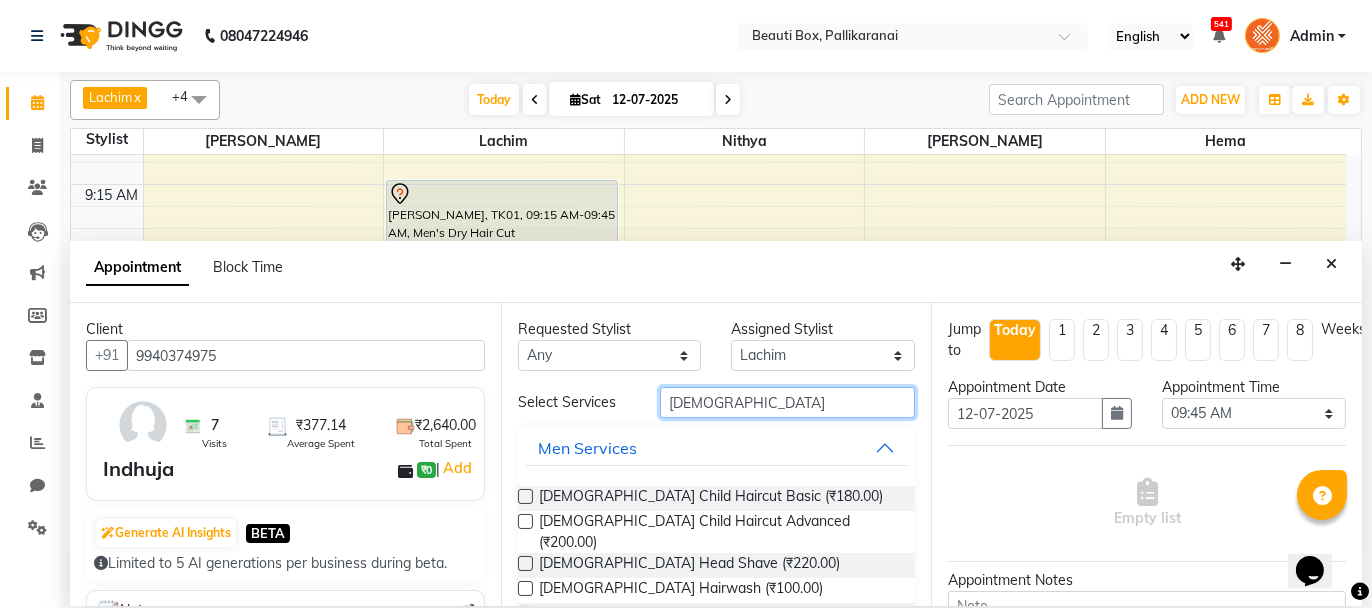 type on "[DEMOGRAPHIC_DATA]" 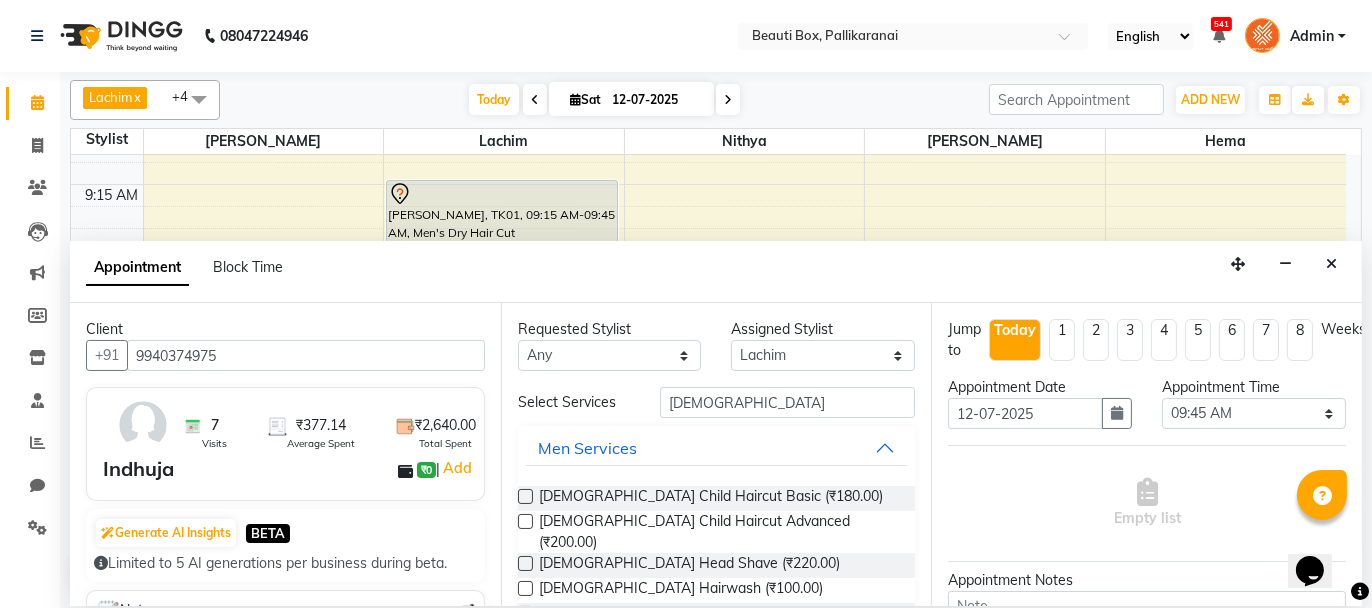 click at bounding box center [525, 496] 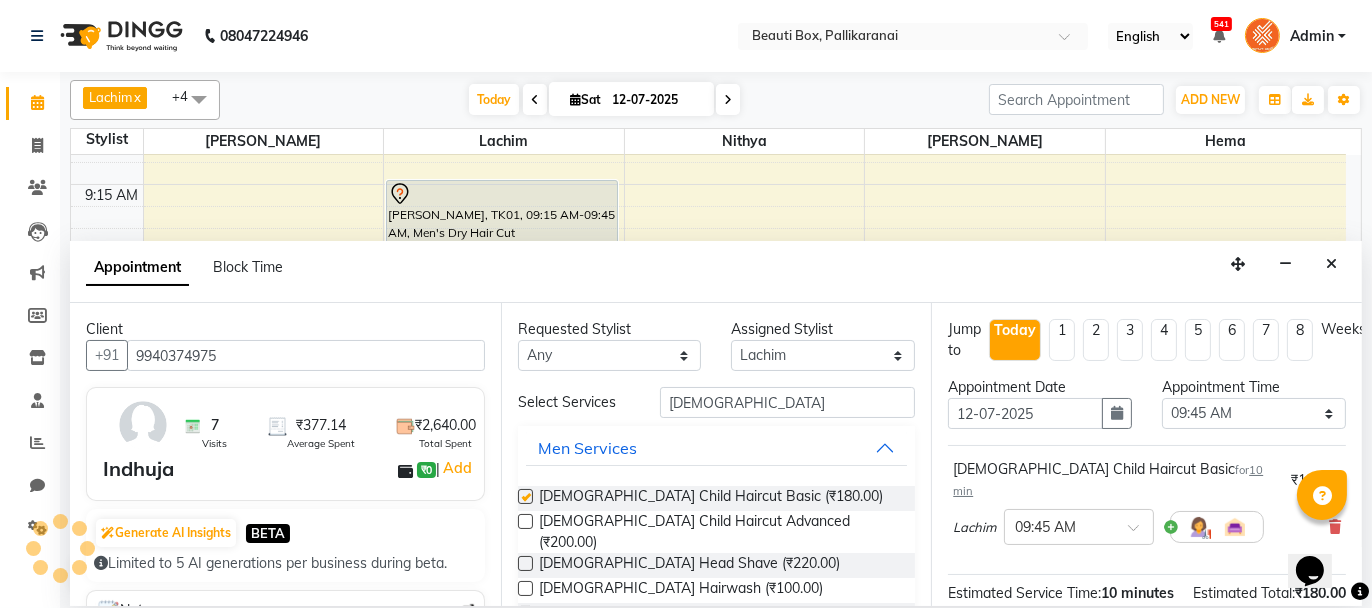 checkbox on "false" 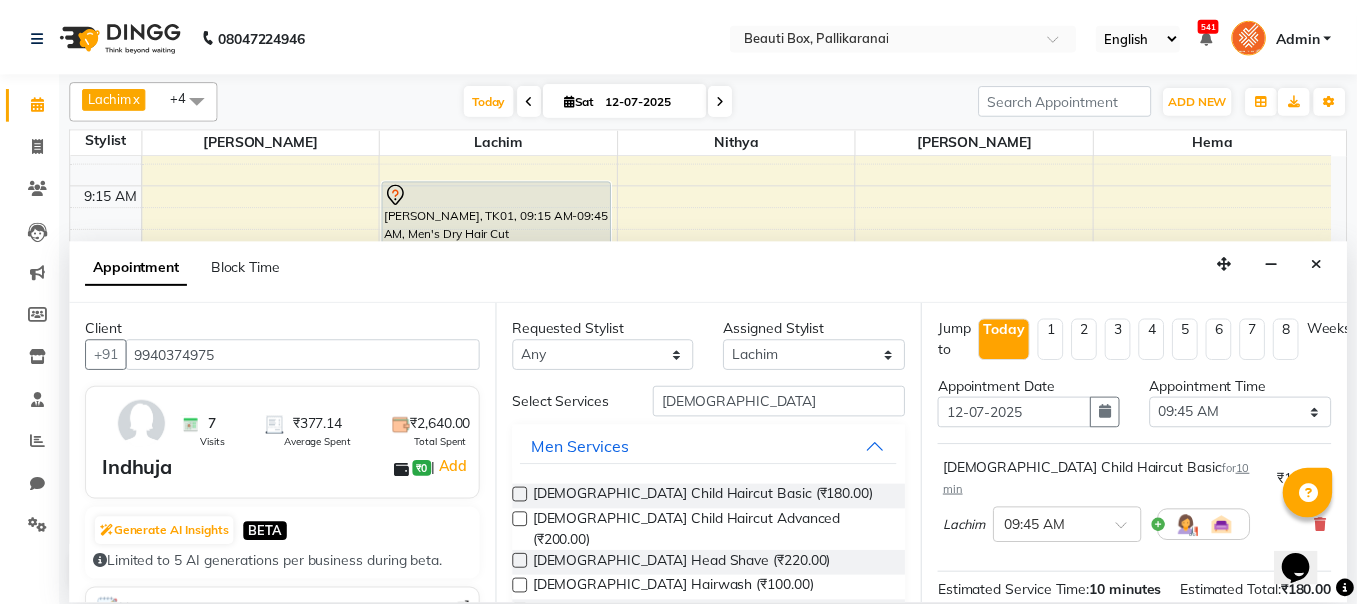 scroll, scrollTop: 242, scrollLeft: 0, axis: vertical 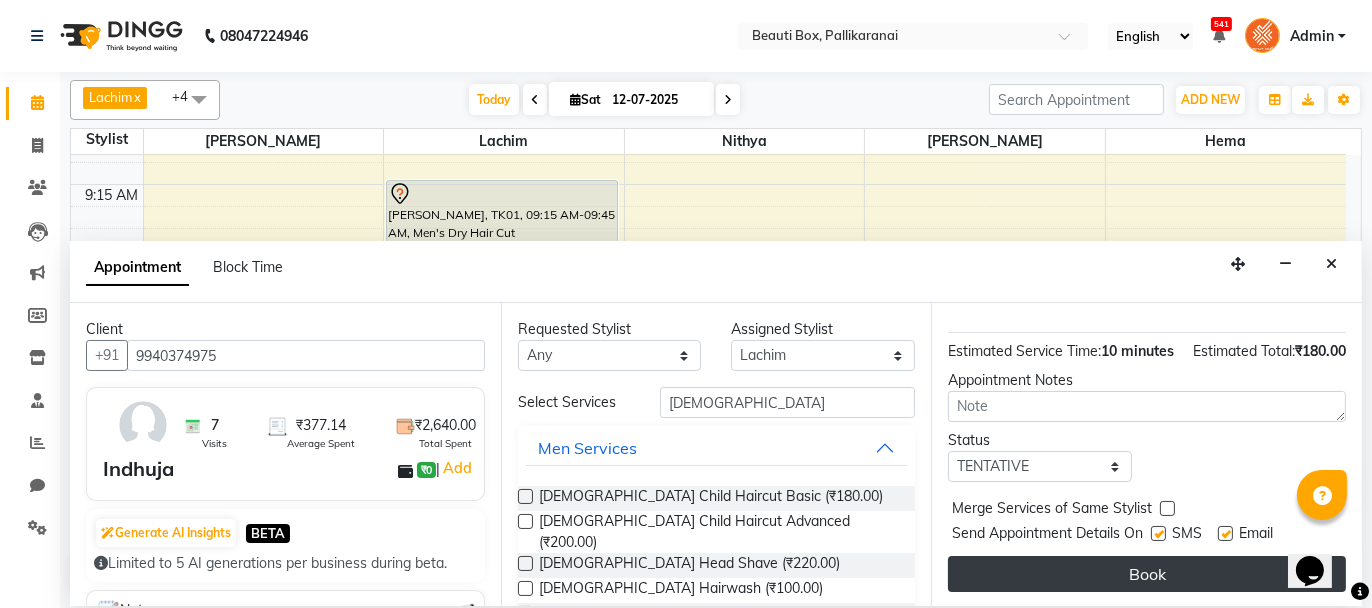 click on "Book" at bounding box center (1147, 574) 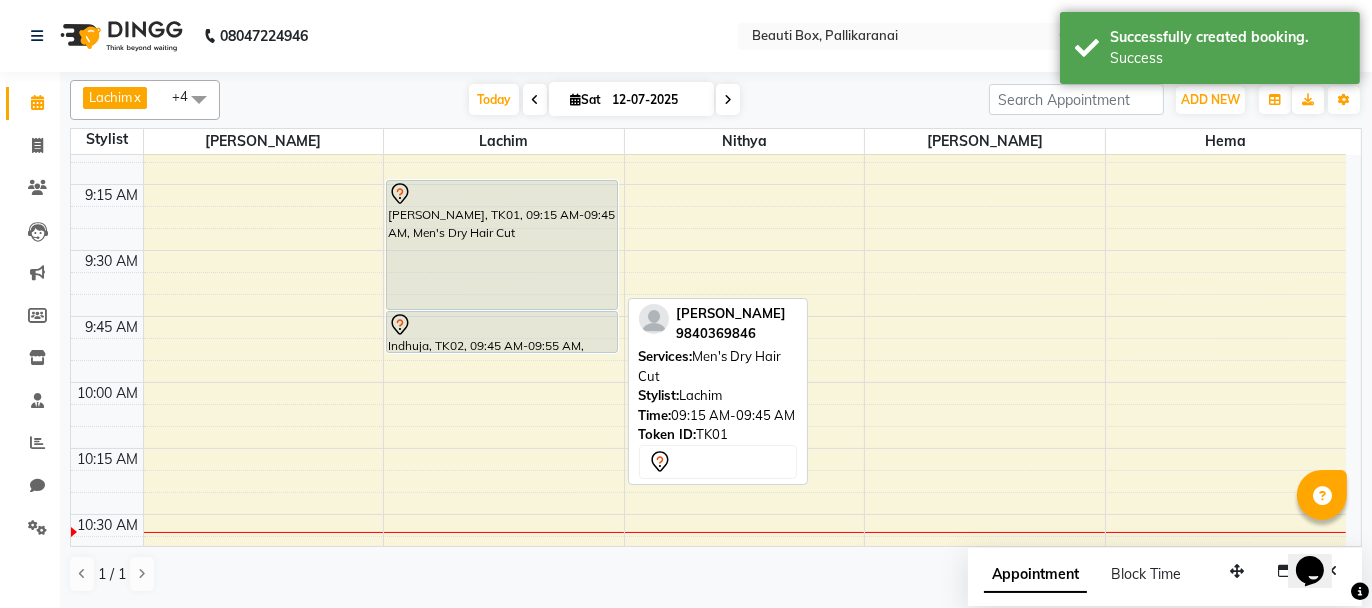click on "[PERSON_NAME], TK01, 09:15 AM-09:45 AM, Men's Dry Hair Cut" at bounding box center [502, 245] 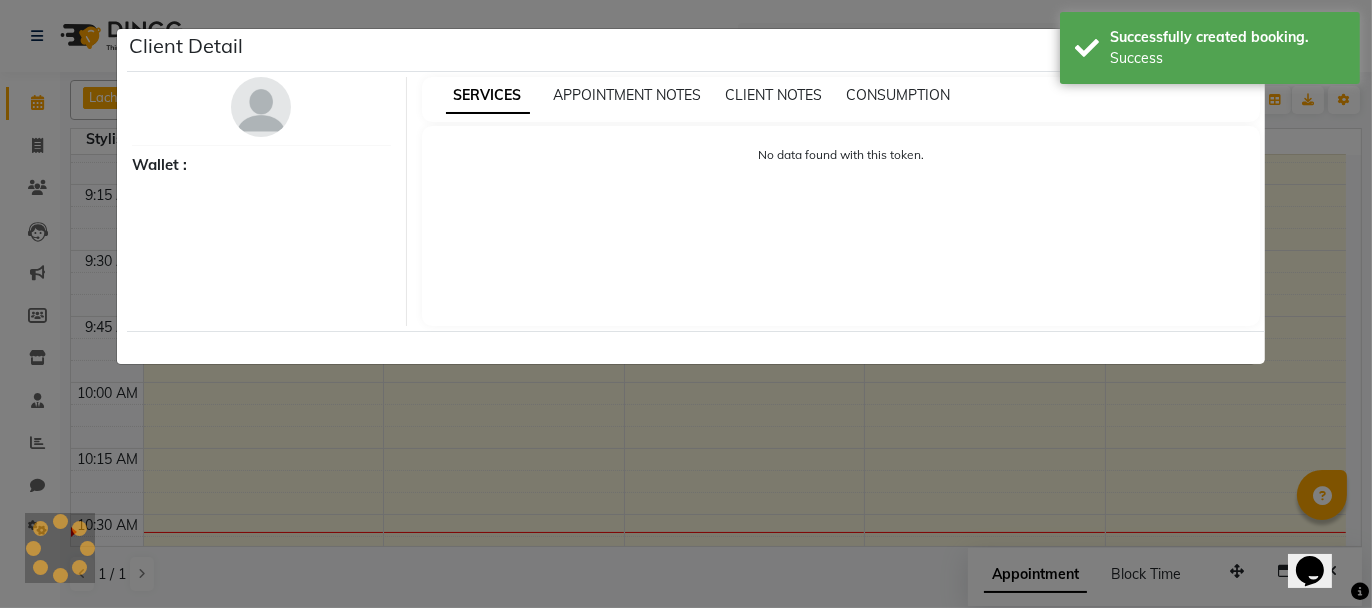 select on "7" 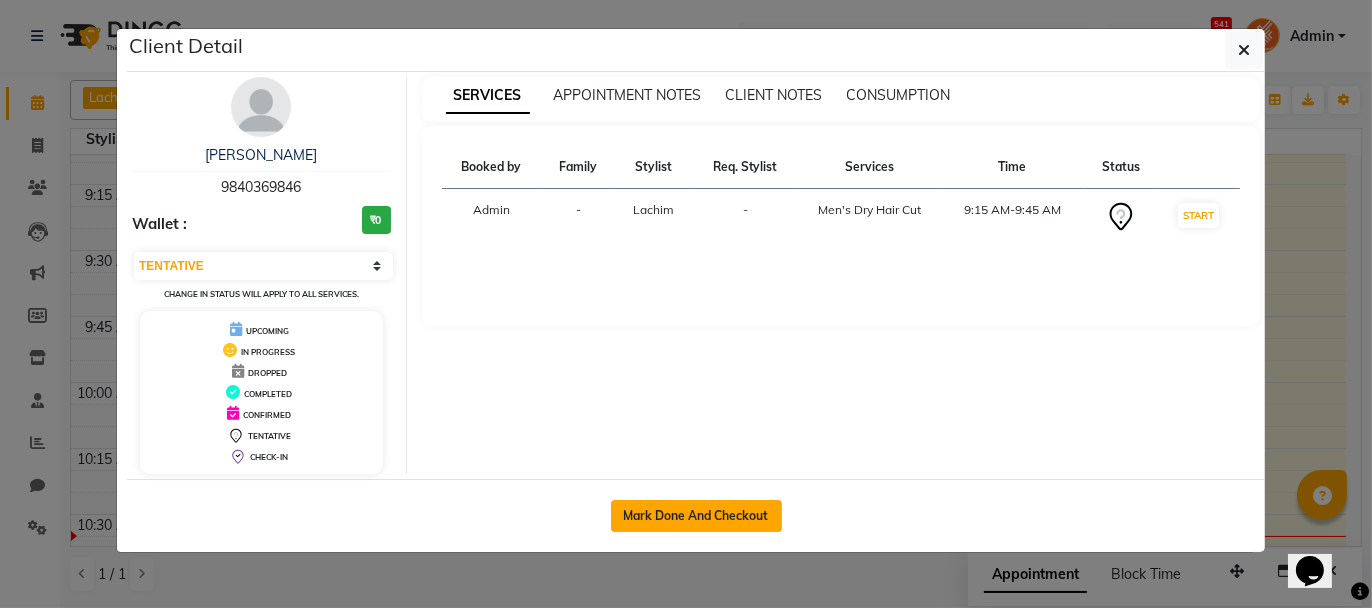 click on "Mark Done And Checkout" 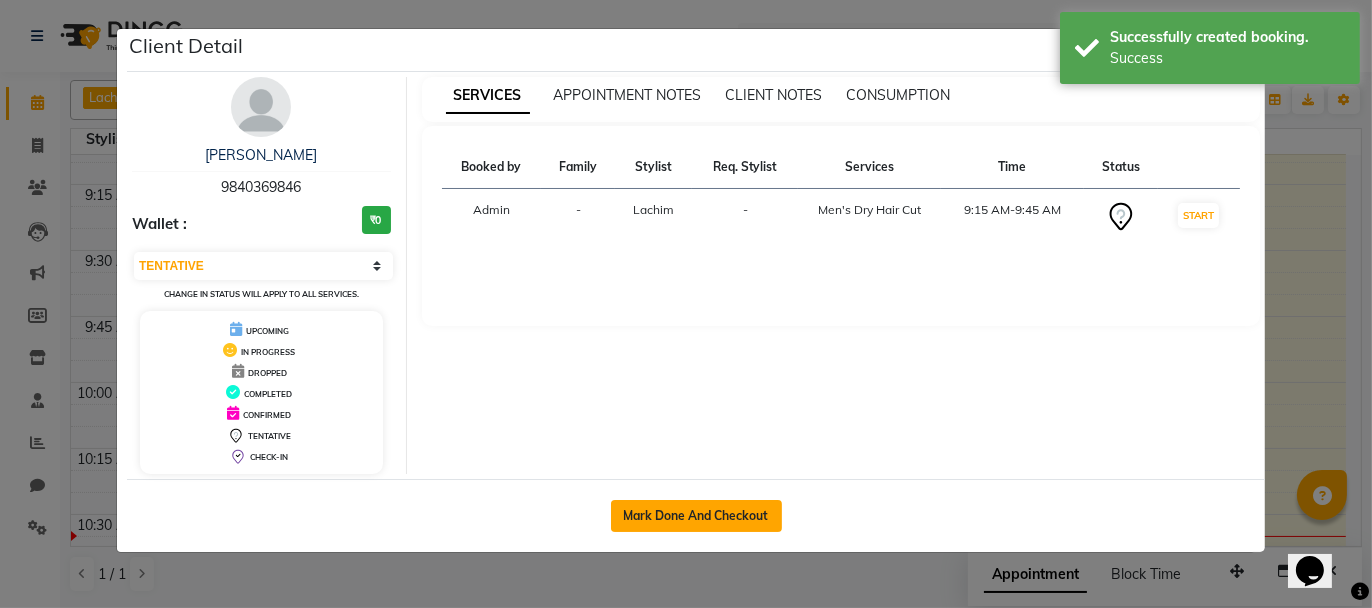 select on "service" 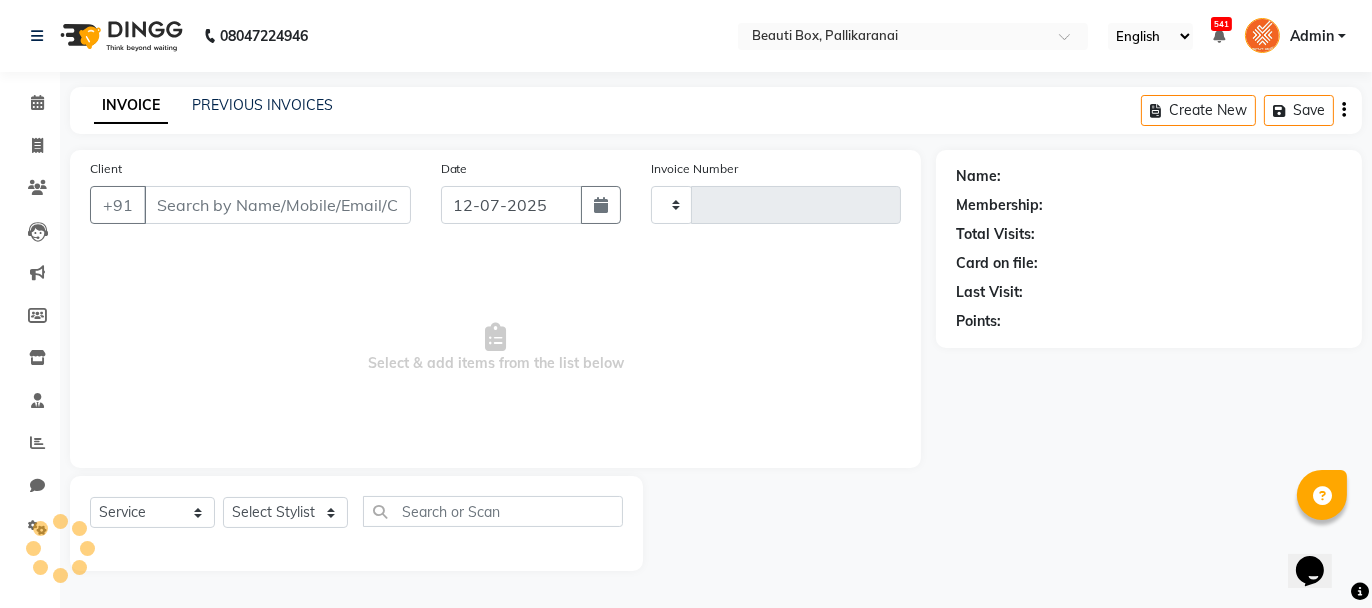 type on "1623" 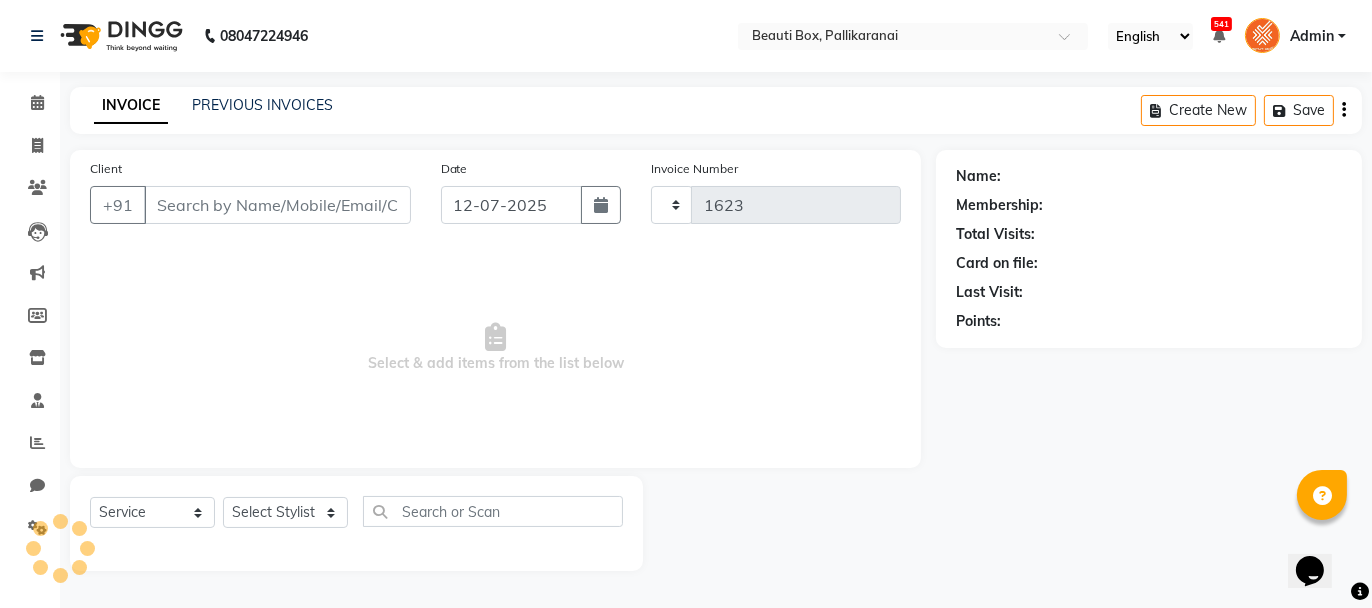 select on "11" 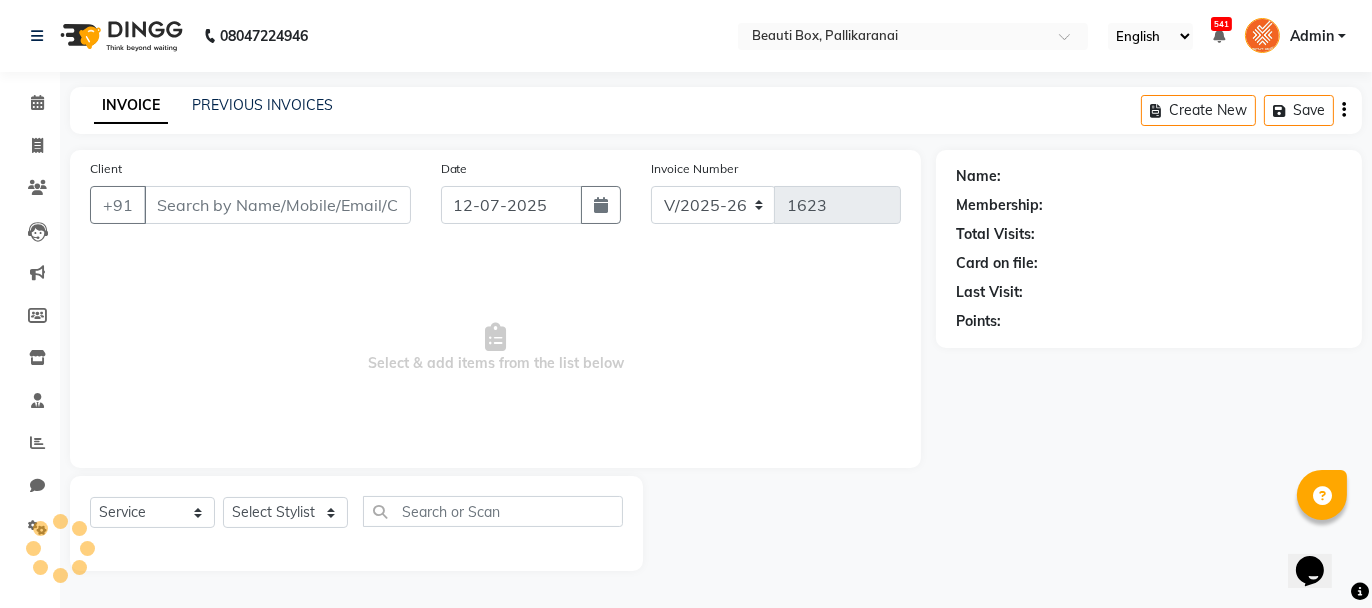 type on "9840369846" 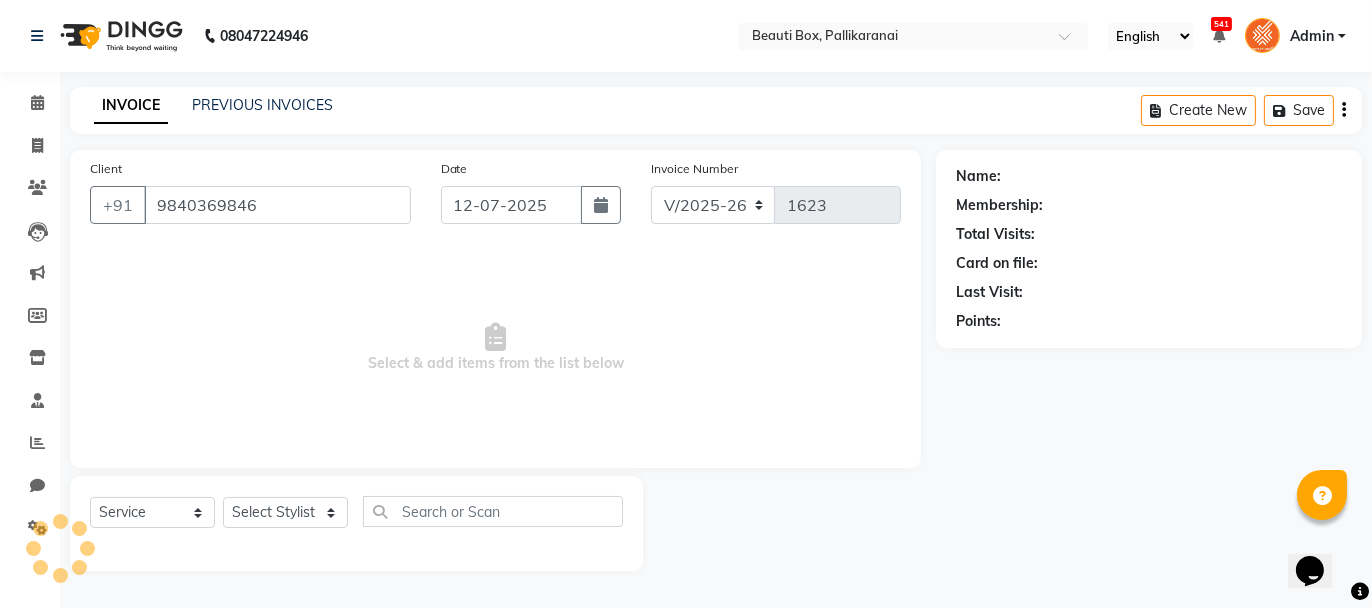 select on "9763" 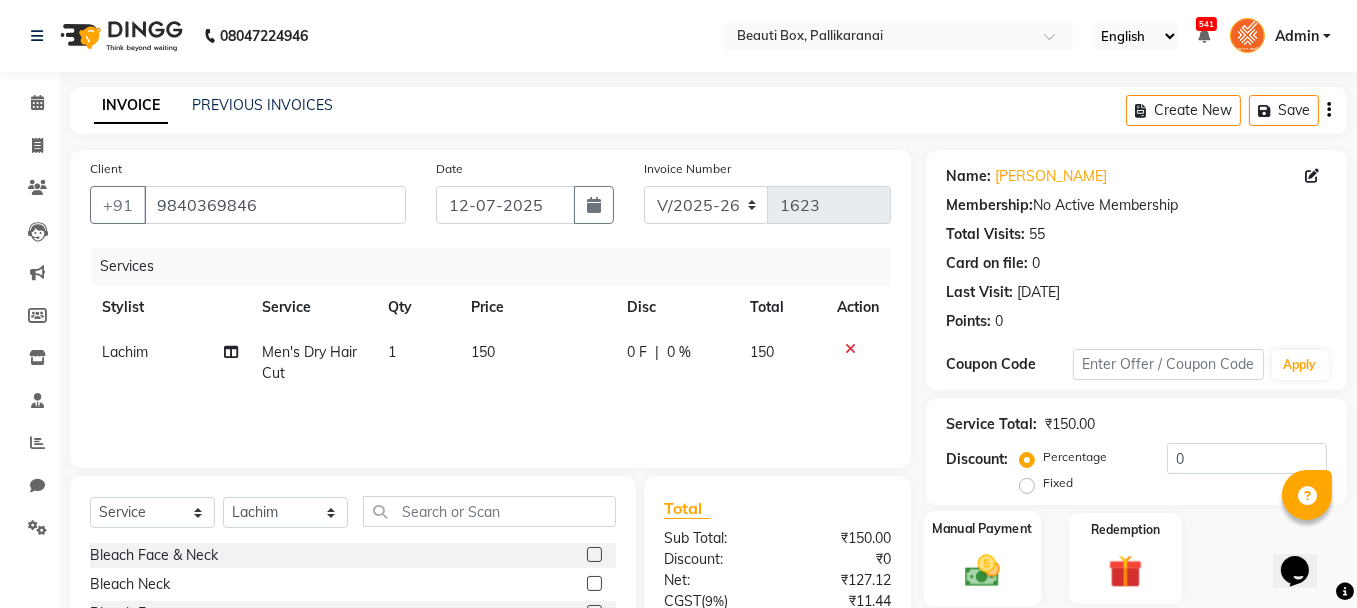 click on "Manual Payment" 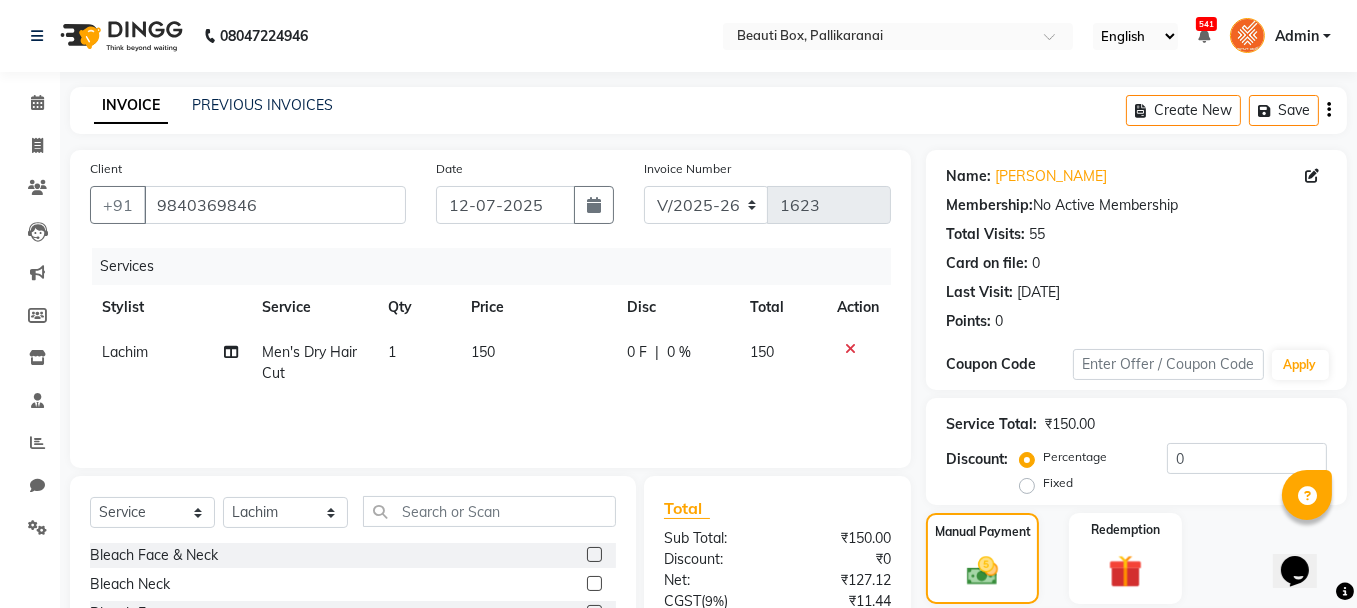 scroll, scrollTop: 194, scrollLeft: 0, axis: vertical 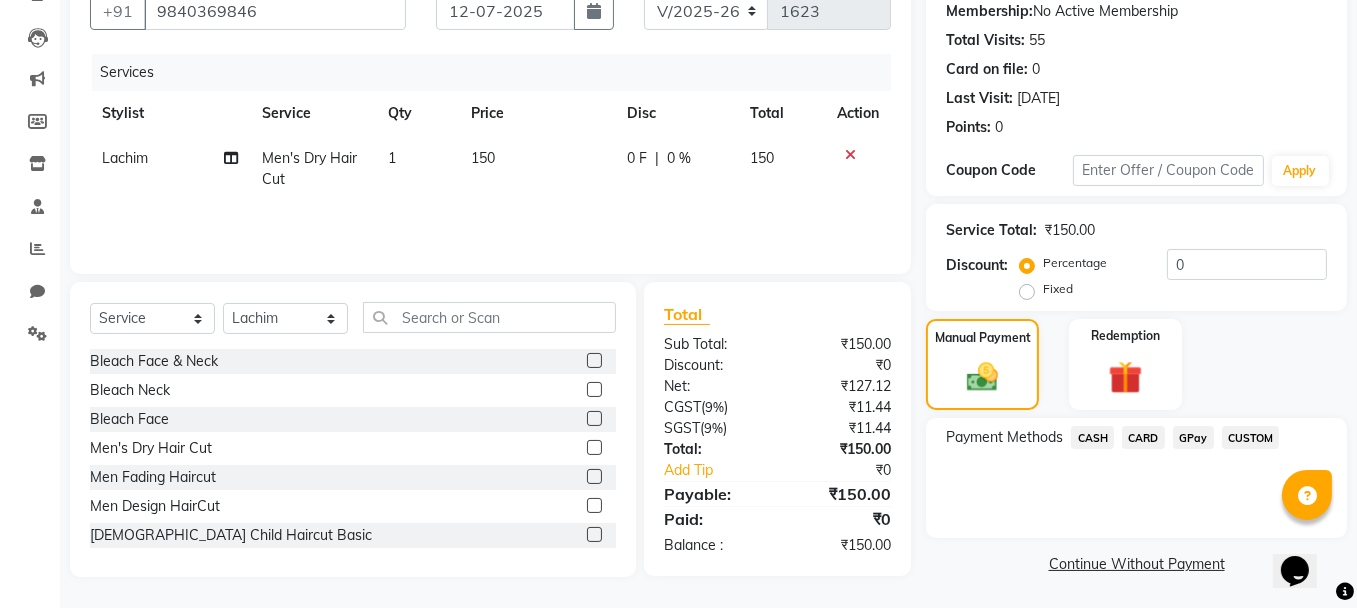 click on "GPay" 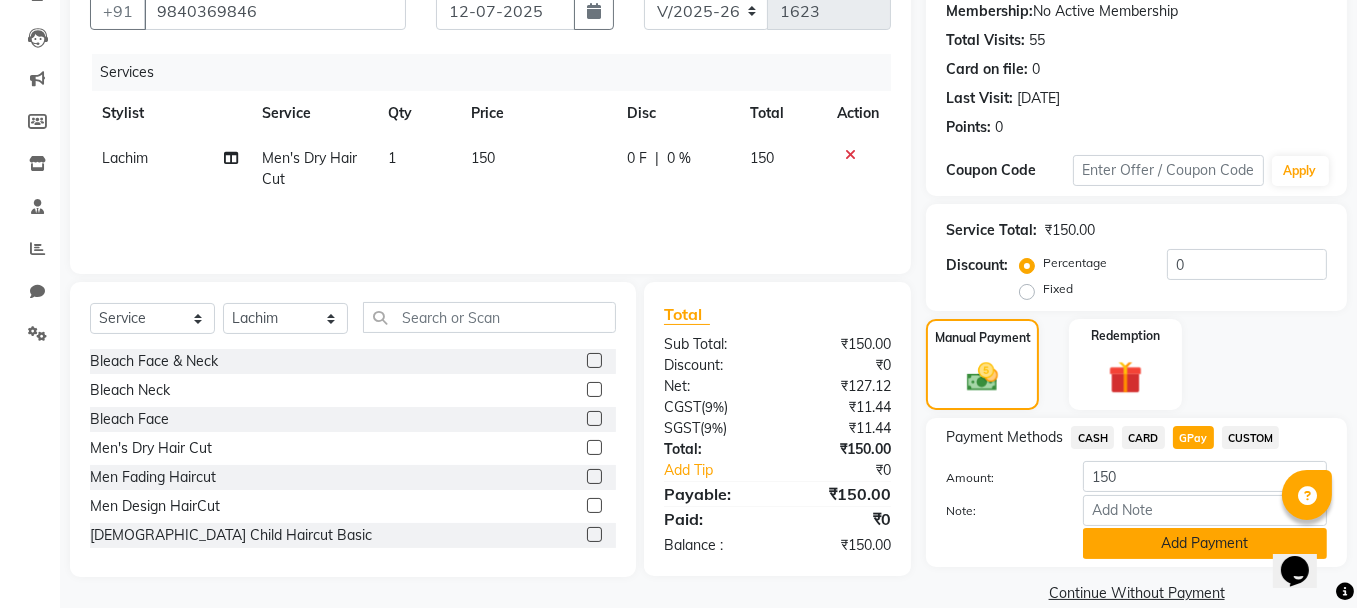 click on "Add Payment" 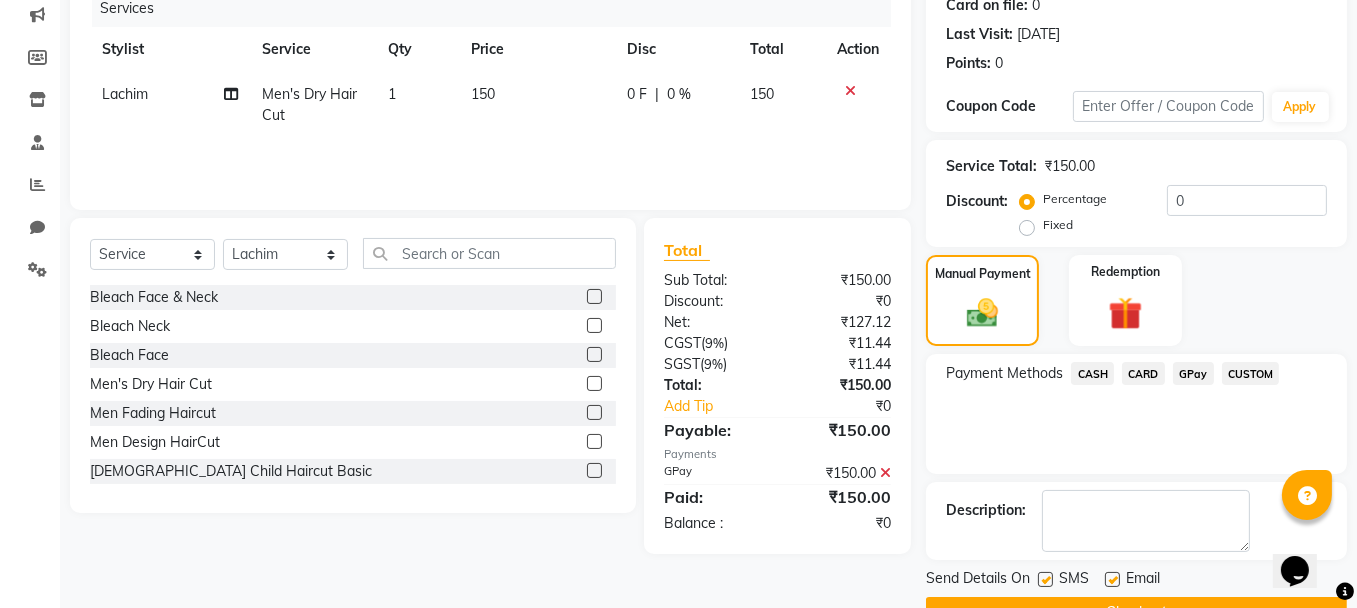 scroll, scrollTop: 305, scrollLeft: 0, axis: vertical 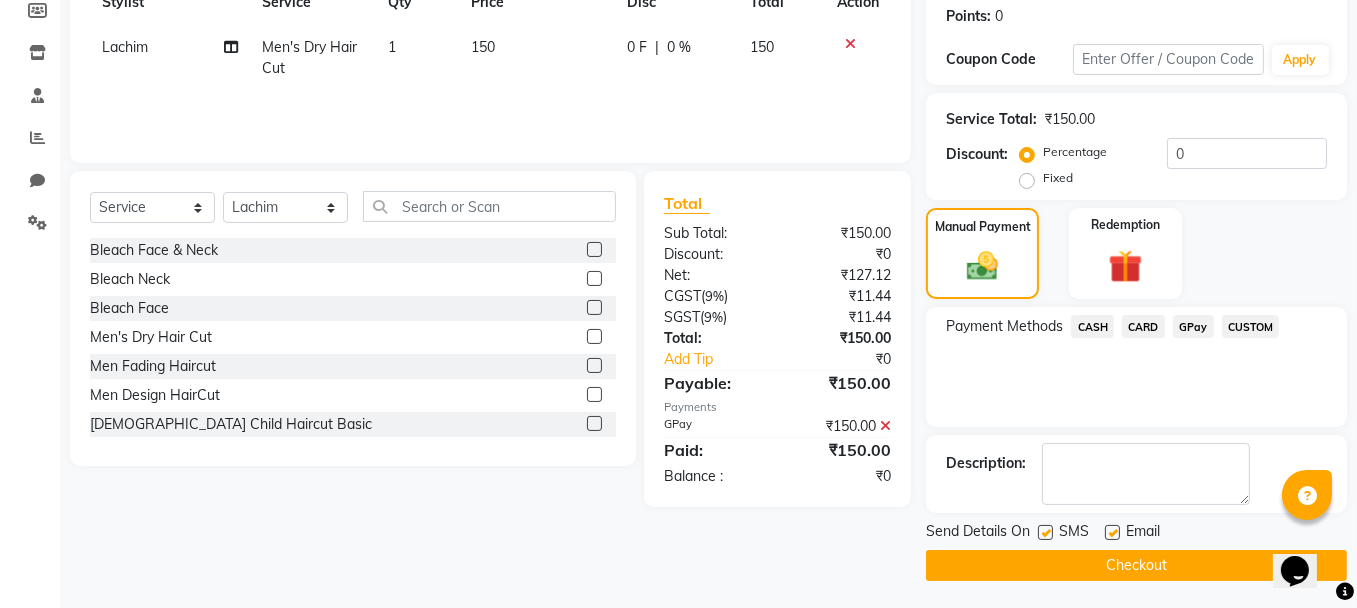 click on "Checkout" 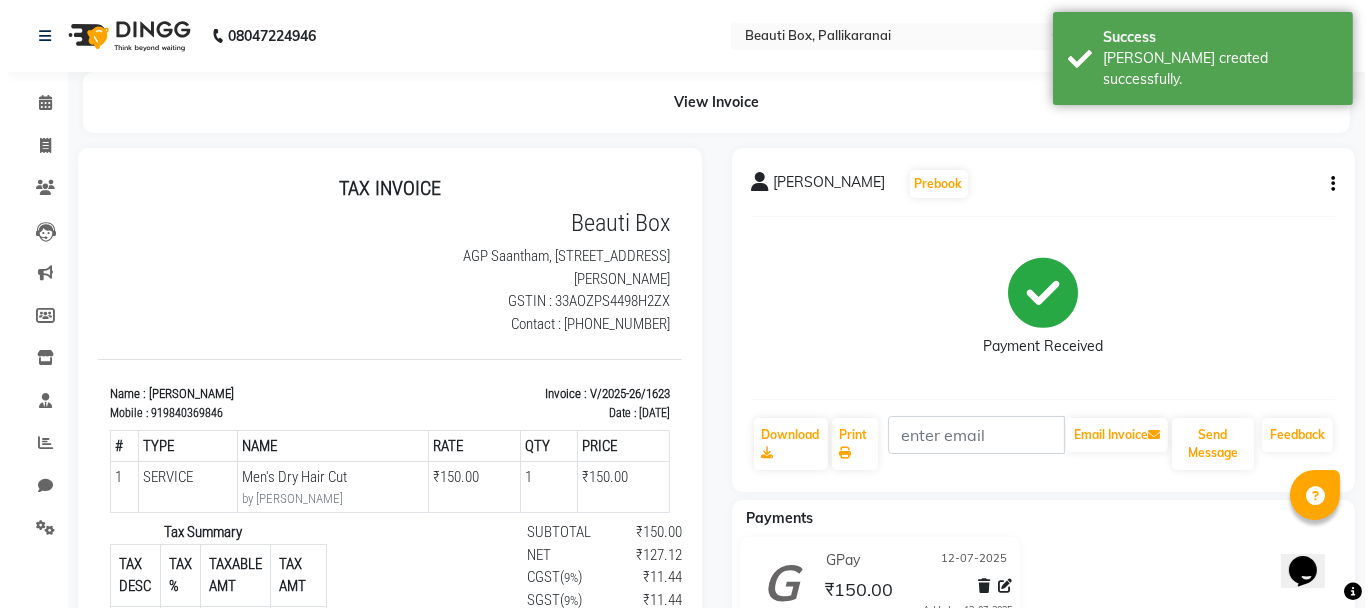 scroll, scrollTop: 0, scrollLeft: 0, axis: both 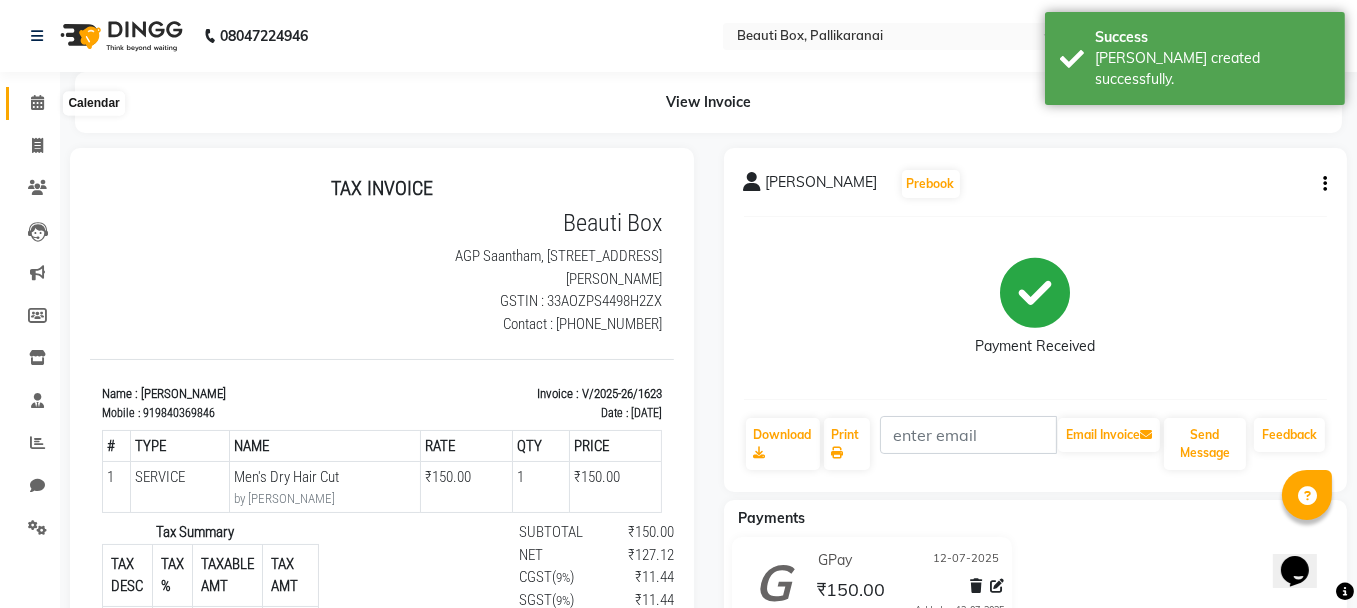 click 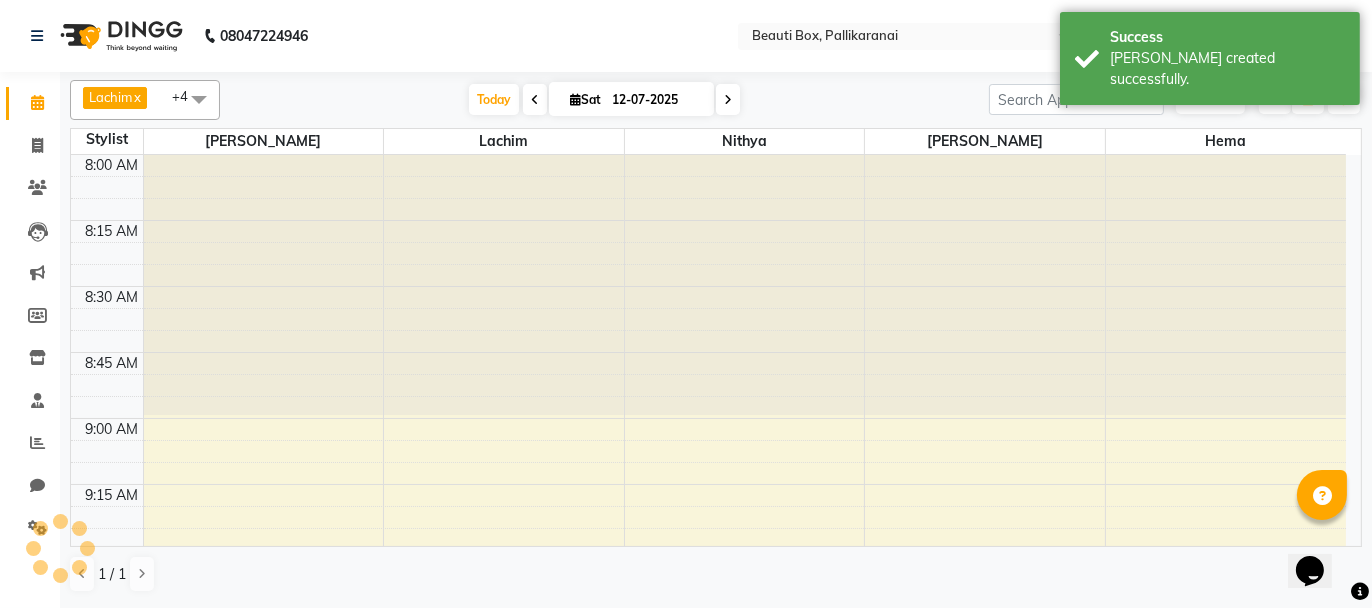 scroll, scrollTop: 0, scrollLeft: 0, axis: both 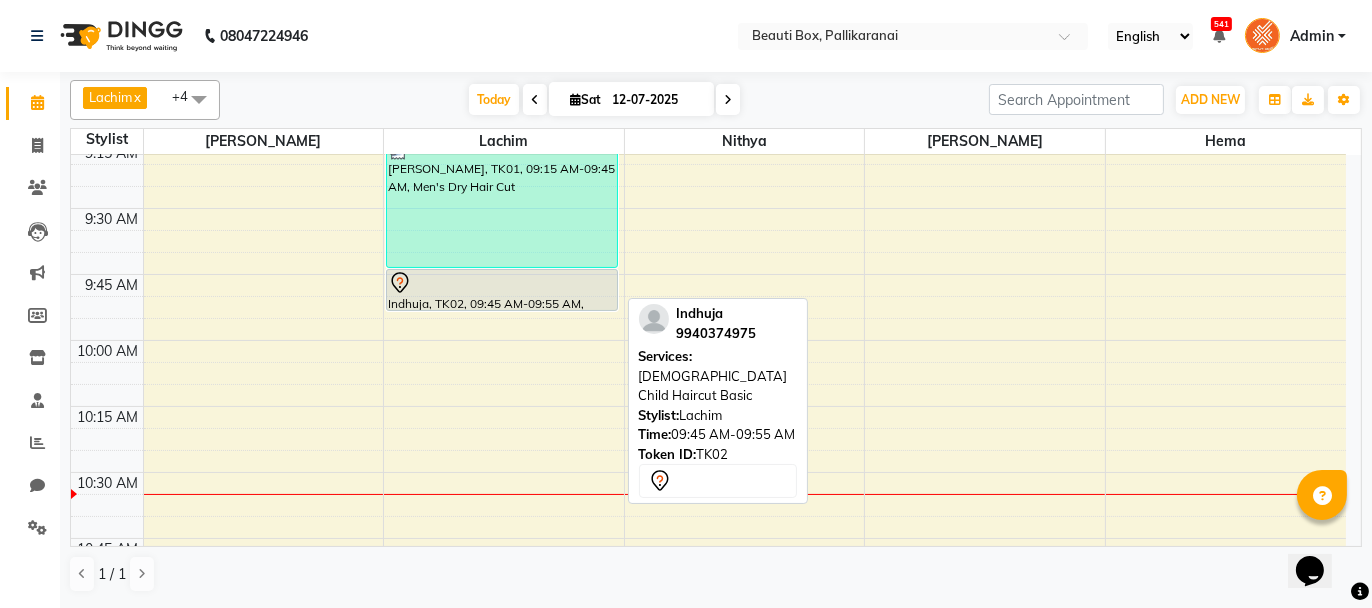 click at bounding box center (502, 283) 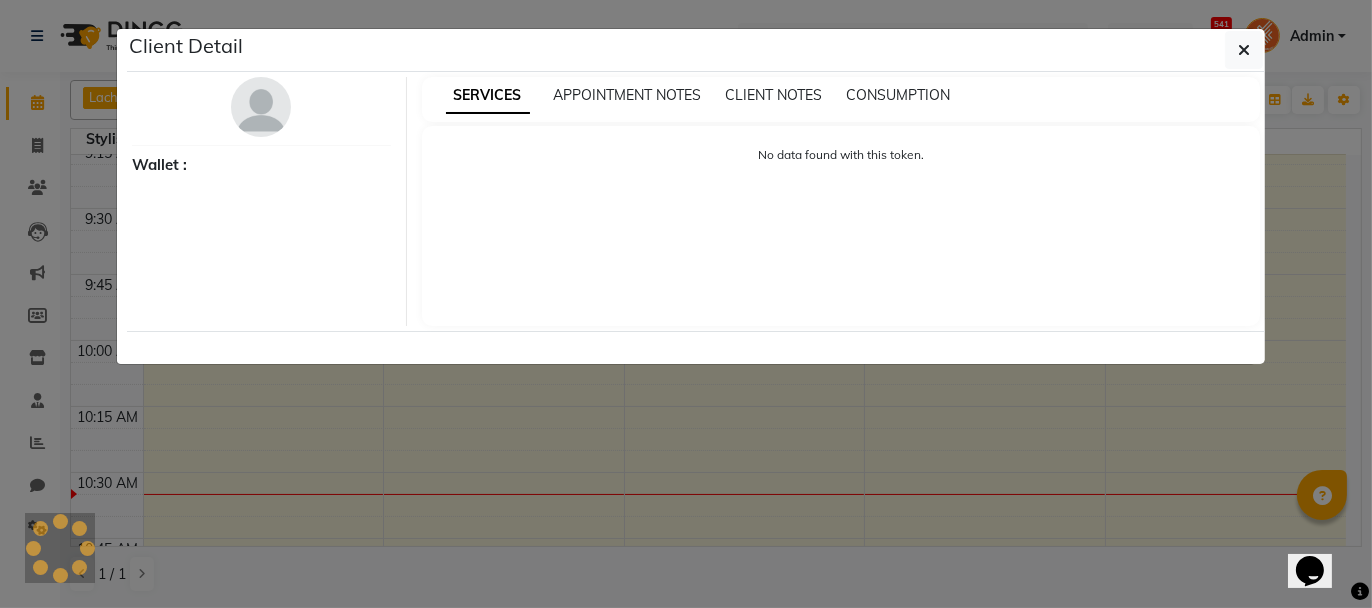 select on "7" 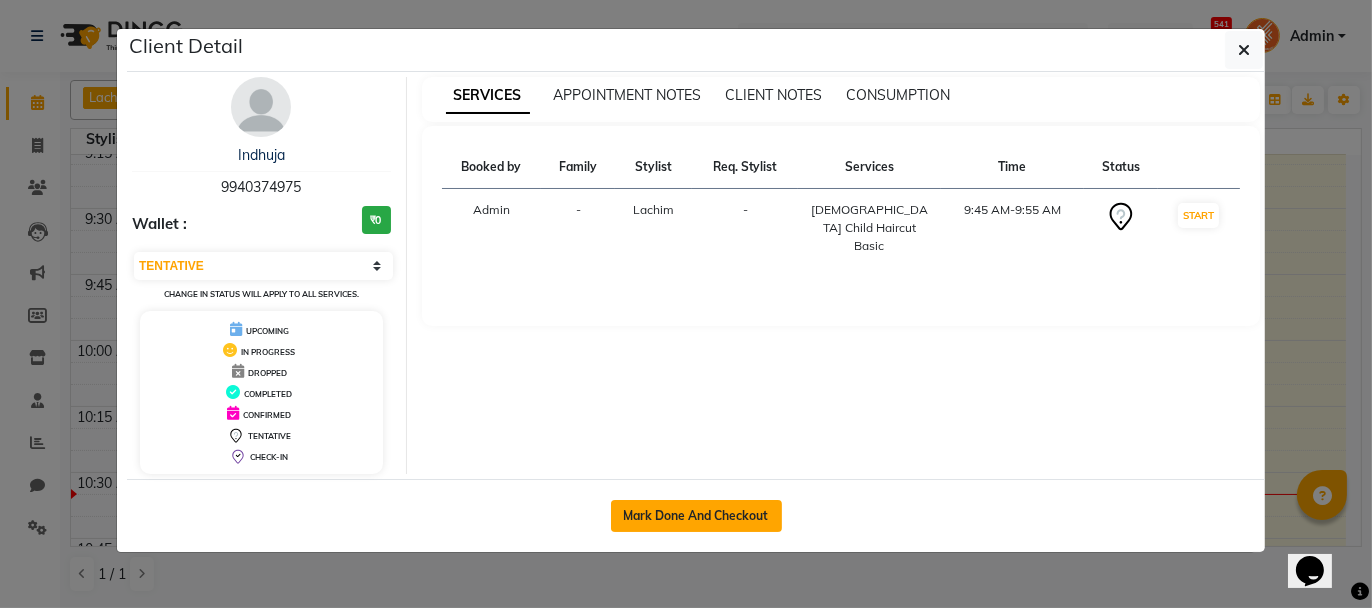 click on "Mark Done And Checkout" 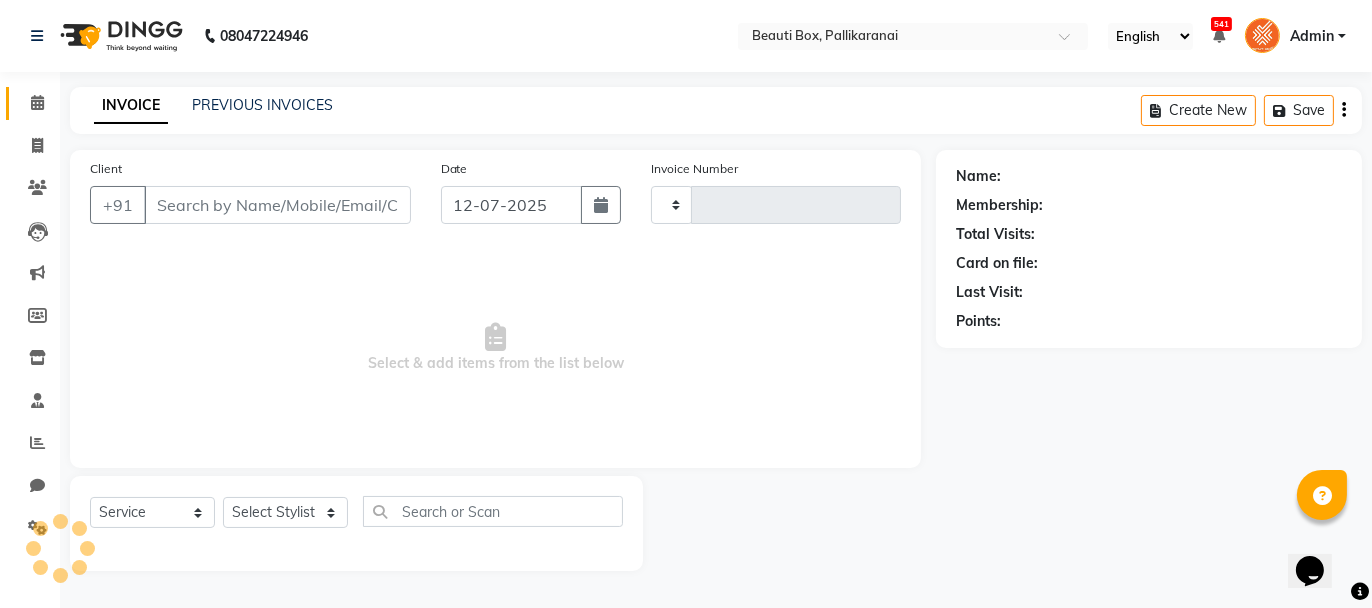 type on "1624" 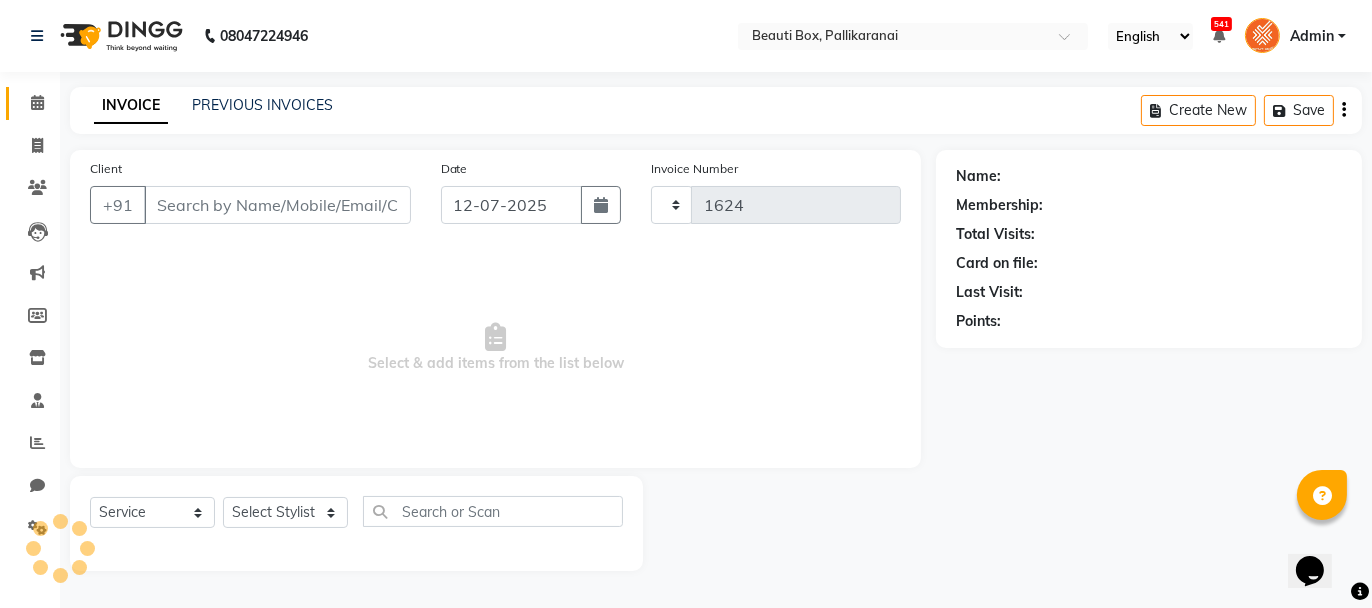 select on "11" 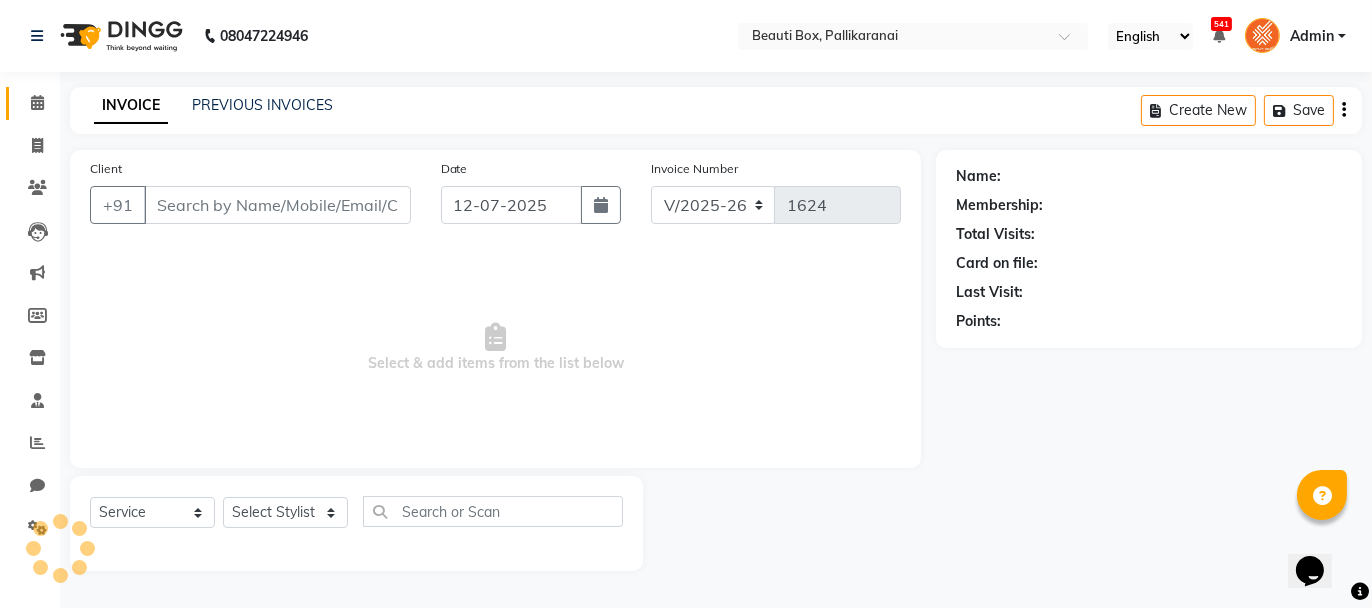 type on "9940374975" 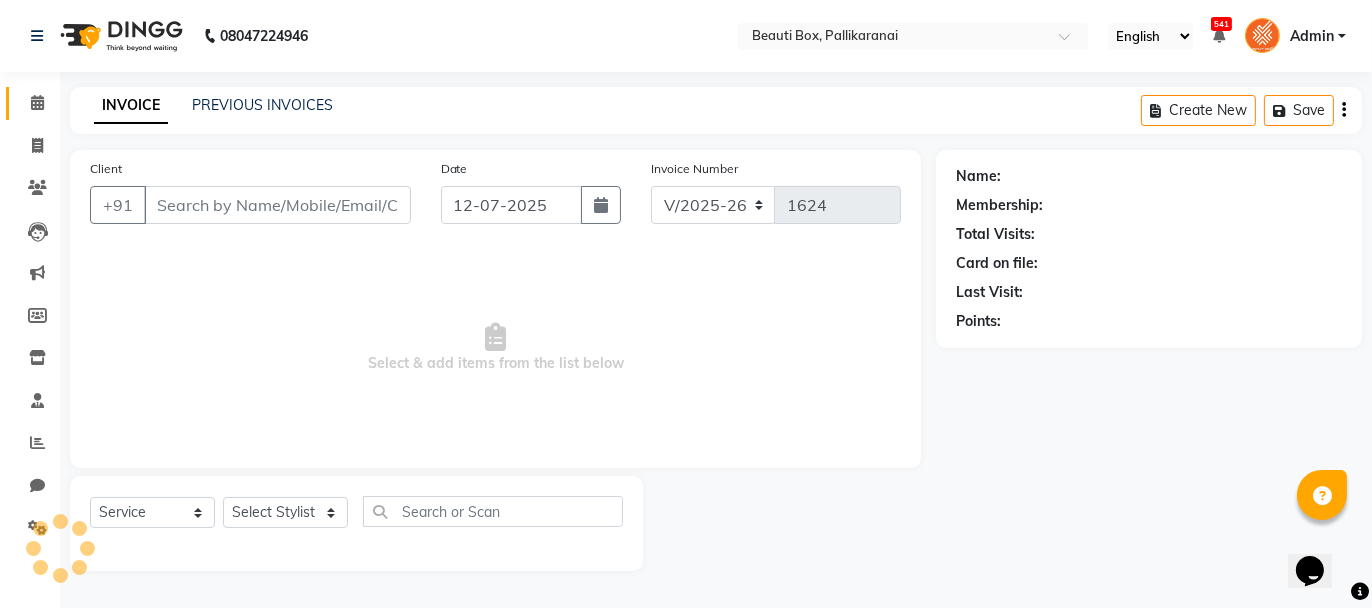 select on "9763" 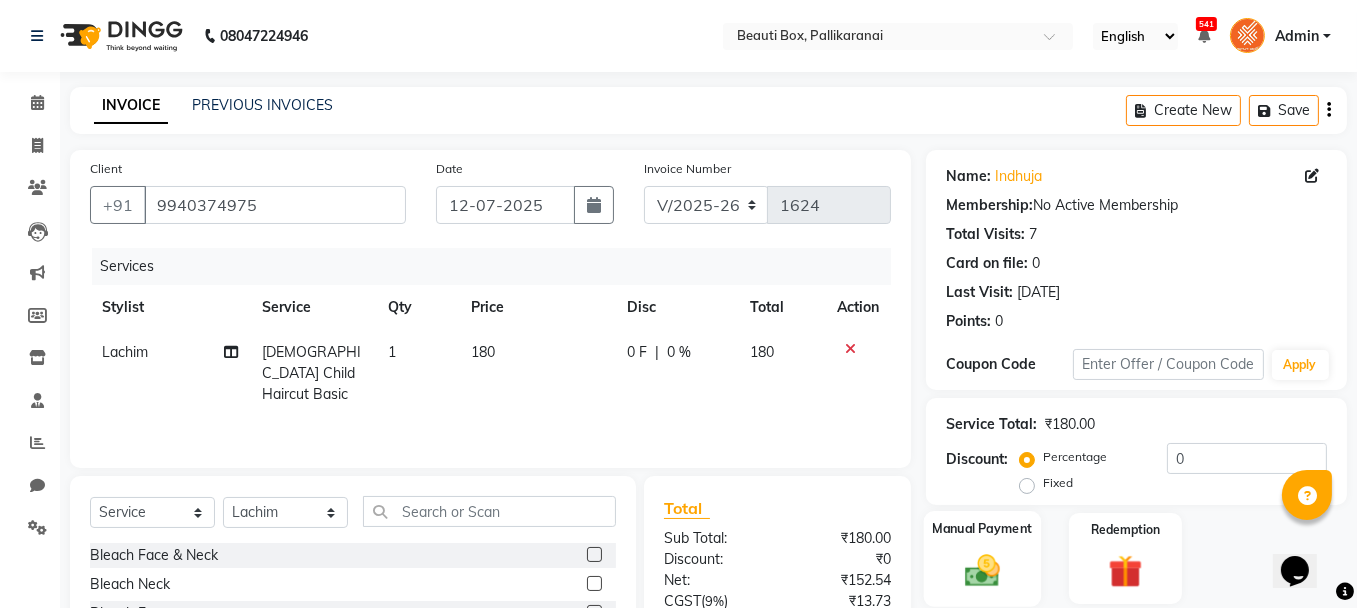 click 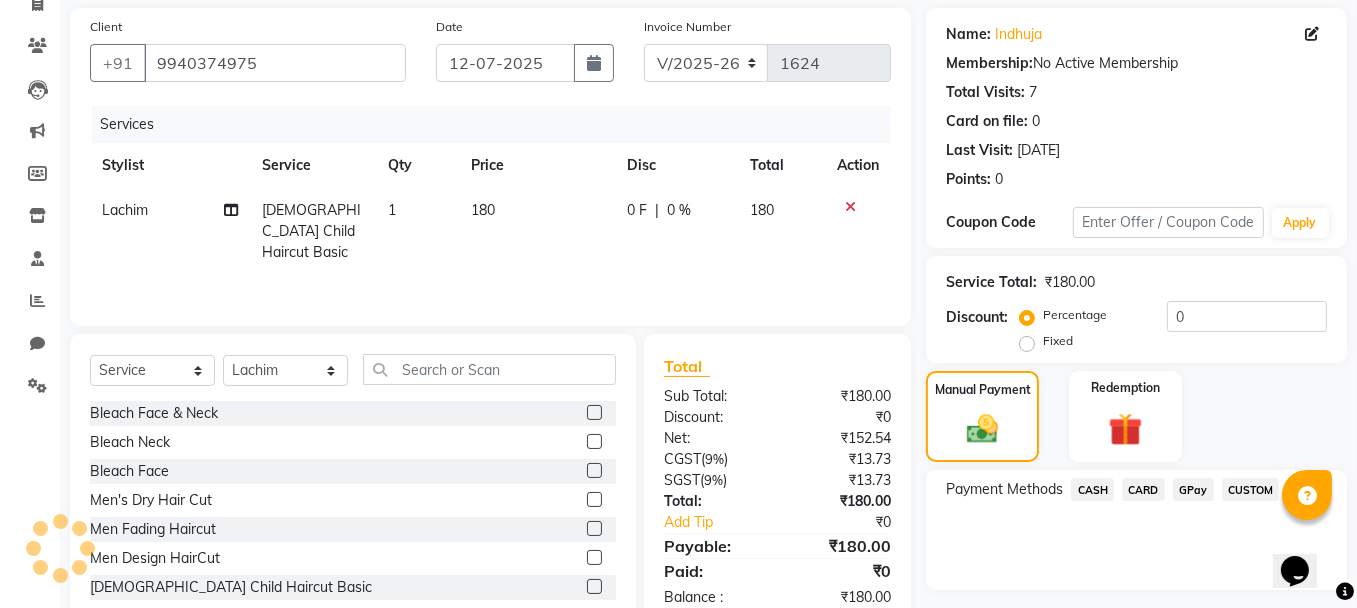 scroll, scrollTop: 194, scrollLeft: 0, axis: vertical 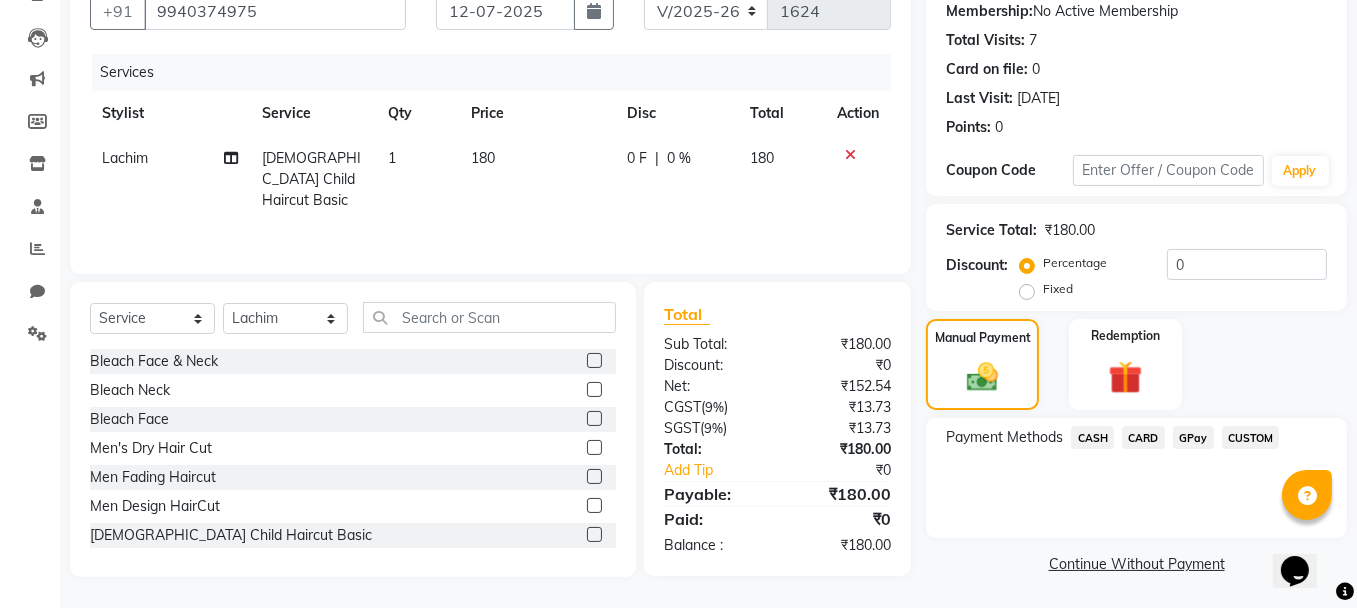 click on "GPay" 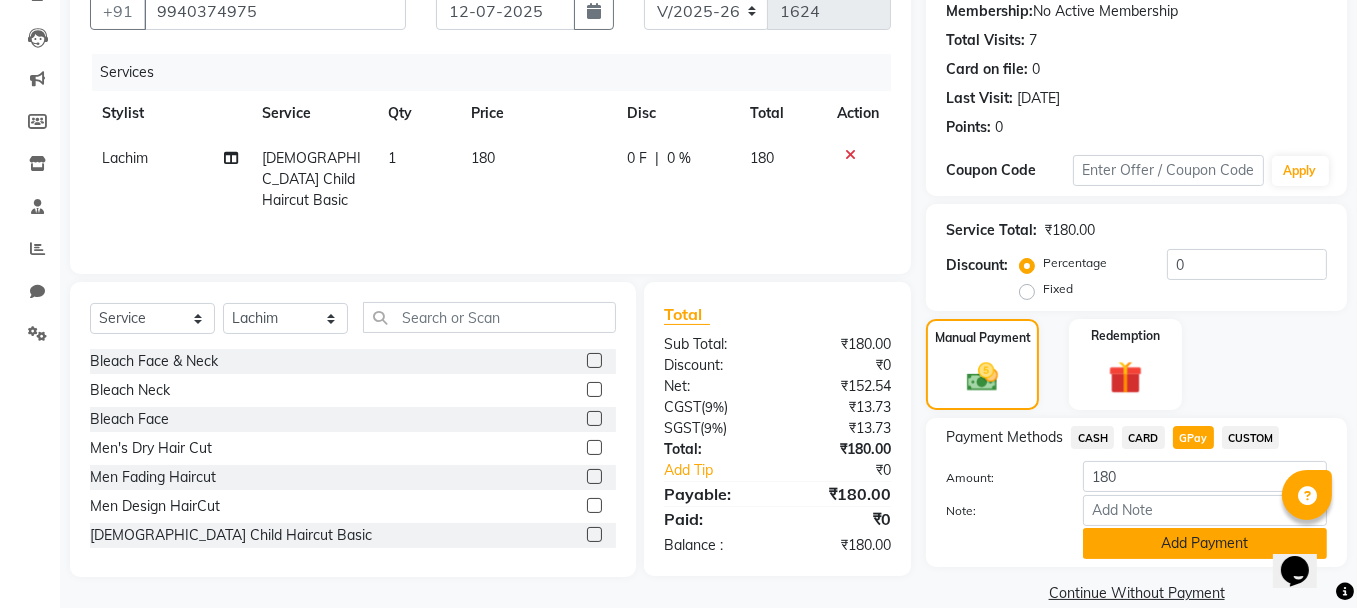 click on "Add Payment" 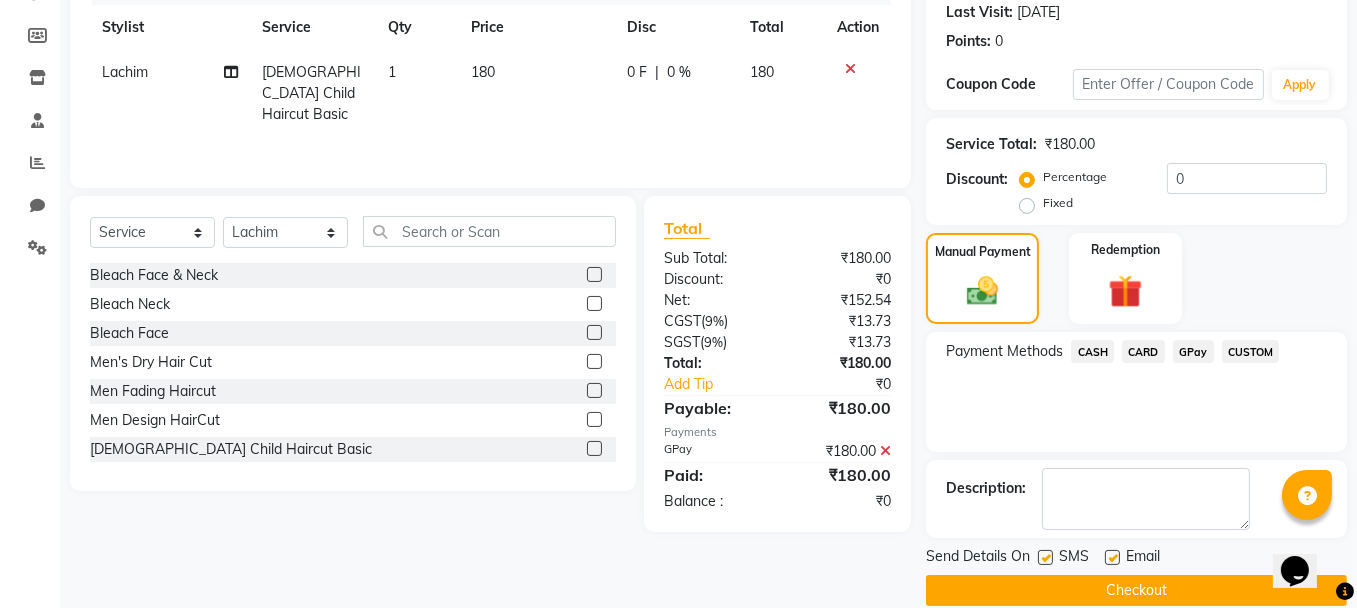 scroll, scrollTop: 305, scrollLeft: 0, axis: vertical 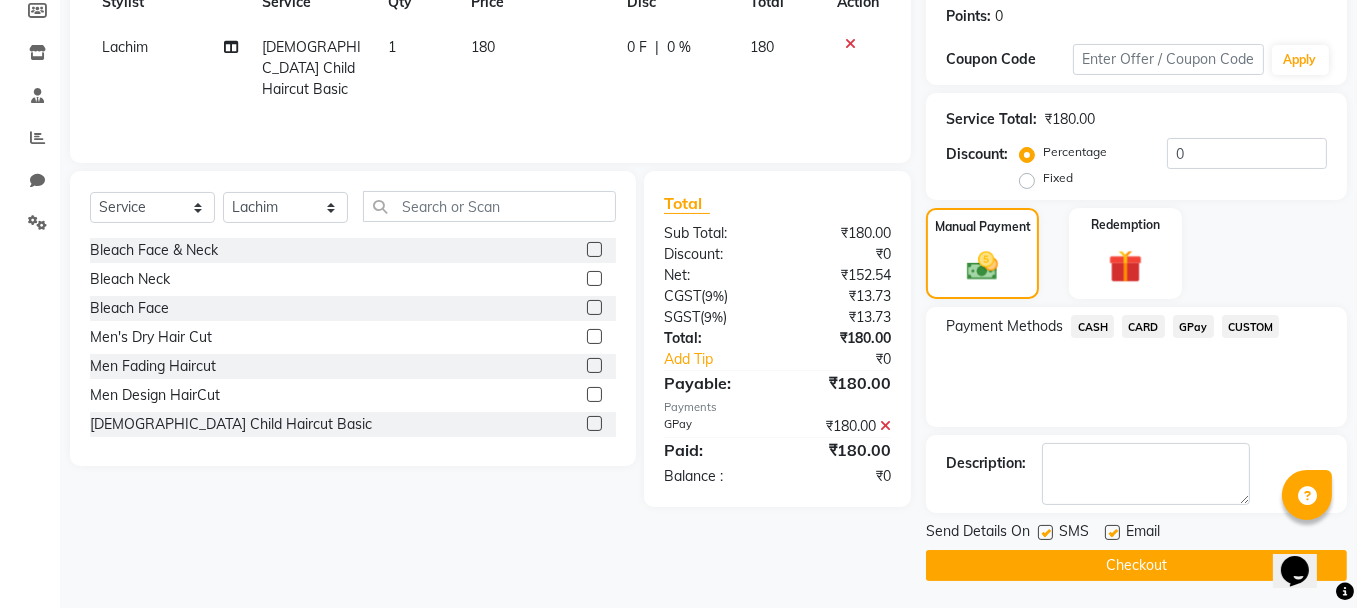click on "Checkout" 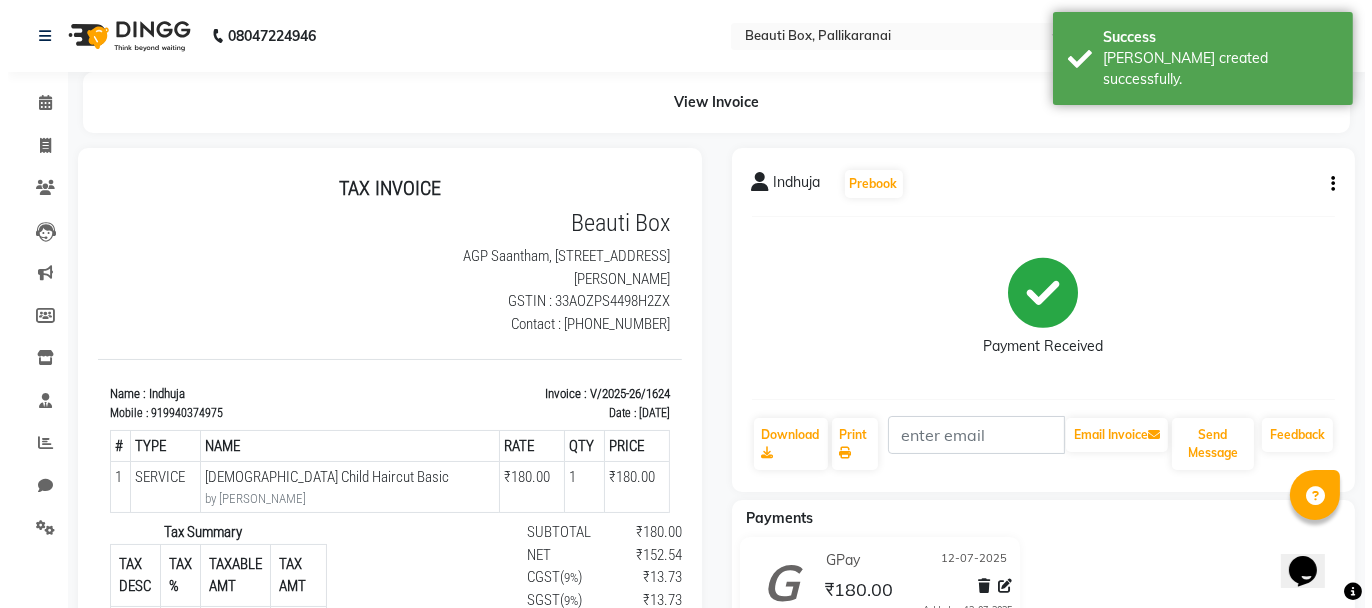 scroll, scrollTop: 0, scrollLeft: 0, axis: both 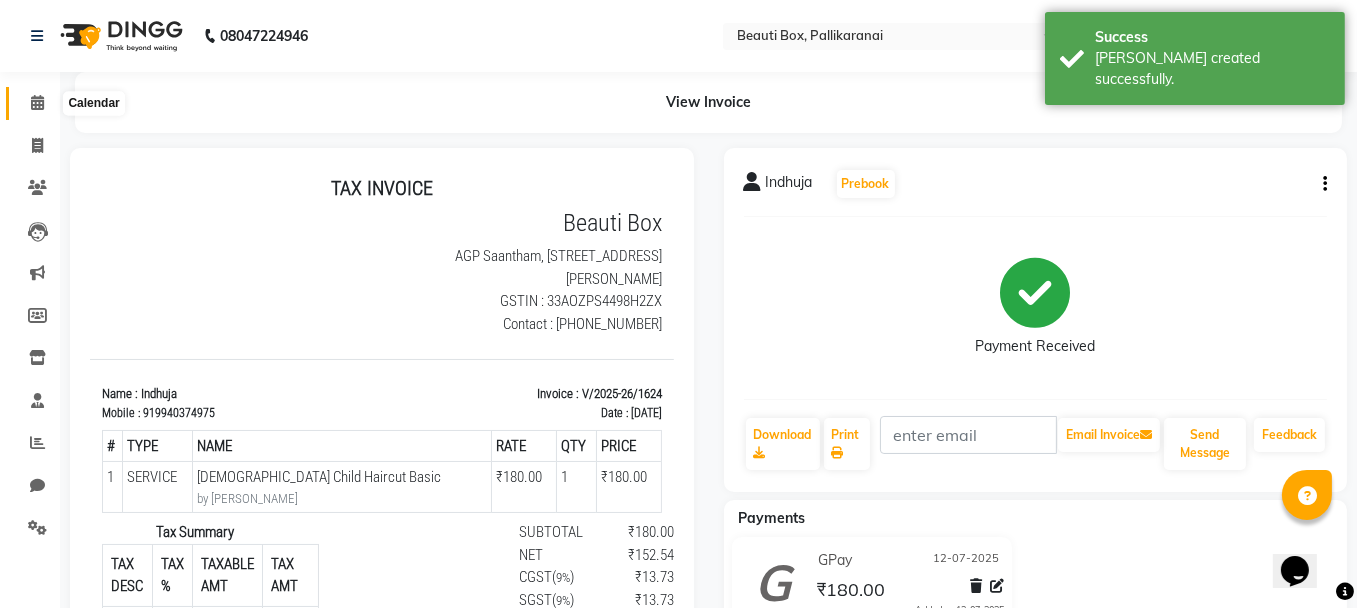 click 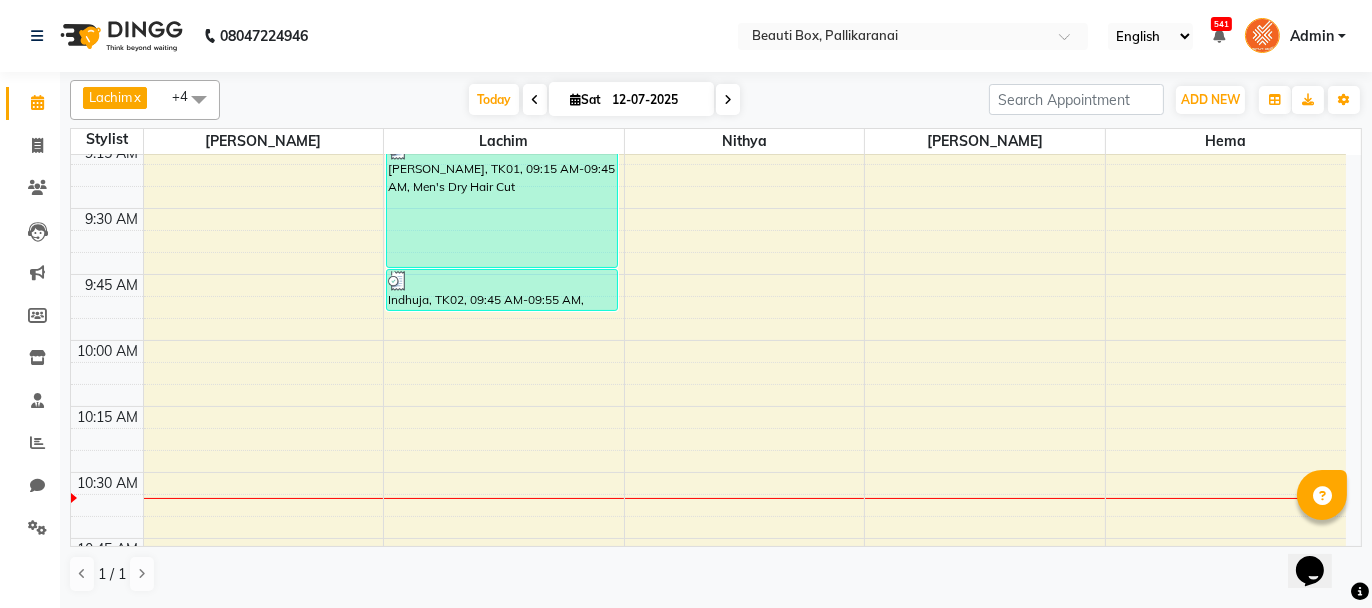 scroll, scrollTop: 300, scrollLeft: 0, axis: vertical 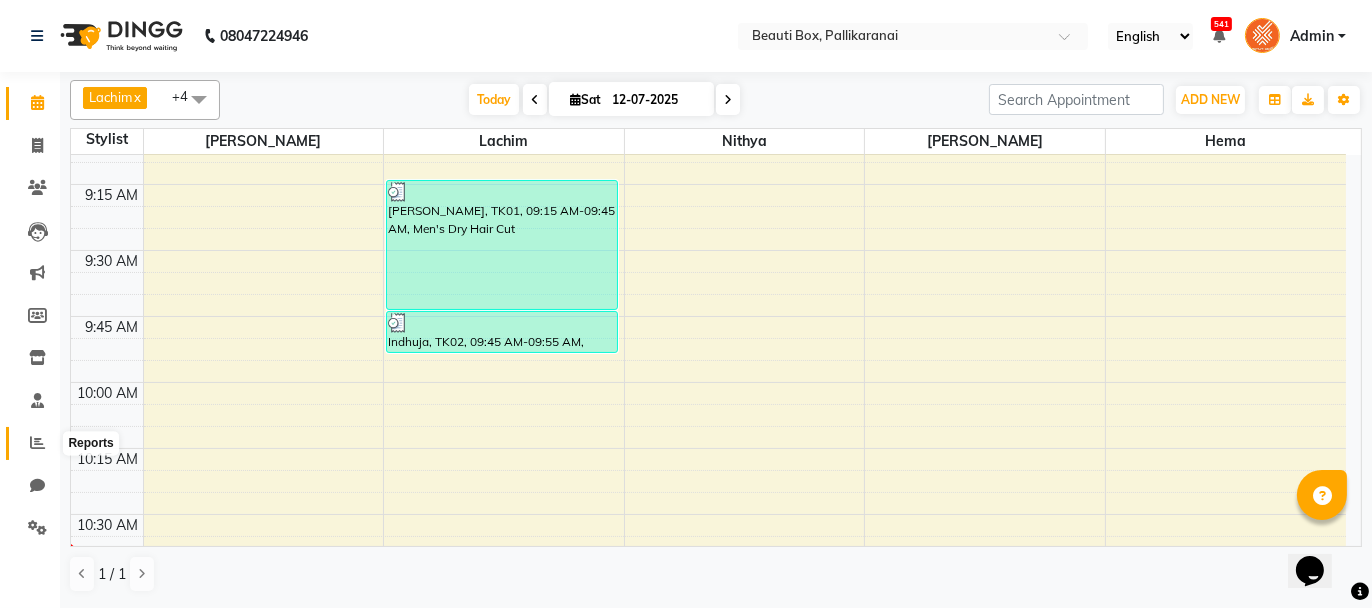 click 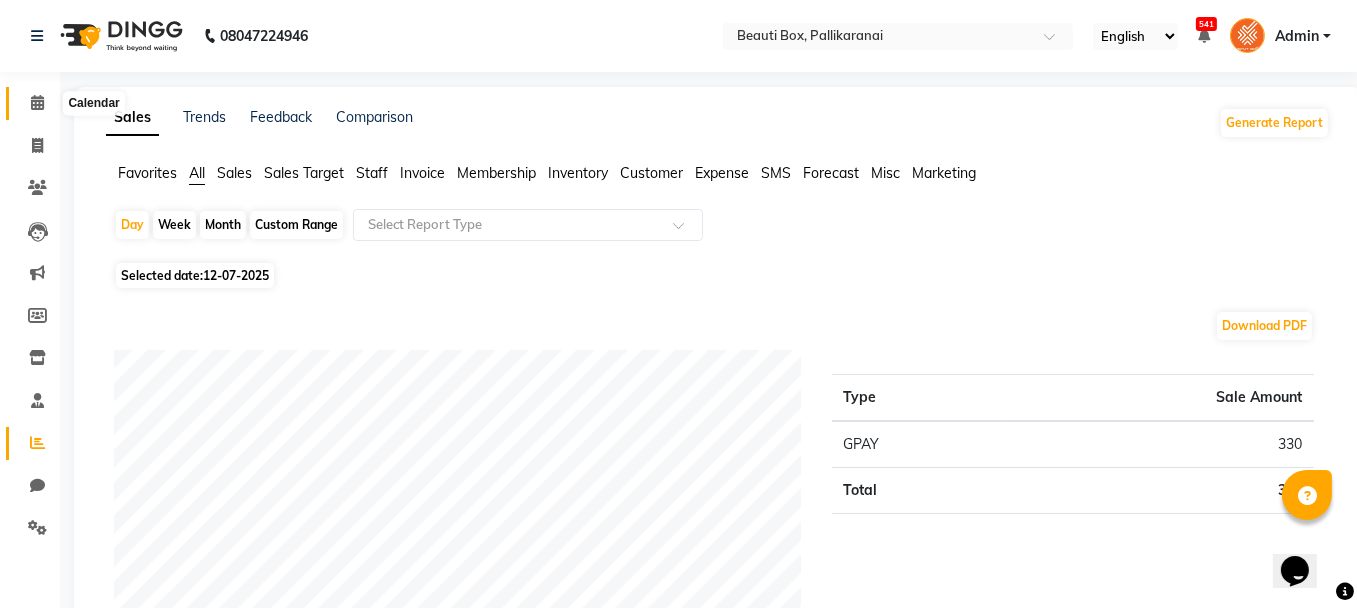 click 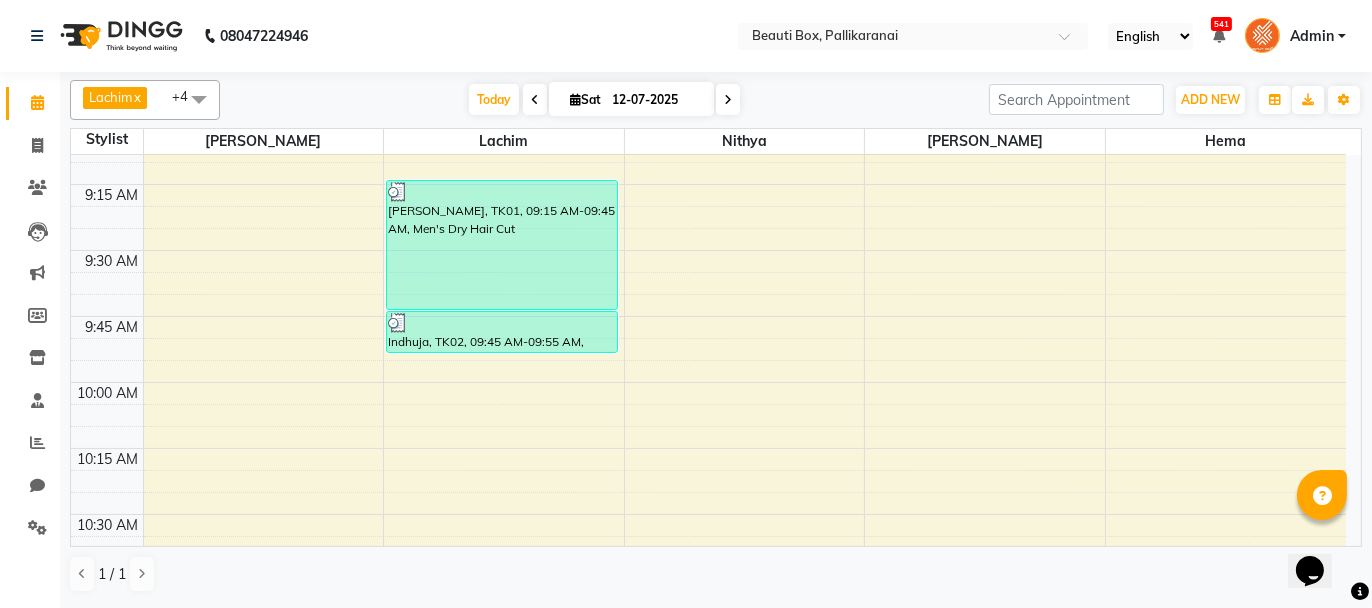 scroll, scrollTop: 400, scrollLeft: 0, axis: vertical 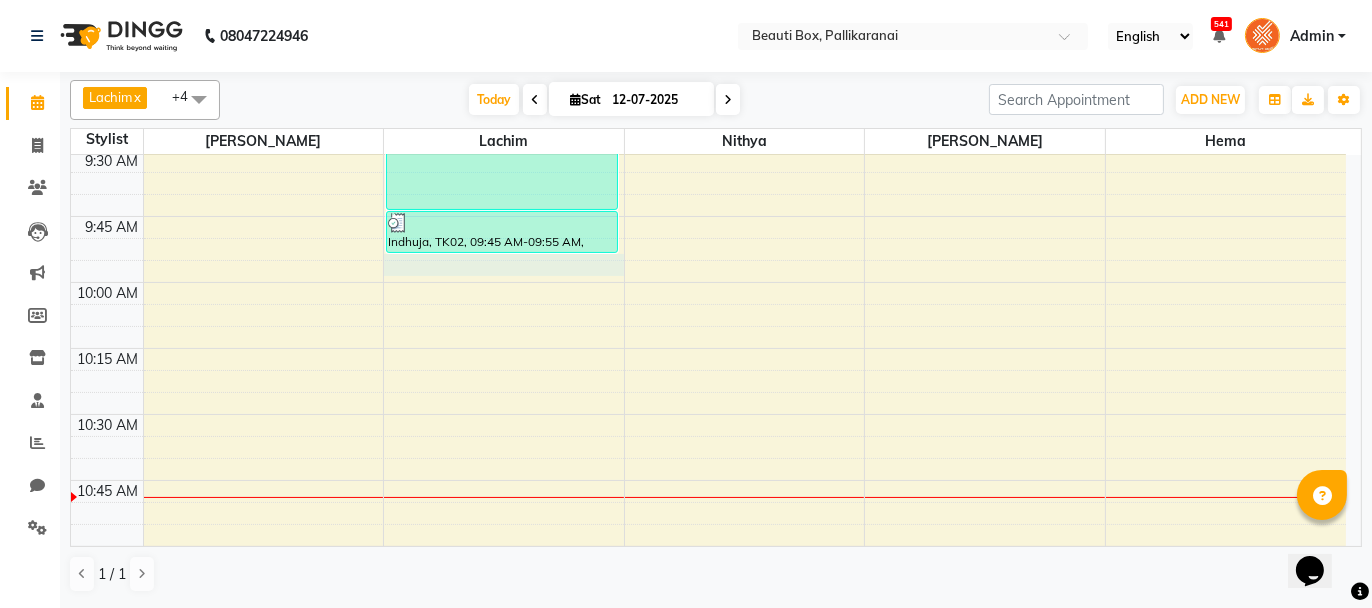 click on "8:00 AM 8:15 AM 8:30 AM 8:45 AM 9:00 AM 9:15 AM 9:30 AM 9:45 AM 10:00 AM 10:15 AM 10:30 AM 10:45 AM 11:00 AM 11:15 AM 11:30 AM 11:45 AM 12:00 PM 12:15 PM 12:30 PM 12:45 PM 1:00 PM 1:15 PM 1:30 PM 1:45 PM 2:00 PM 2:15 PM 2:30 PM 2:45 PM 3:00 PM 3:15 PM 3:30 PM 3:45 PM 4:00 PM 4:15 PM 4:30 PM 4:45 PM 5:00 PM 5:15 PM 5:30 PM 5:45 PM 6:00 PM 6:15 PM 6:30 PM 6:45 PM 7:00 PM 7:15 PM 7:30 PM 7:45 PM 8:00 PM 8:15 PM 8:30 PM 8:45 PM 9:00 PM 9:15 PM 9:30 PM 9:45 PM     [PERSON_NAME], TK01, 09:15 AM-09:45 AM, Men's Dry Hair Cut      Indhuja, TK02, 09:45 AM-09:55 AM, [DEMOGRAPHIC_DATA] Child Haircut Basic" at bounding box center (708, 1602) 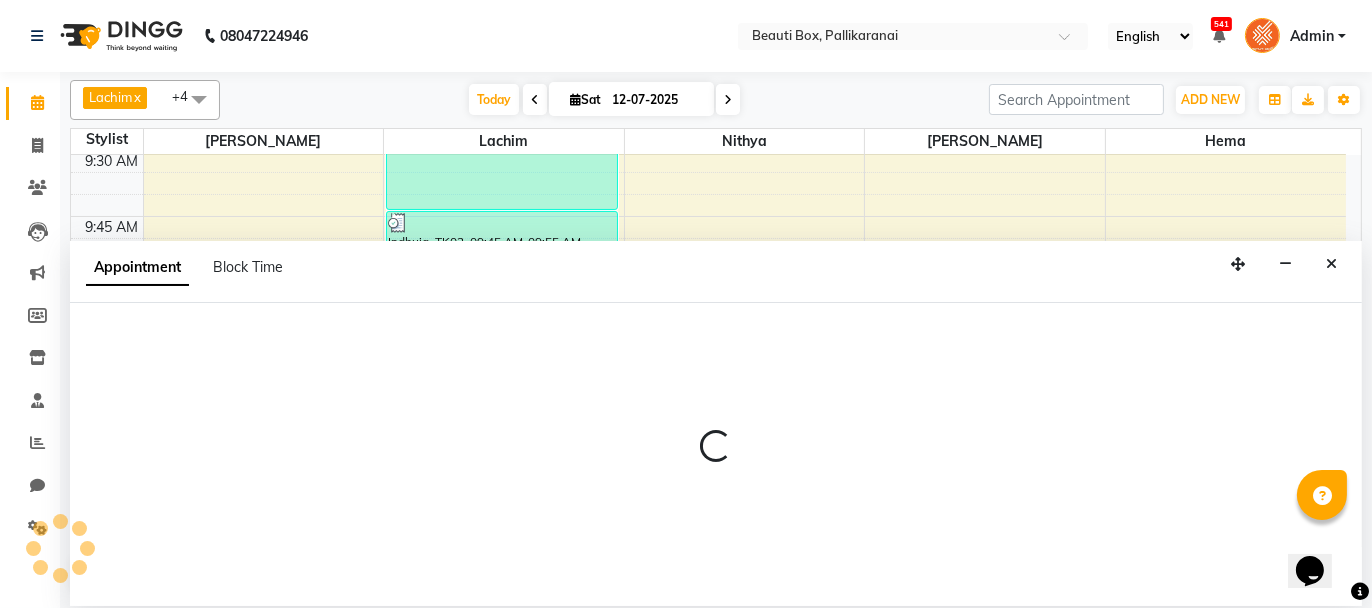 select on "9763" 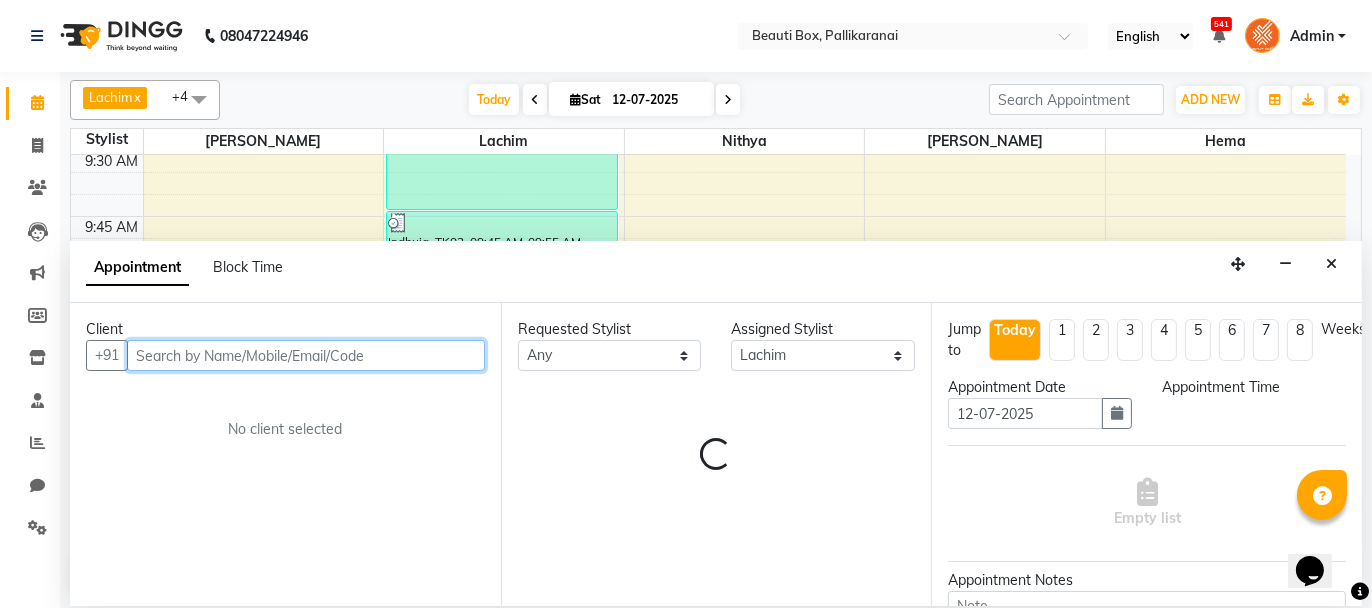 select on "600" 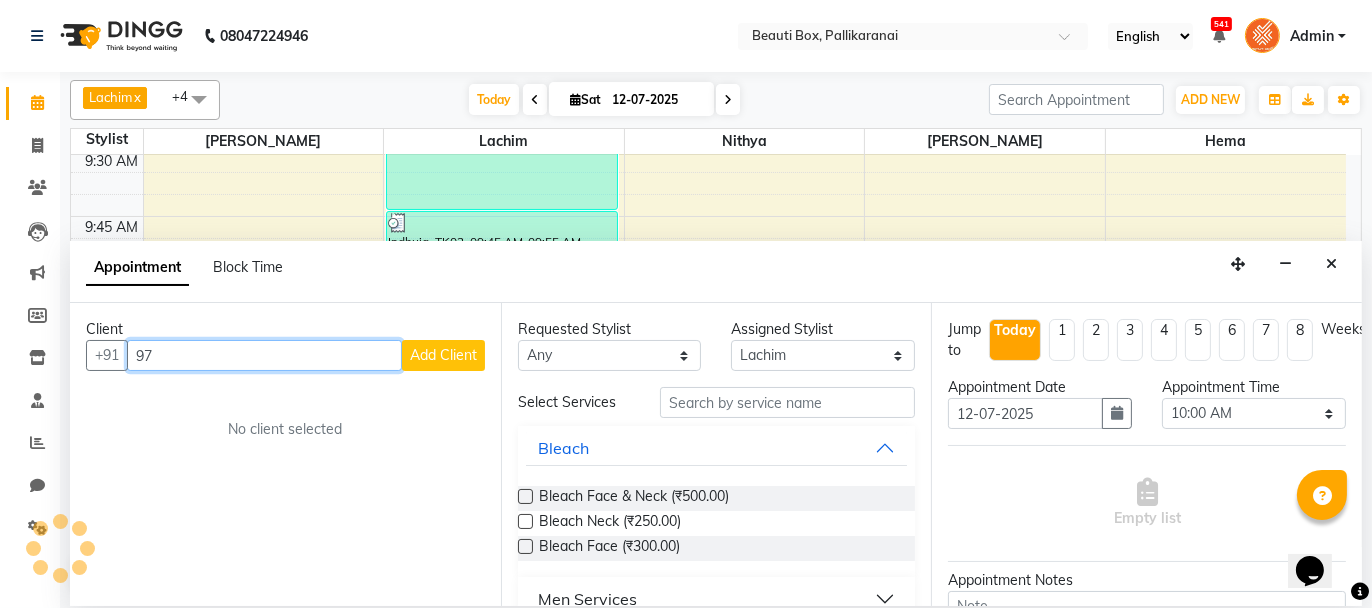 type on "9" 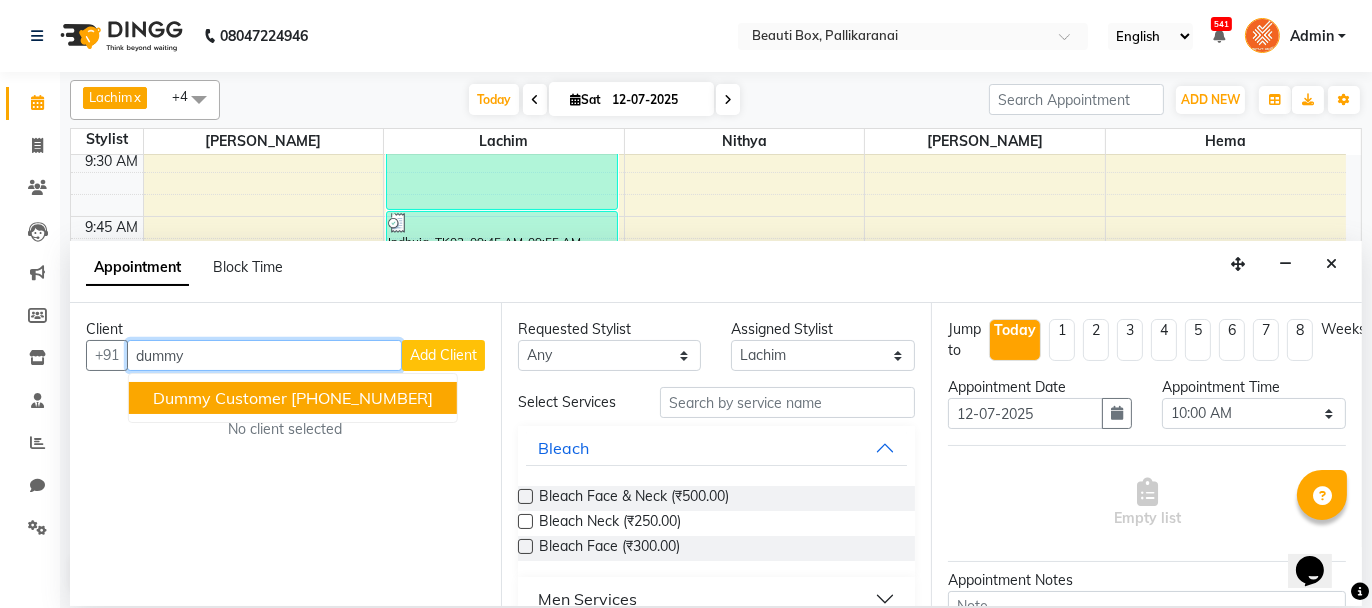 click on "Dummy Customer" at bounding box center [220, 398] 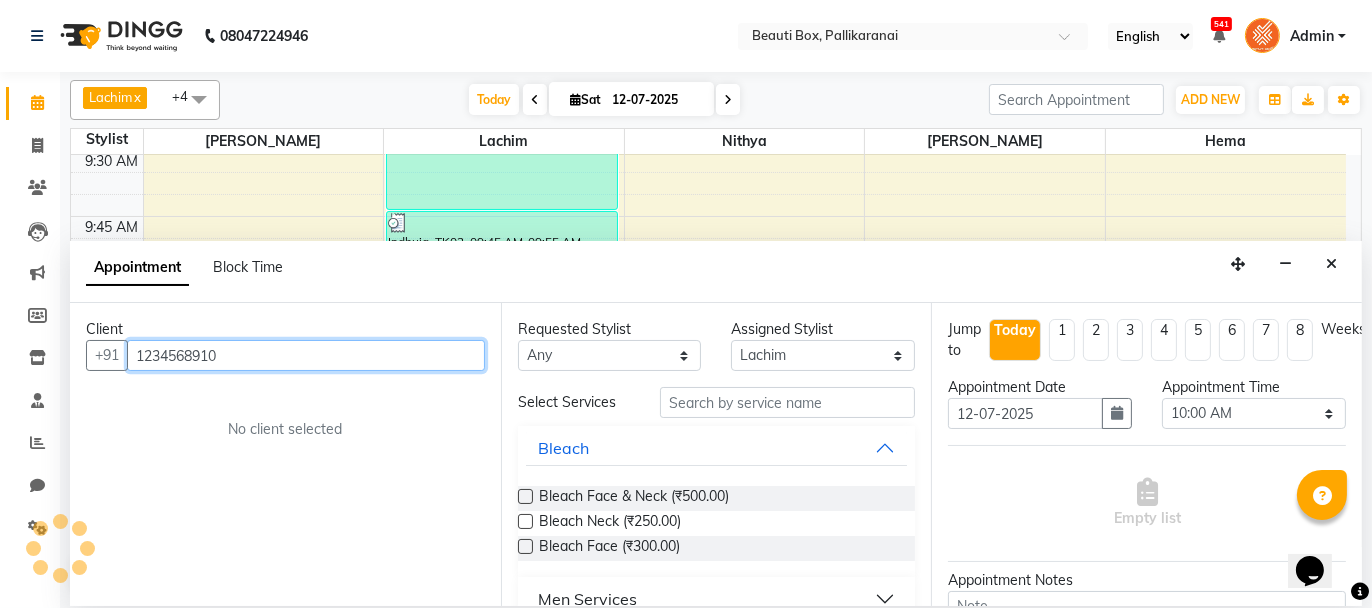 type on "1234568910" 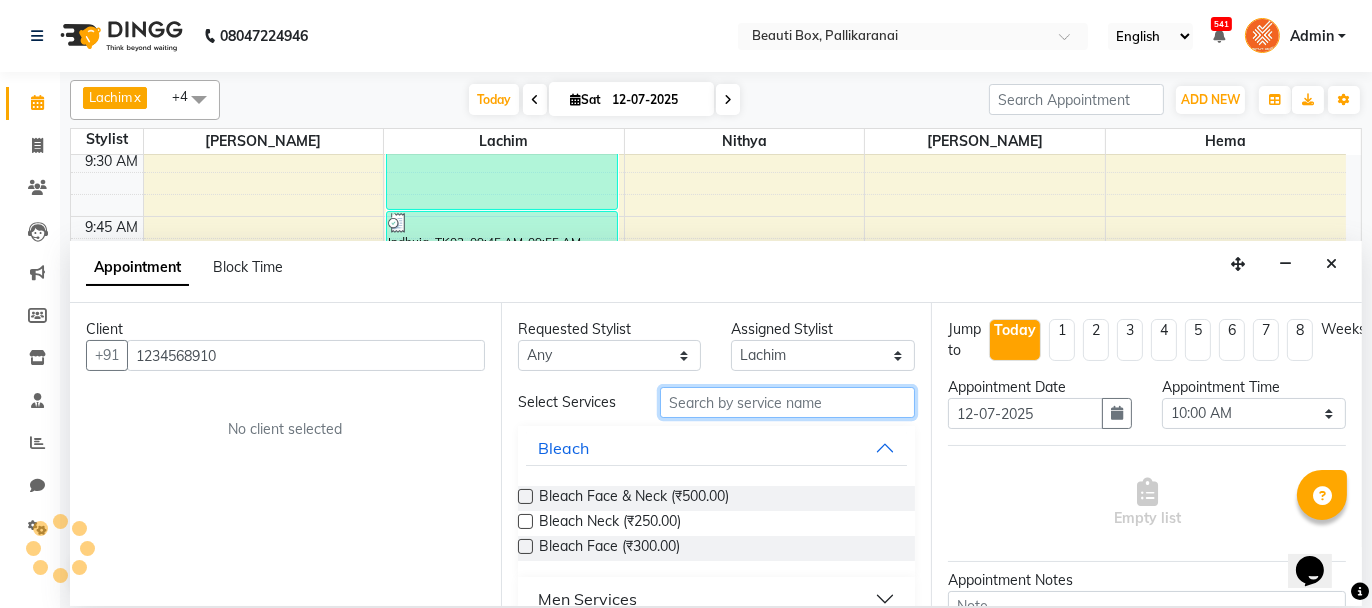 click at bounding box center [787, 402] 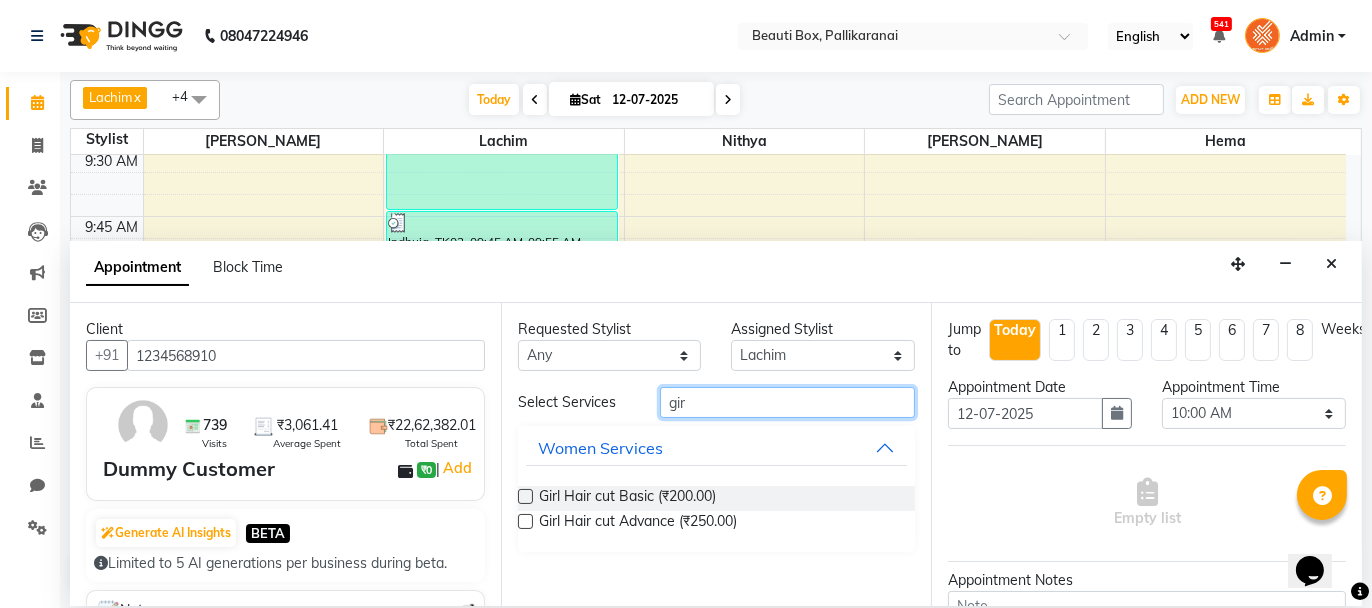 type on "gir" 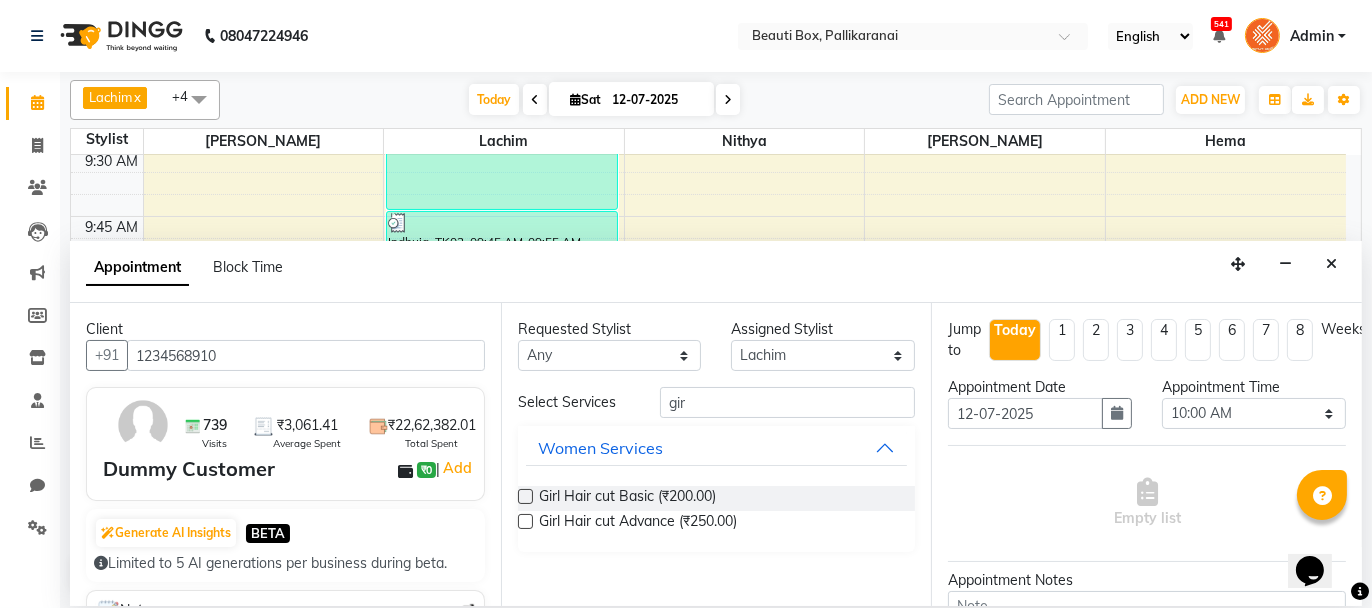 click at bounding box center [525, 496] 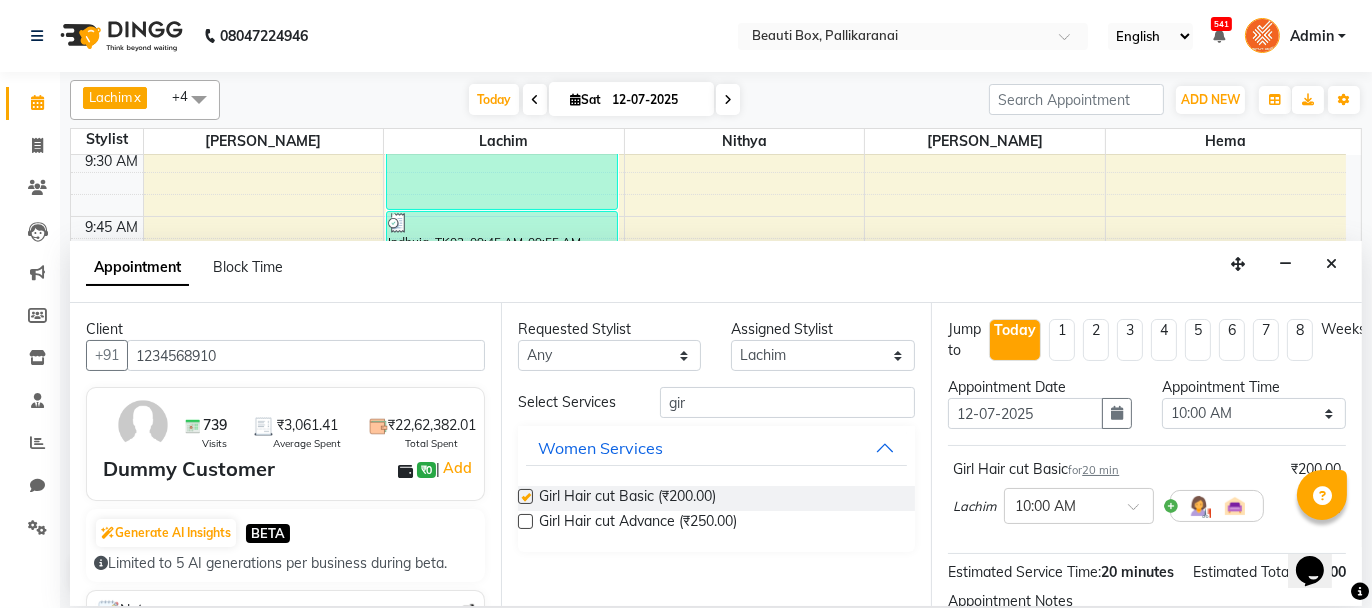 checkbox on "false" 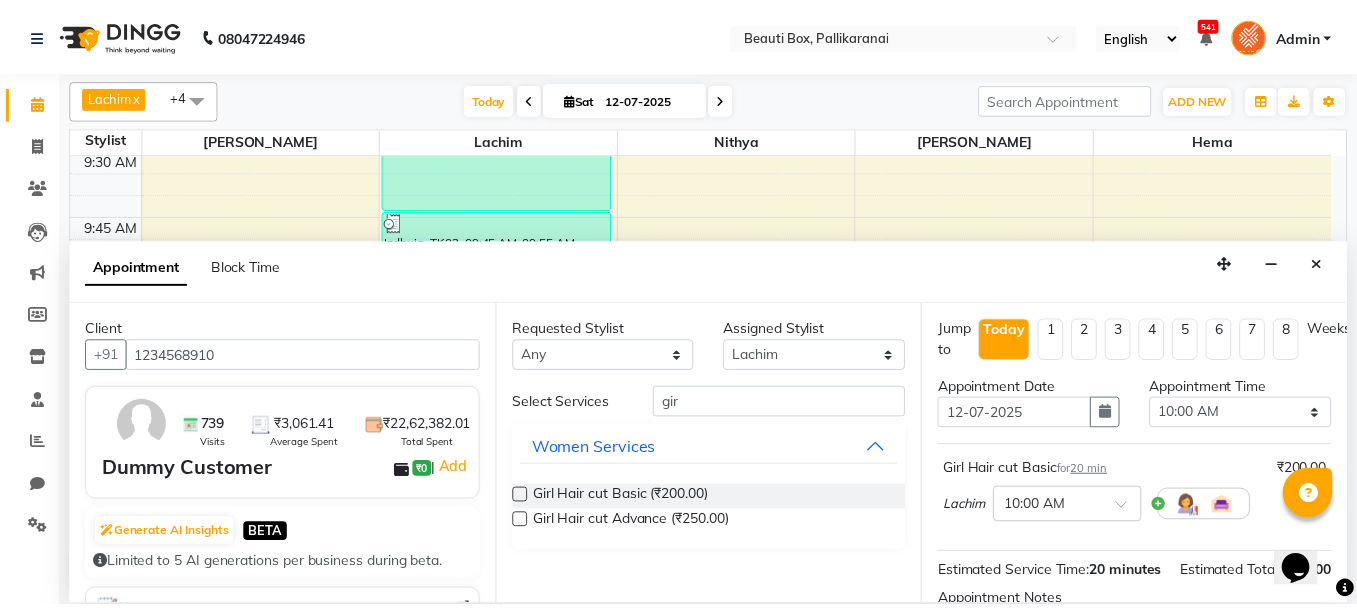 scroll, scrollTop: 242, scrollLeft: 0, axis: vertical 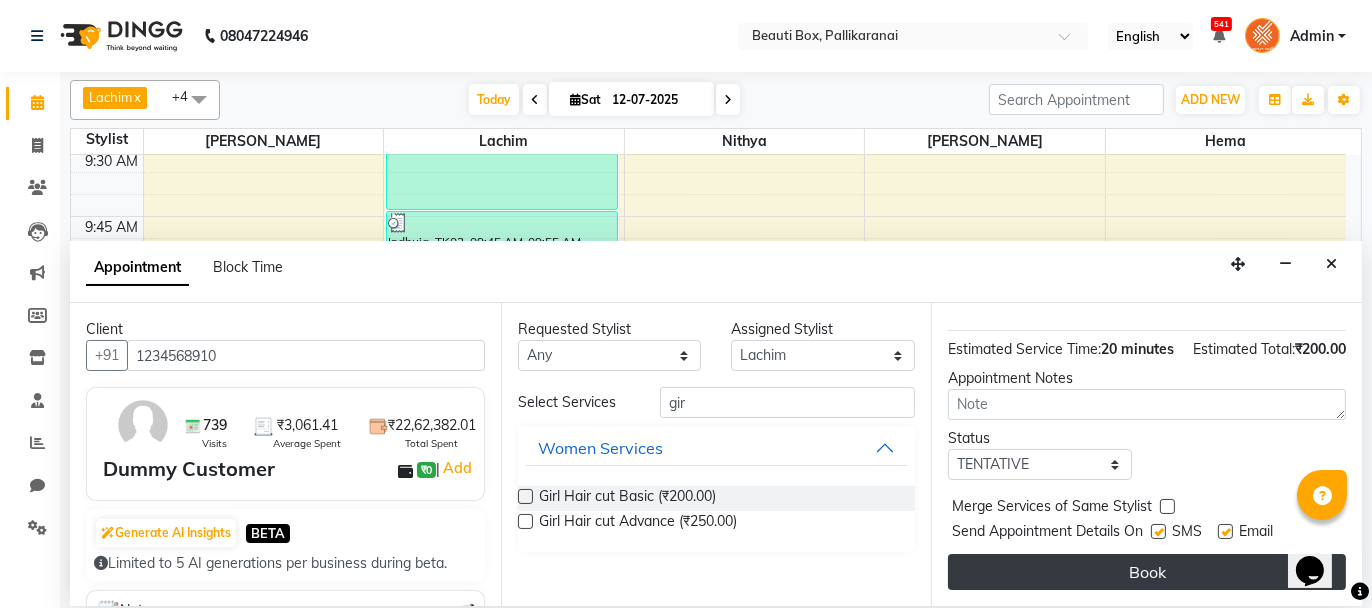 click on "Book" at bounding box center [1147, 572] 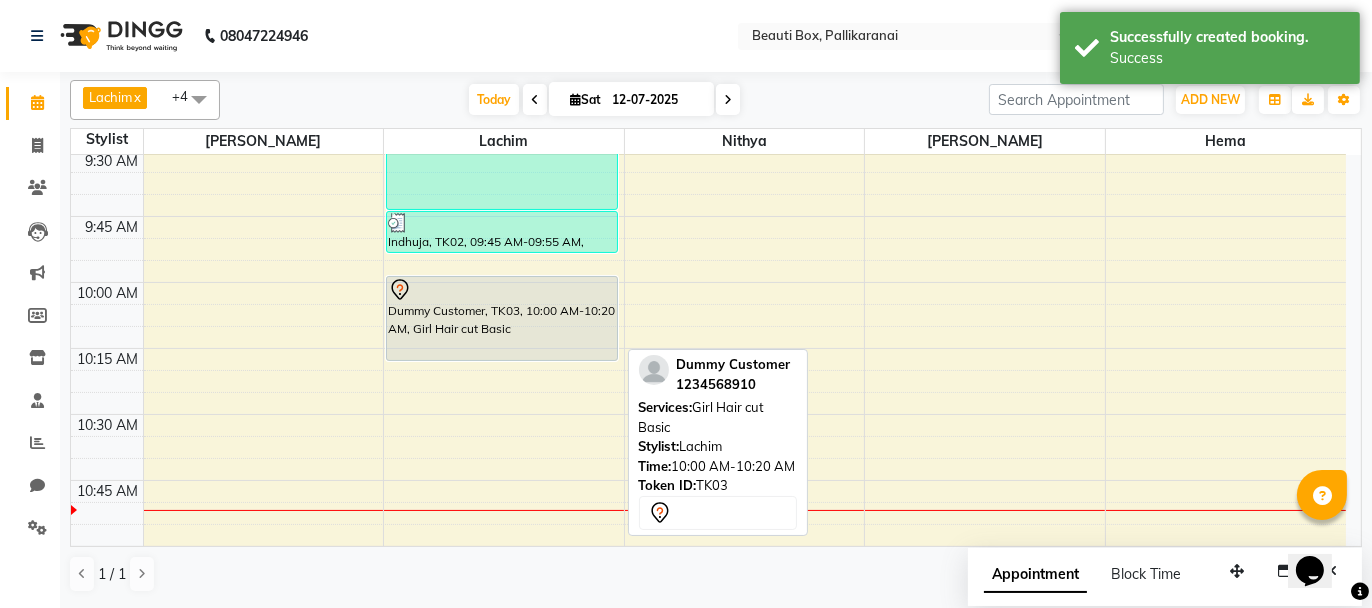 click at bounding box center (502, 290) 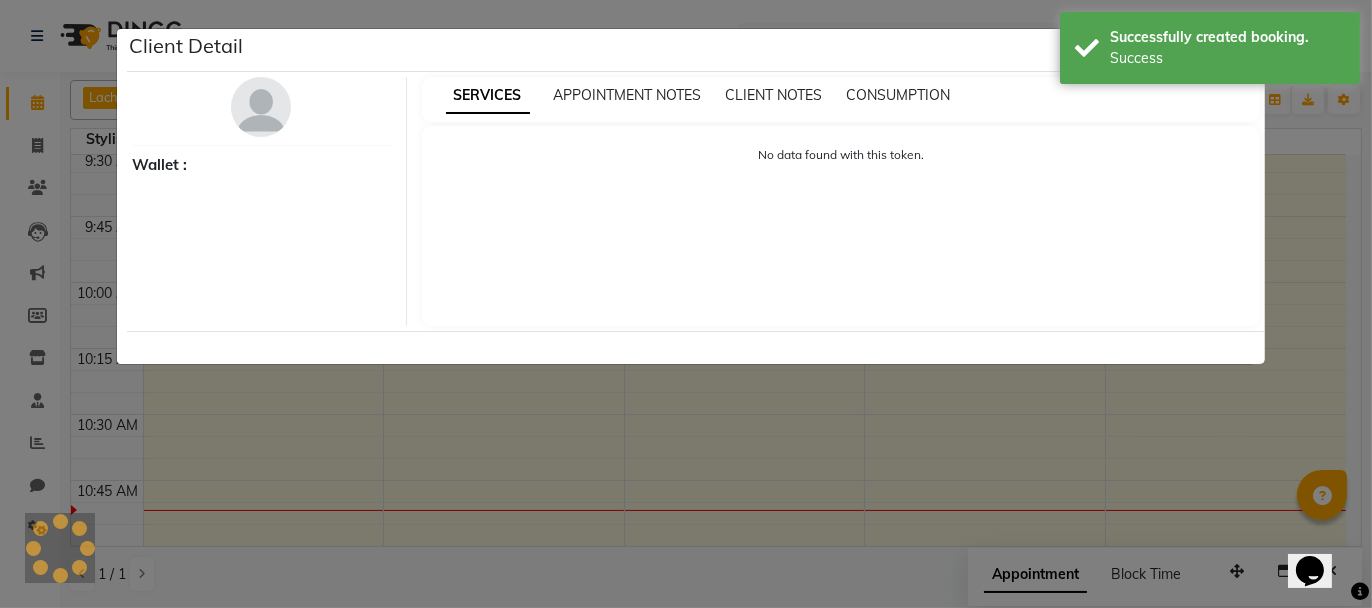 select on "7" 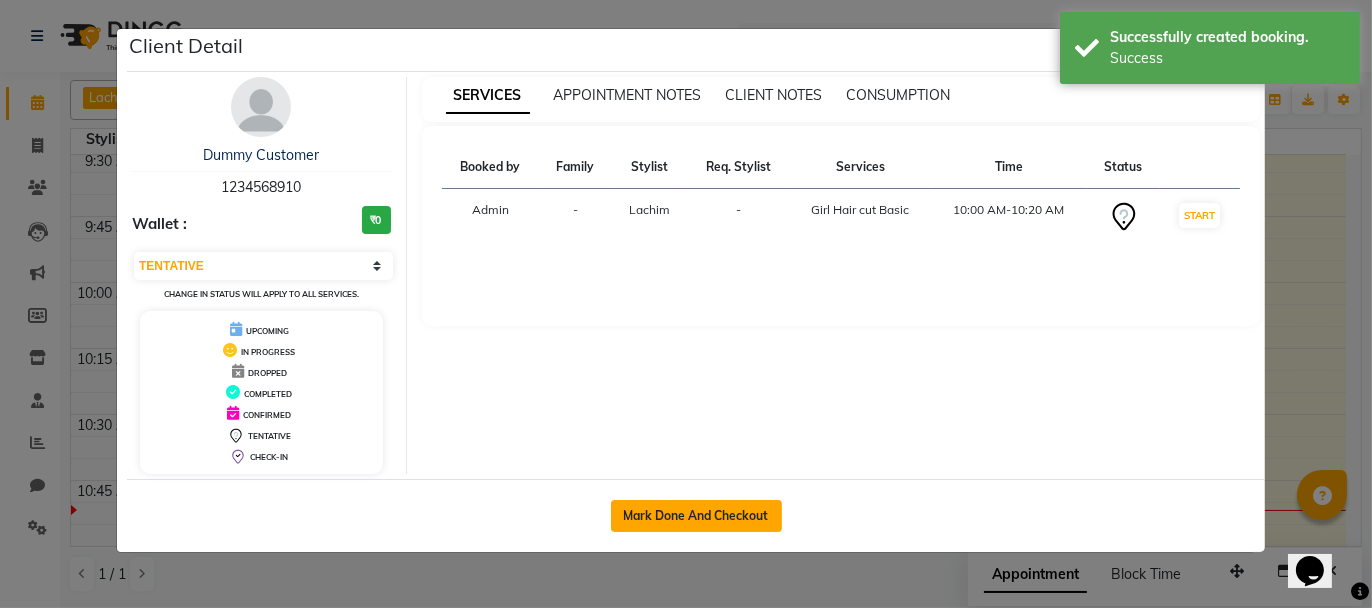 click on "Mark Done And Checkout" 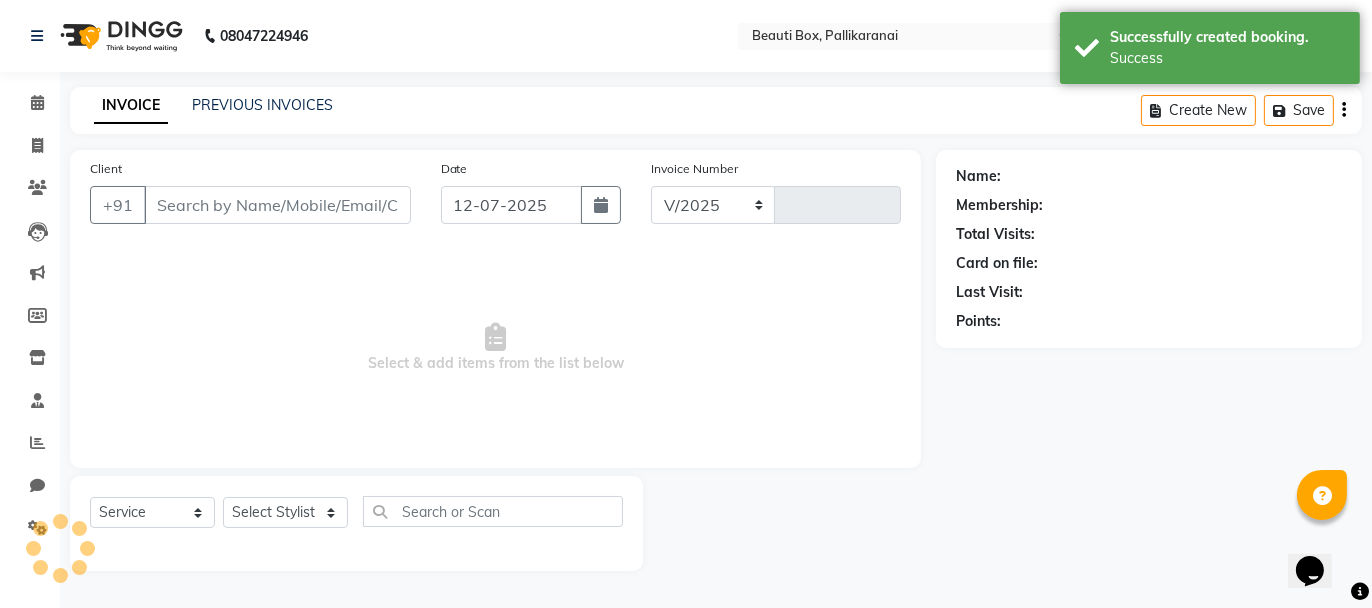 select on "11" 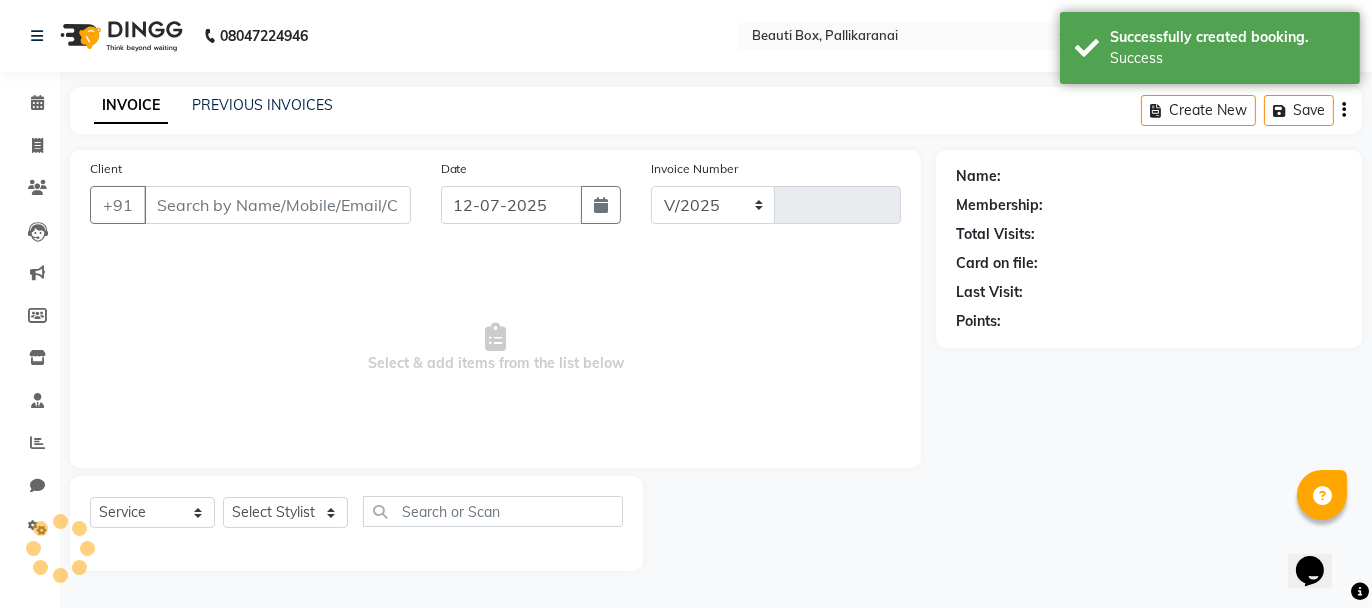 type on "1625" 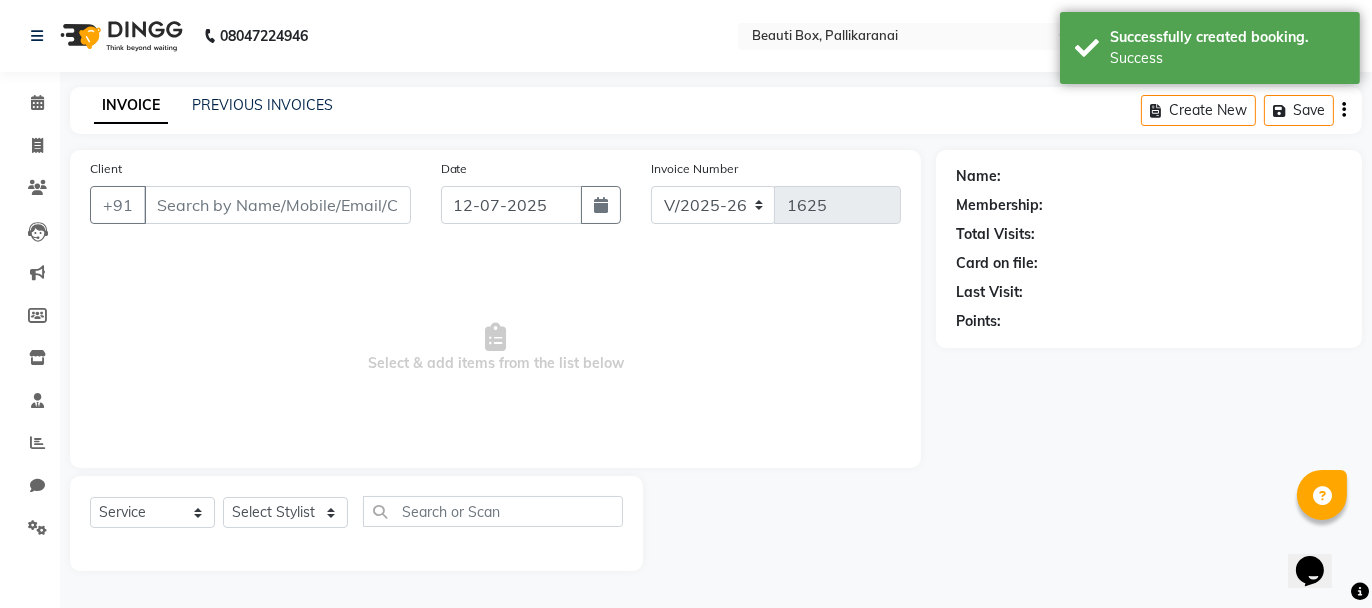type on "1234568910" 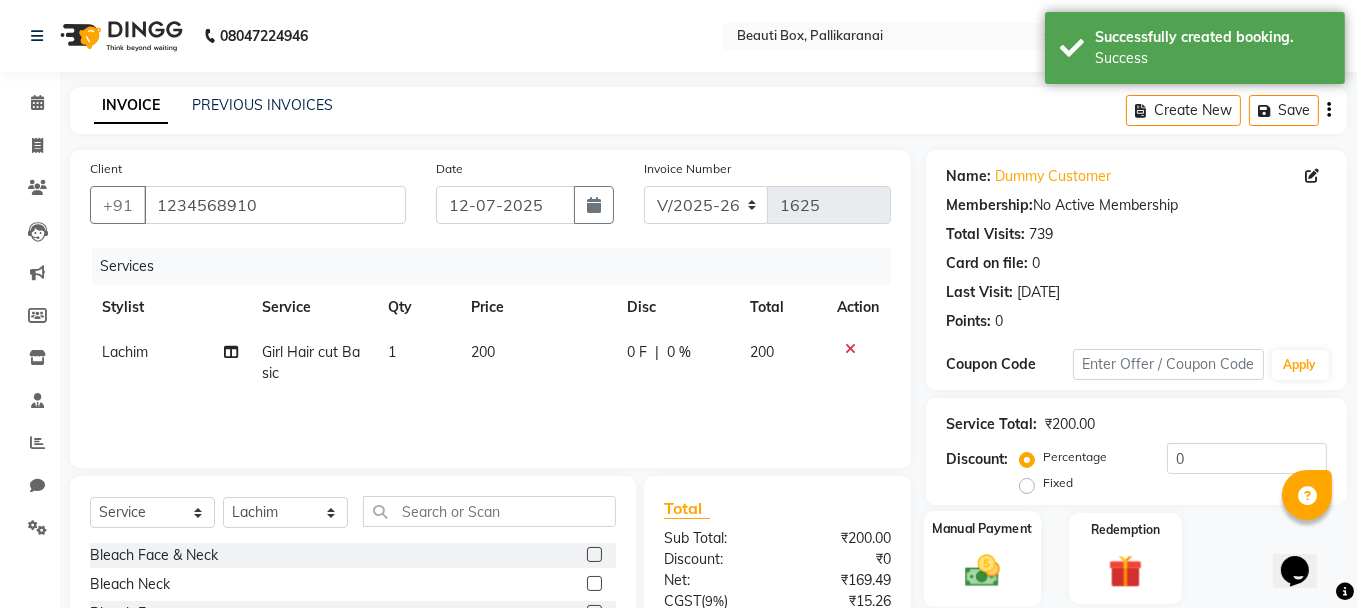 click 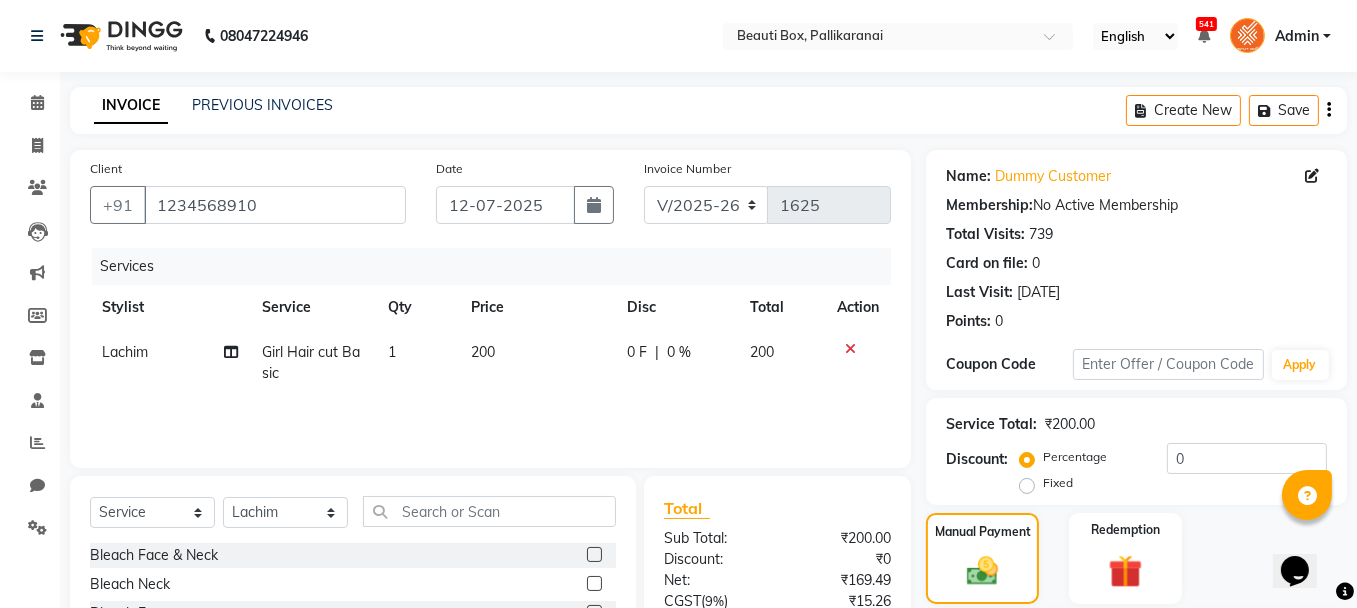 scroll, scrollTop: 194, scrollLeft: 0, axis: vertical 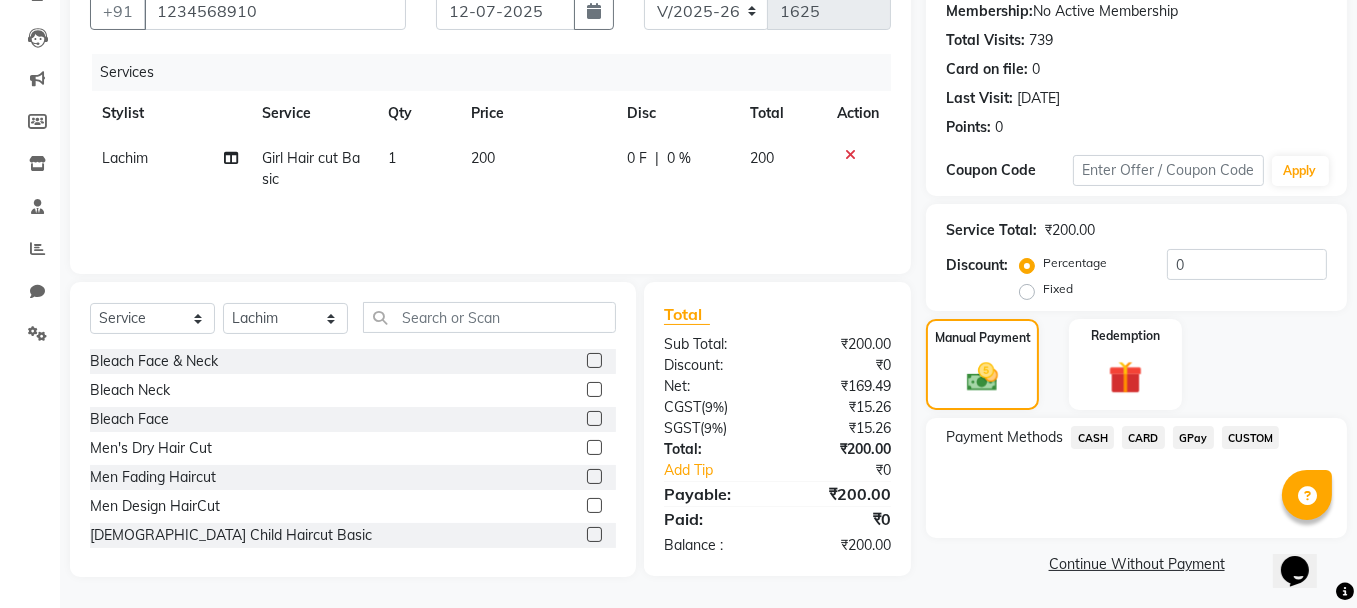 click on "GPay" 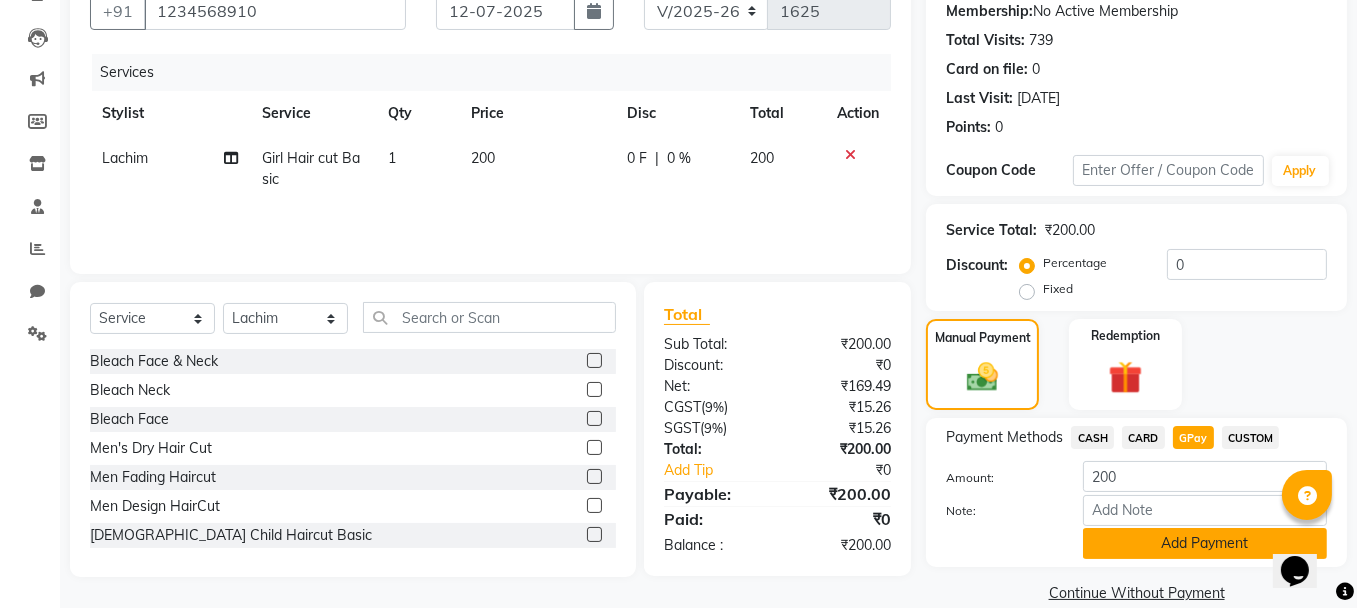 click on "Add Payment" 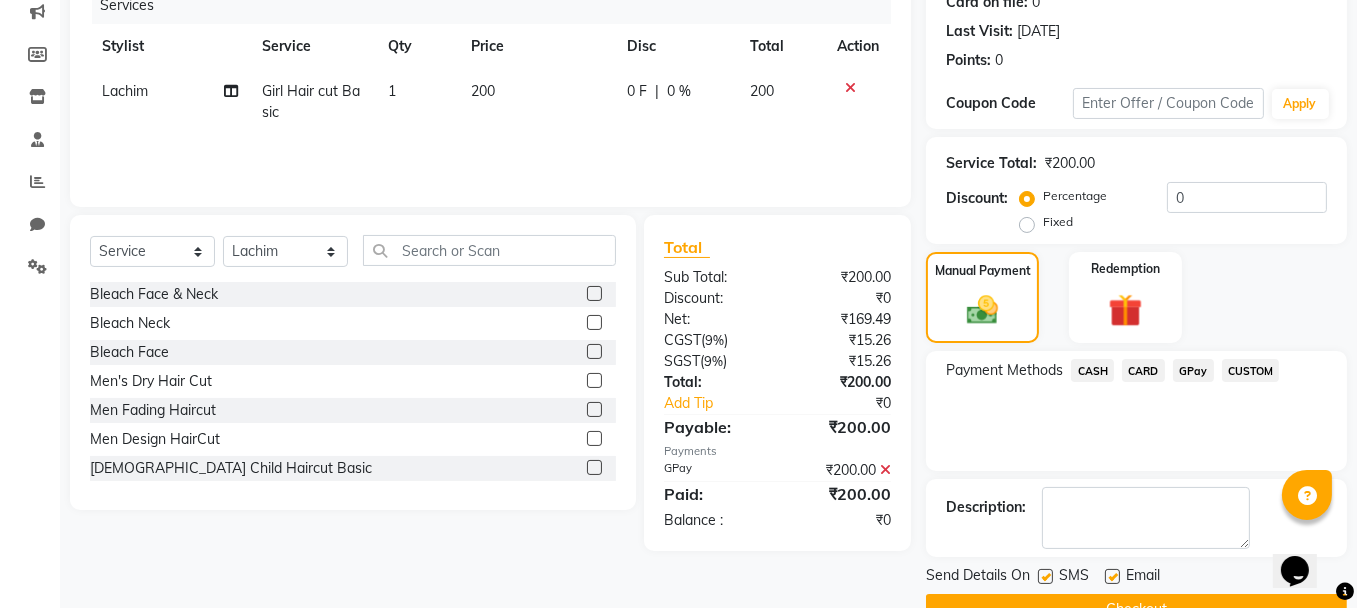 scroll, scrollTop: 305, scrollLeft: 0, axis: vertical 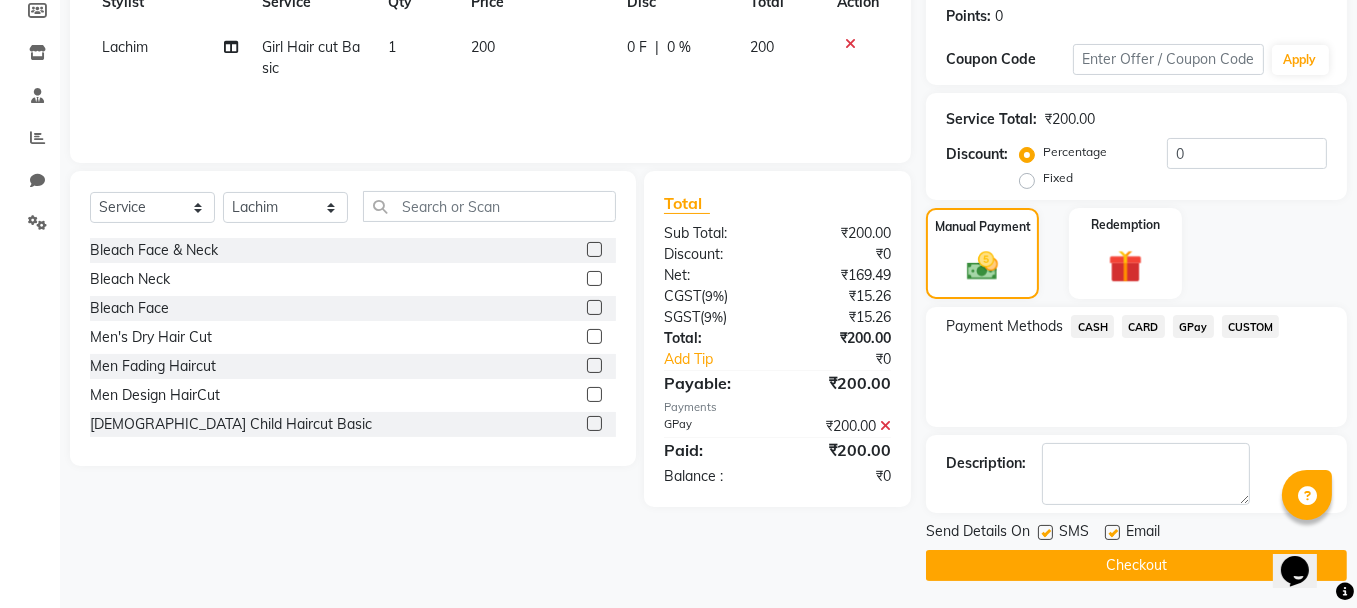 click on "Checkout" 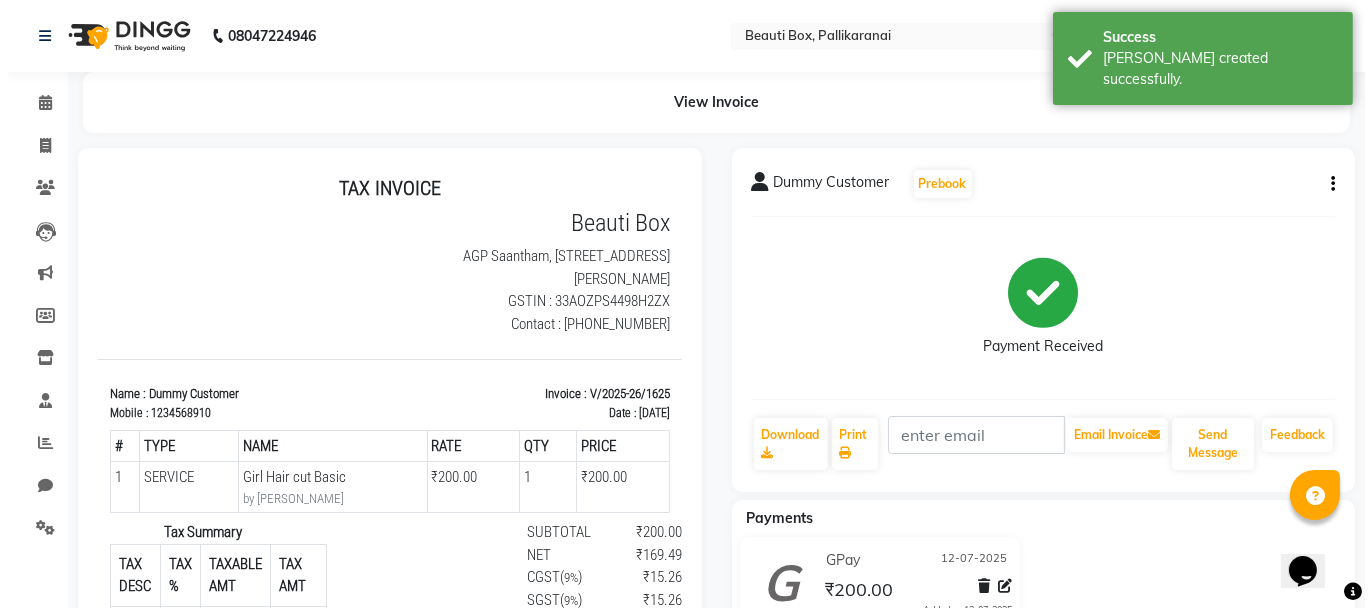 scroll, scrollTop: 0, scrollLeft: 0, axis: both 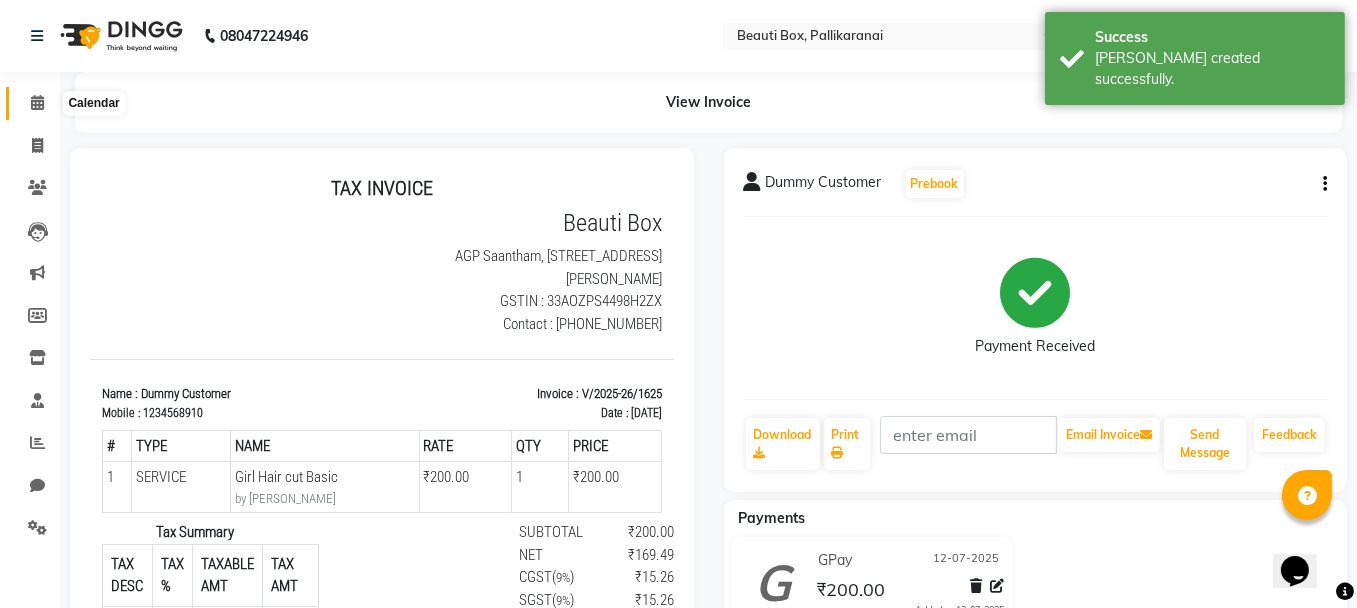 click 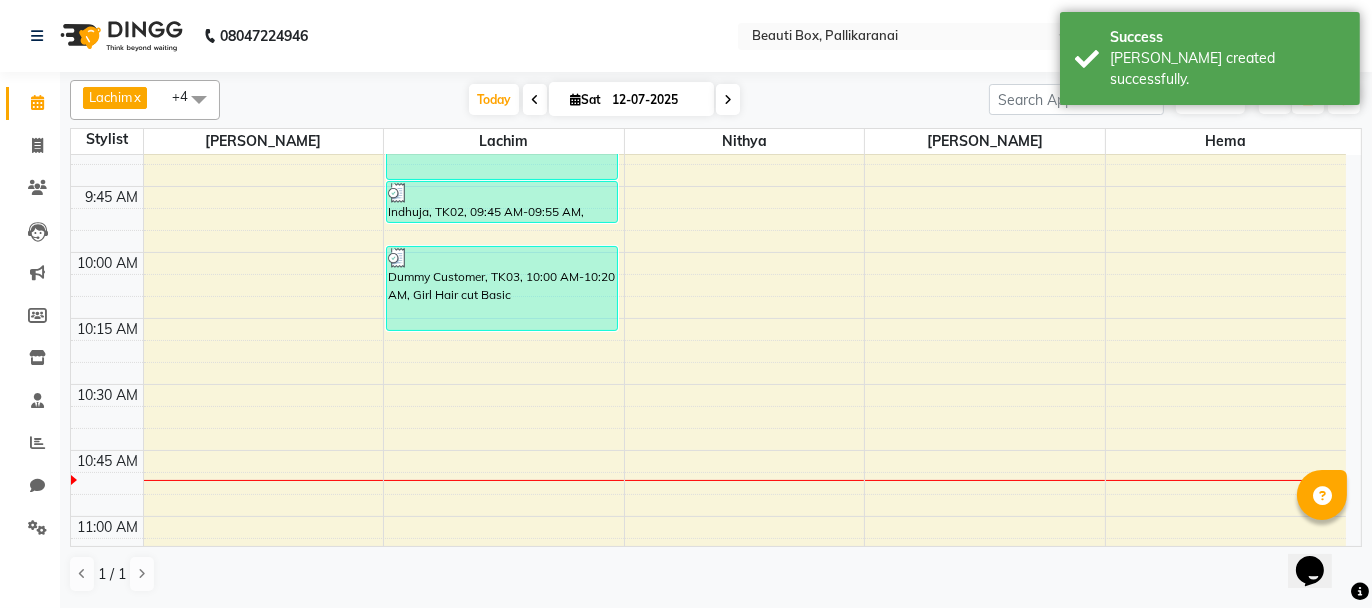scroll, scrollTop: 422, scrollLeft: 0, axis: vertical 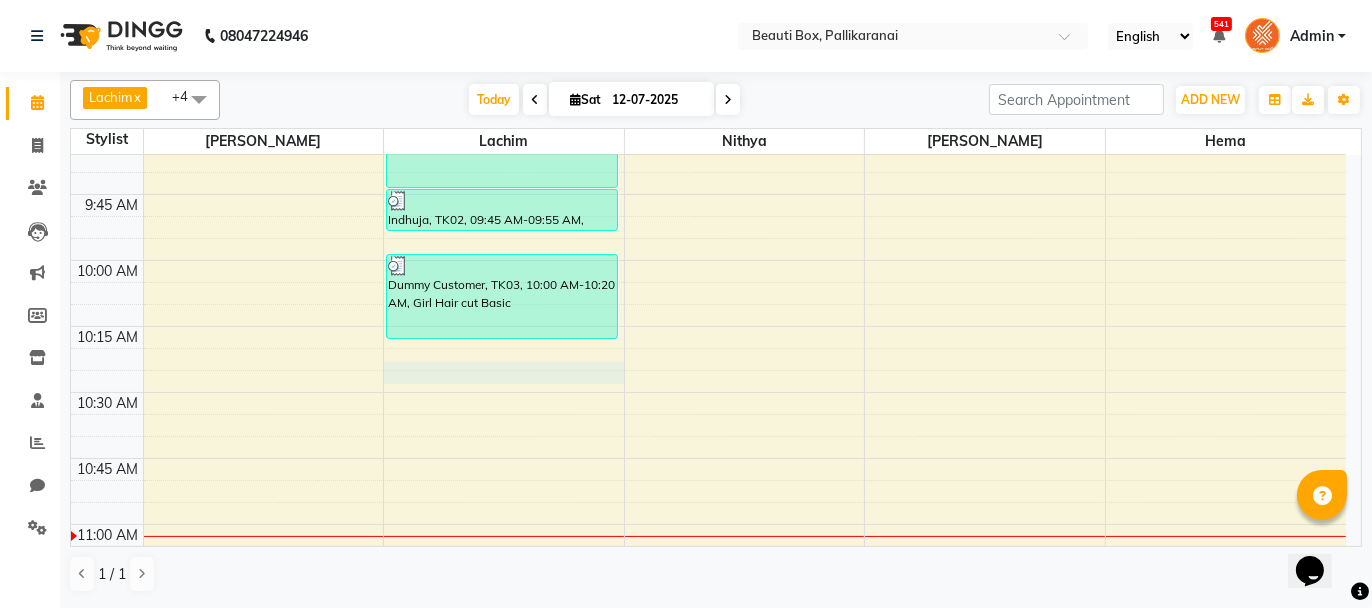 click on "8:00 AM 8:15 AM 8:30 AM 8:45 AM 9:00 AM 9:15 AM 9:30 AM 9:45 AM 10:00 AM 10:15 AM 10:30 AM 10:45 AM 11:00 AM 11:15 AM 11:30 AM 11:45 AM 12:00 PM 12:15 PM 12:30 PM 12:45 PM 1:00 PM 1:15 PM 1:30 PM 1:45 PM 2:00 PM 2:15 PM 2:30 PM 2:45 PM 3:00 PM 3:15 PM 3:30 PM 3:45 PM 4:00 PM 4:15 PM 4:30 PM 4:45 PM 5:00 PM 5:15 PM 5:30 PM 5:45 PM 6:00 PM 6:15 PM 6:30 PM 6:45 PM 7:00 PM 7:15 PM 7:30 PM 7:45 PM 8:00 PM 8:15 PM 8:30 PM 8:45 PM 9:00 PM 9:15 PM 9:30 PM 9:45 PM     [PERSON_NAME], TK01, 09:15 AM-09:45 AM, Men's Dry Hair Cut      Indhuja, TK02, 09:45 AM-09:55 AM, [DEMOGRAPHIC_DATA] Child Haircut Basic      Dummy Customer, TK03, 10:00 AM-10:20 AM,  Girl Hair cut Basic" at bounding box center [708, 1580] 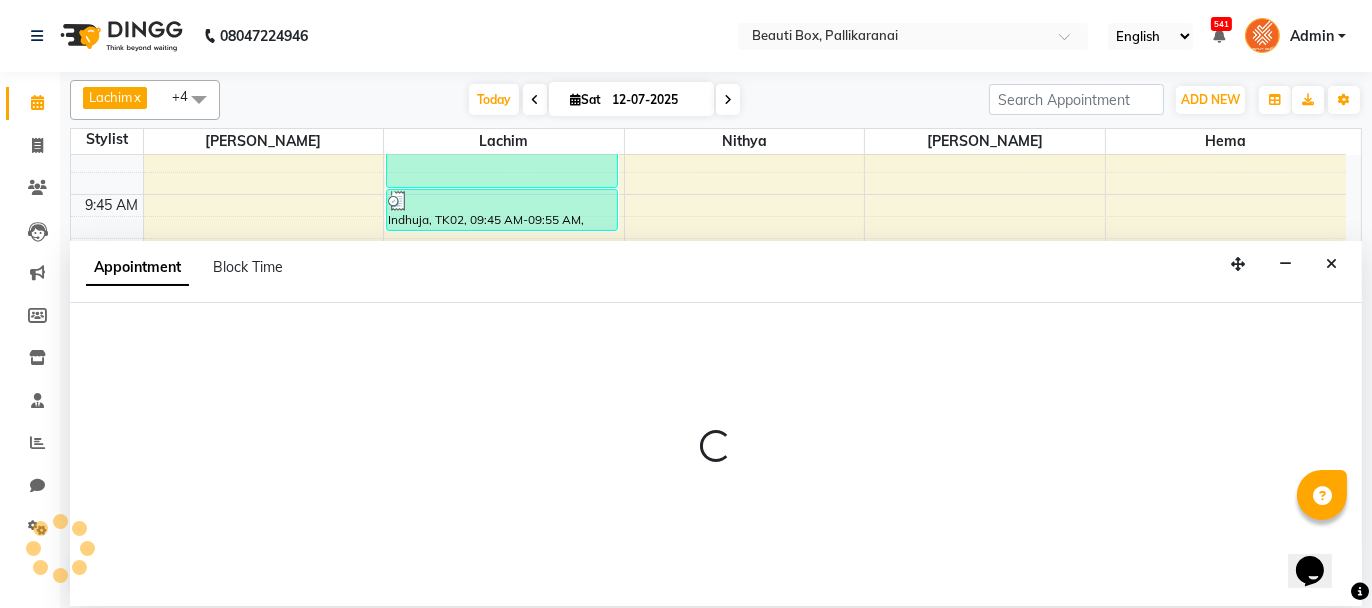 select on "9763" 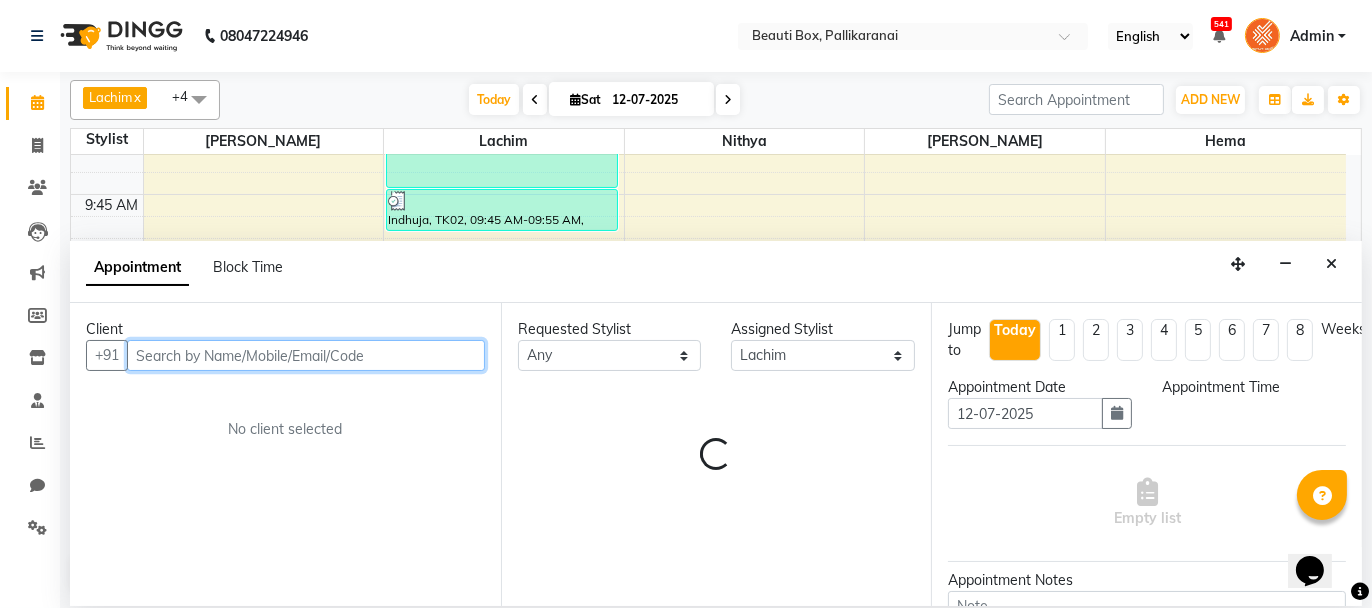 select on "630" 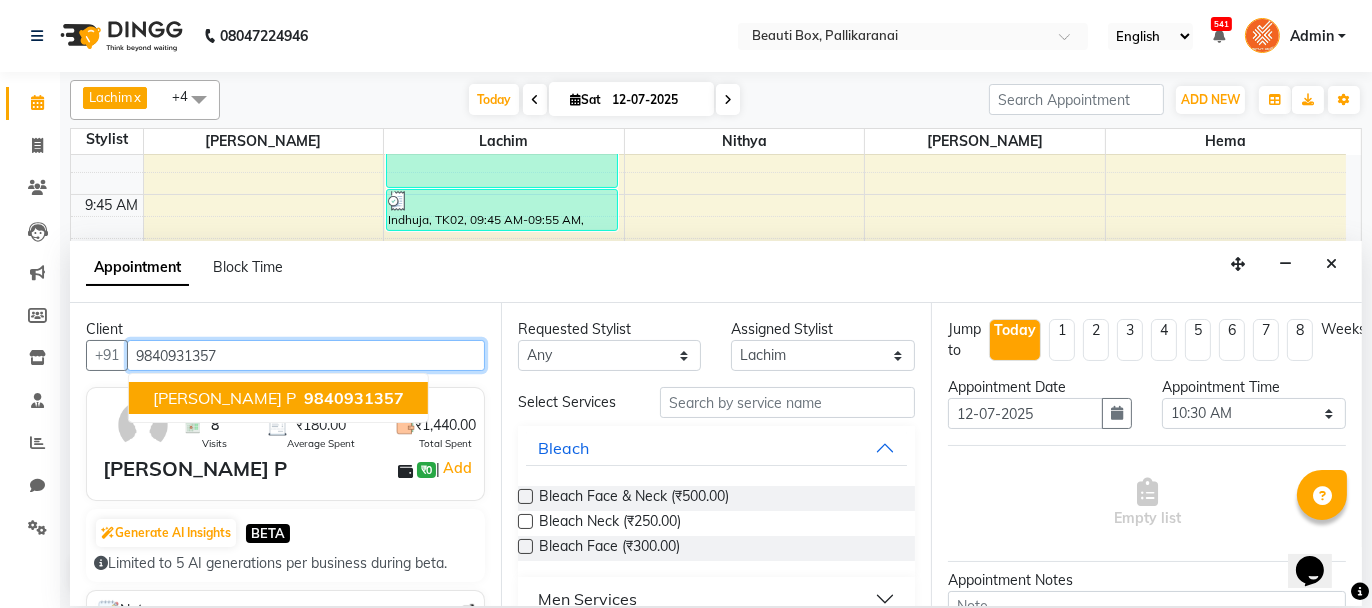 click on "9840931357" at bounding box center [354, 398] 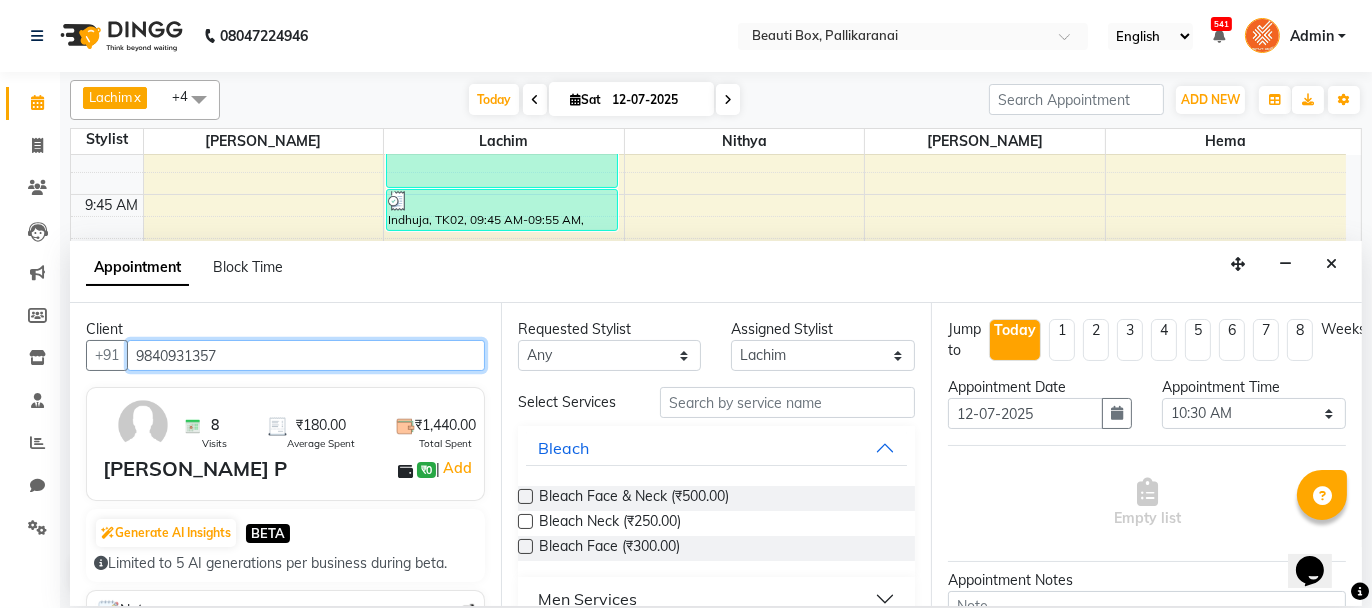 type on "9840931357" 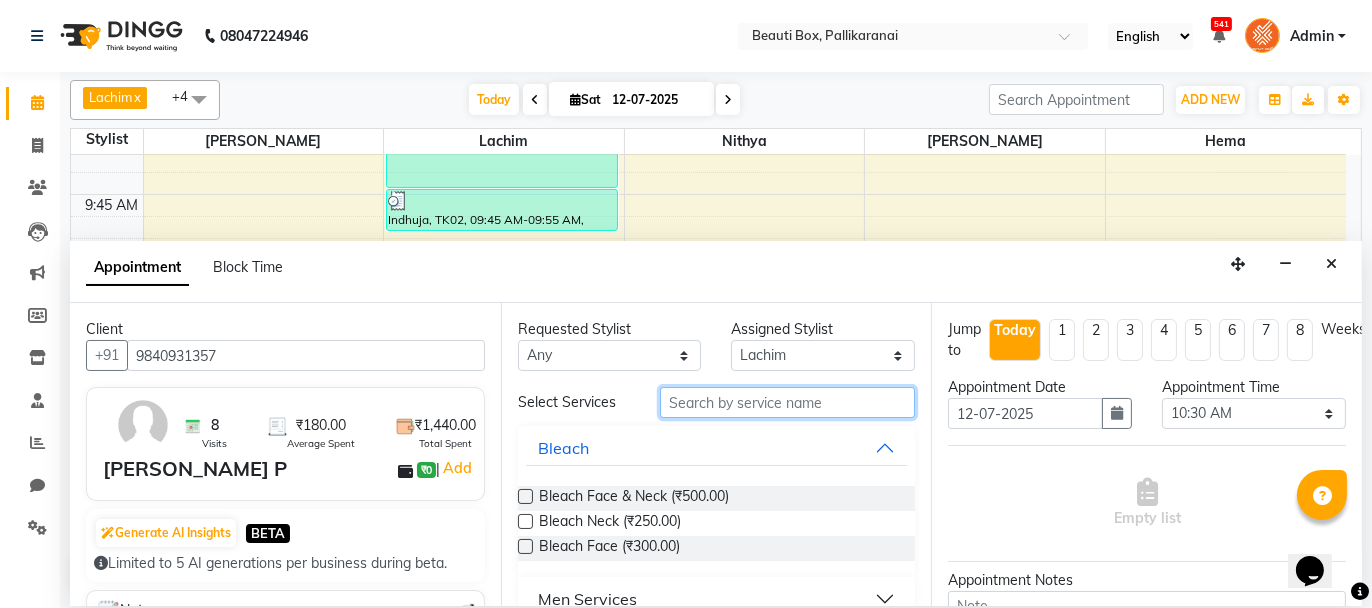 click at bounding box center (787, 402) 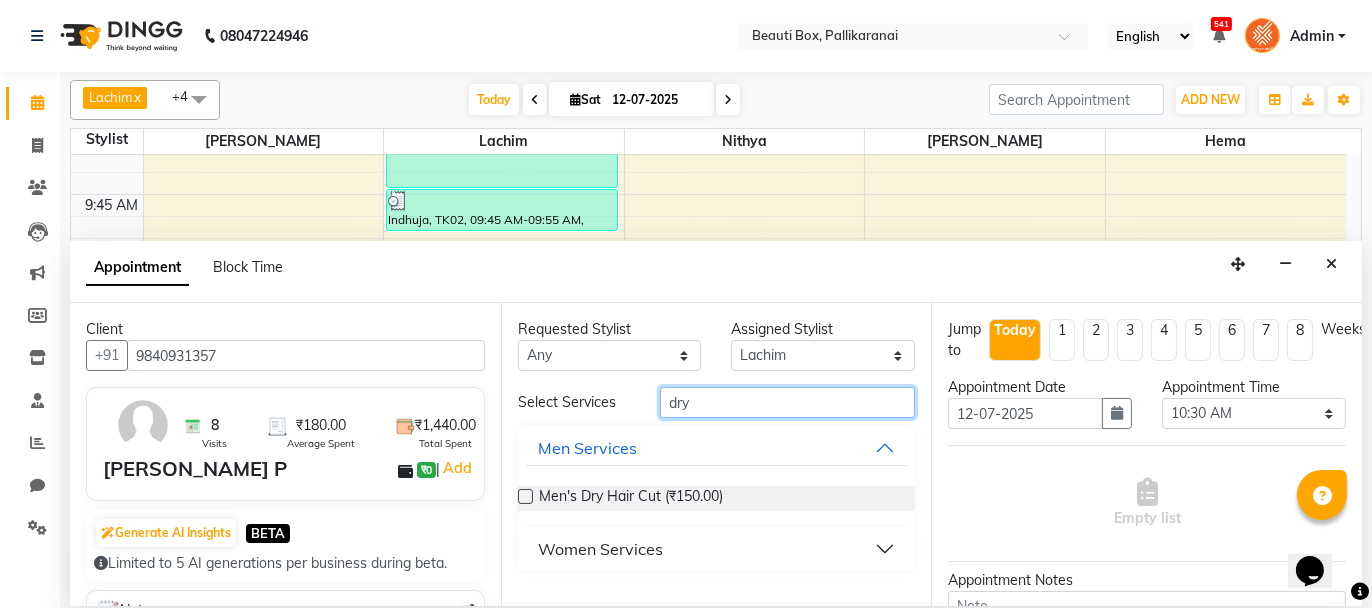 type on "dry" 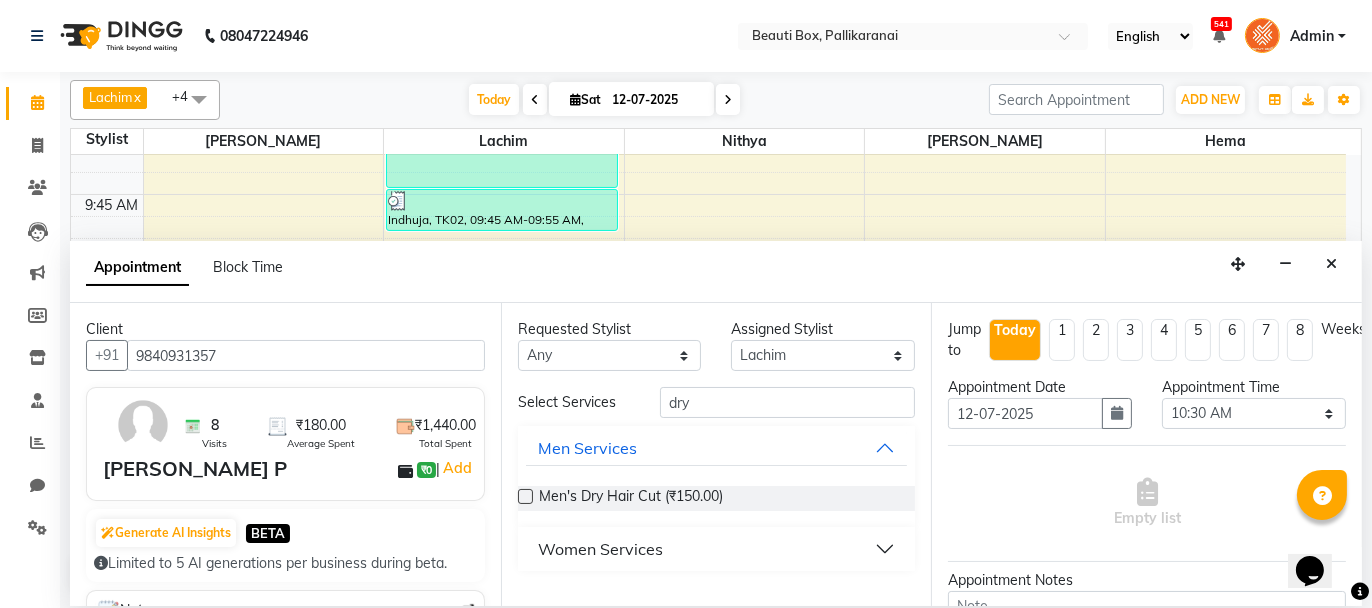 click at bounding box center (525, 496) 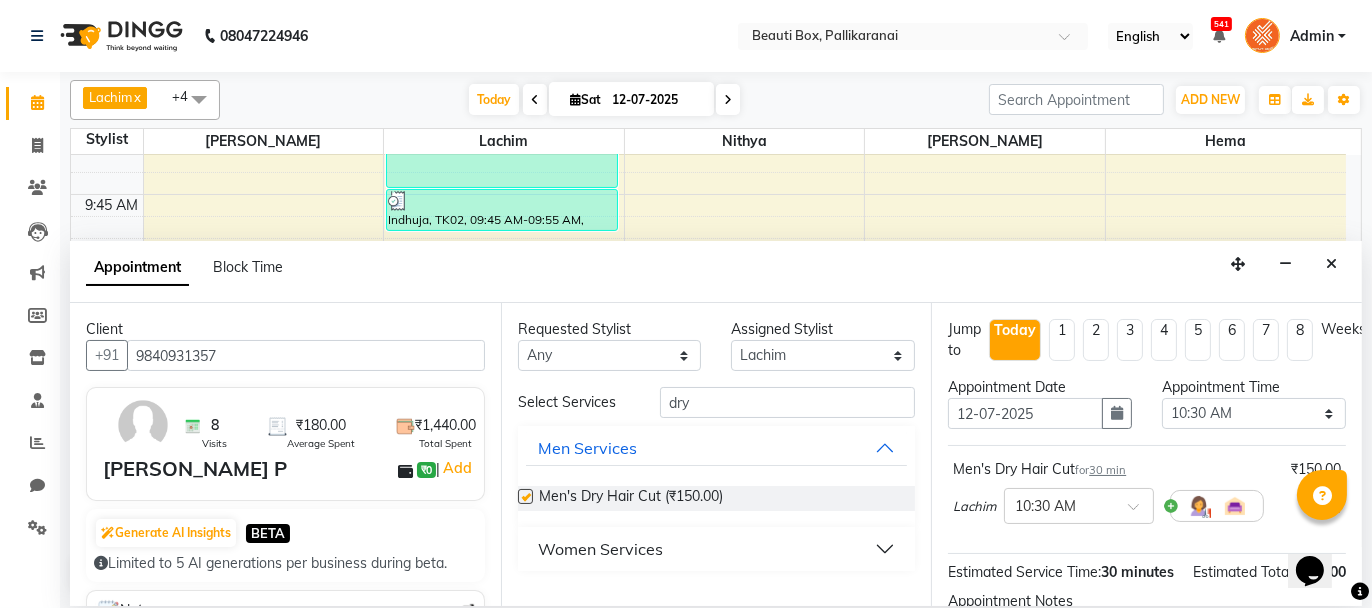 checkbox on "false" 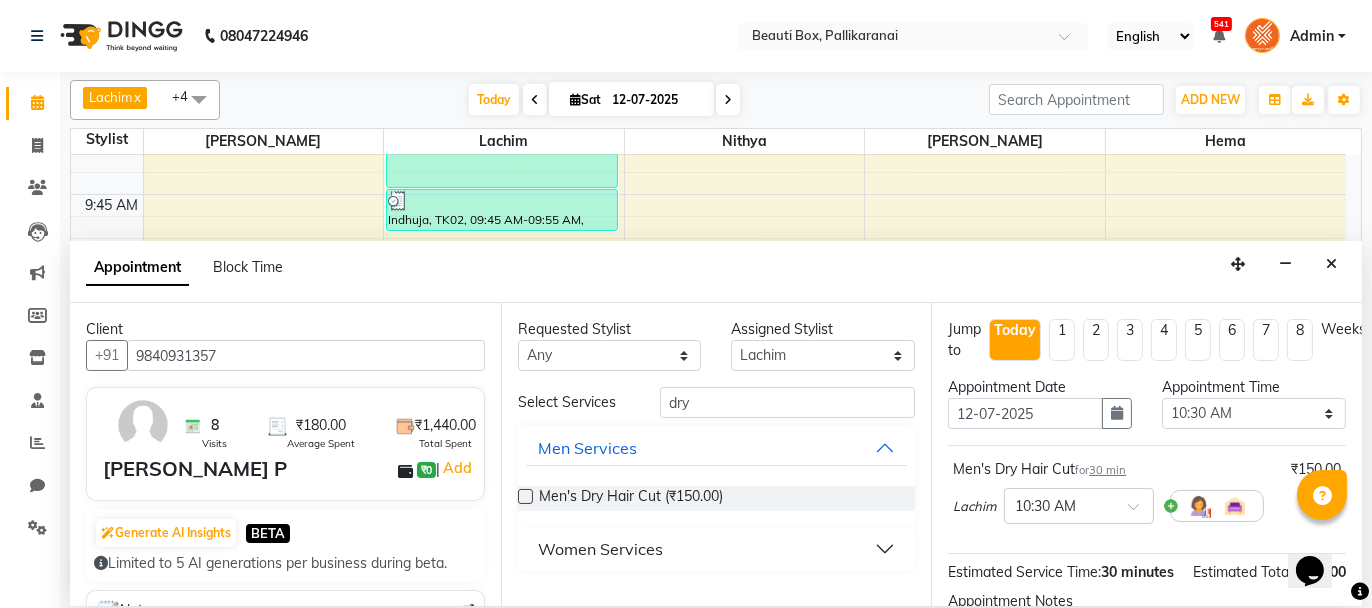 click on "Lachim  x [PERSON_NAME]  x [PERSON_NAME]  x [PERSON_NAME]   x +4 Select All [PERSON_NAME] [PERSON_NAME] Ifzan  [PERSON_NAME] Lachim Nandini  [PERSON_NAME] Sakeem [PERSON_NAME] [DATE]  [DATE] Toggle Dropdown Add Appointment Add Invoice Add Expense Add Attendance Add Client Add Transaction Toggle Dropdown Add Appointment Add Invoice Add Expense Add Attendance Add Client ADD NEW Toggle Dropdown Add Appointment Add Invoice Add Expense Add Attendance Add Client Add Transaction Lachim  x [PERSON_NAME]  x [PERSON_NAME]  x [PERSON_NAME]   x +4 Select All [PERSON_NAME] [PERSON_NAME] Ifzan  [PERSON_NAME] Lachim Nandini  [PERSON_NAME] Sakeem [PERSON_NAME] Group By  Staff View   Room View  View as Vertical  Vertical - Week View  Horizontal  Horizontal - Week View  List  Toggle Dropdown Calendar Settings Manage Tags   Arrange Stylists   Reset Stylists  Full Screen Appointment Form Zoom 300% Staff/Room Display Count 8 Stylist [PERSON_NAME] Lachim [PERSON_NAME] [PERSON_NAME] 8:00 AM 8:15 AM 8:30 AM 8:45 AM 9:00 AM 9:15 AM" 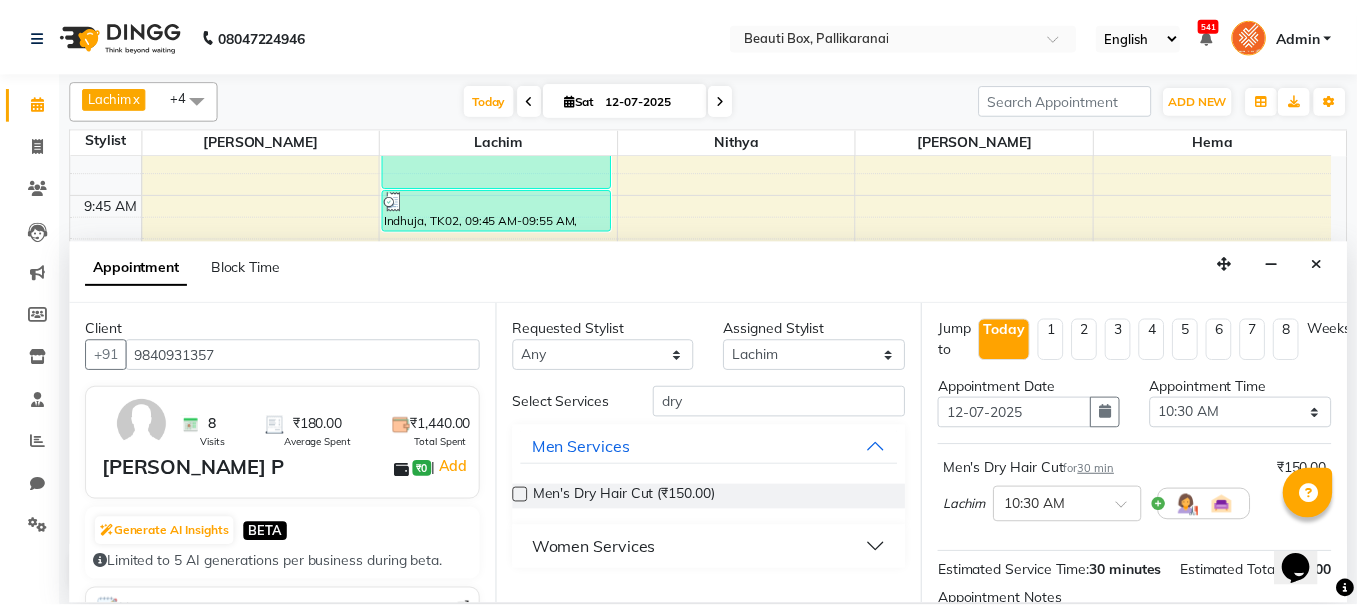 scroll, scrollTop: 242, scrollLeft: 0, axis: vertical 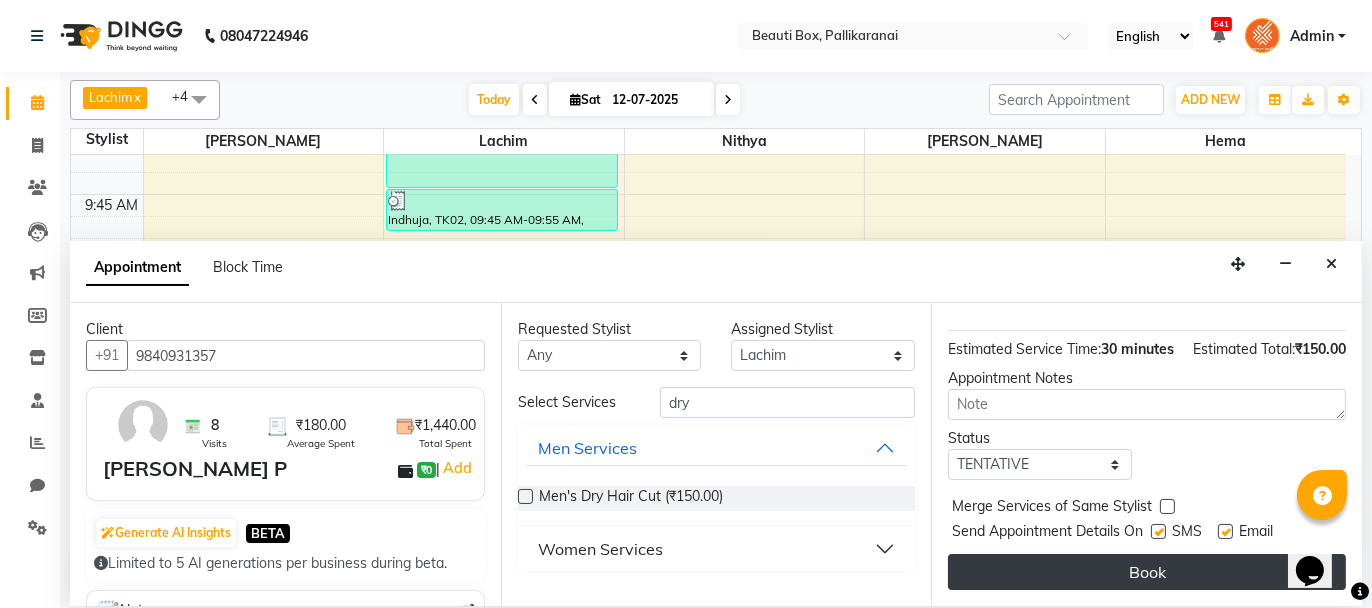 click on "Book" at bounding box center [1147, 572] 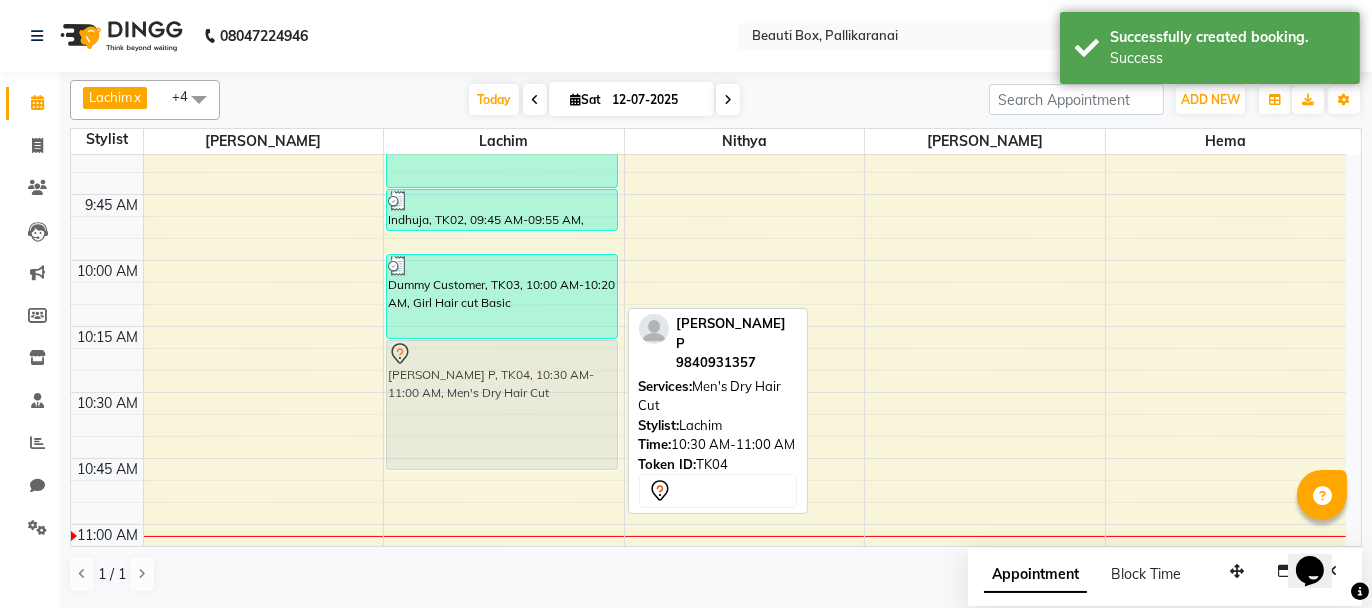 drag, startPoint x: 525, startPoint y: 434, endPoint x: 522, endPoint y: 394, distance: 40.112343 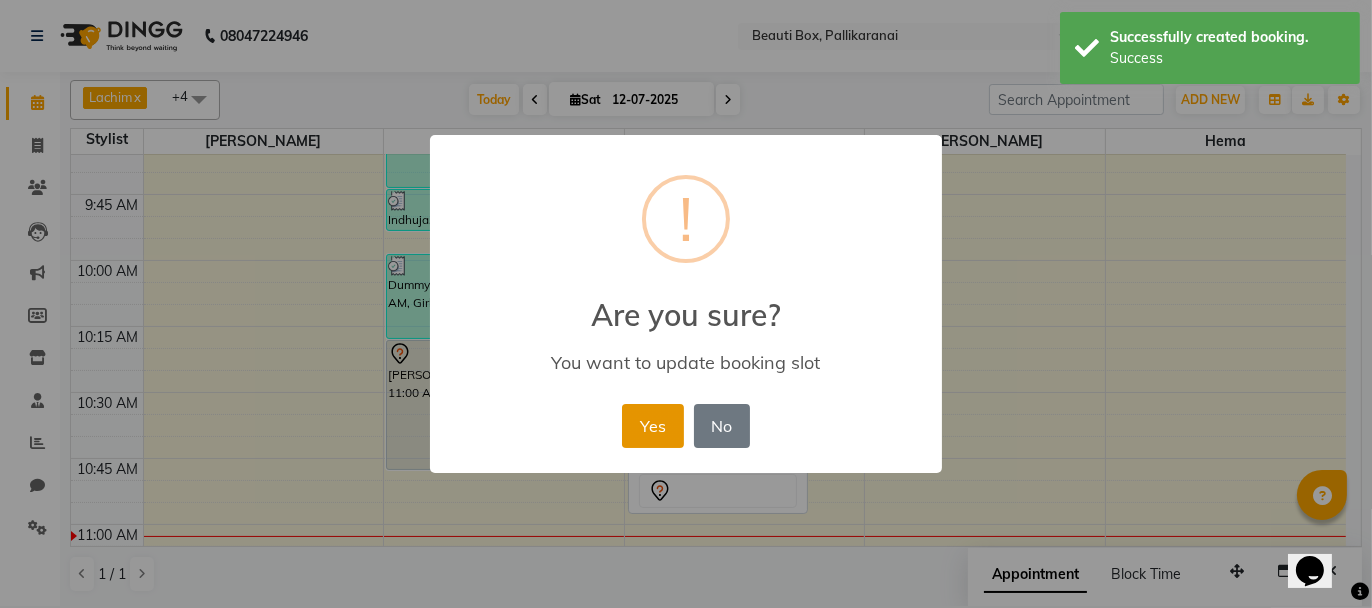 click on "Yes" at bounding box center (652, 426) 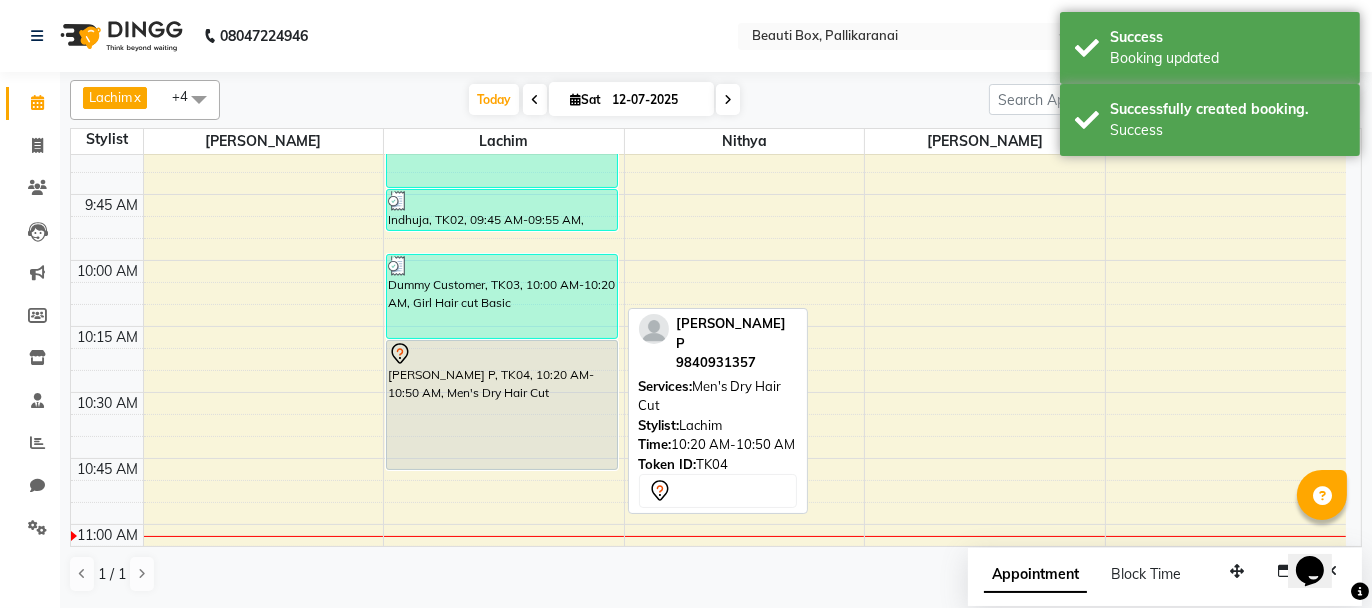 click on "[PERSON_NAME] P, TK04, 10:20 AM-10:50 AM, Men's Dry Hair Cut" at bounding box center (502, 405) 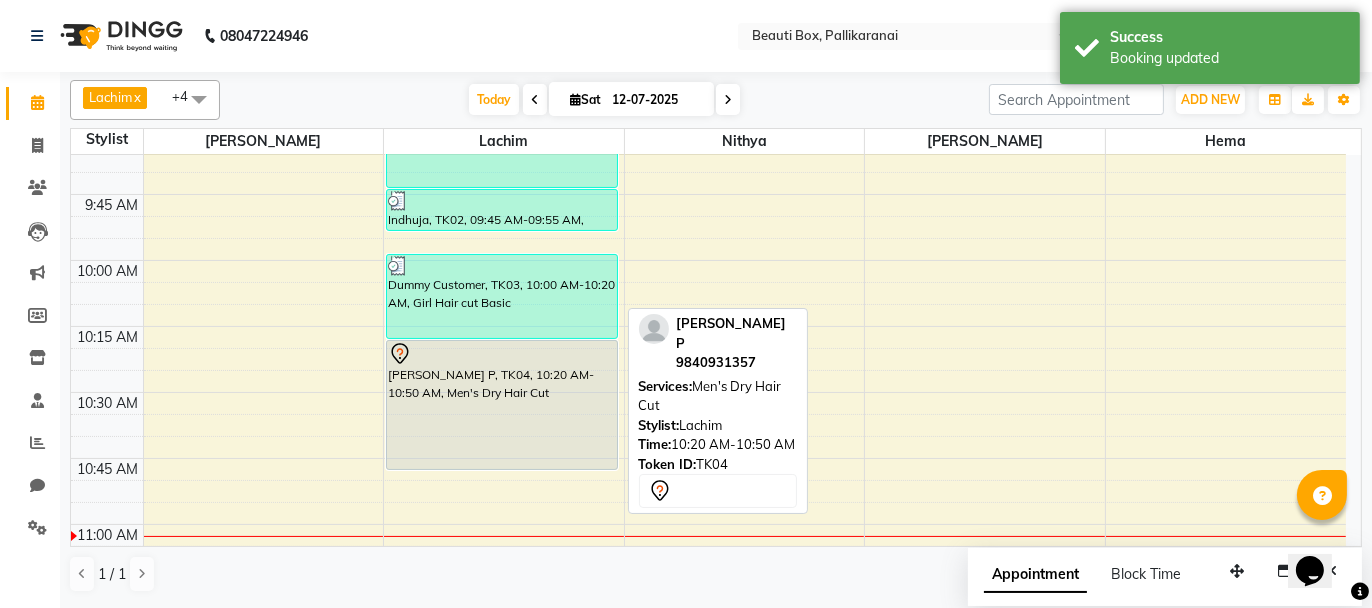 click on "[PERSON_NAME] P, TK04, 10:20 AM-10:50 AM, Men's Dry Hair Cut" at bounding box center (502, 405) 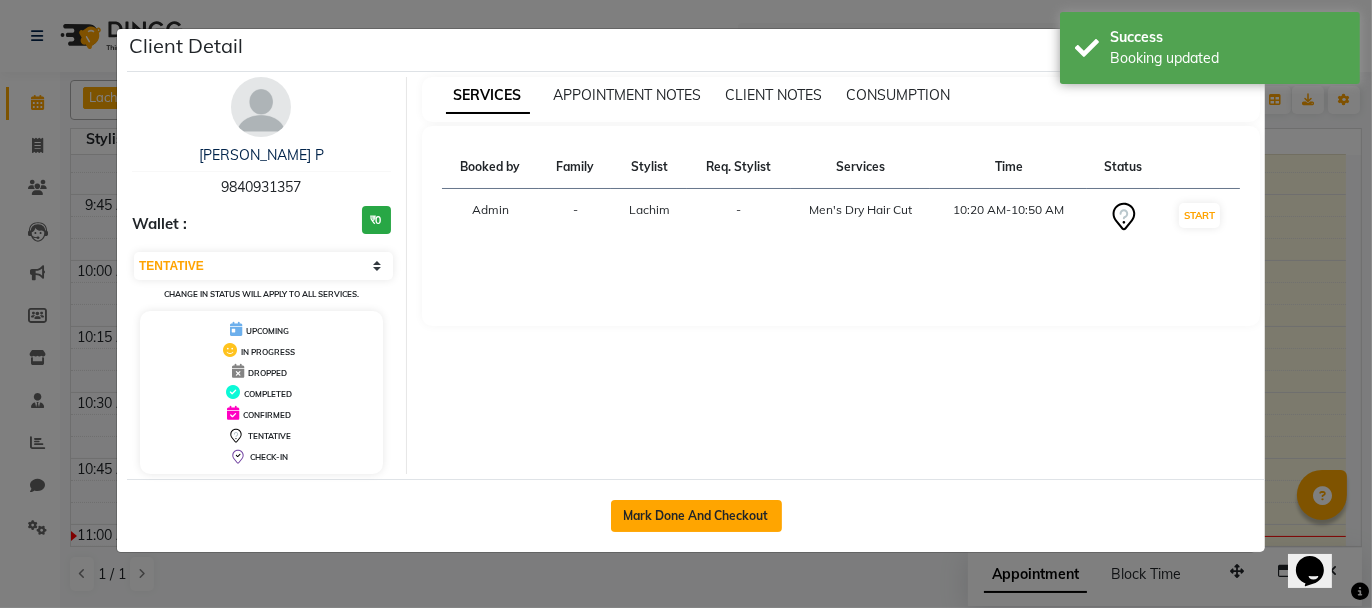 click on "Mark Done And Checkout" 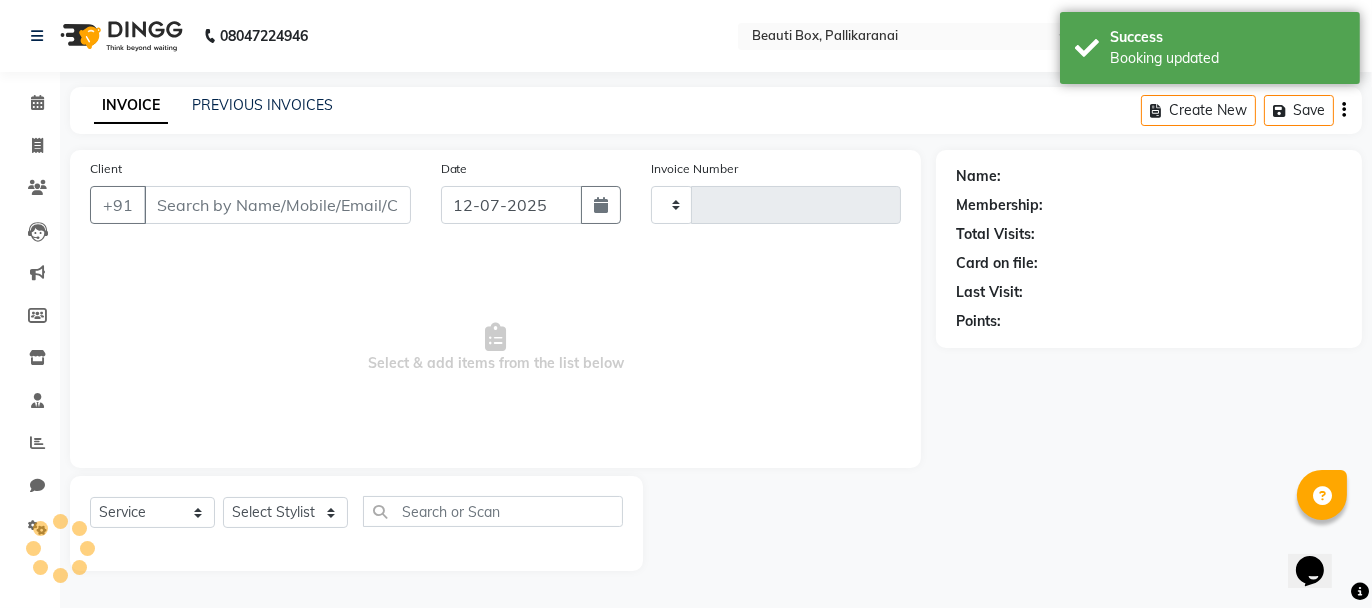 type on "1626" 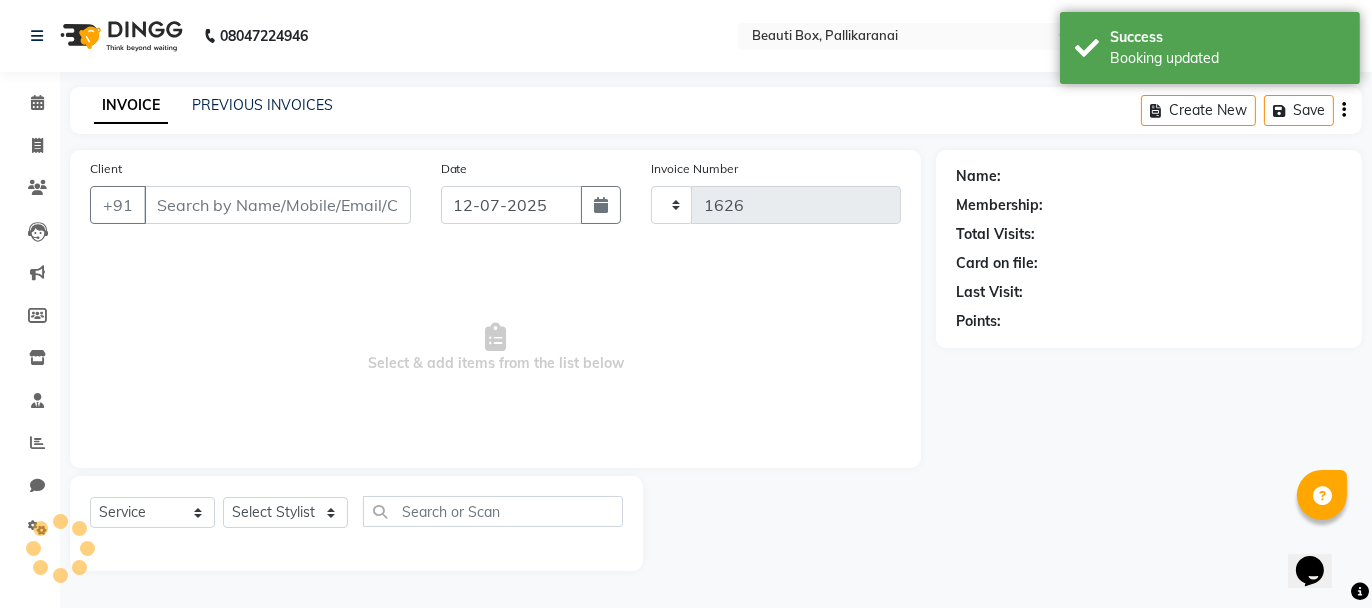 select on "11" 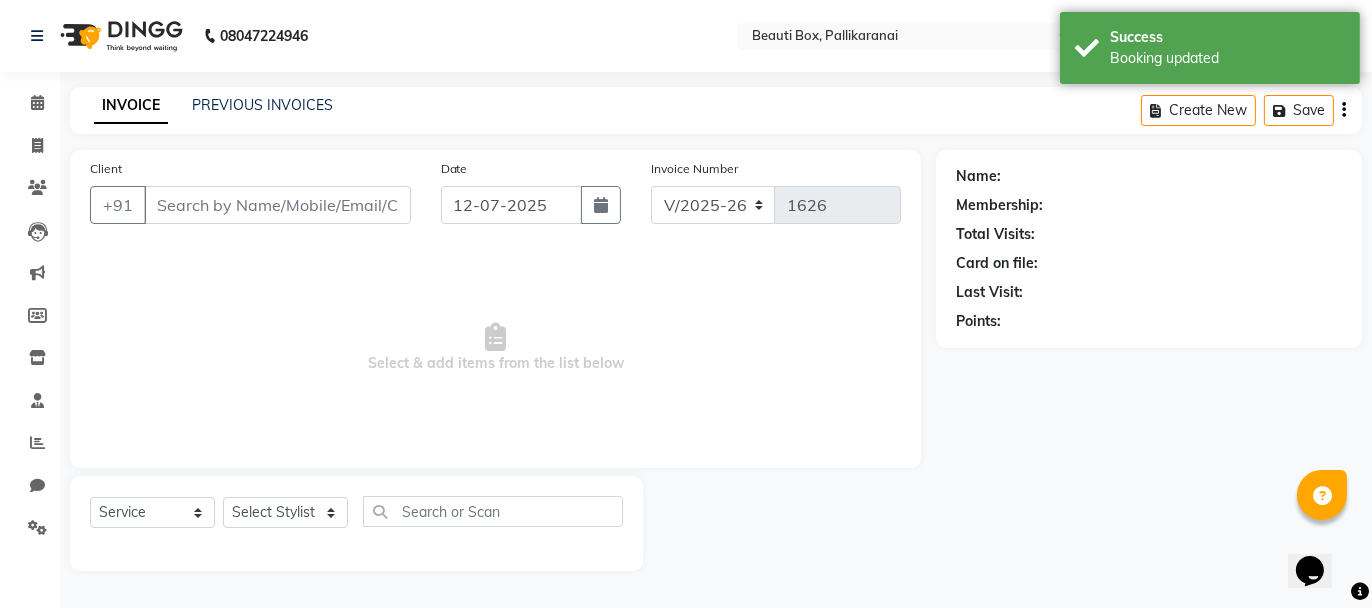 type on "9840931357" 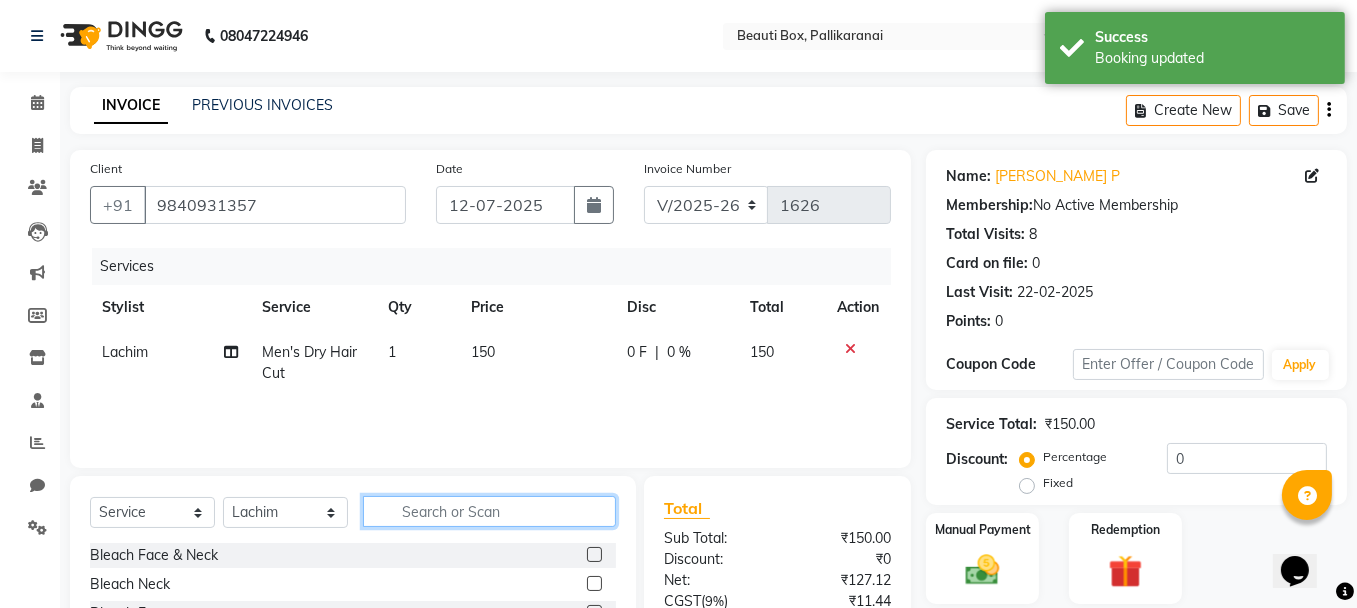 click 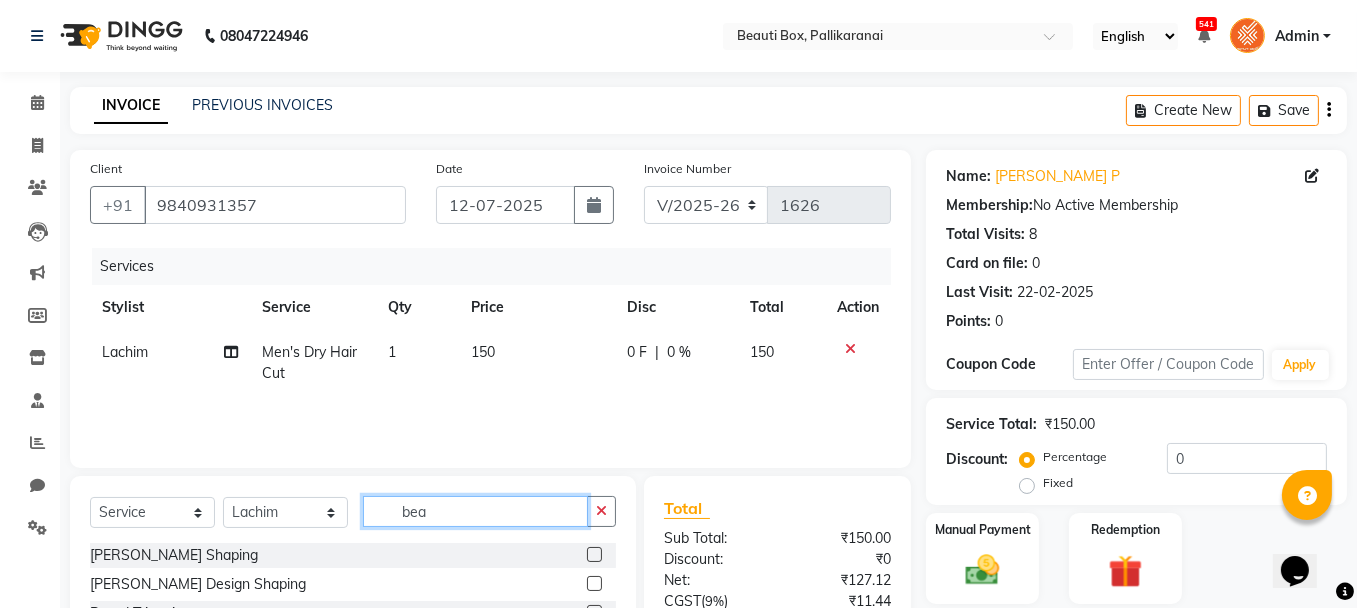 type on "bea" 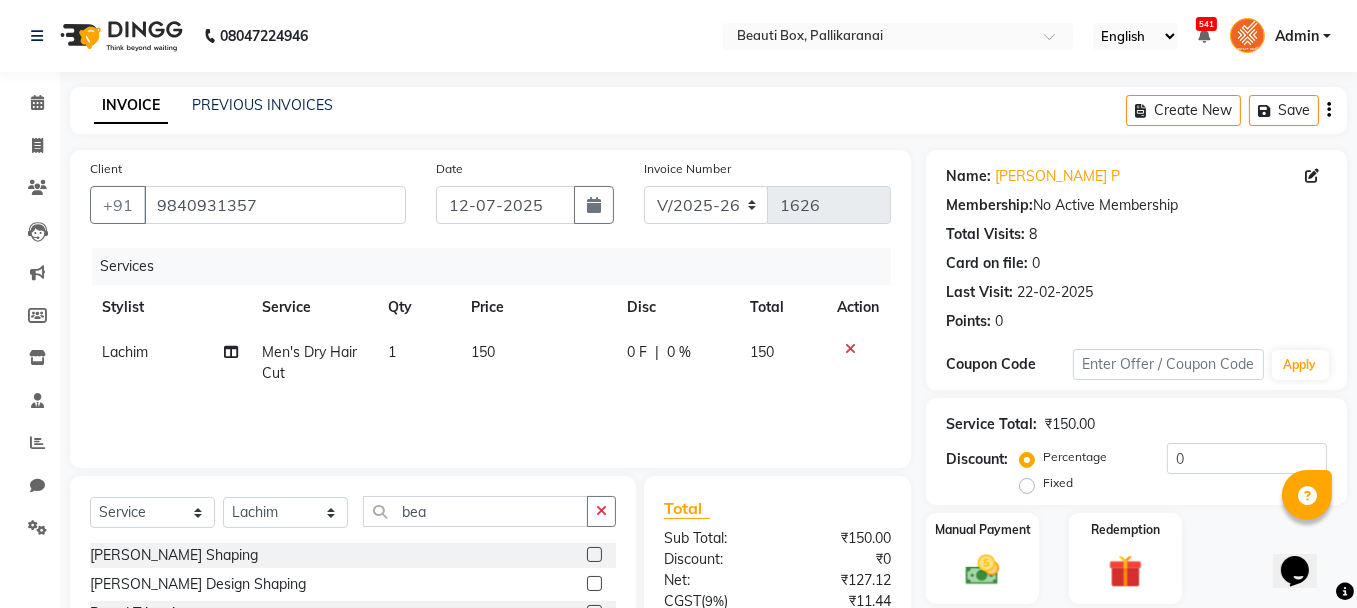 click 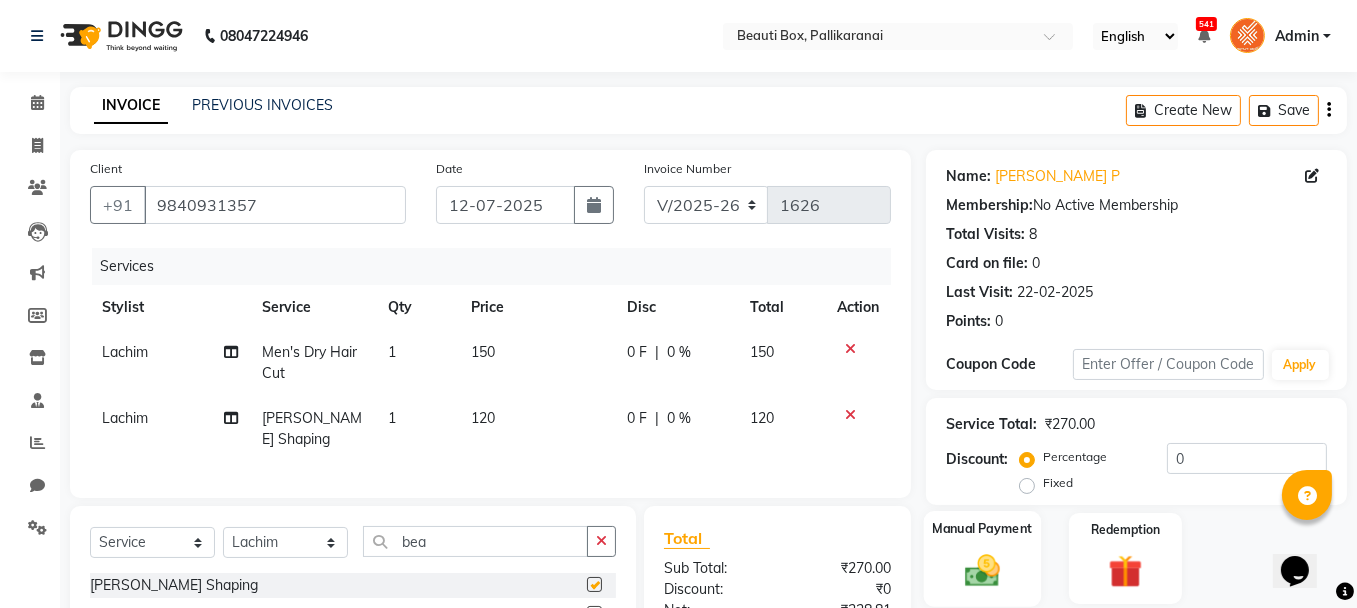 checkbox on "false" 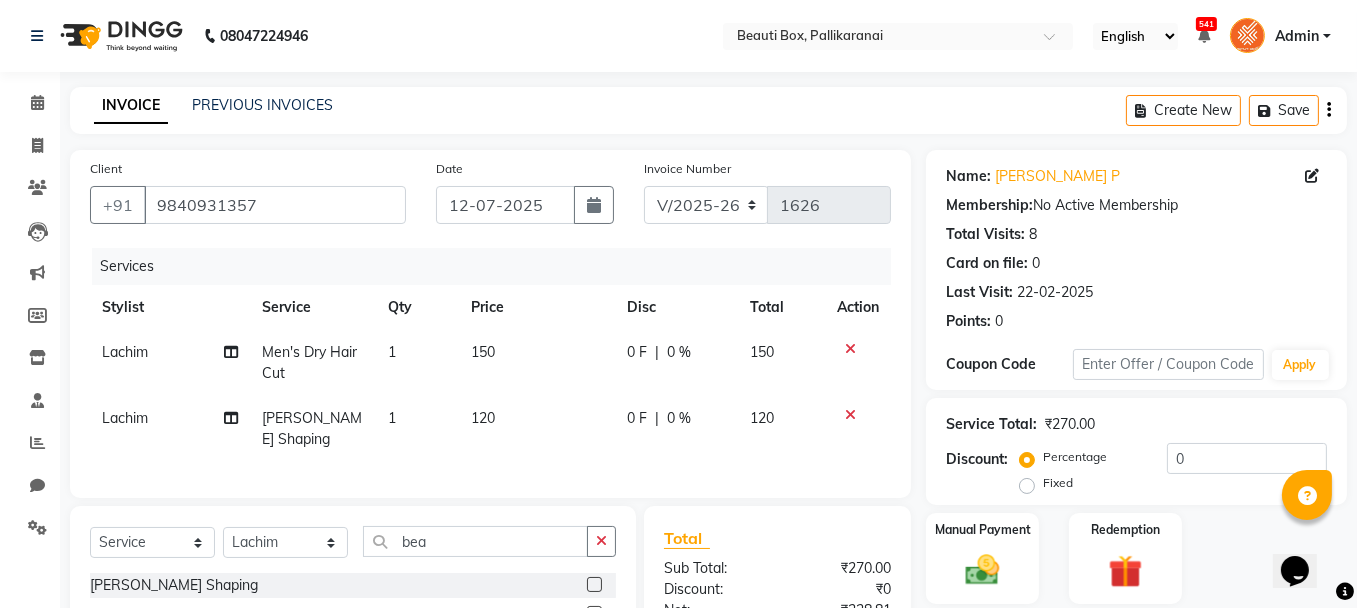 click 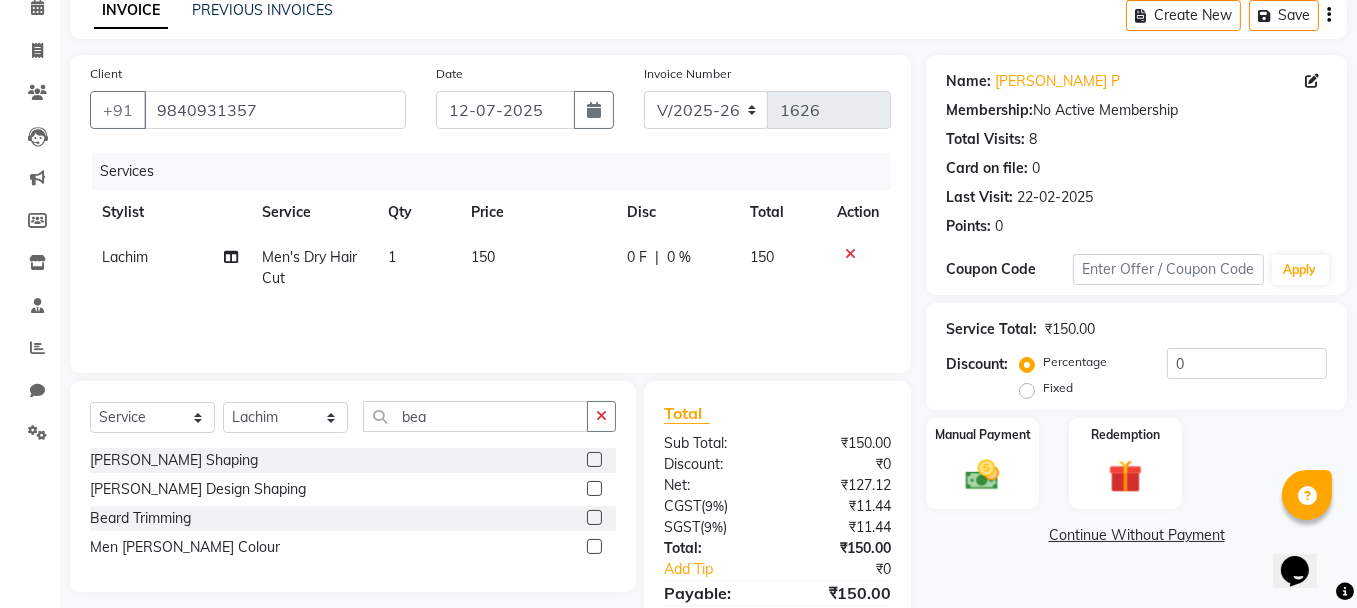 scroll, scrollTop: 190, scrollLeft: 0, axis: vertical 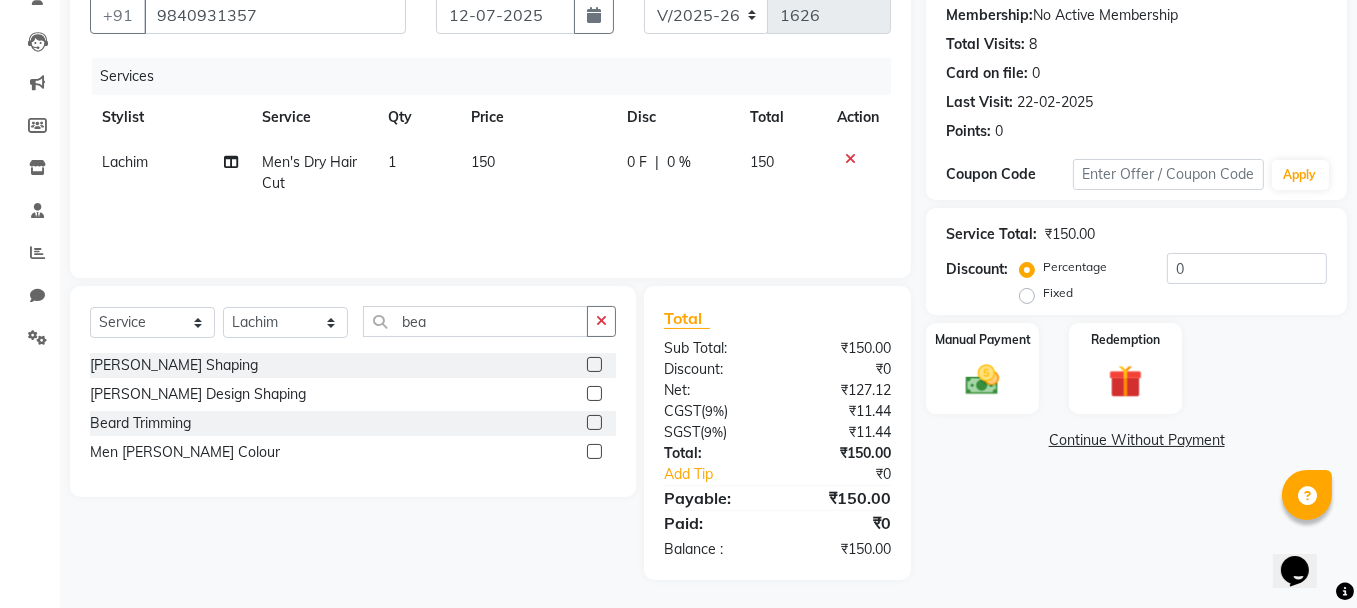 click 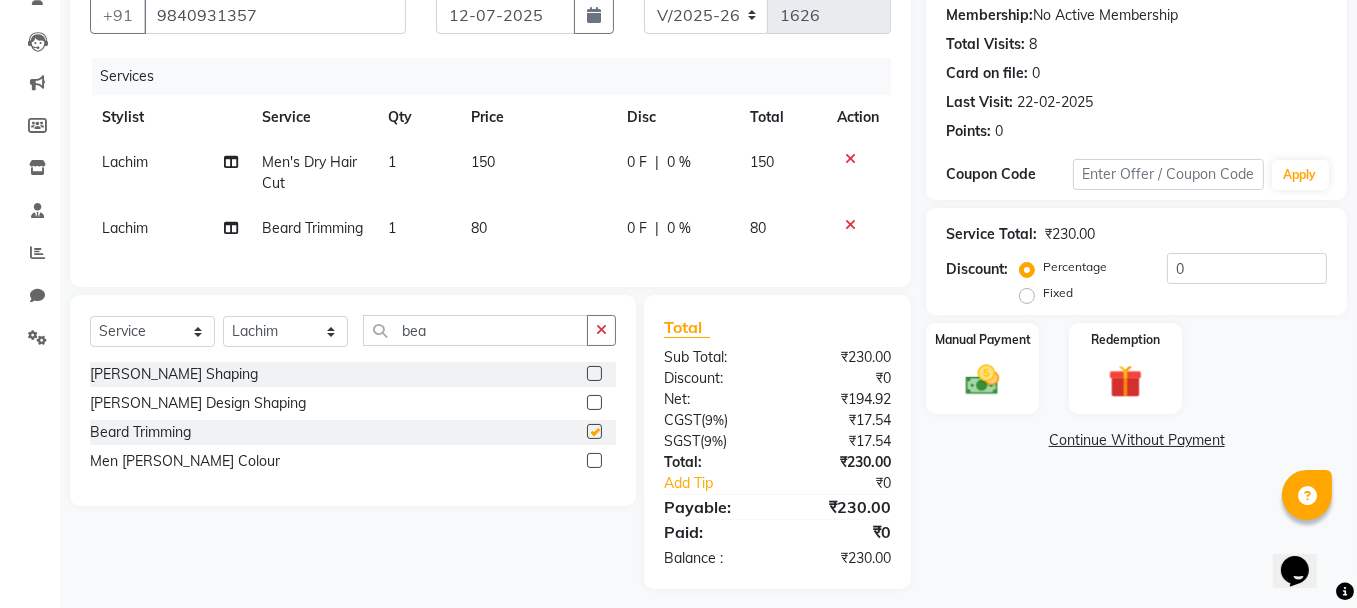 checkbox on "false" 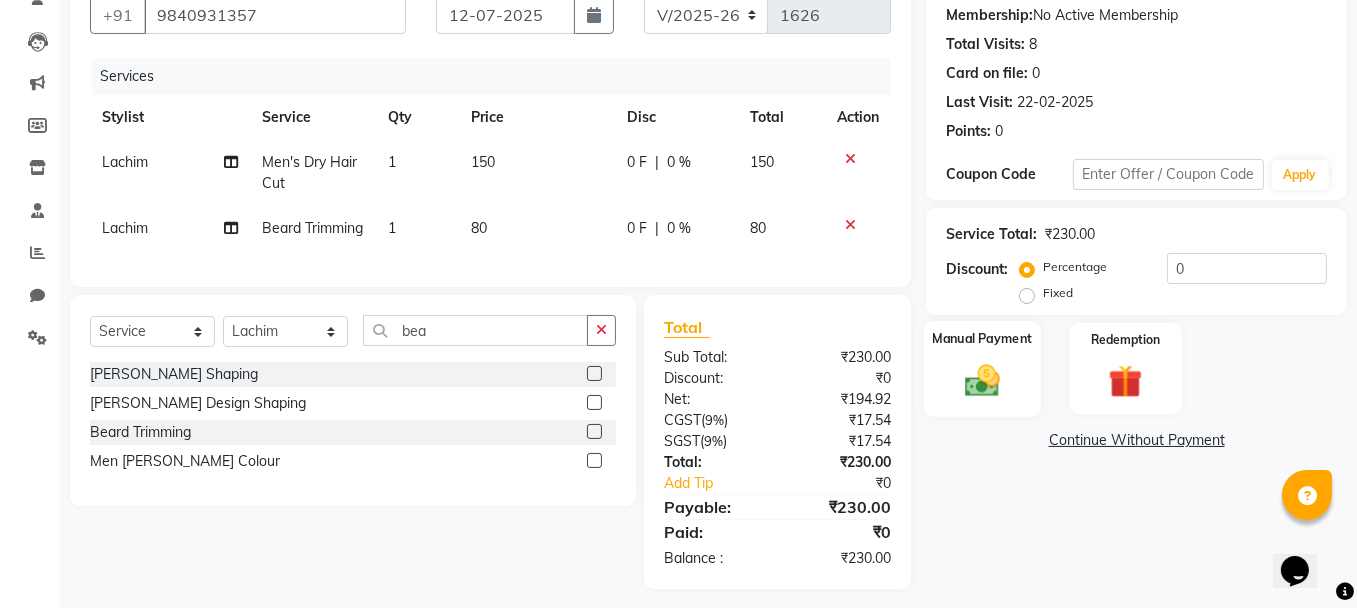 click on "Manual Payment" 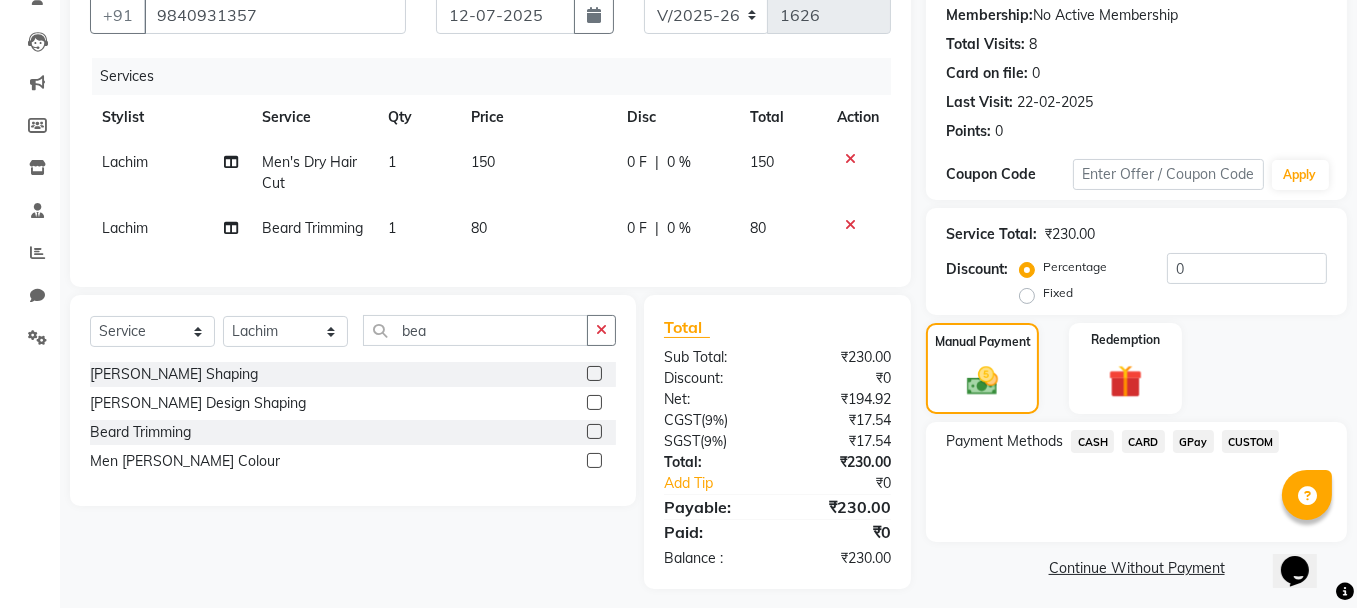 click on "GPay" 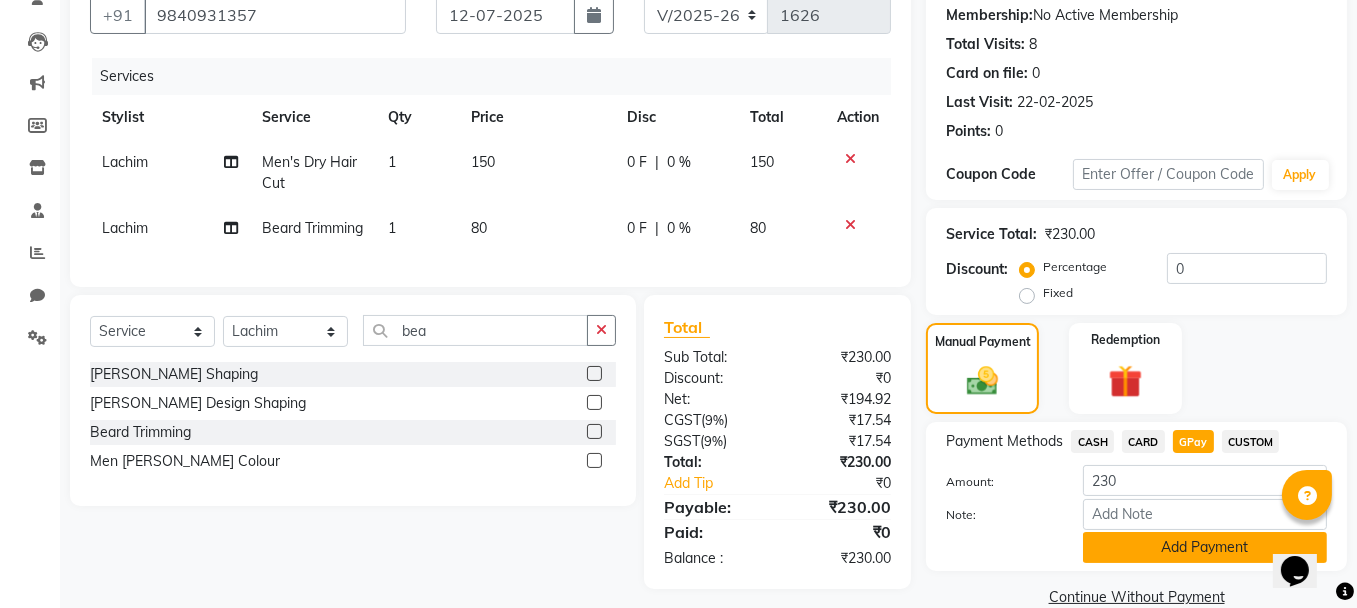 click on "Add Payment" 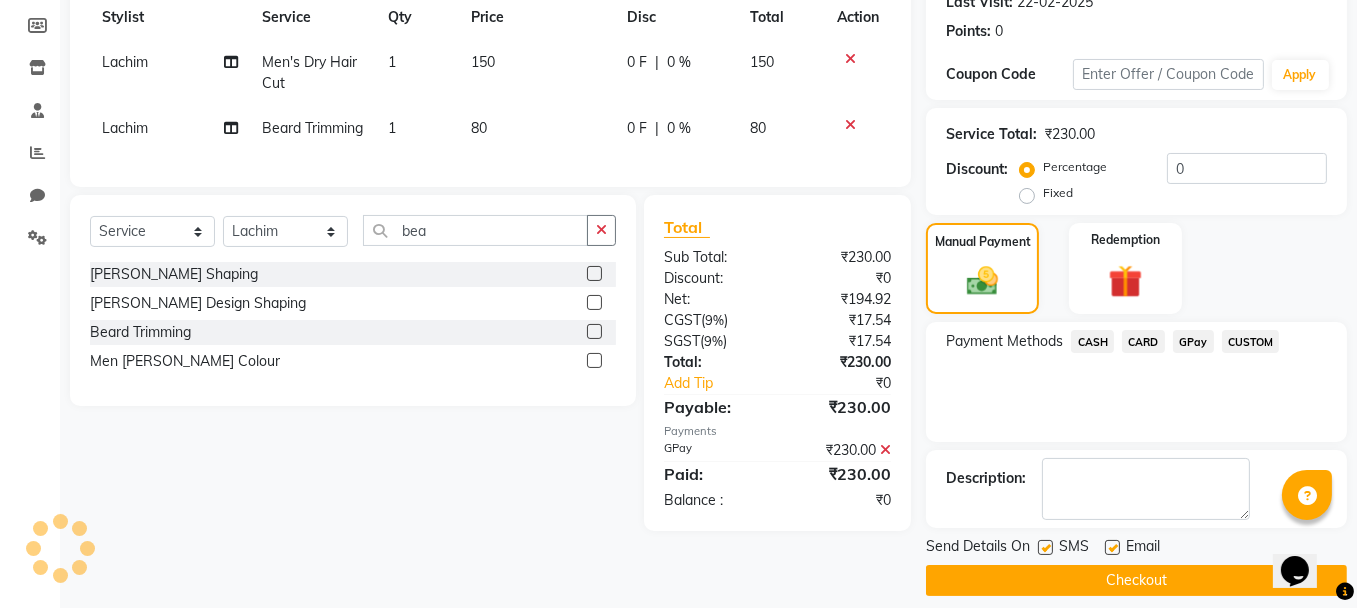 scroll, scrollTop: 305, scrollLeft: 0, axis: vertical 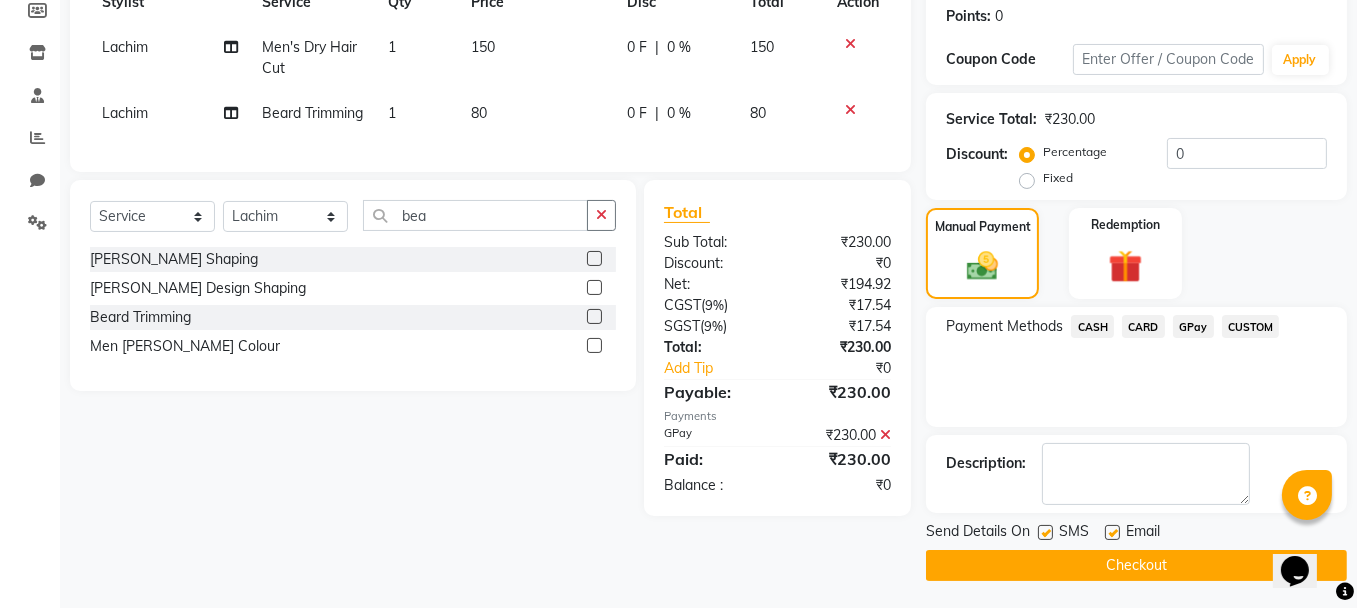 click on "Checkout" 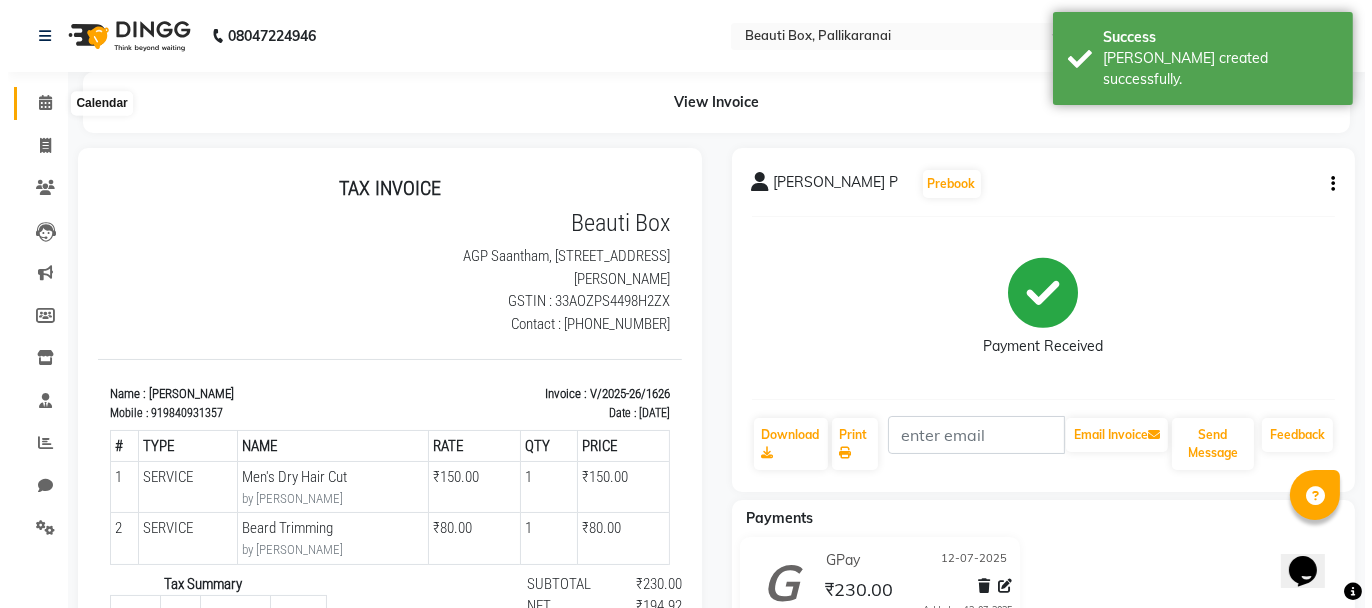 scroll, scrollTop: 0, scrollLeft: 0, axis: both 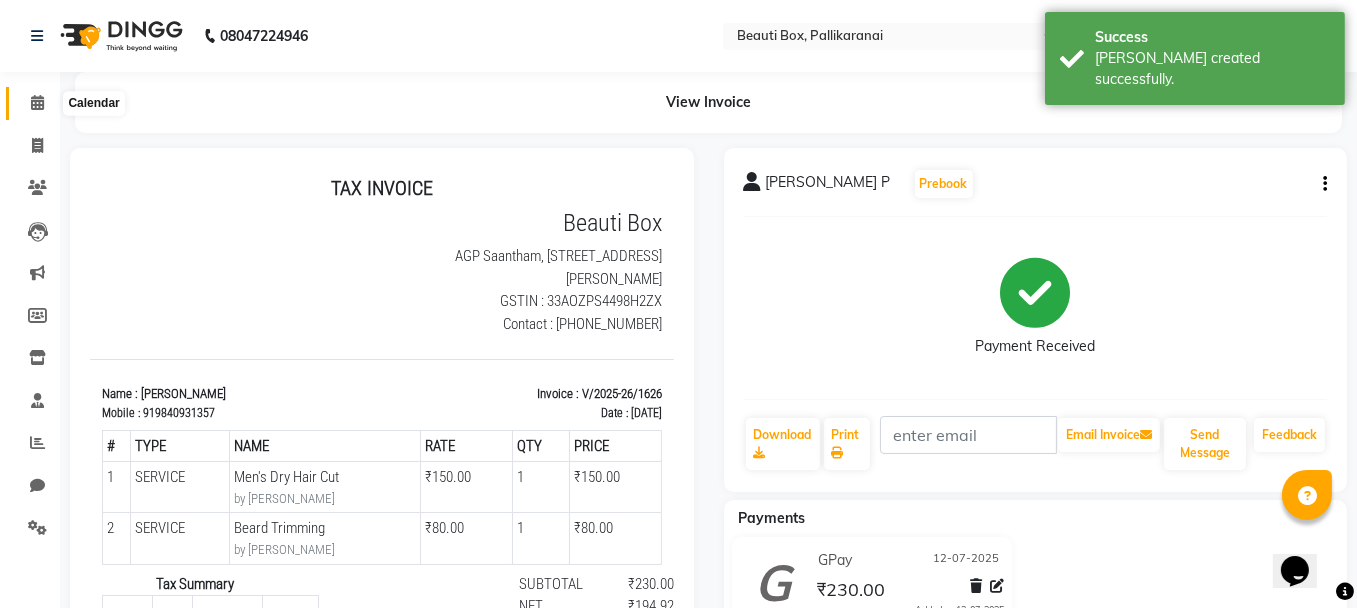 click 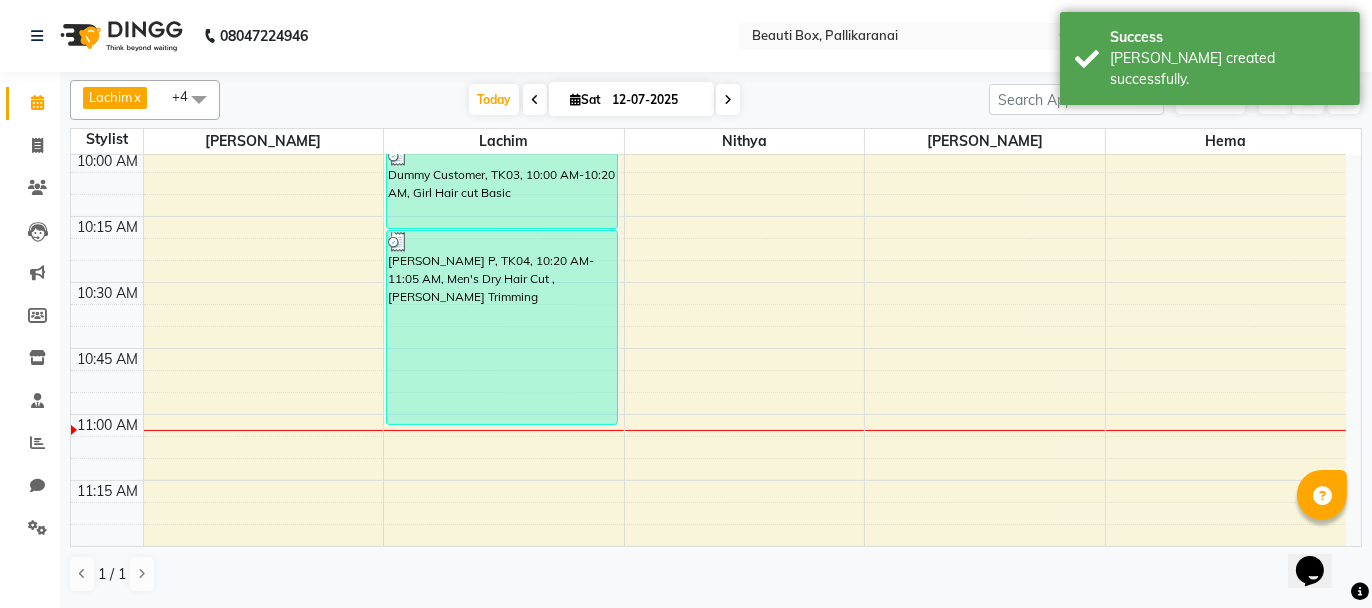 scroll, scrollTop: 500, scrollLeft: 0, axis: vertical 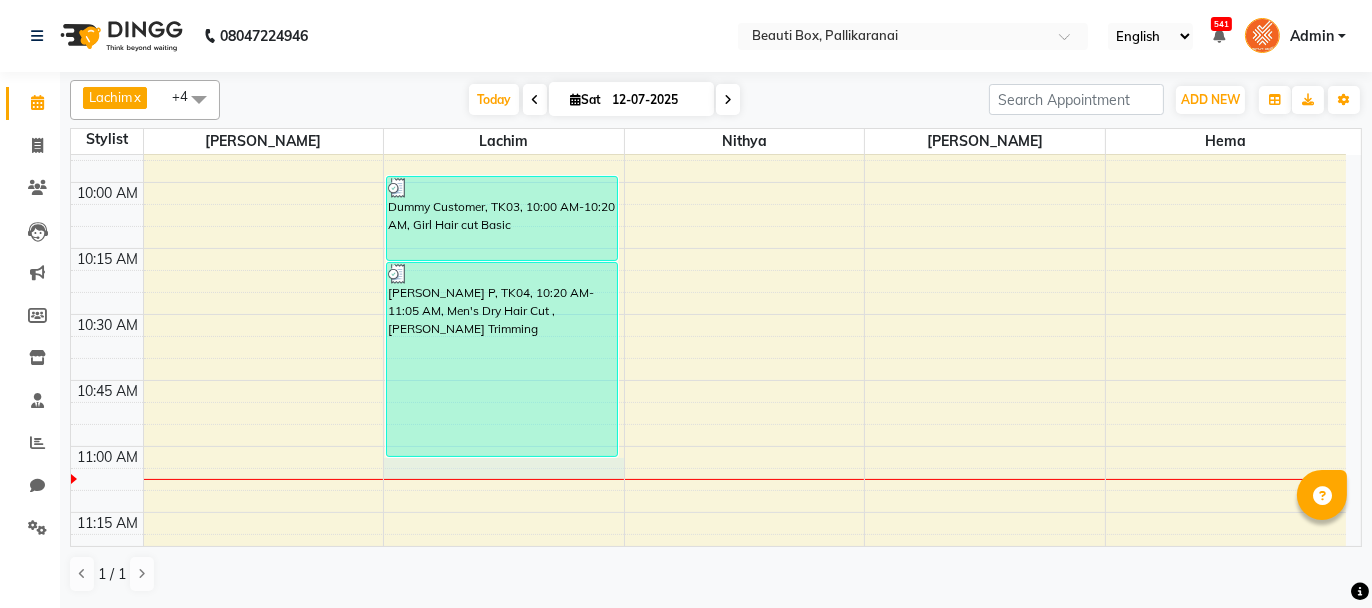 click on "8:00 AM 8:15 AM 8:30 AM 8:45 AM 9:00 AM 9:15 AM 9:30 AM 9:45 AM 10:00 AM 10:15 AM 10:30 AM 10:45 AM 11:00 AM 11:15 AM 11:30 AM 11:45 AM 12:00 PM 12:15 PM 12:30 PM 12:45 PM 1:00 PM 1:15 PM 1:30 PM 1:45 PM 2:00 PM 2:15 PM 2:30 PM 2:45 PM 3:00 PM 3:15 PM 3:30 PM 3:45 PM 4:00 PM 4:15 PM 4:30 PM 4:45 PM 5:00 PM 5:15 PM 5:30 PM 5:45 PM 6:00 PM 6:15 PM 6:30 PM 6:45 PM 7:00 PM 7:15 PM 7:30 PM 7:45 PM 8:00 PM 8:15 PM 8:30 PM 8:45 PM 9:00 PM 9:15 PM 9:30 PM 9:45 PM     [PERSON_NAME], TK01, 09:15 AM-09:45 AM, Men's Dry Hair Cut      Indhuja, TK02, 09:45 AM-09:55 AM, [DEMOGRAPHIC_DATA] Child Haircut Basic      Dummy Customer, TK03, 10:00 AM-10:20 AM,  Girl Hair cut Basic     [PERSON_NAME] P, TK04, 10:20 AM-11:05 AM, Men's Dry Hair Cut ,[PERSON_NAME] Trimming" at bounding box center [708, 1502] 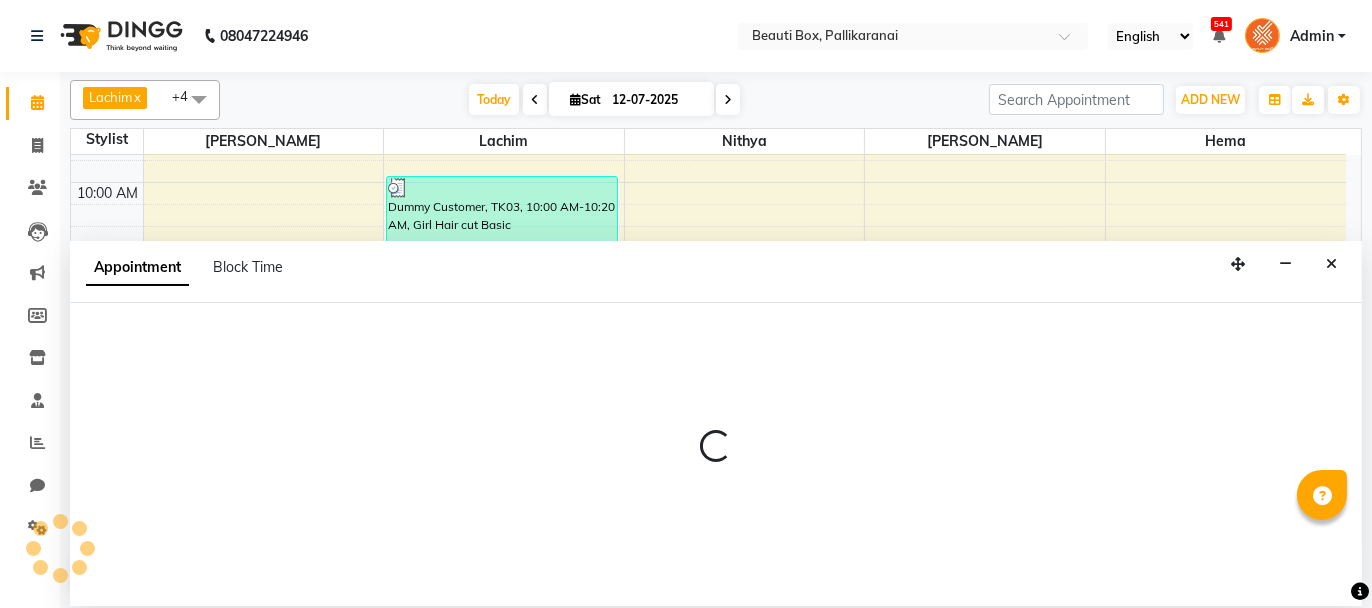 select on "9763" 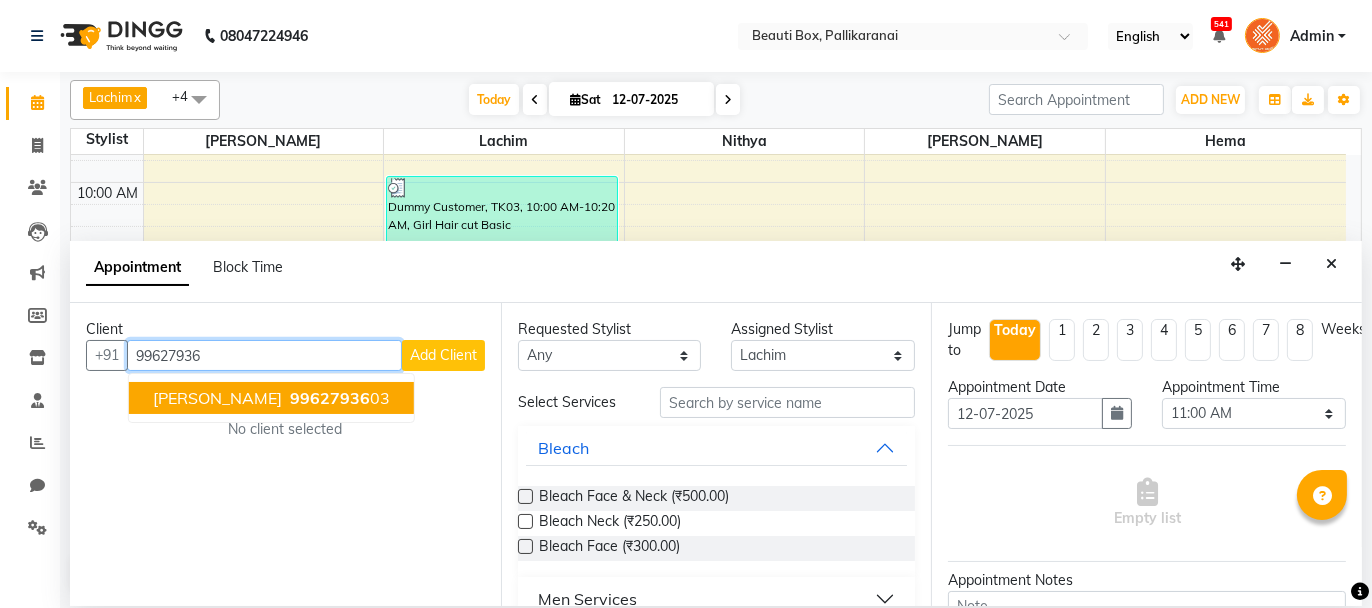 click on "[PERSON_NAME]" at bounding box center (217, 398) 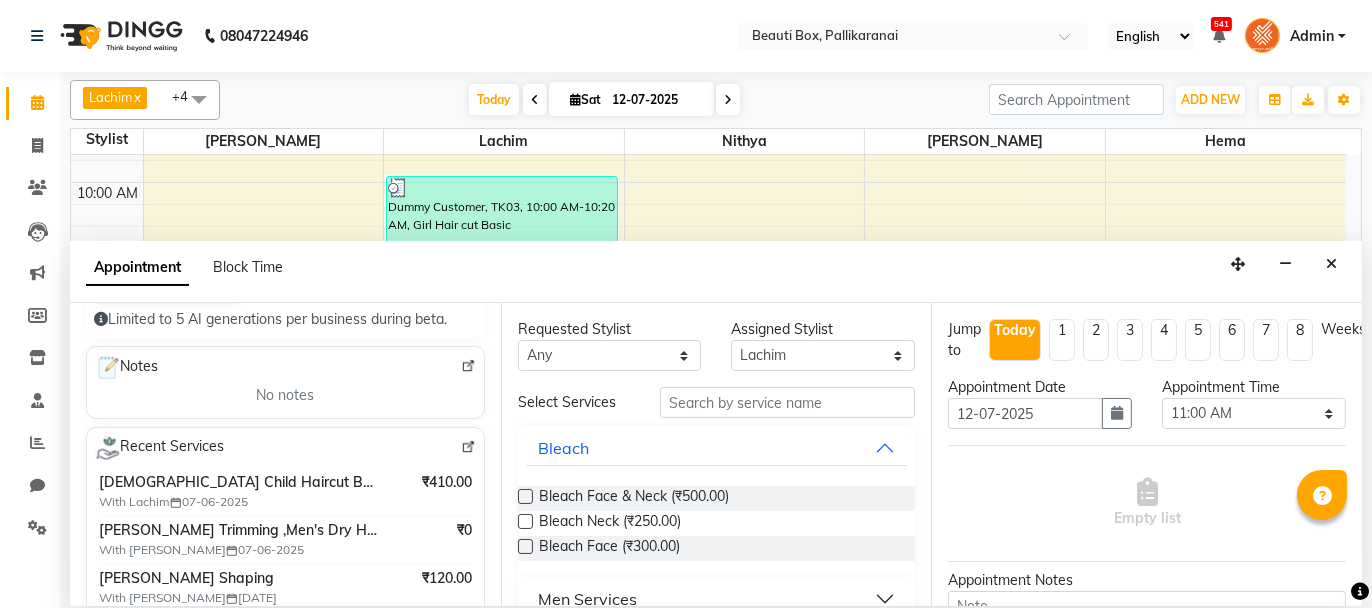 scroll, scrollTop: 200, scrollLeft: 0, axis: vertical 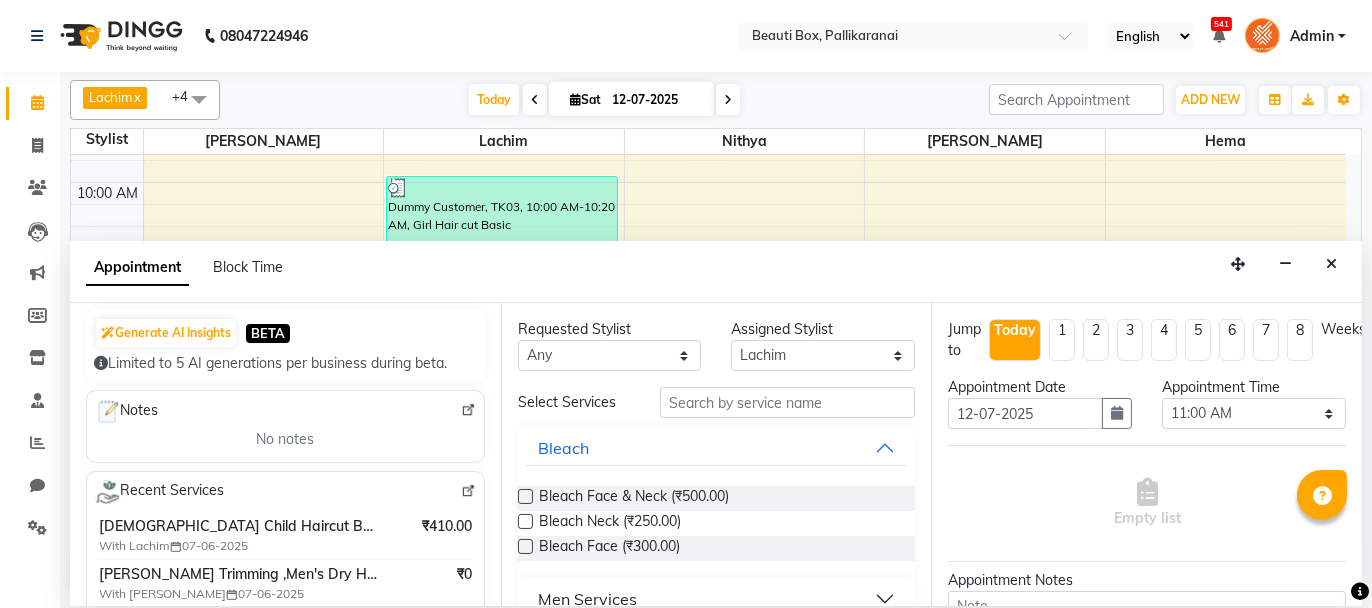 type on "9962793603" 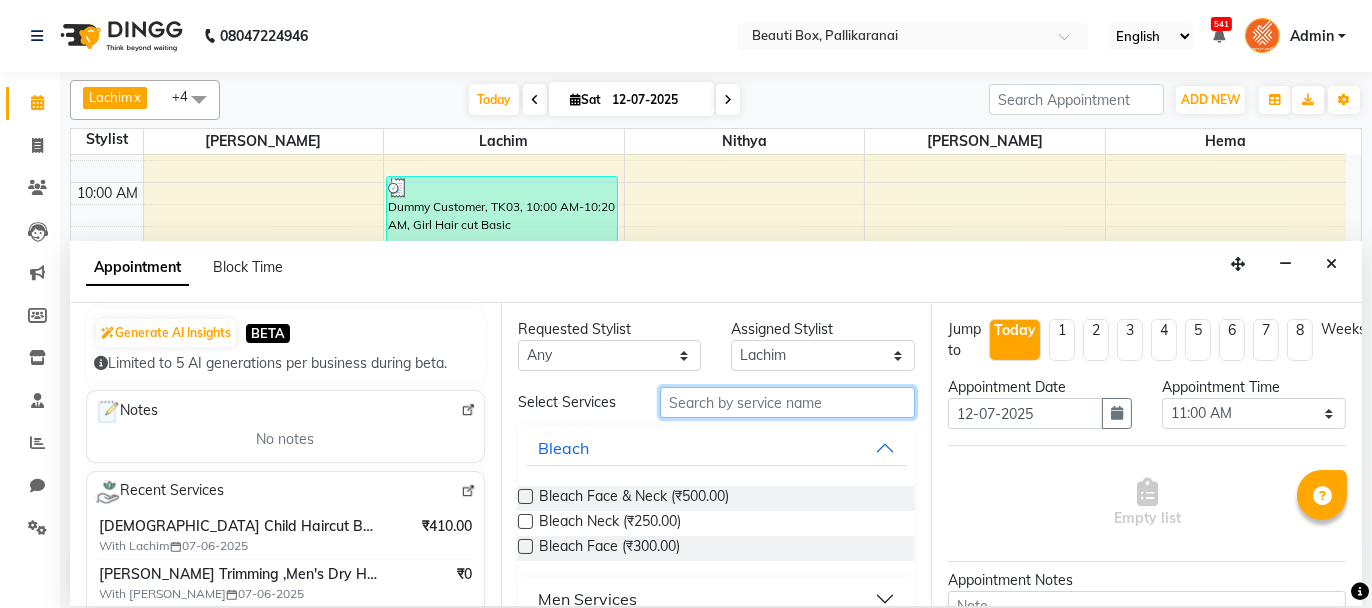 click at bounding box center [787, 402] 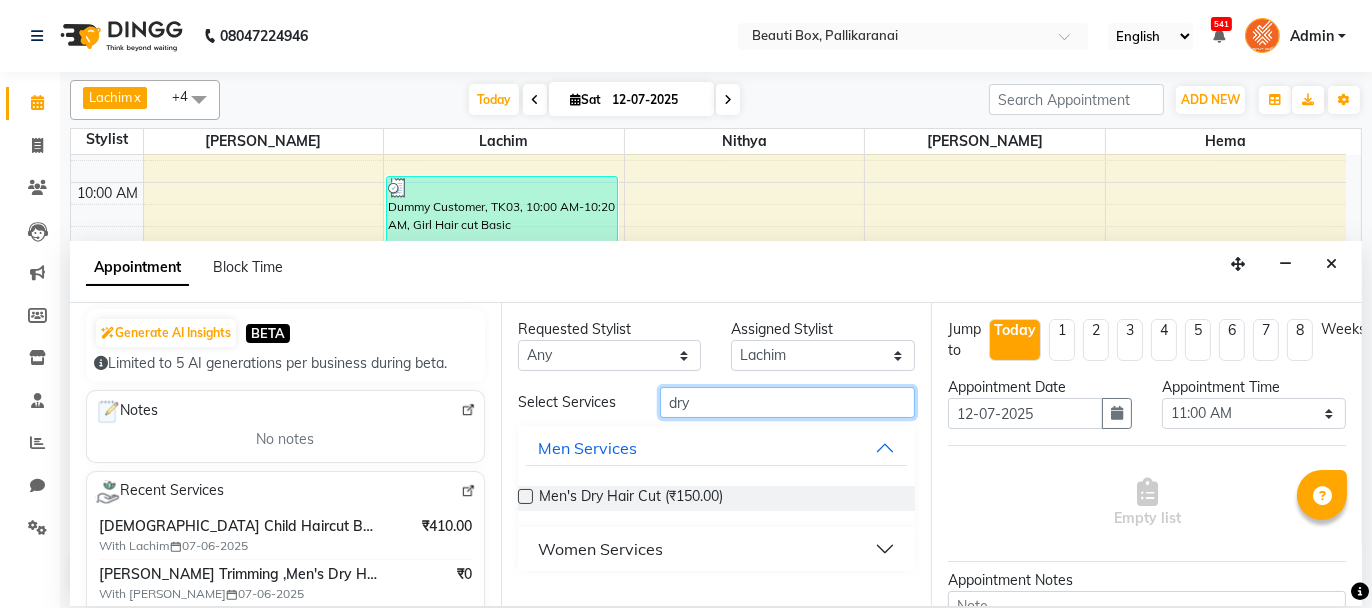 type on "dry" 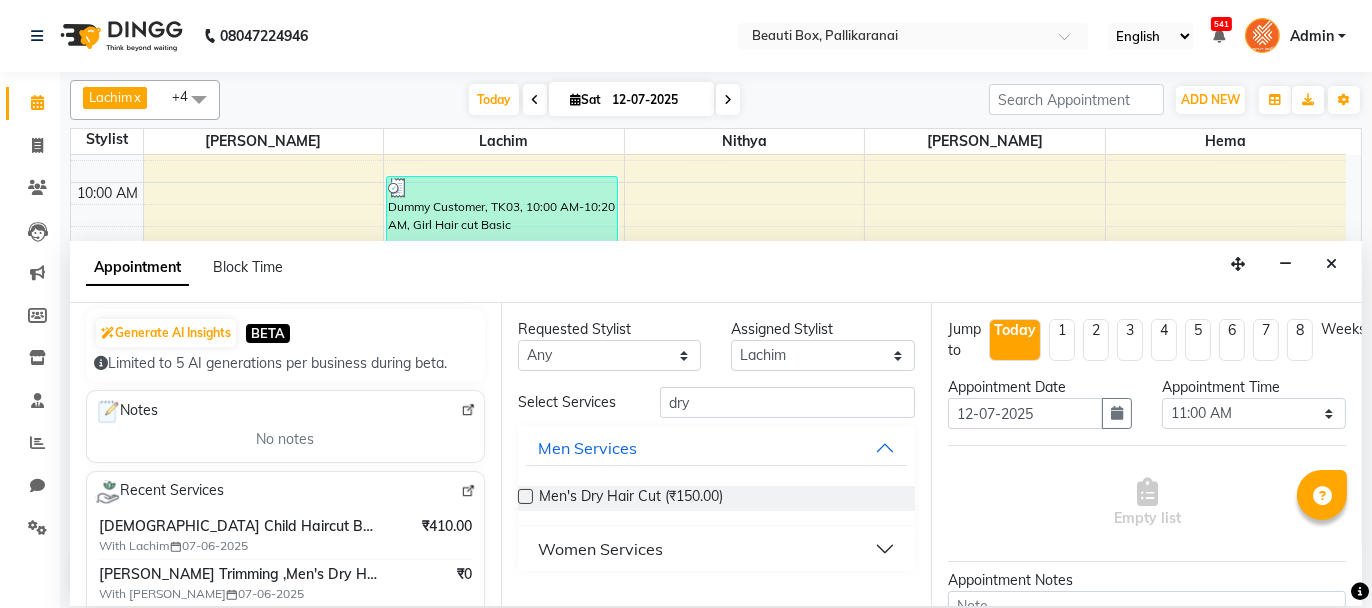 click at bounding box center (525, 496) 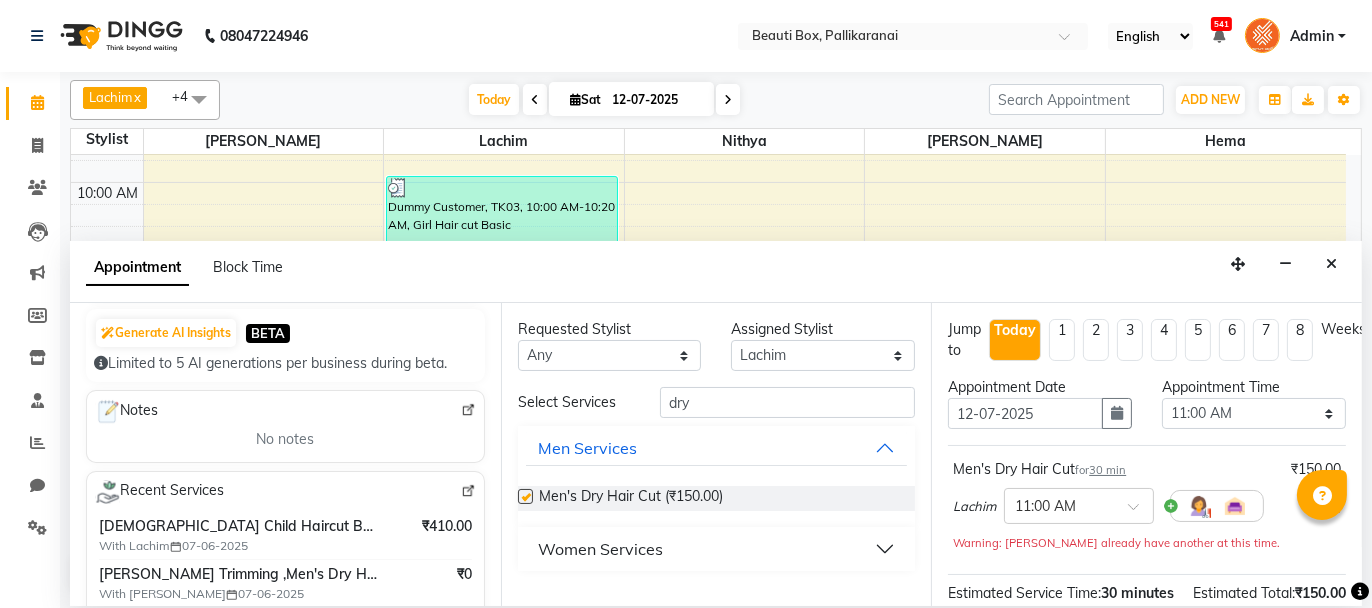 checkbox on "false" 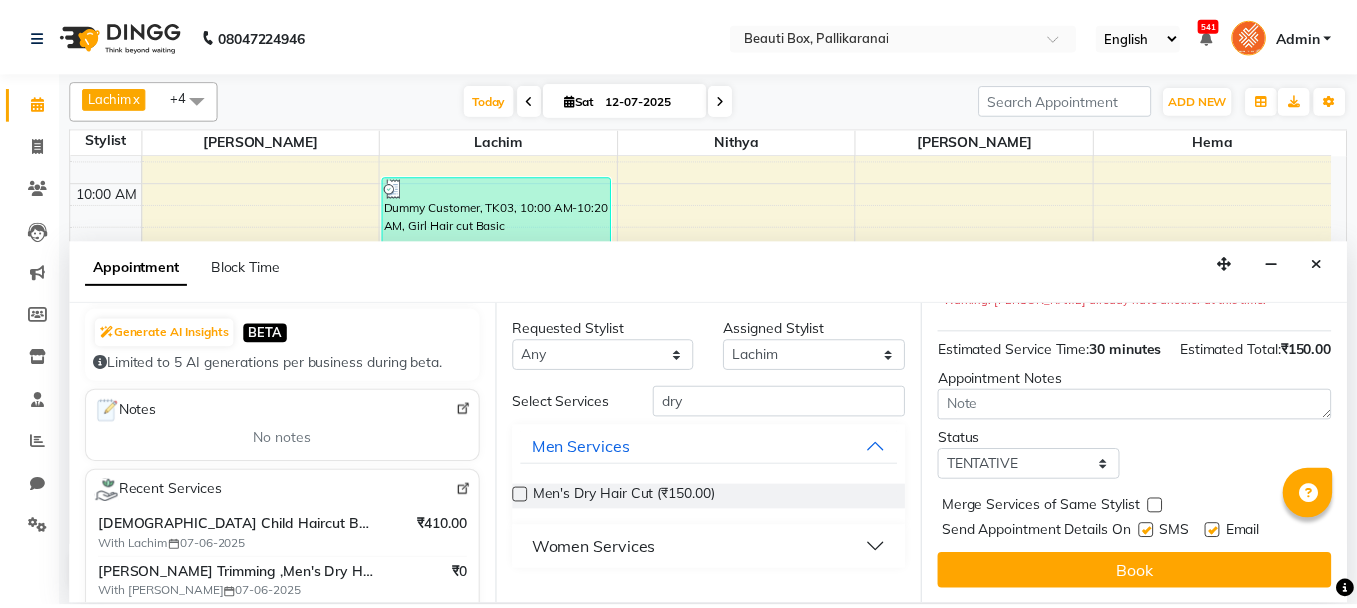 scroll, scrollTop: 263, scrollLeft: 0, axis: vertical 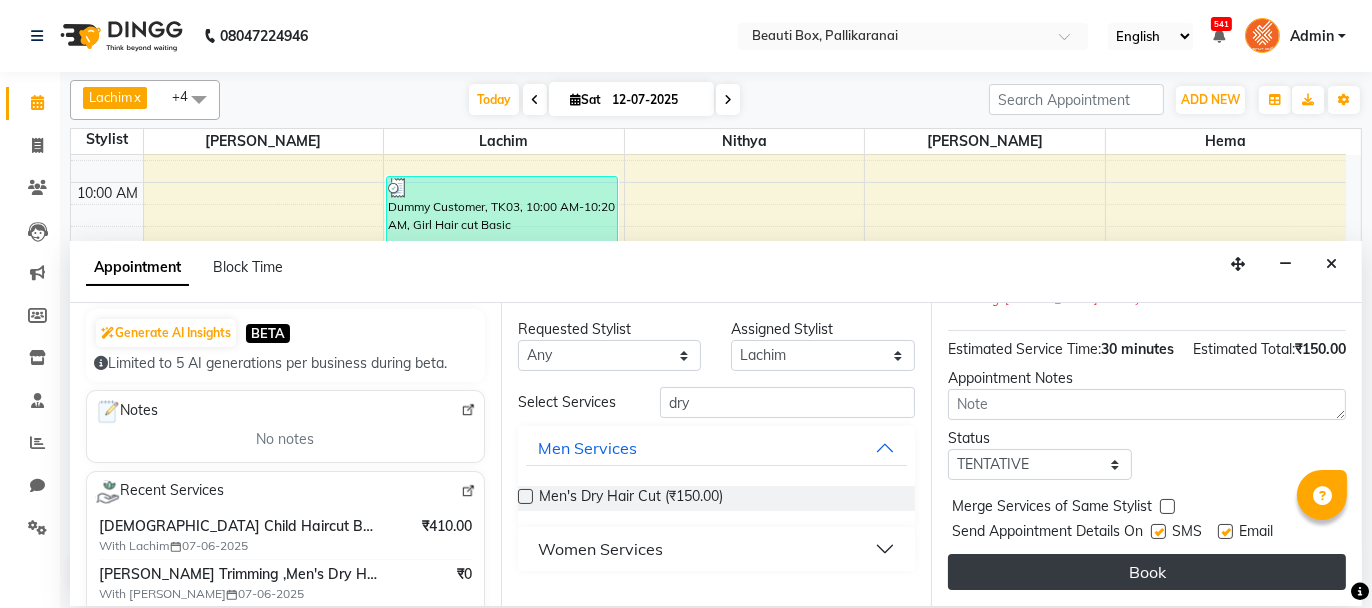 click on "Book" at bounding box center (1147, 572) 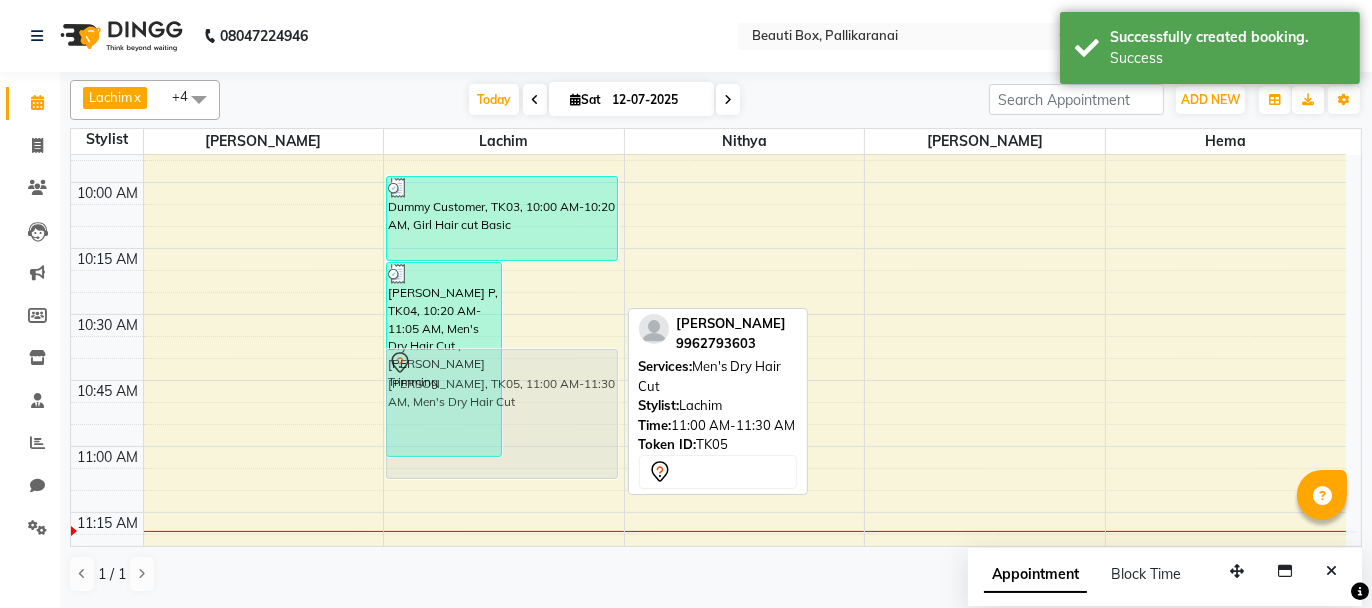 drag, startPoint x: 546, startPoint y: 469, endPoint x: 559, endPoint y: 368, distance: 101.8332 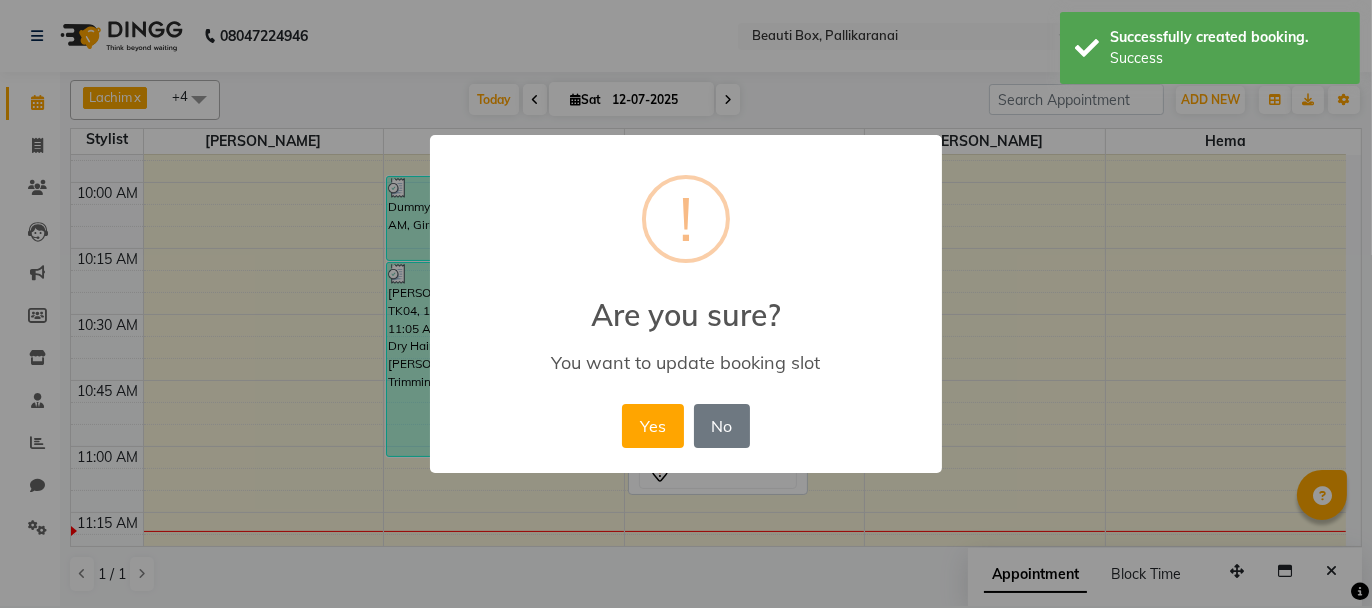click on "You want to update booking slot" at bounding box center [686, 362] 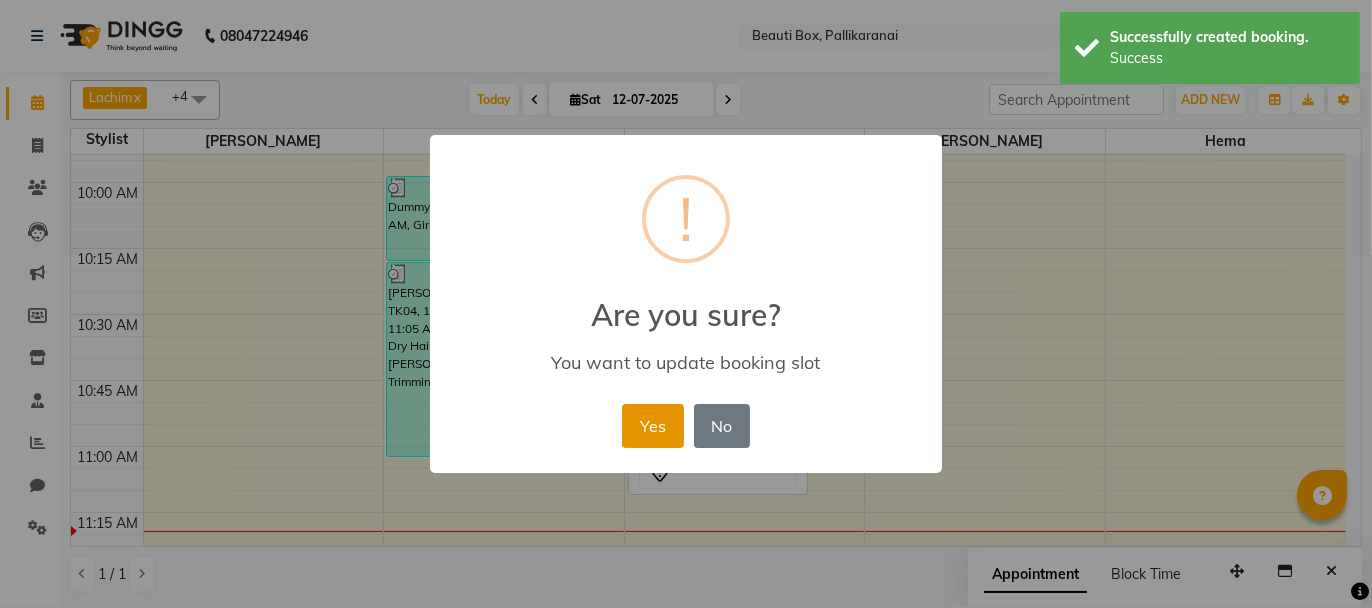 click on "Yes" at bounding box center [652, 426] 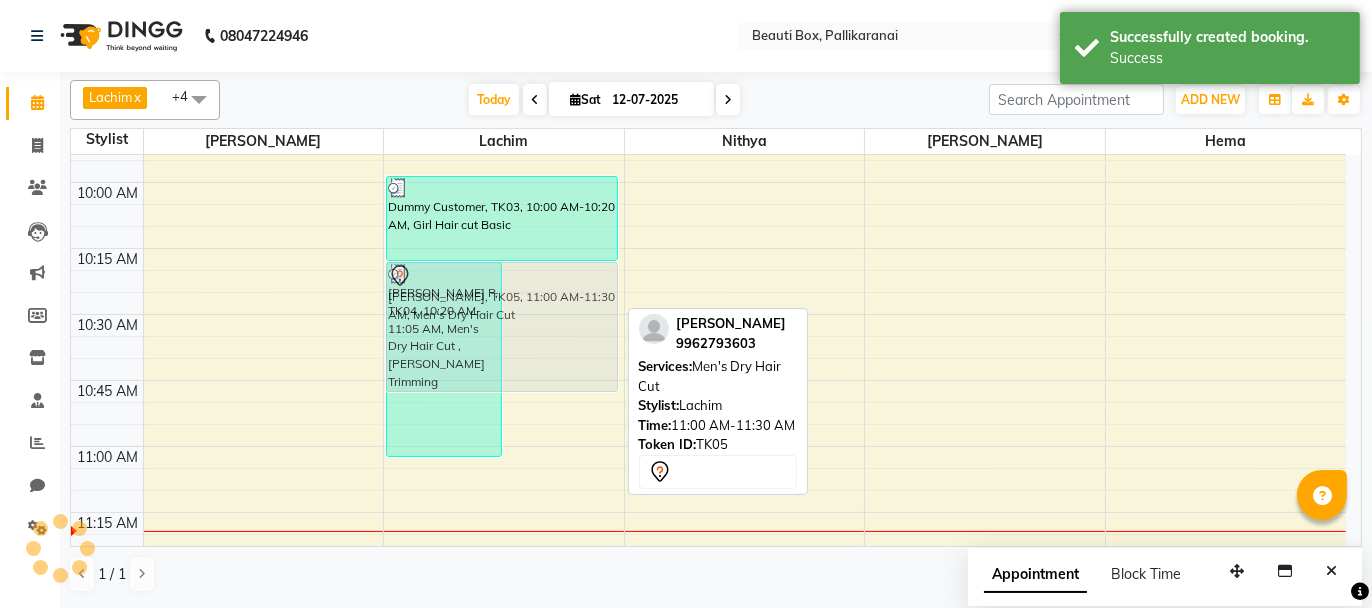 drag, startPoint x: 546, startPoint y: 359, endPoint x: 552, endPoint y: 301, distance: 58.30952 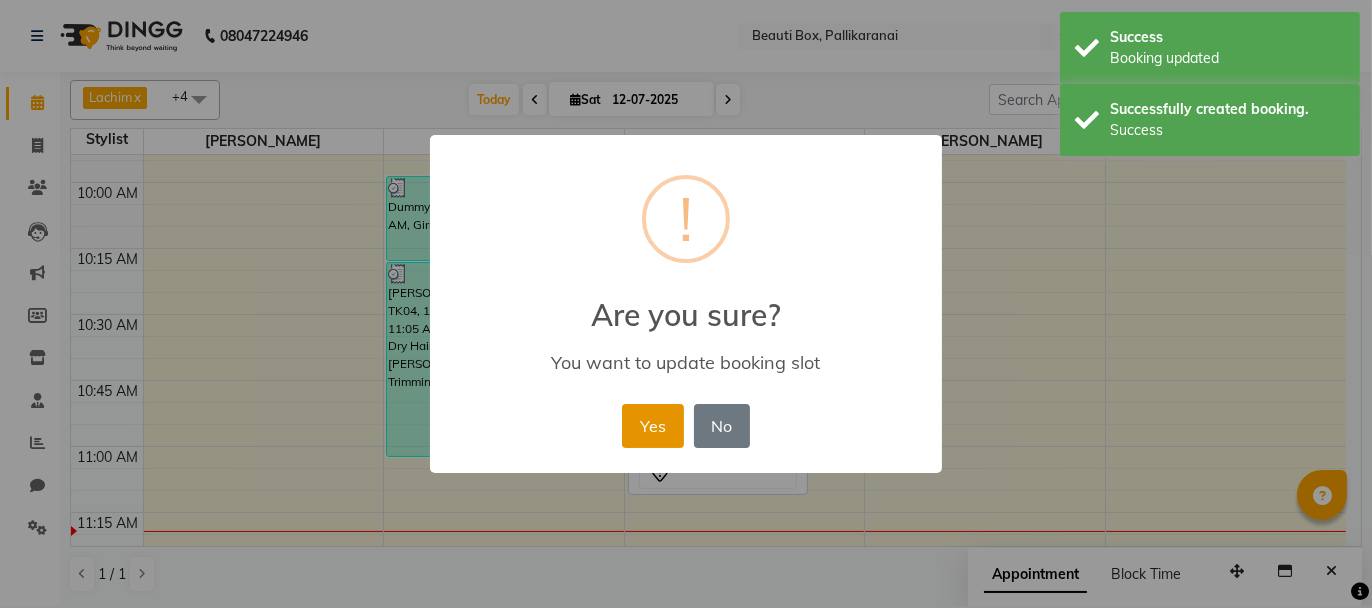 click on "Yes" at bounding box center (652, 426) 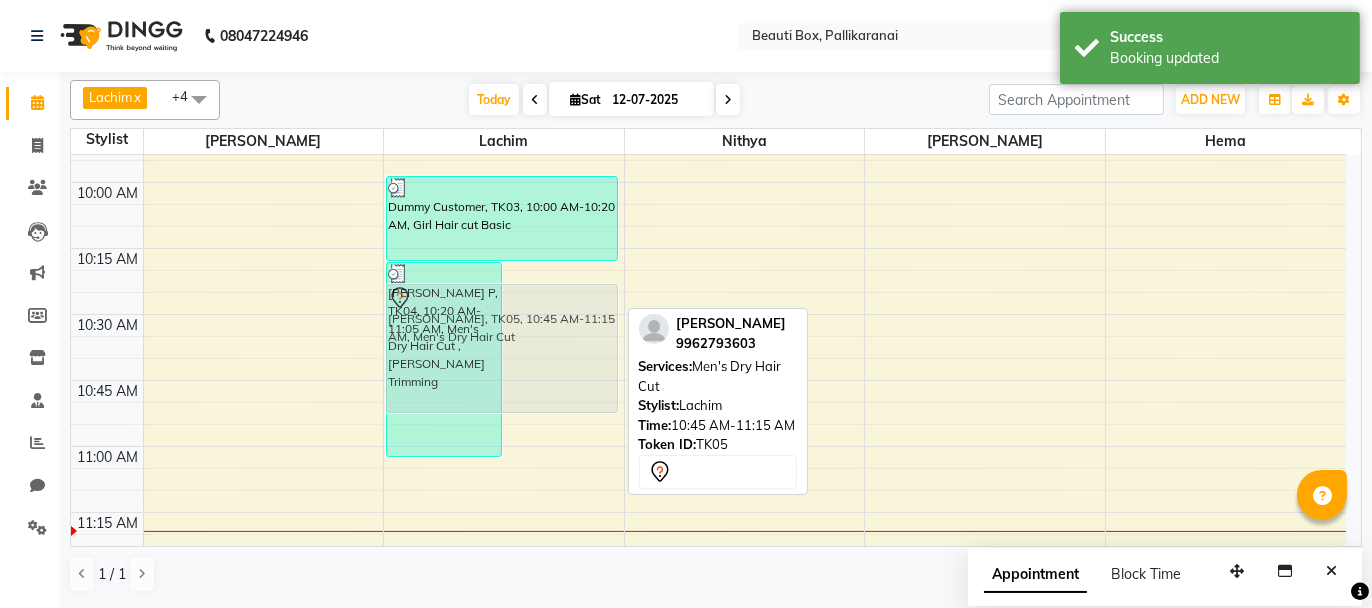 drag, startPoint x: 565, startPoint y: 398, endPoint x: 572, endPoint y: 311, distance: 87.28116 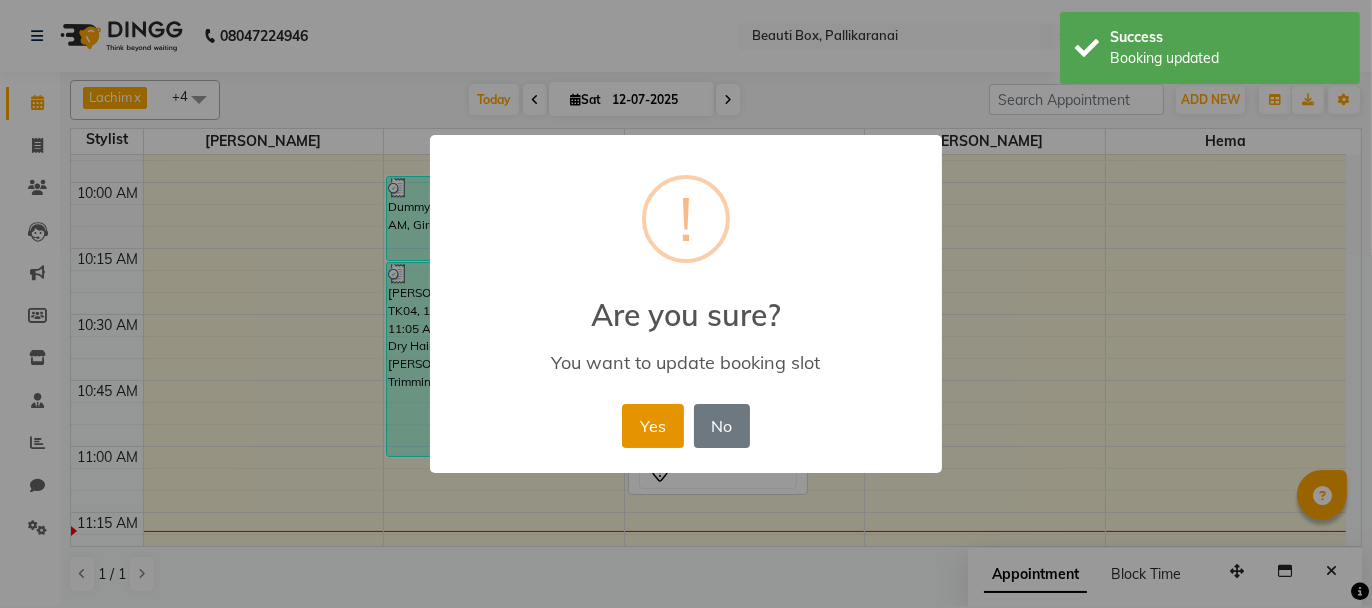 click on "Yes" at bounding box center (652, 426) 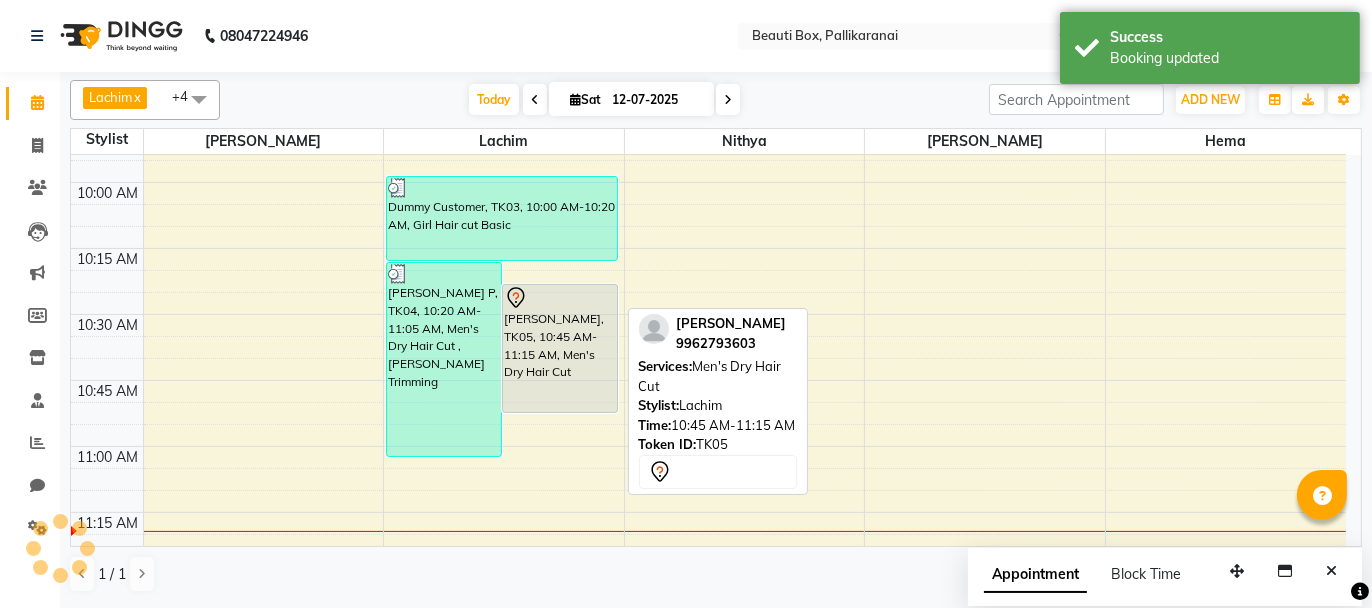 click on "[PERSON_NAME], TK05, 10:45 AM-11:15 AM, Men's Dry Hair Cut" at bounding box center [560, 348] 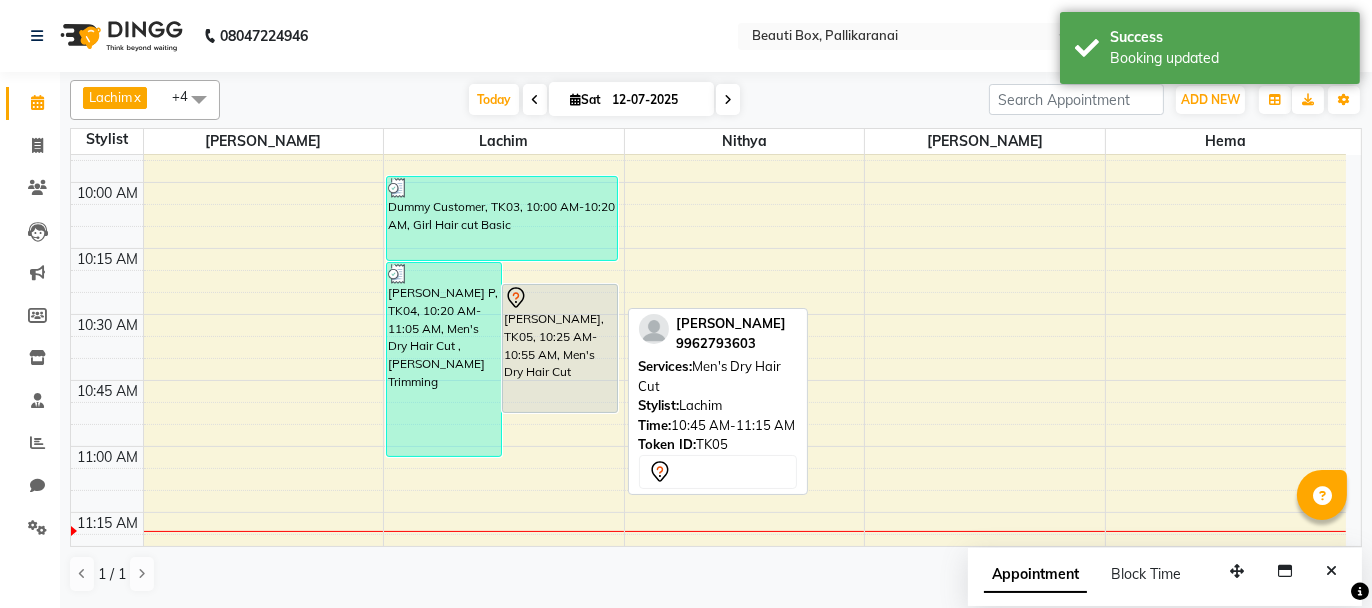 click on "[PERSON_NAME], TK05, 10:25 AM-10:55 AM, Men's Dry Hair Cut" at bounding box center (560, 348) 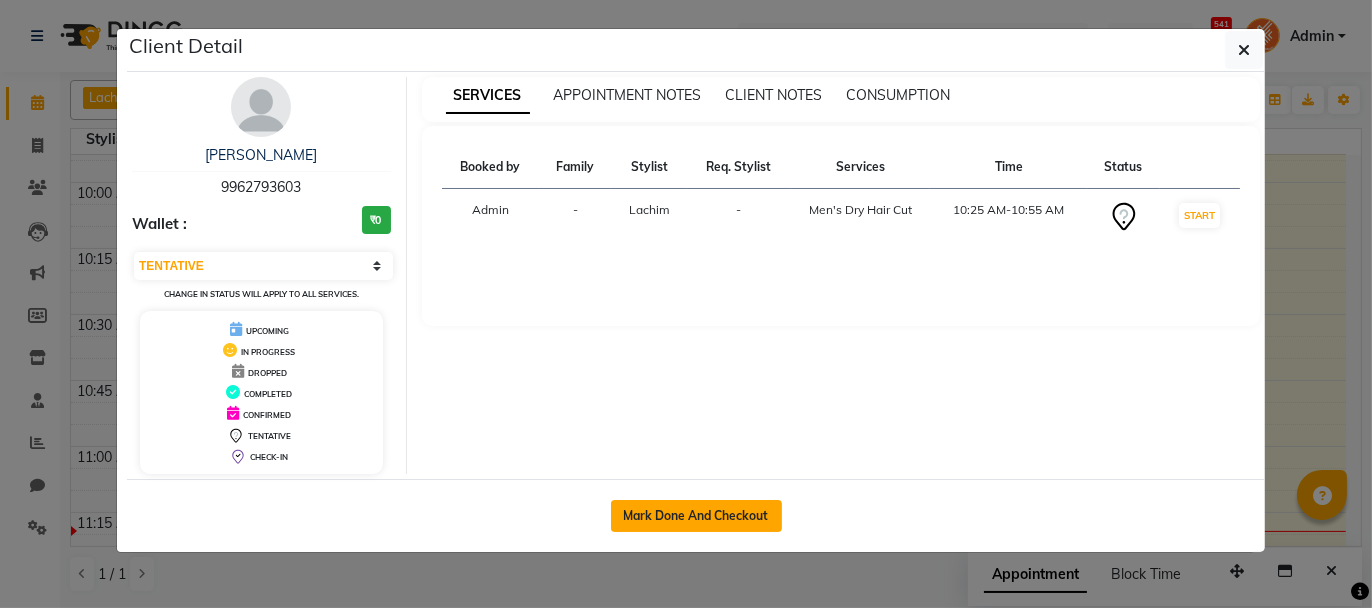 click on "Mark Done And Checkout" 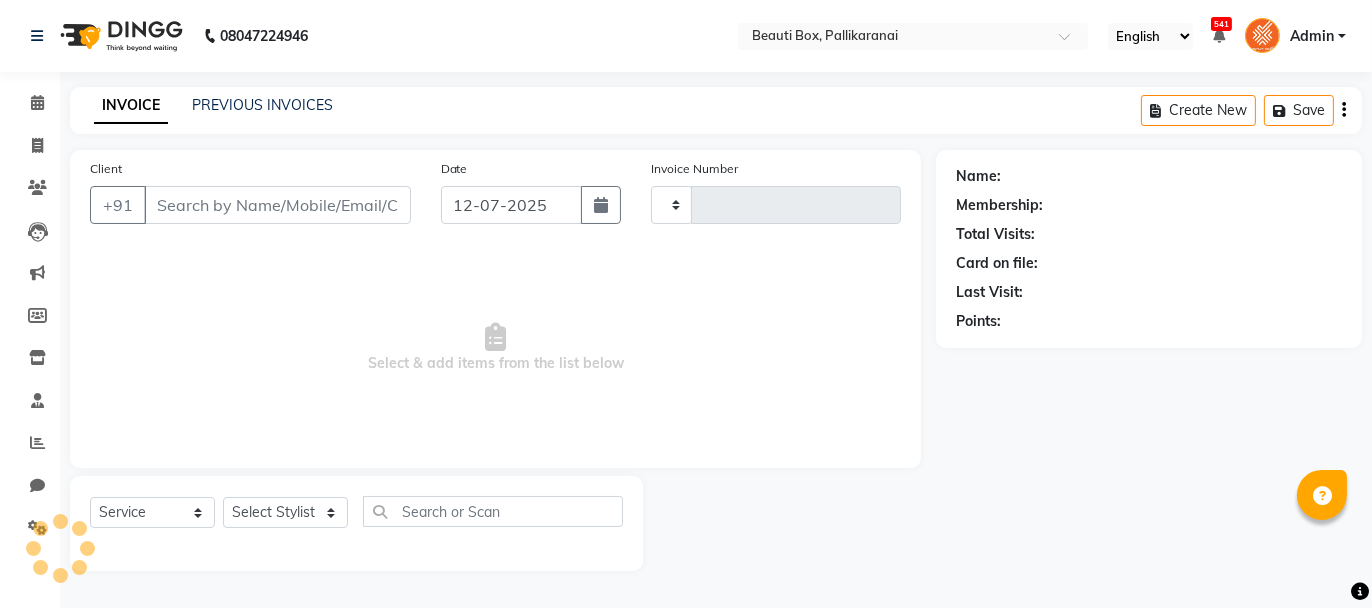 type on "1627" 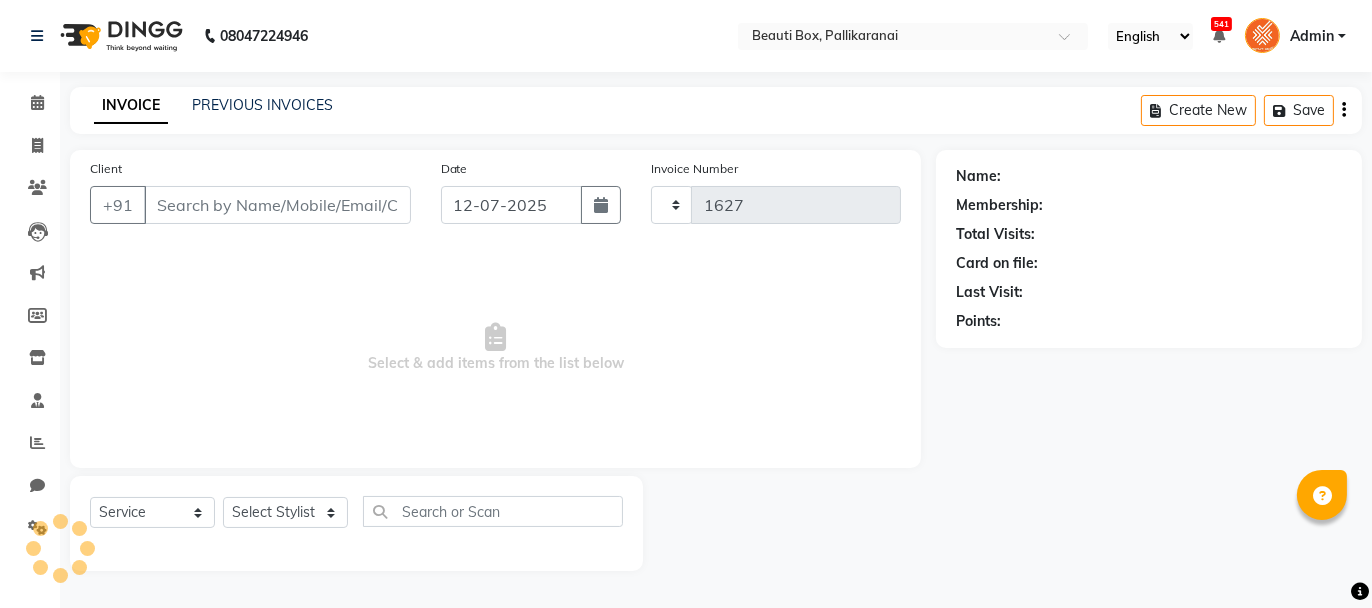 select on "11" 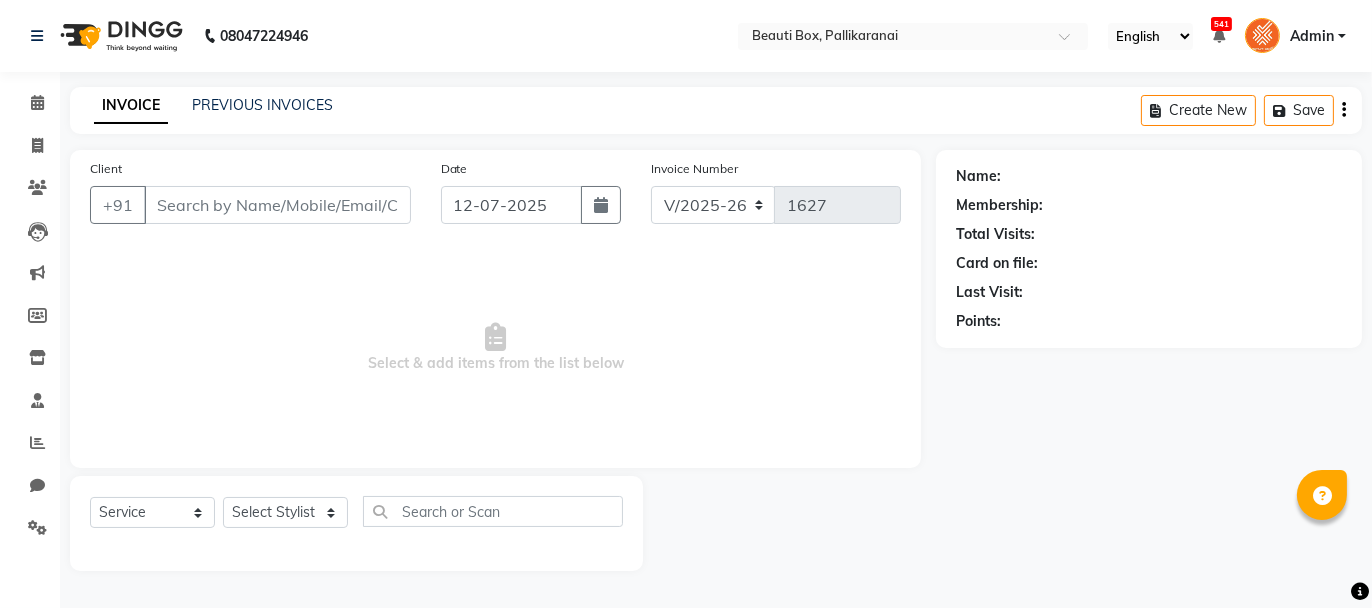 type on "9962793603" 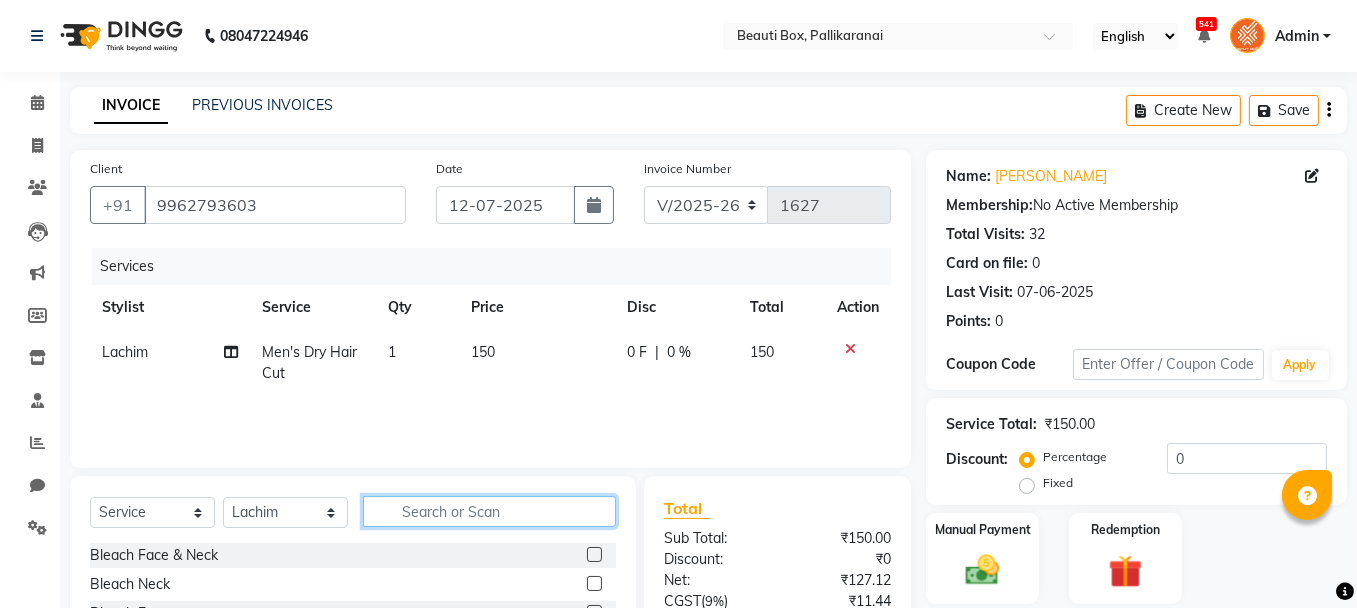 click 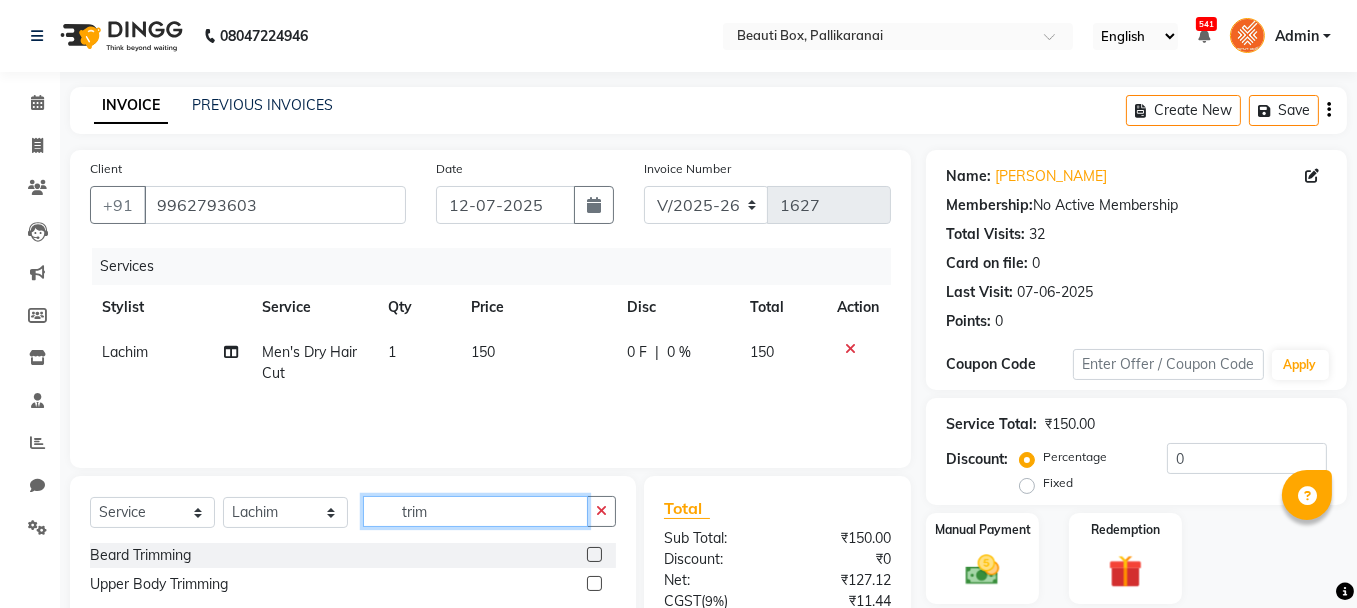 type on "trim" 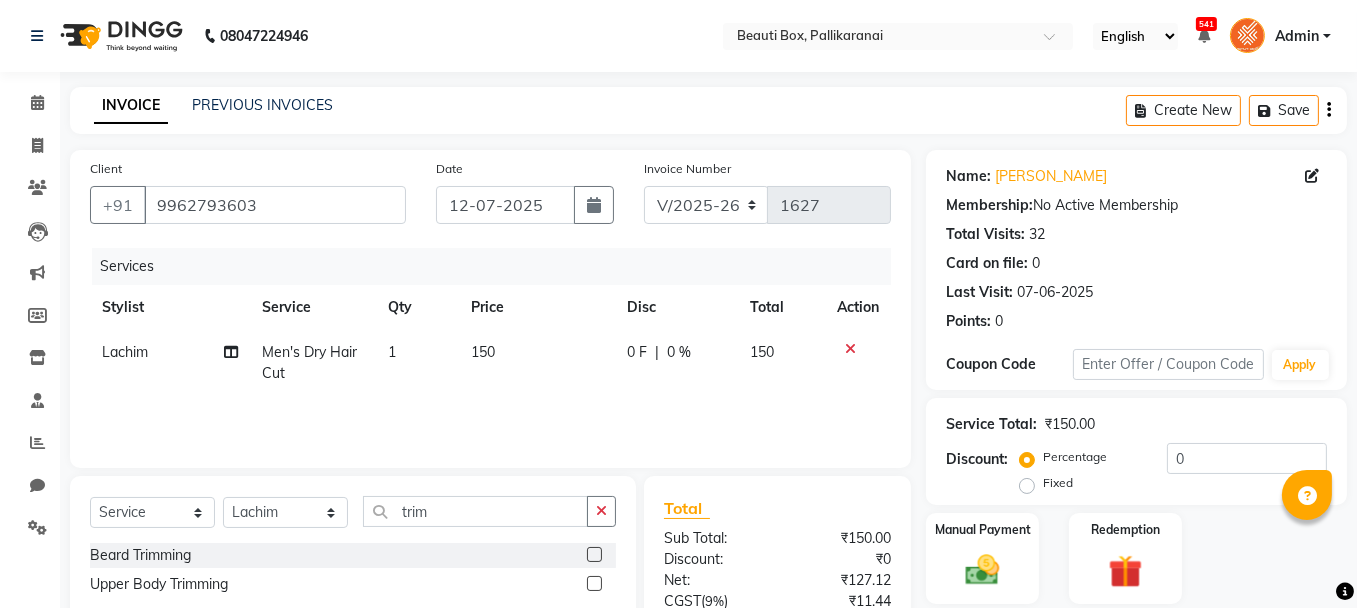 click 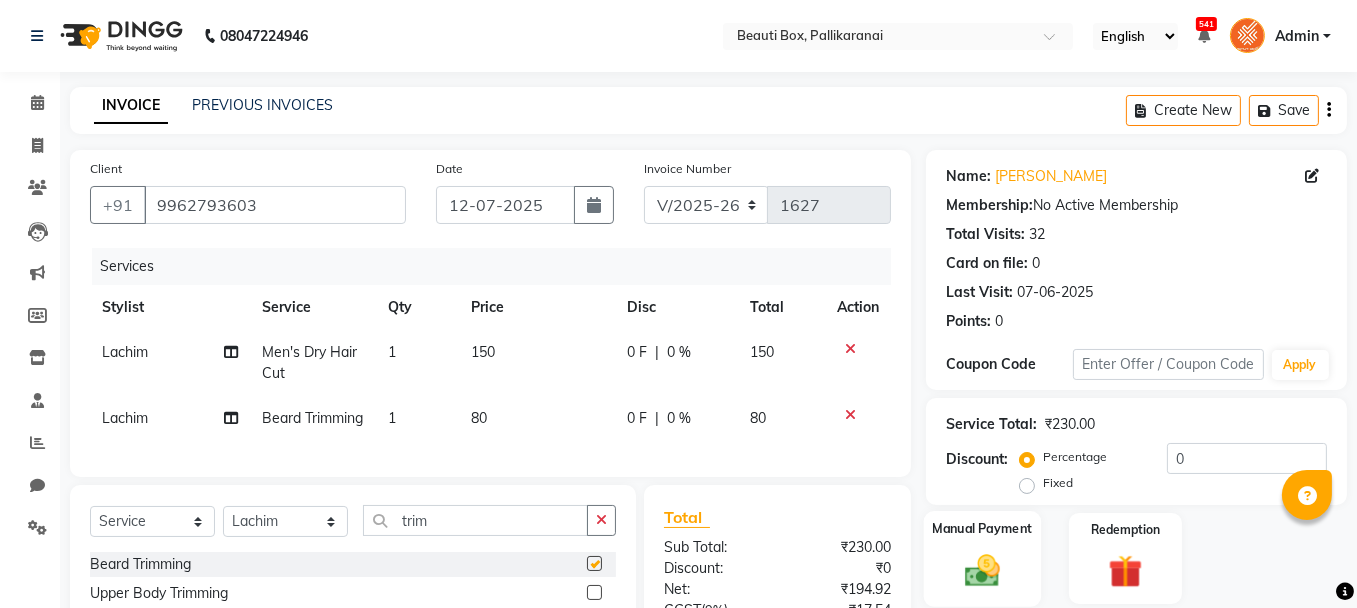 checkbox on "false" 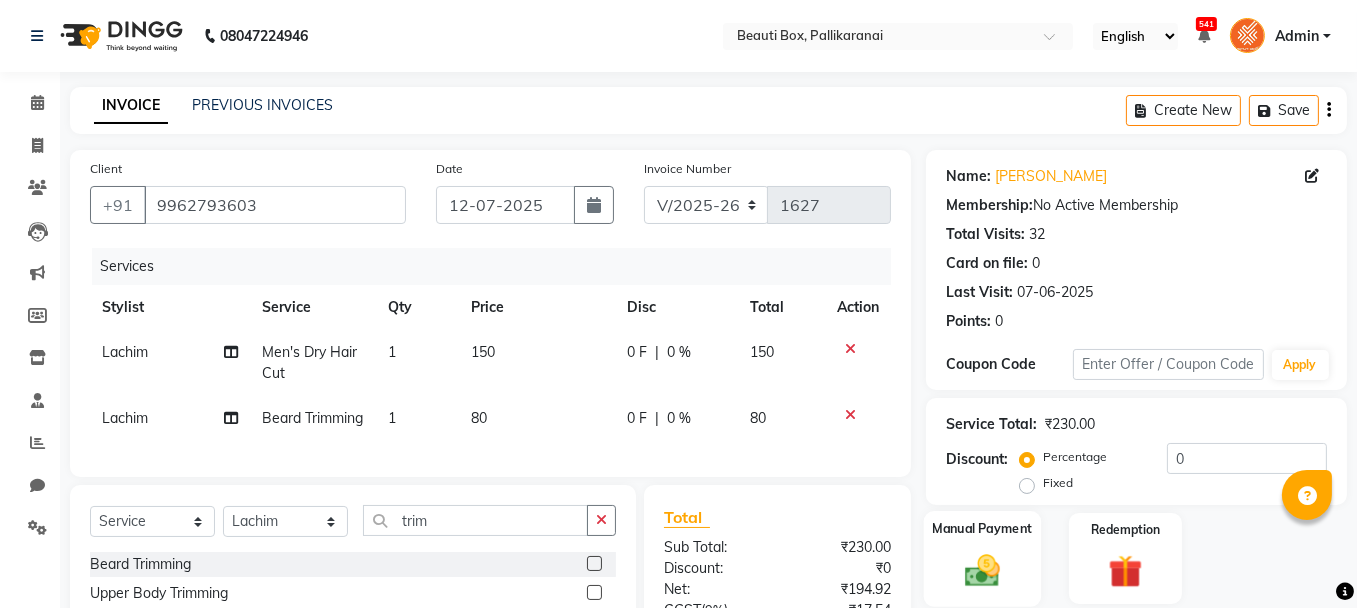 click 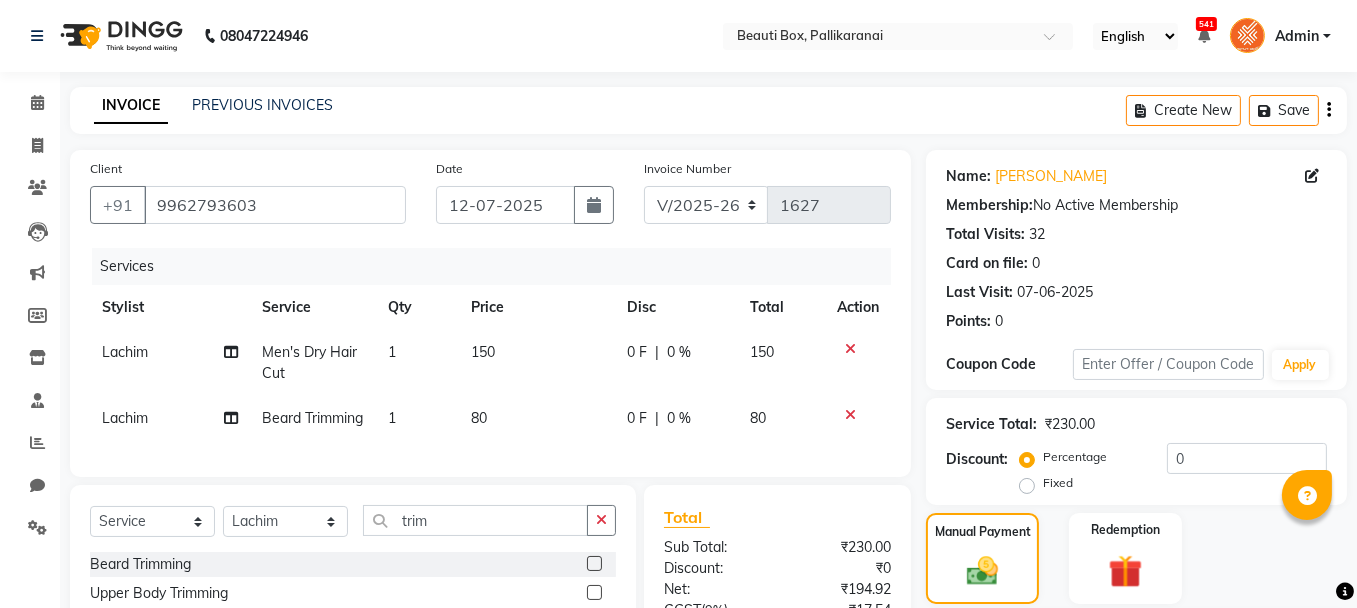scroll, scrollTop: 235, scrollLeft: 0, axis: vertical 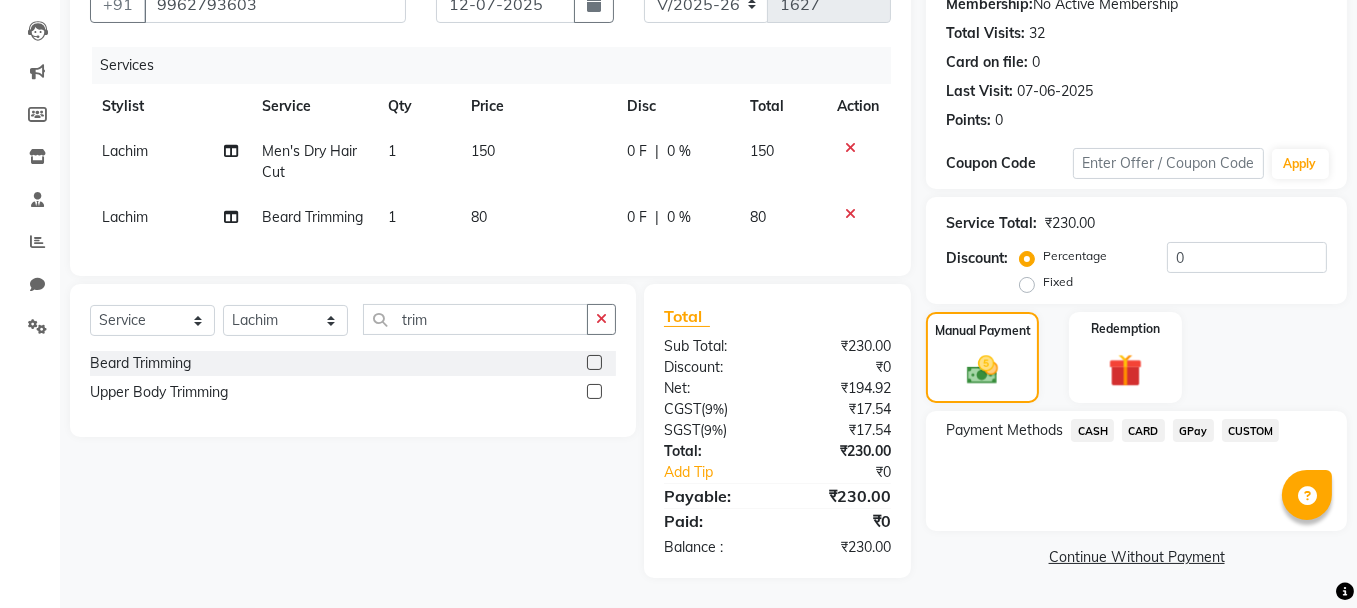 click on "GPay" 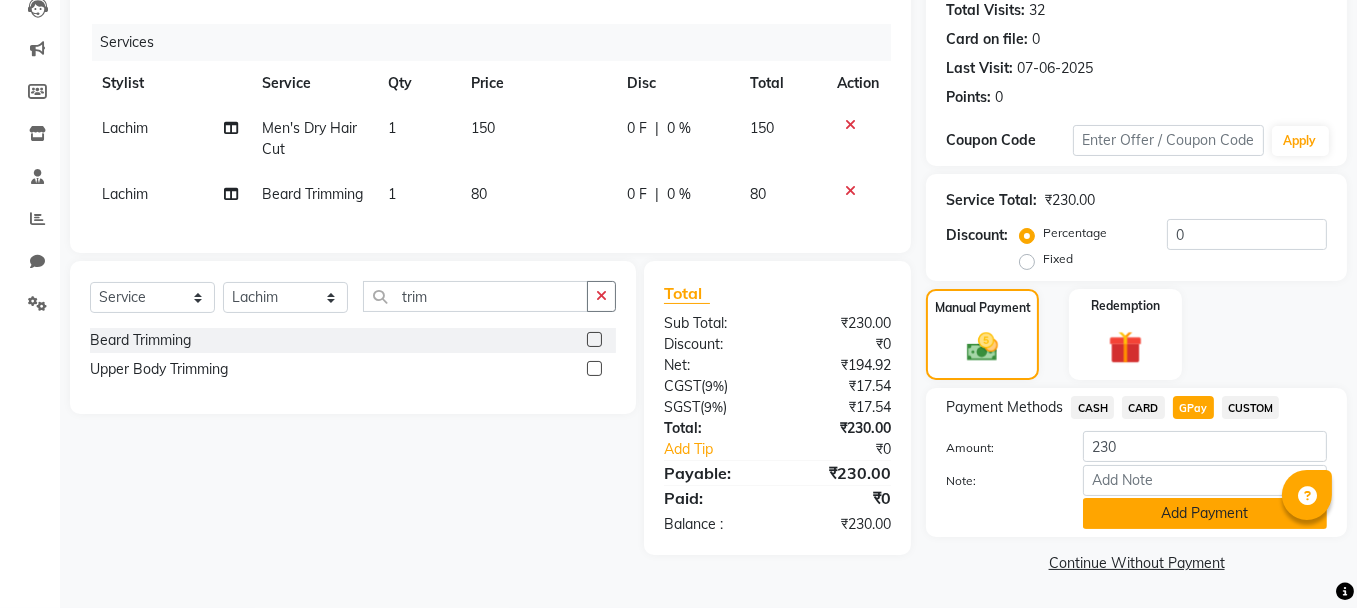 click on "Add Payment" 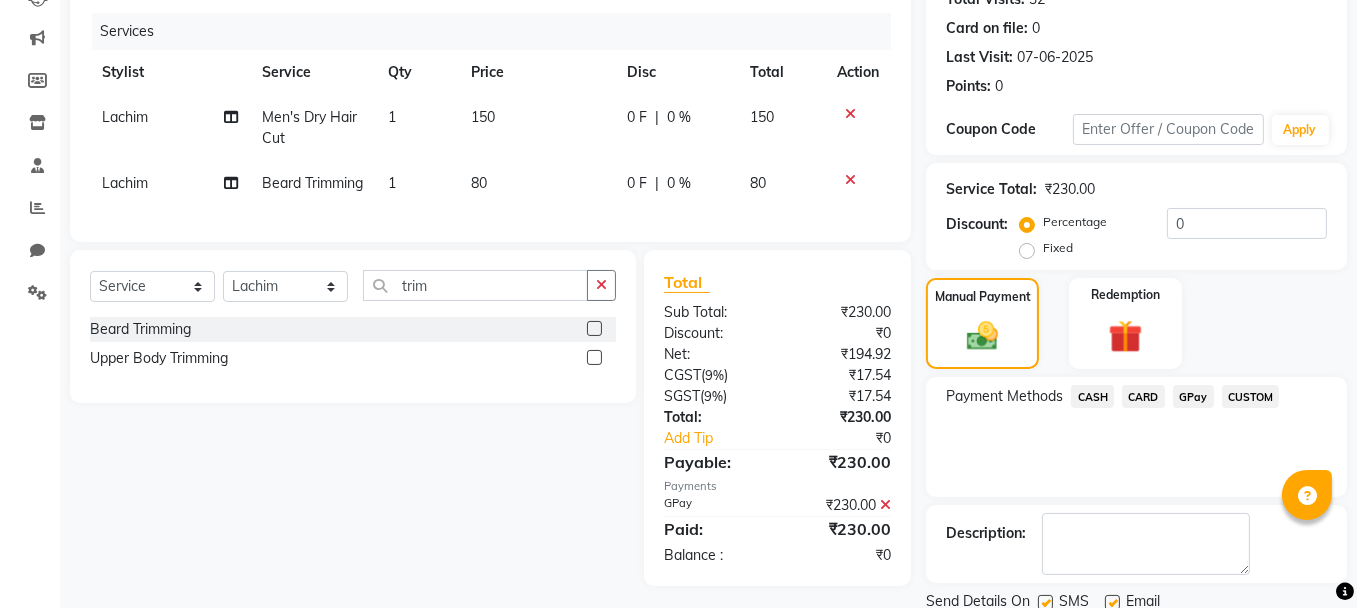 scroll, scrollTop: 305, scrollLeft: 0, axis: vertical 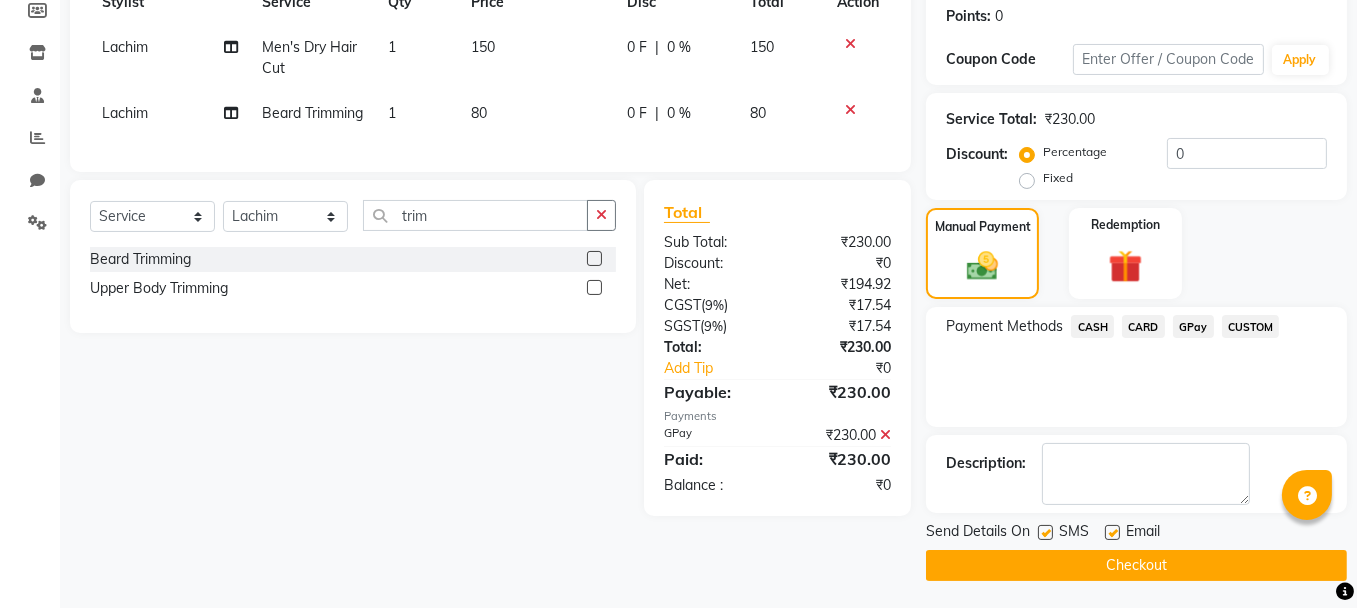 click on "Checkout" 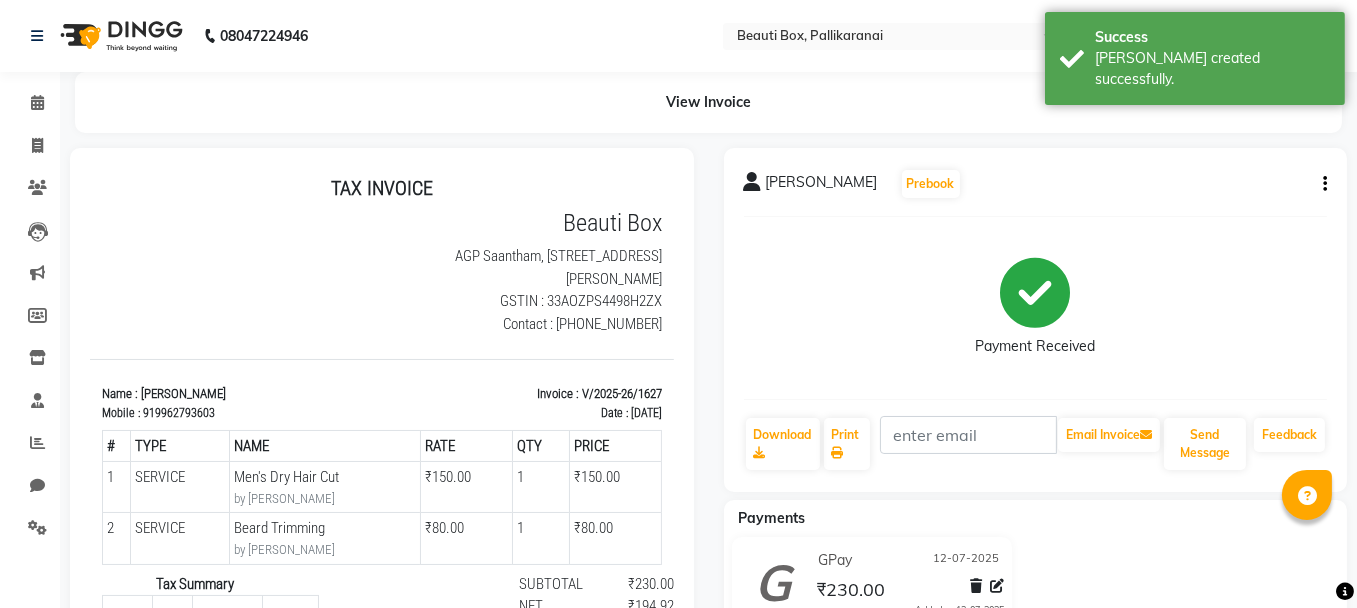 scroll, scrollTop: 0, scrollLeft: 0, axis: both 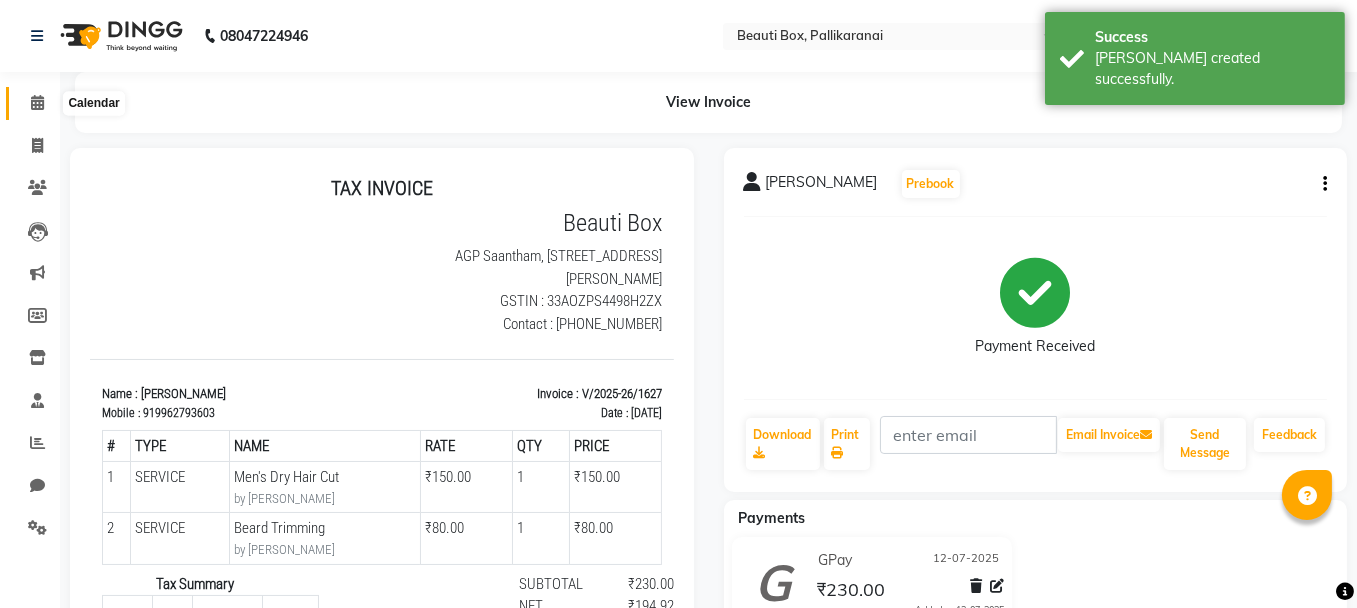 click 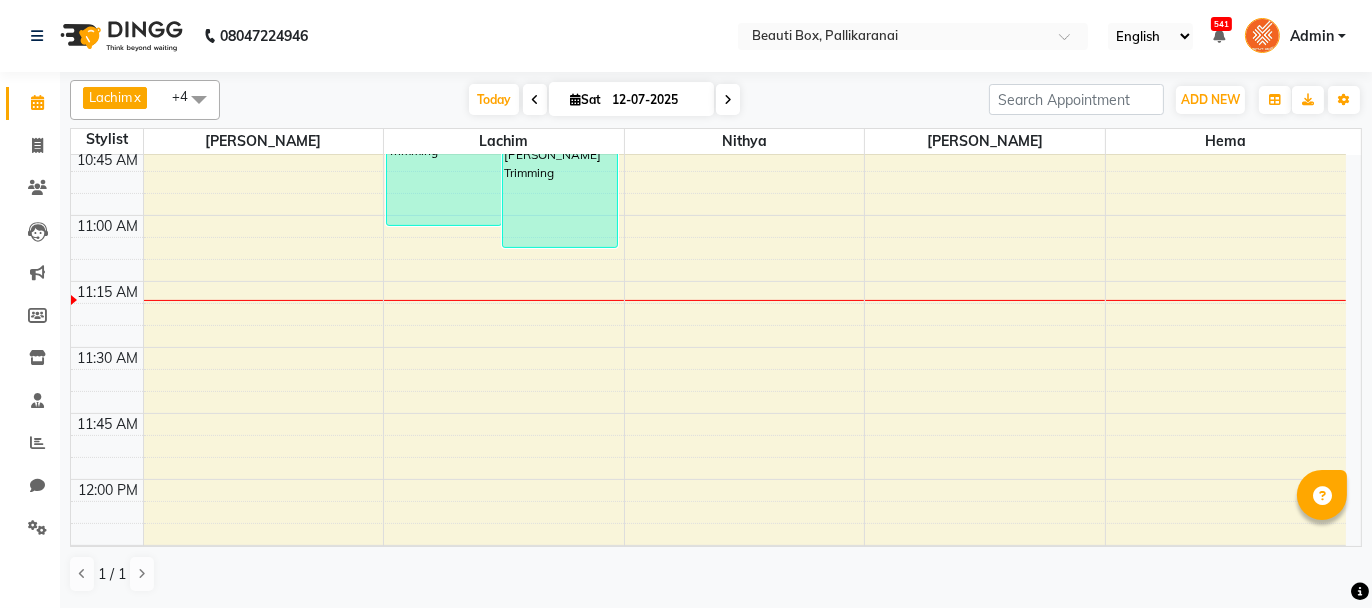 scroll, scrollTop: 700, scrollLeft: 0, axis: vertical 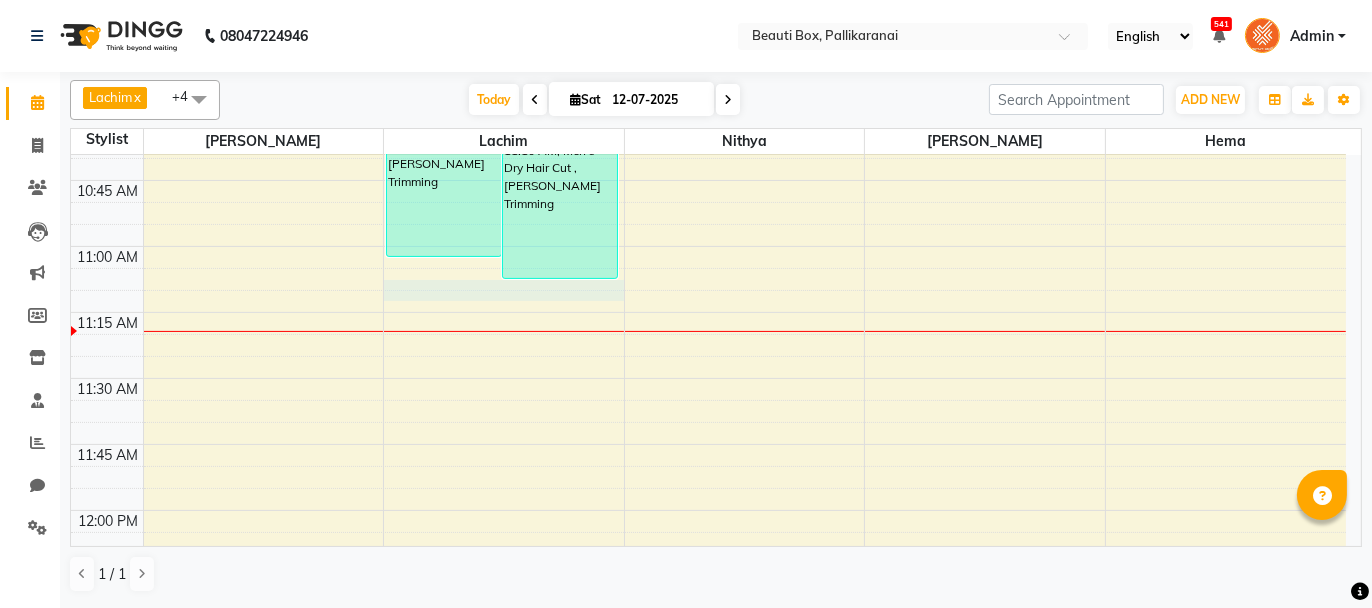 click on "8:00 AM 8:15 AM 8:30 AM 8:45 AM 9:00 AM 9:15 AM 9:30 AM 9:45 AM 10:00 AM 10:15 AM 10:30 AM 10:45 AM 11:00 AM 11:15 AM 11:30 AM 11:45 AM 12:00 PM 12:15 PM 12:30 PM 12:45 PM 1:00 PM 1:15 PM 1:30 PM 1:45 PM 2:00 PM 2:15 PM 2:30 PM 2:45 PM 3:00 PM 3:15 PM 3:30 PM 3:45 PM 4:00 PM 4:15 PM 4:30 PM 4:45 PM 5:00 PM 5:15 PM 5:30 PM 5:45 PM 6:00 PM 6:15 PM 6:30 PM 6:45 PM 7:00 PM 7:15 PM 7:30 PM 7:45 PM 8:00 PM 8:15 PM 8:30 PM 8:45 PM 9:00 PM 9:15 PM 9:30 PM 9:45 PM     [PERSON_NAME] P, TK04, 10:20 AM-11:05 AM, Men's Dry Hair Cut ,[PERSON_NAME] Trimming      [PERSON_NAME], TK05, 10:25 AM-11:10 AM, Men's Dry Hair Cut ,[PERSON_NAME] Trimming      [PERSON_NAME], TK01, 09:15 AM-09:45 AM, Men's Dry Hair Cut      Indhuja, TK02, 09:45 AM-09:55 AM, [DEMOGRAPHIC_DATA] Child Haircut Basic      Dummy Customer, TK03, 10:00 AM-10:20 AM,  Girl Hair cut Basic" at bounding box center (708, 1302) 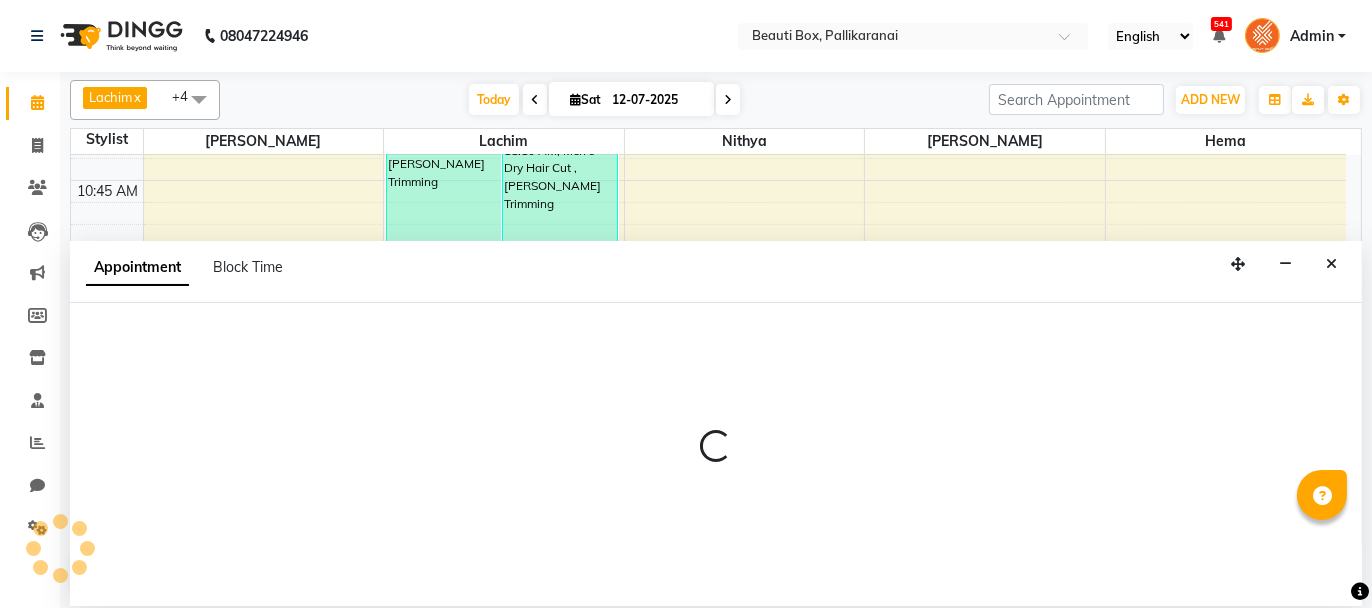 select on "9763" 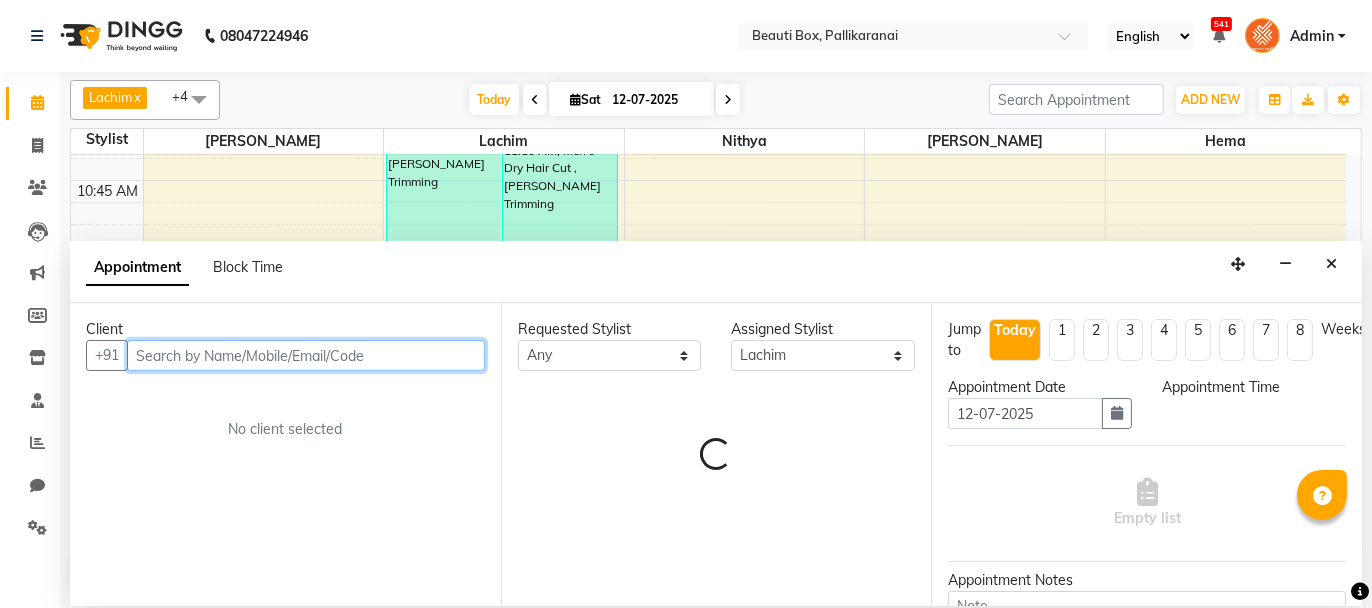 select on "675" 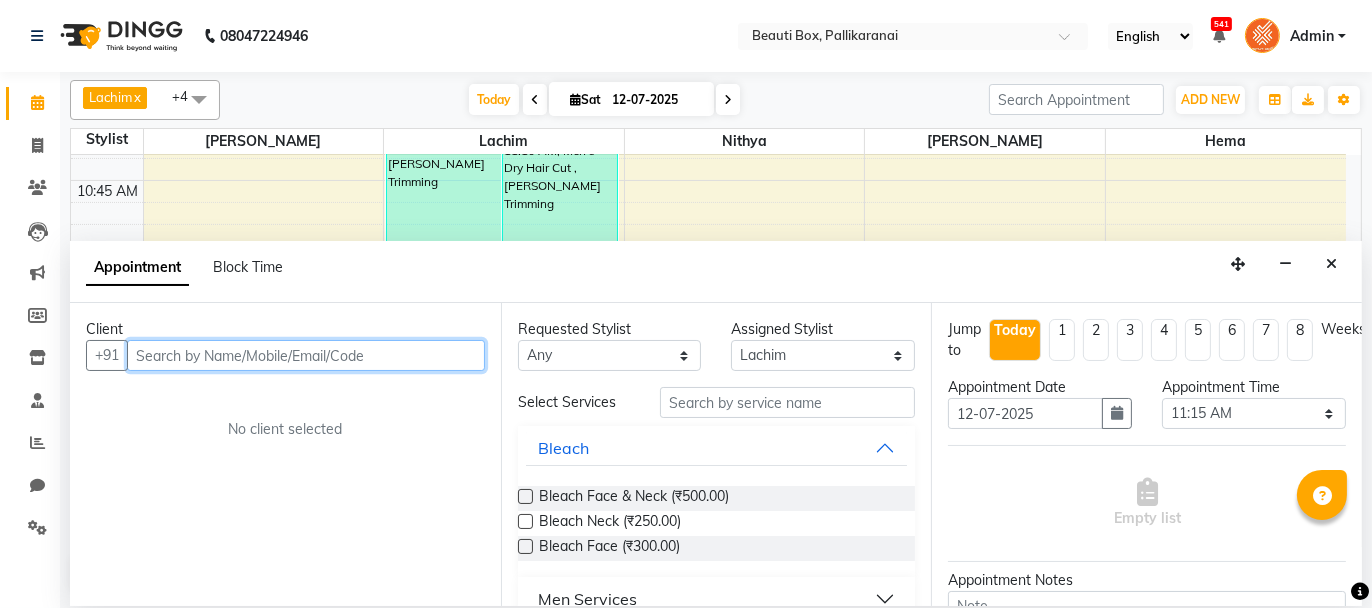 click at bounding box center (306, 355) 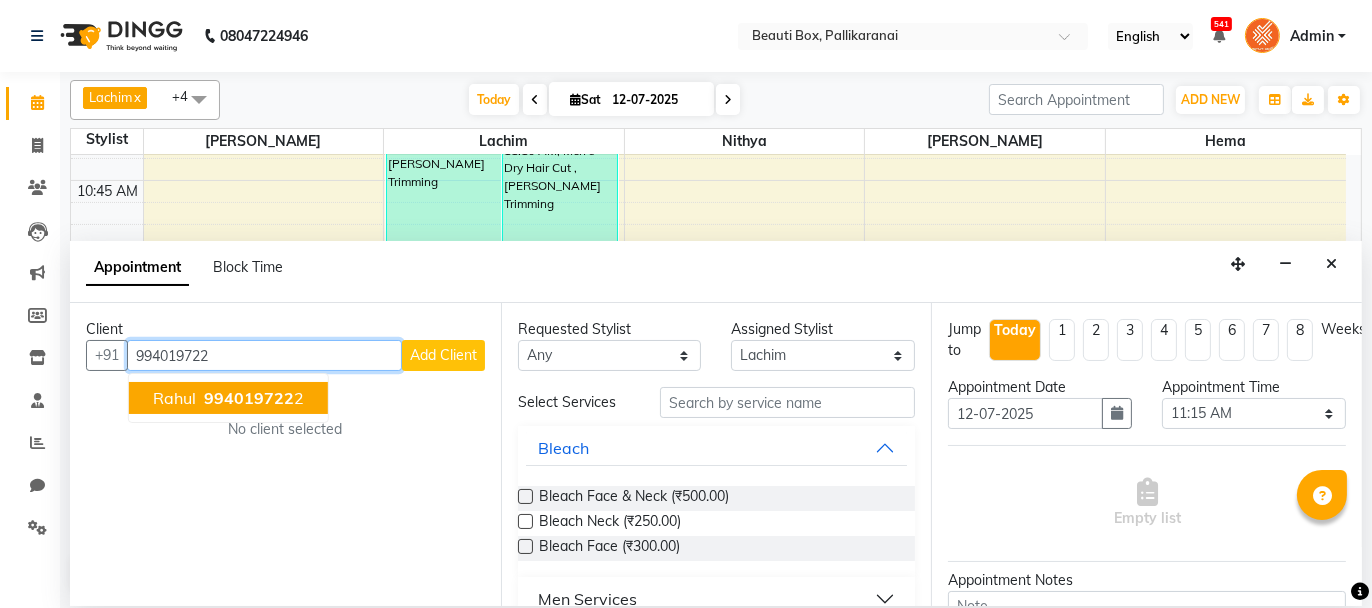click on "994019722" at bounding box center (249, 398) 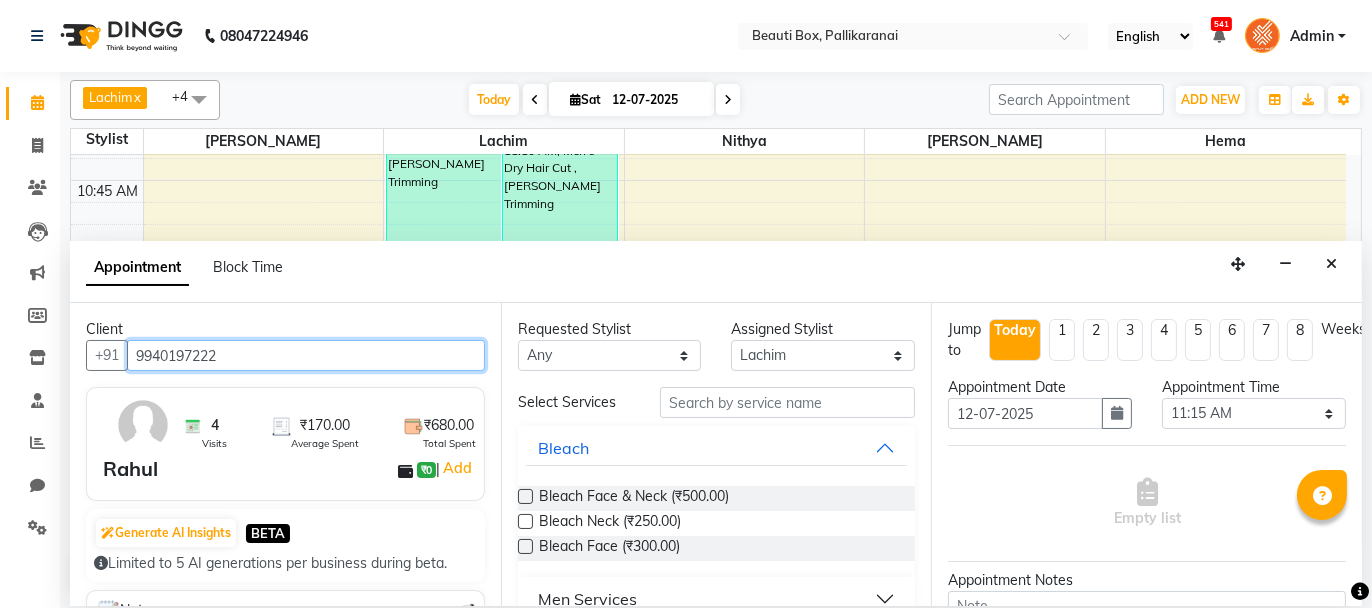 type on "9940197222" 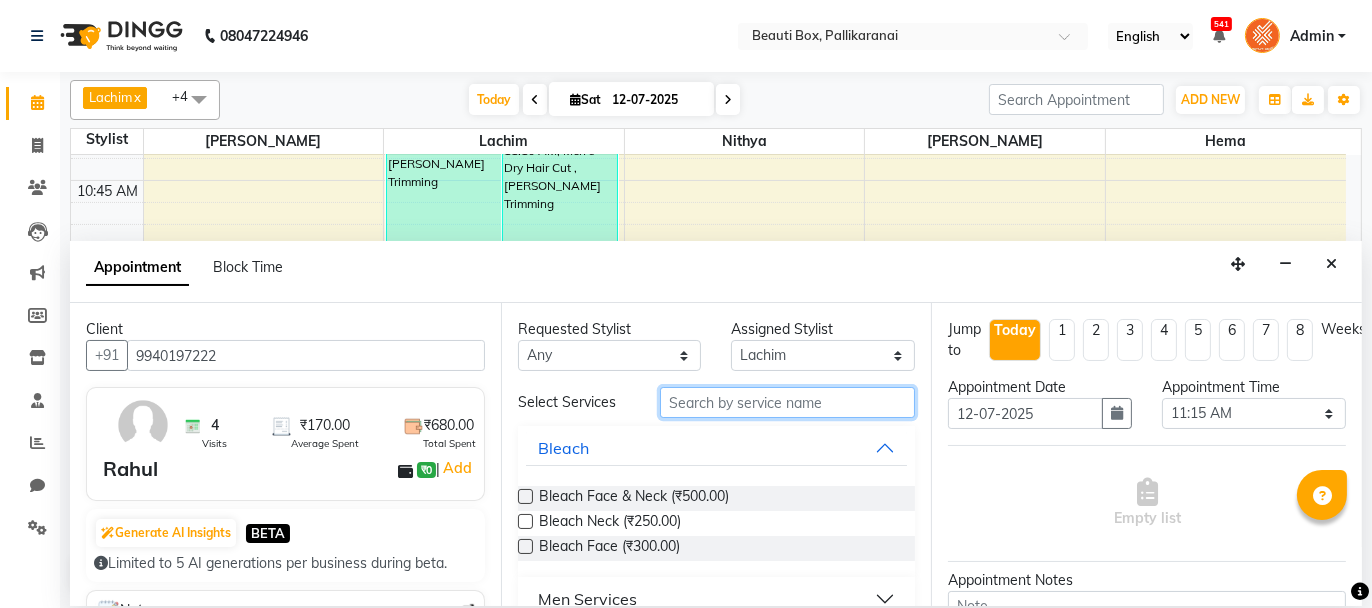 click at bounding box center (787, 402) 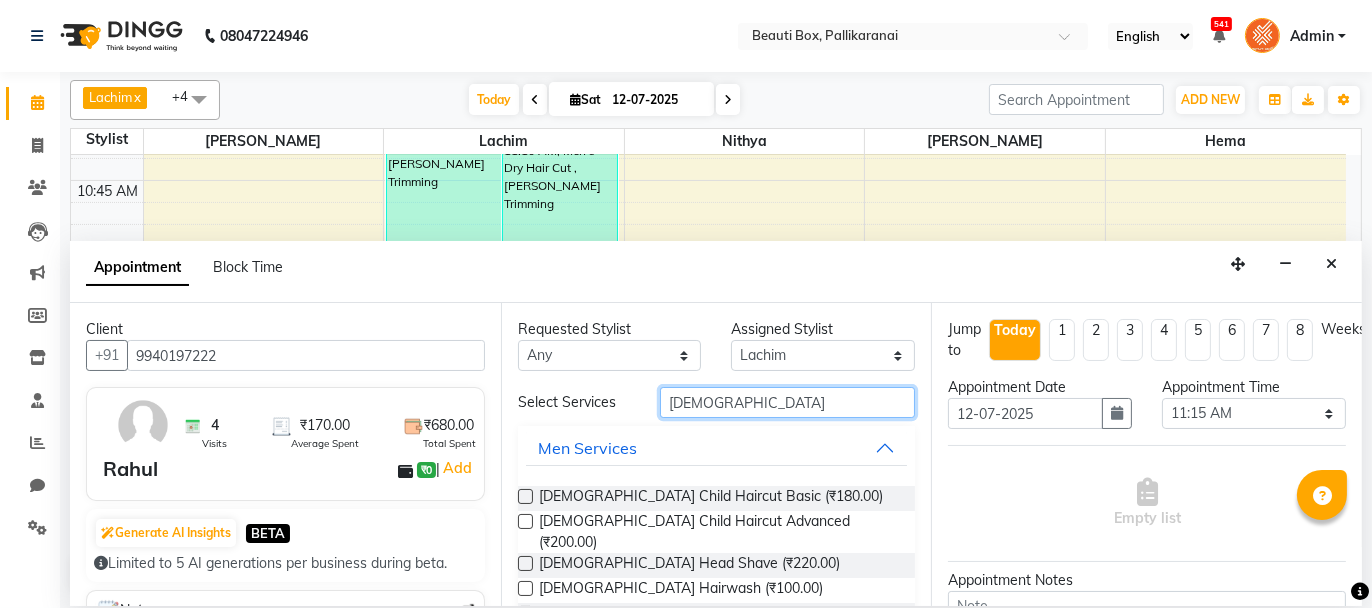 type on "[DEMOGRAPHIC_DATA]" 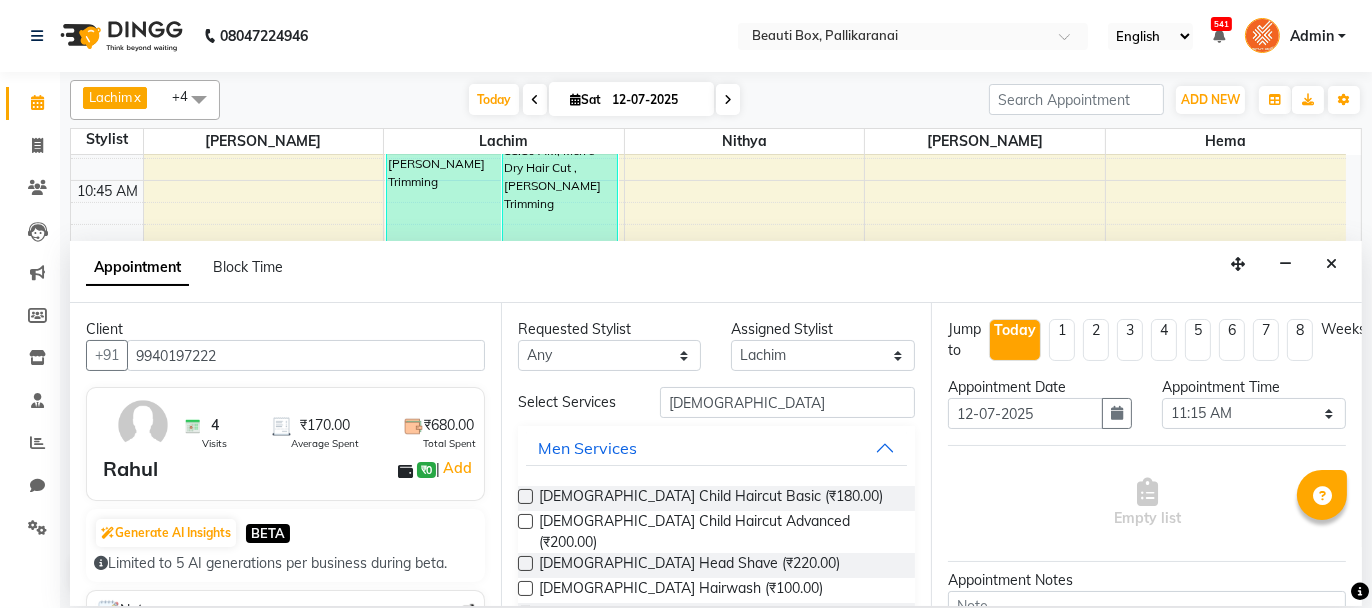 click at bounding box center (525, 496) 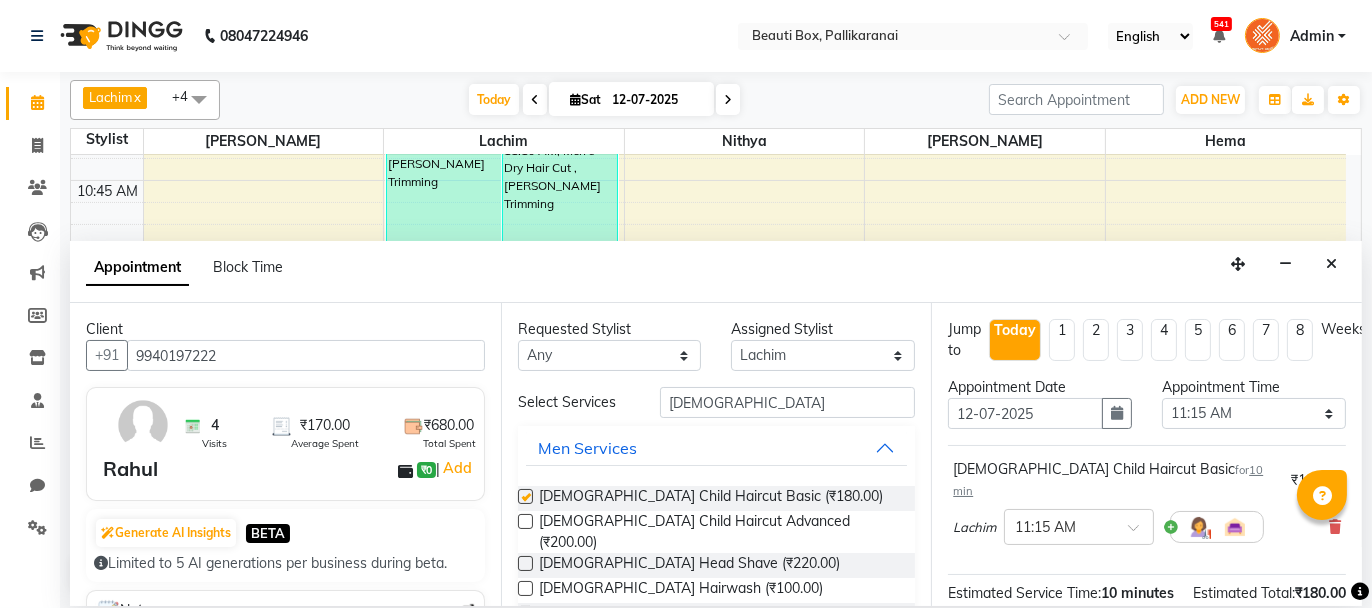 checkbox on "false" 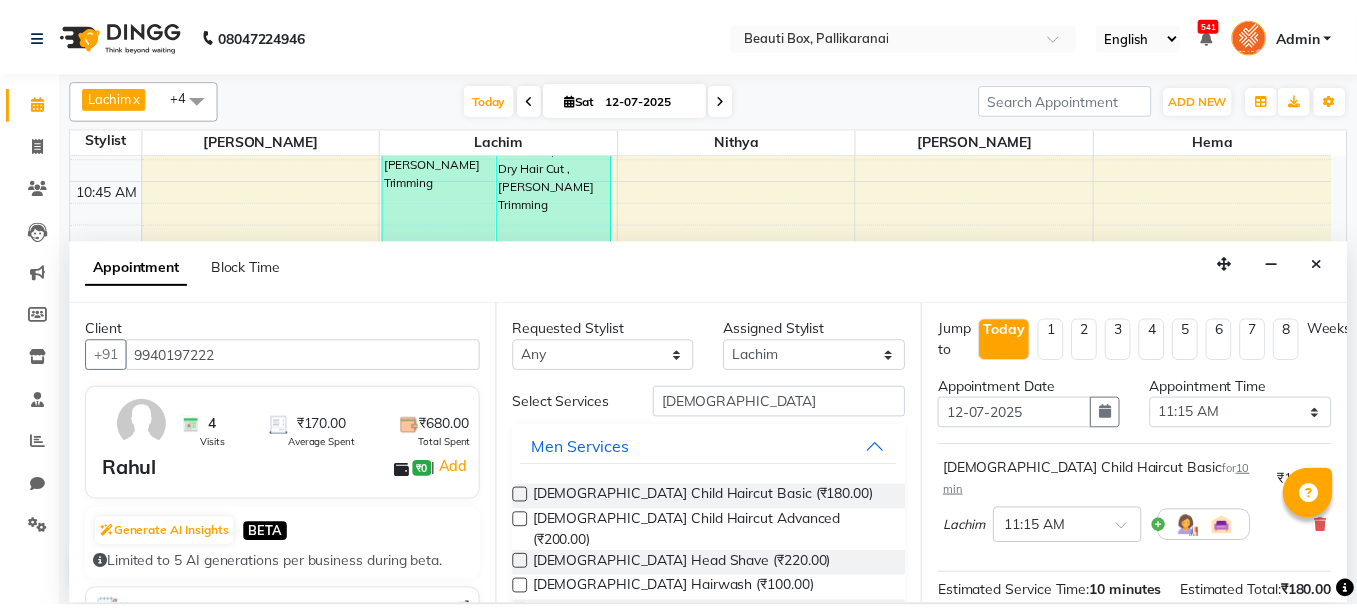 scroll, scrollTop: 242, scrollLeft: 0, axis: vertical 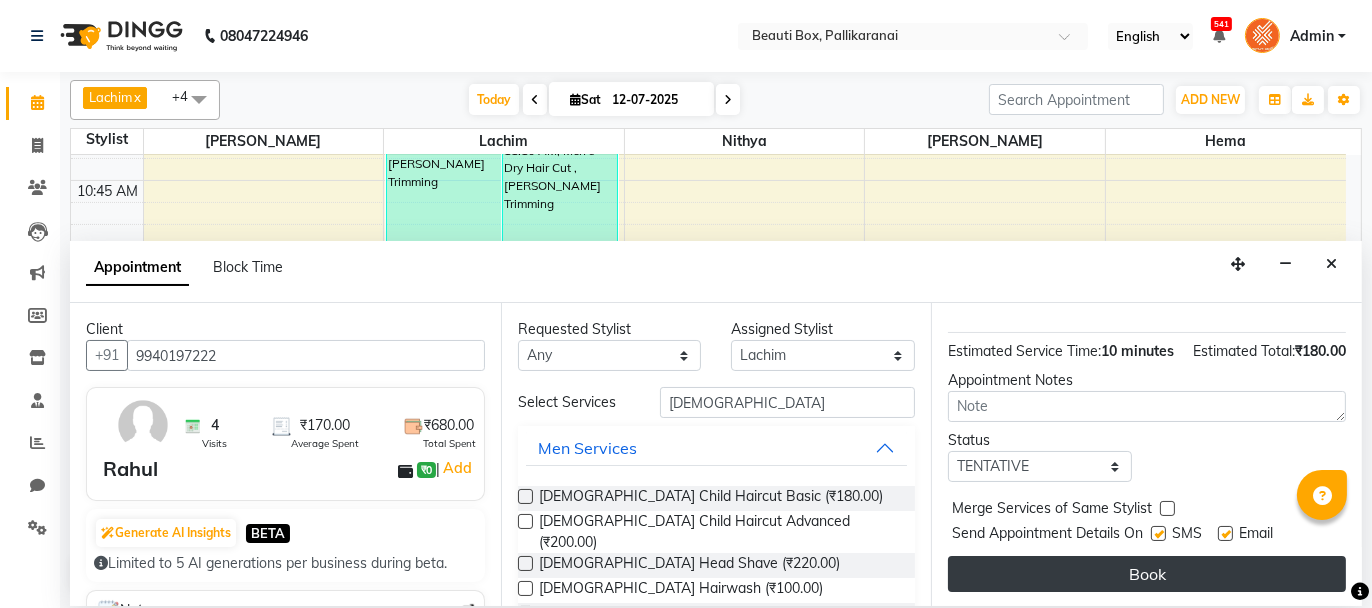 click on "Book" at bounding box center (1147, 574) 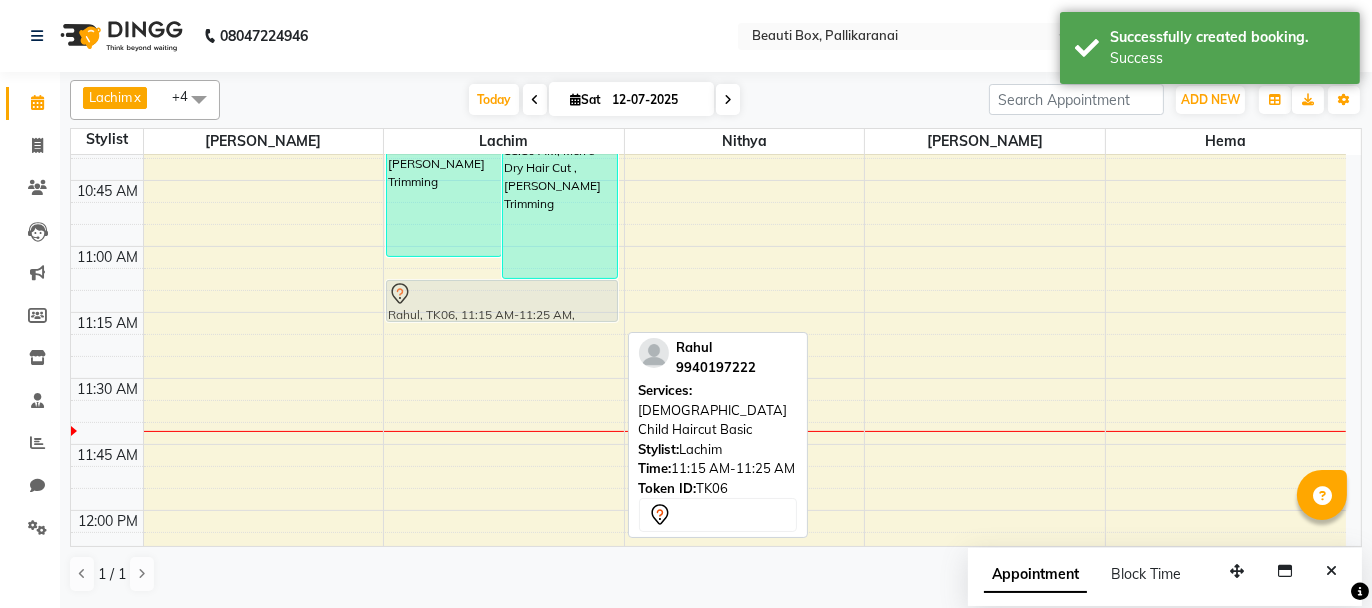 drag, startPoint x: 507, startPoint y: 309, endPoint x: 512, endPoint y: 289, distance: 20.615528 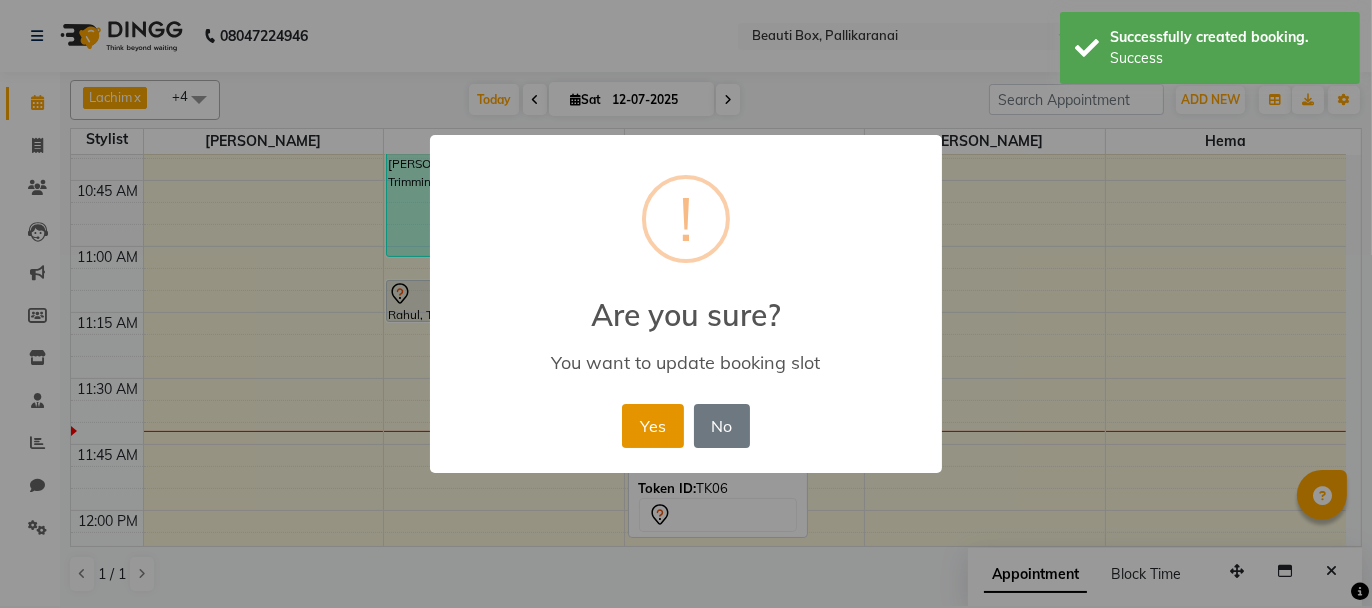 click on "Yes" at bounding box center (652, 426) 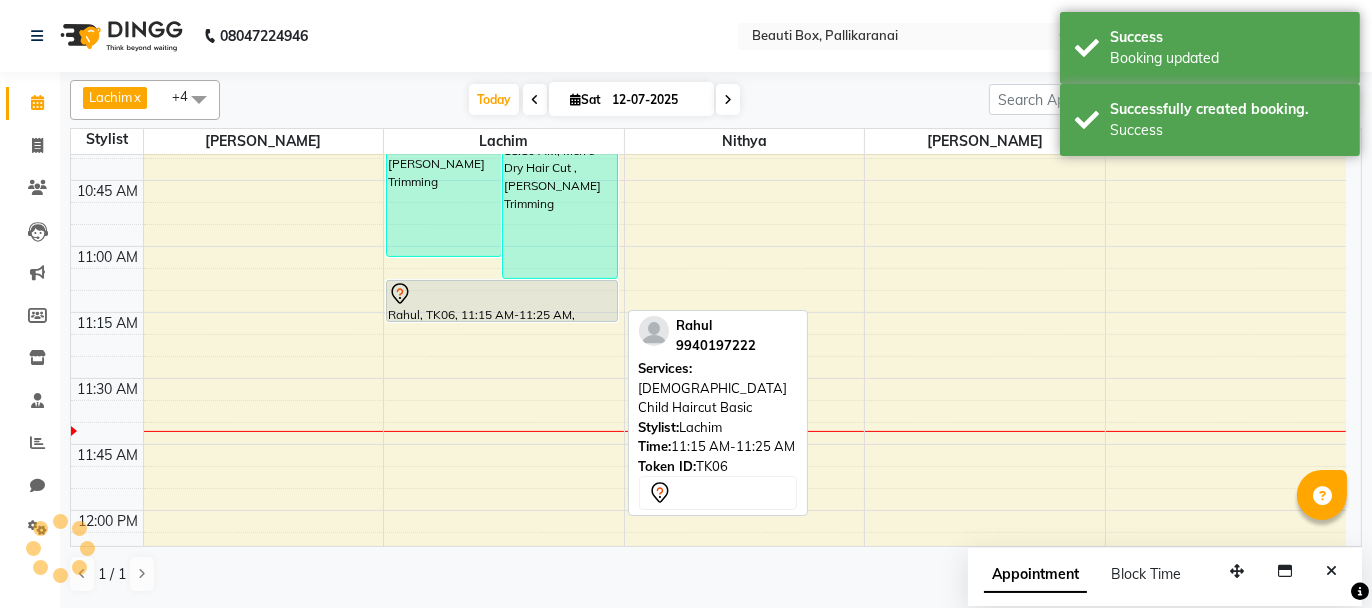click at bounding box center (502, 294) 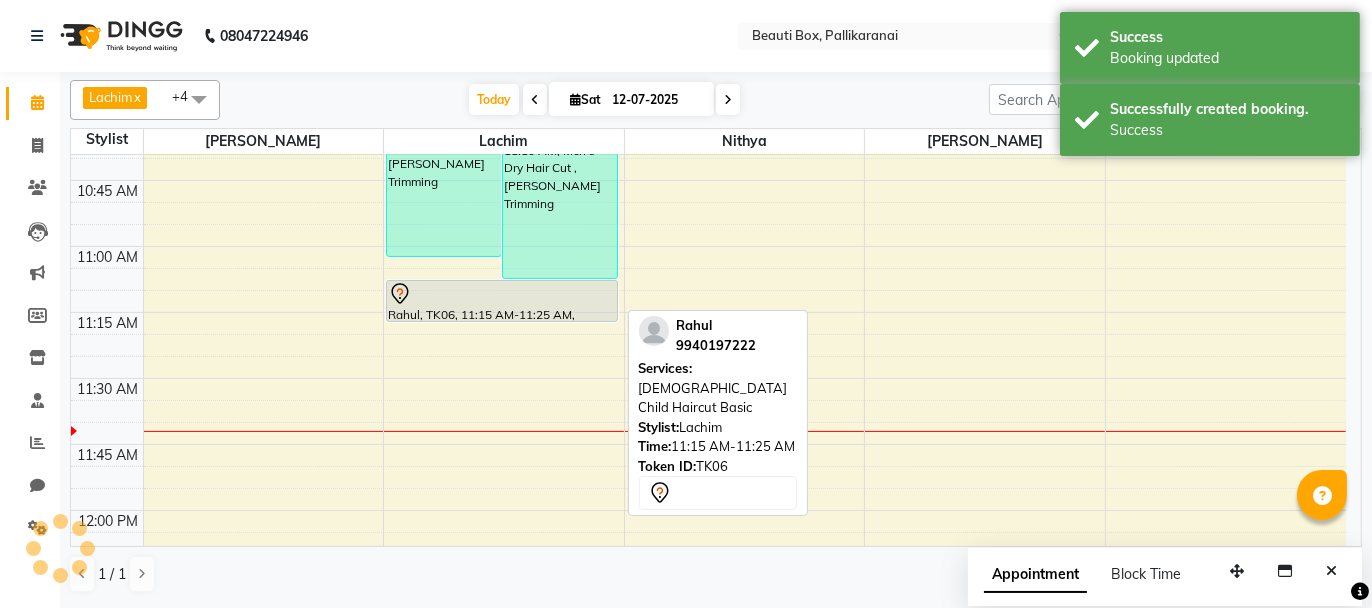 click at bounding box center [502, 294] 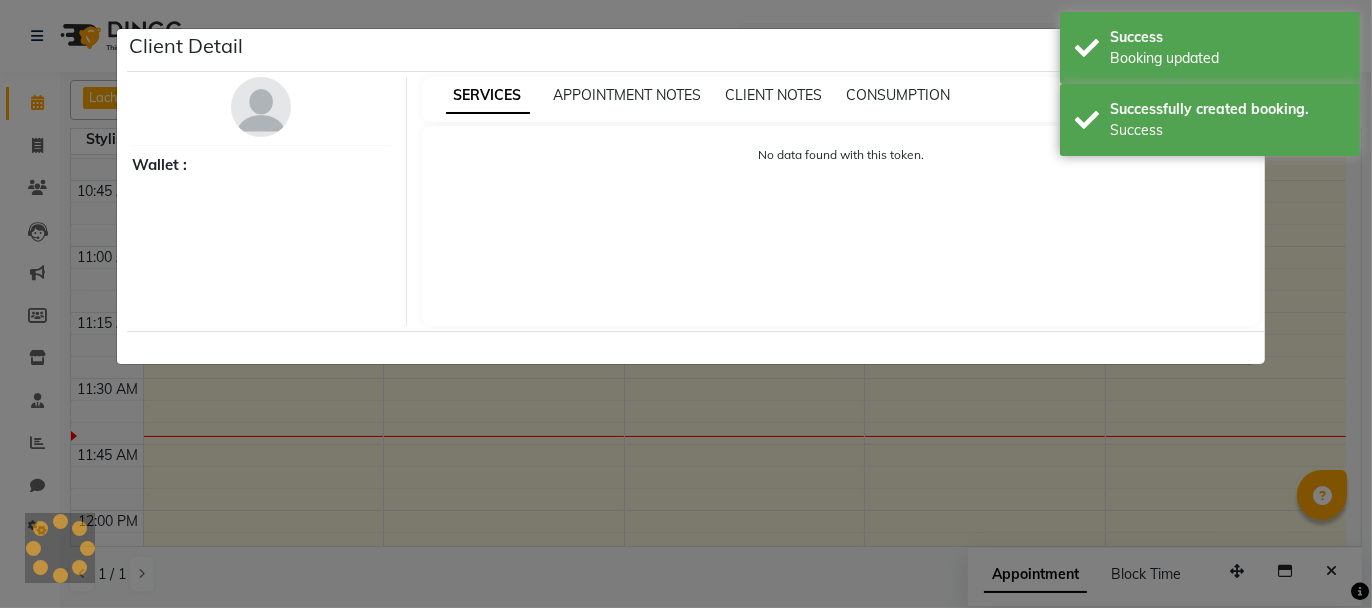 select on "7" 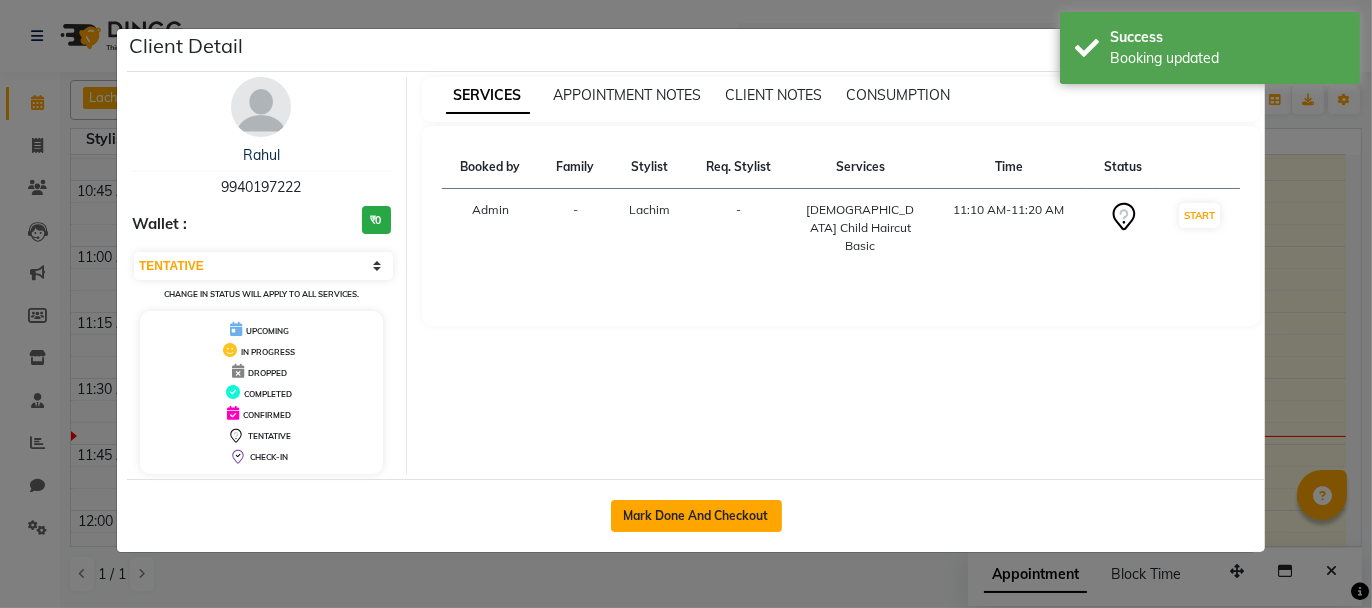 click on "Mark Done And Checkout" 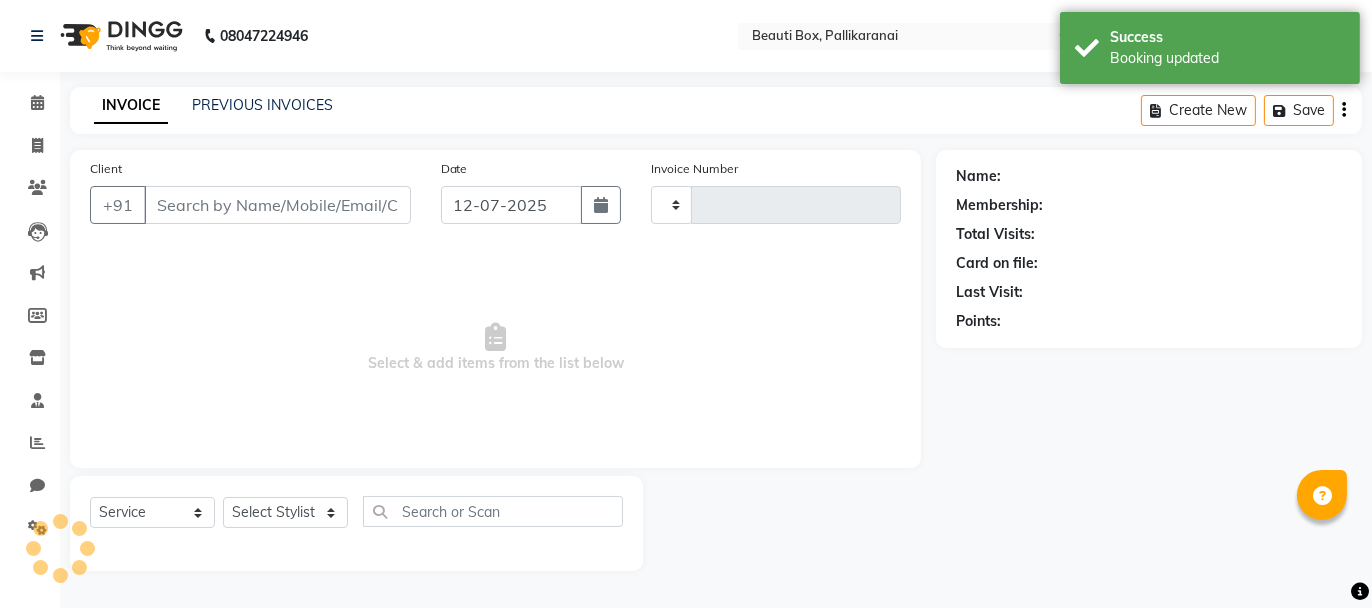 type on "1628" 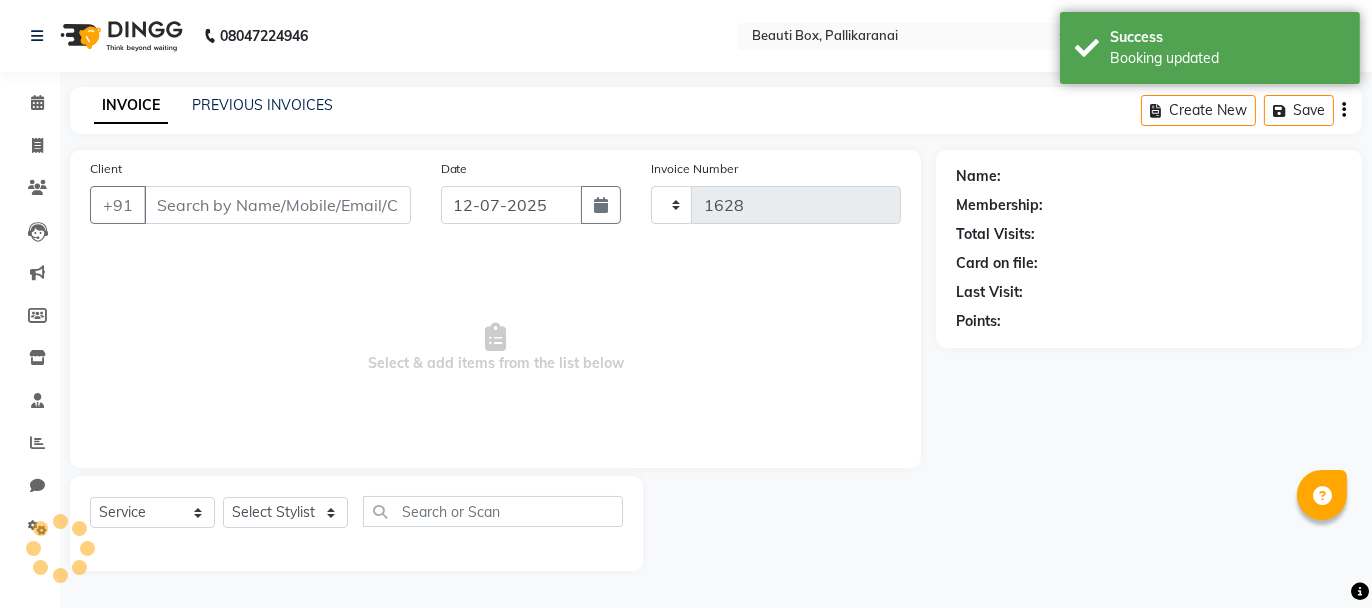 select on "11" 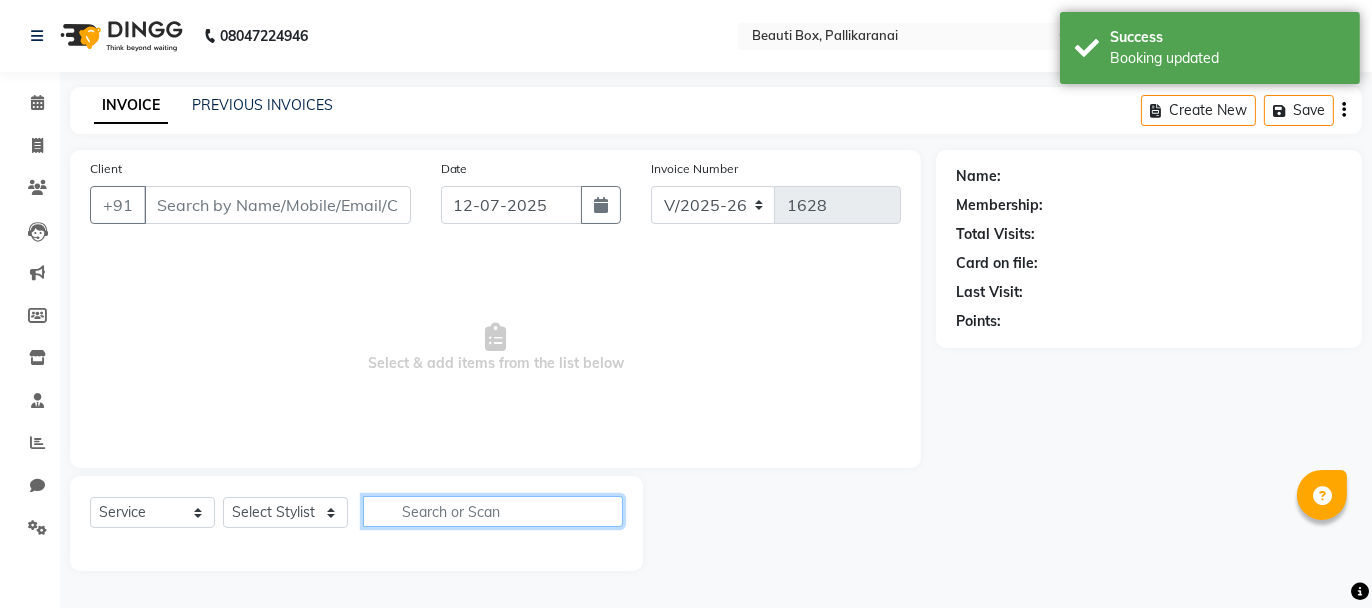 click 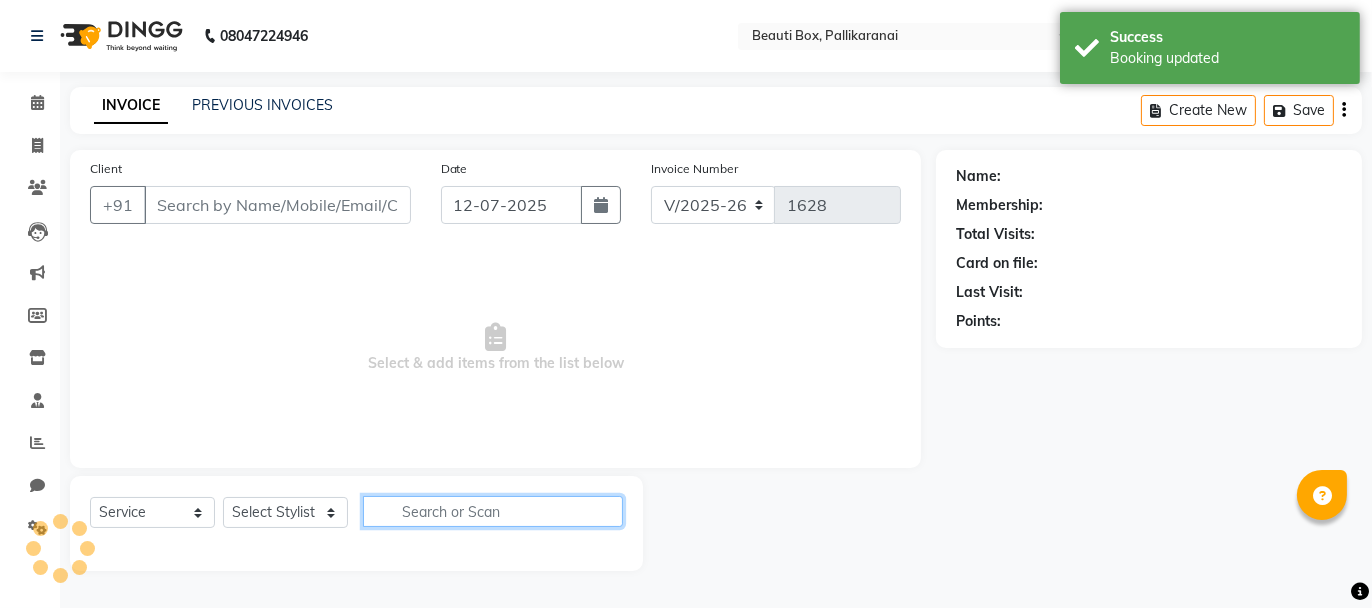 type on "9940197222" 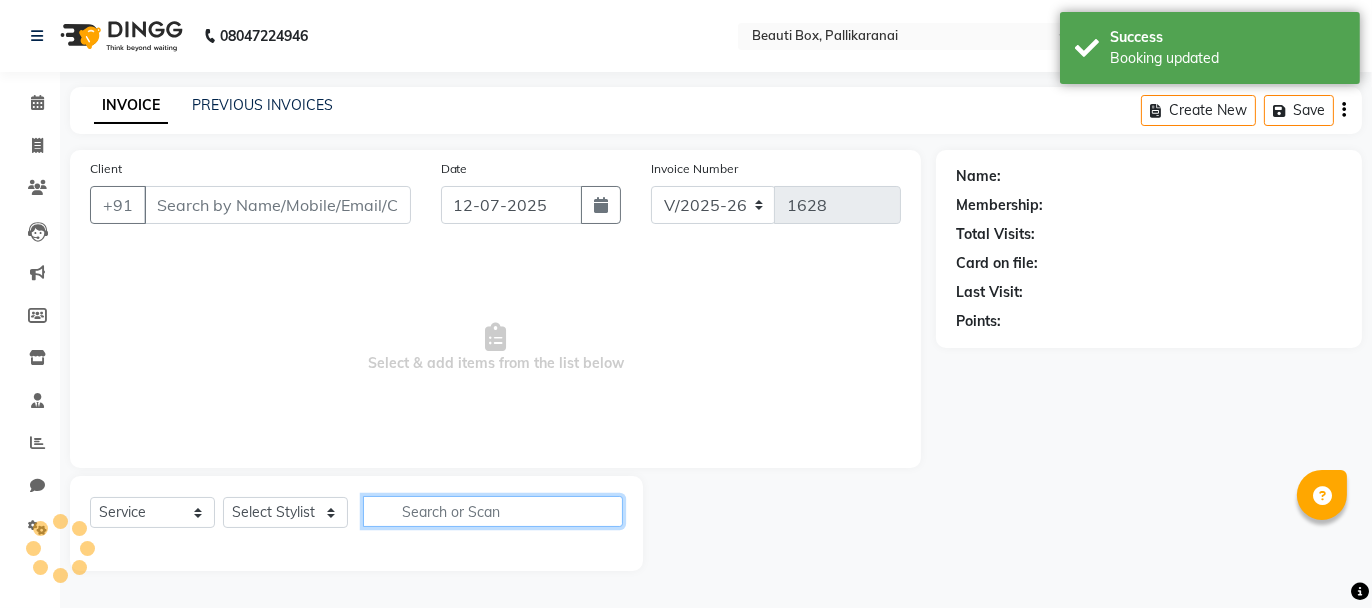 select on "9763" 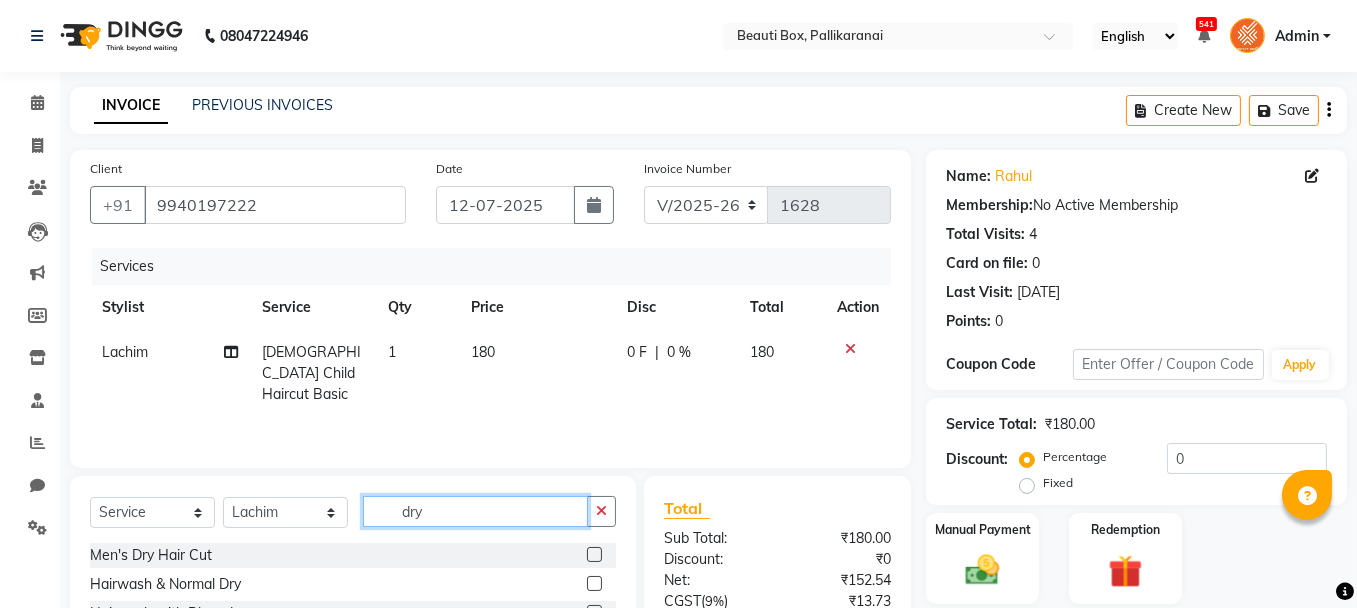 type on "dry" 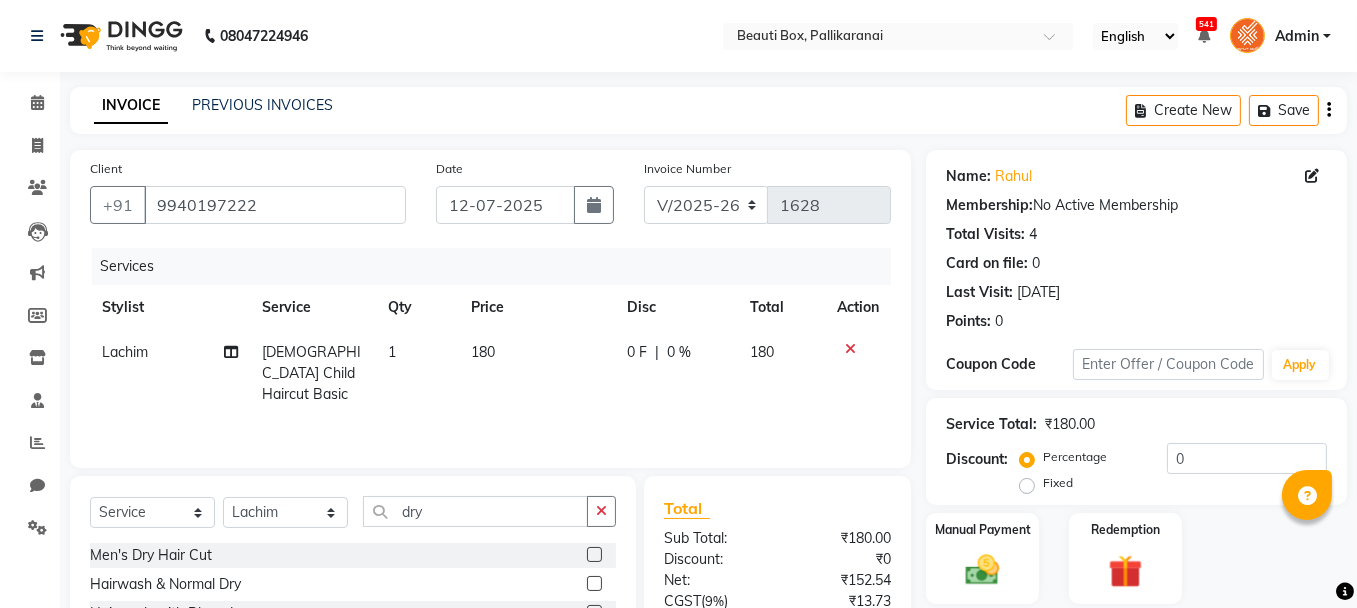 click 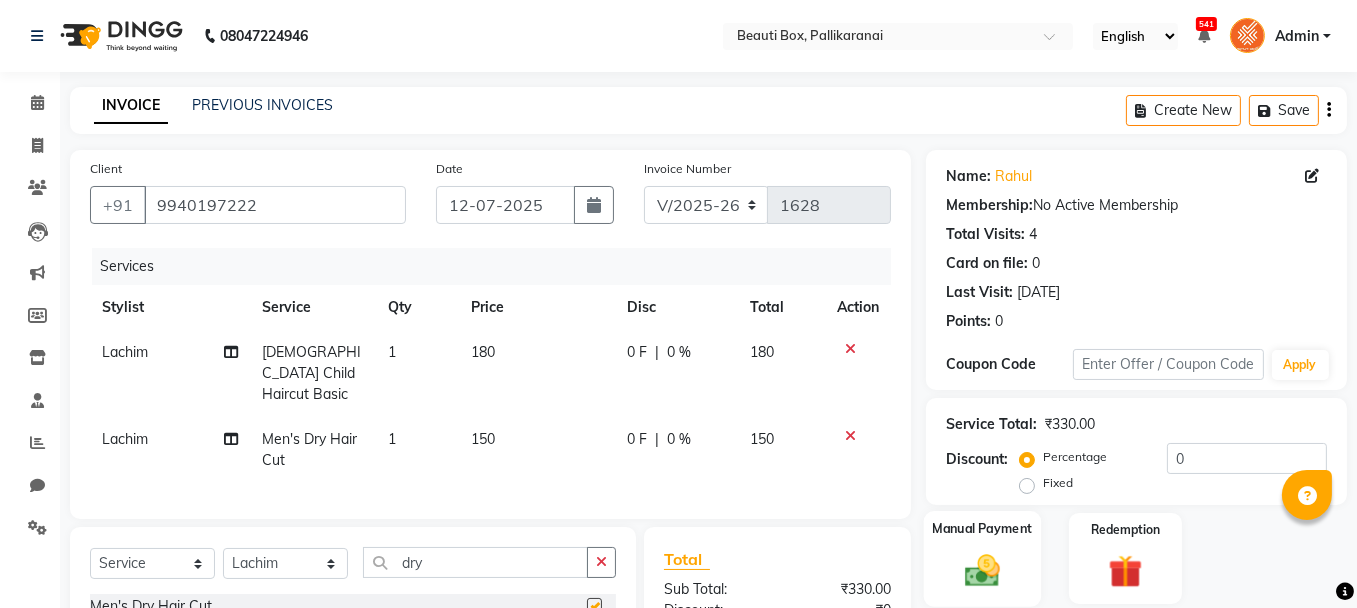 checkbox on "false" 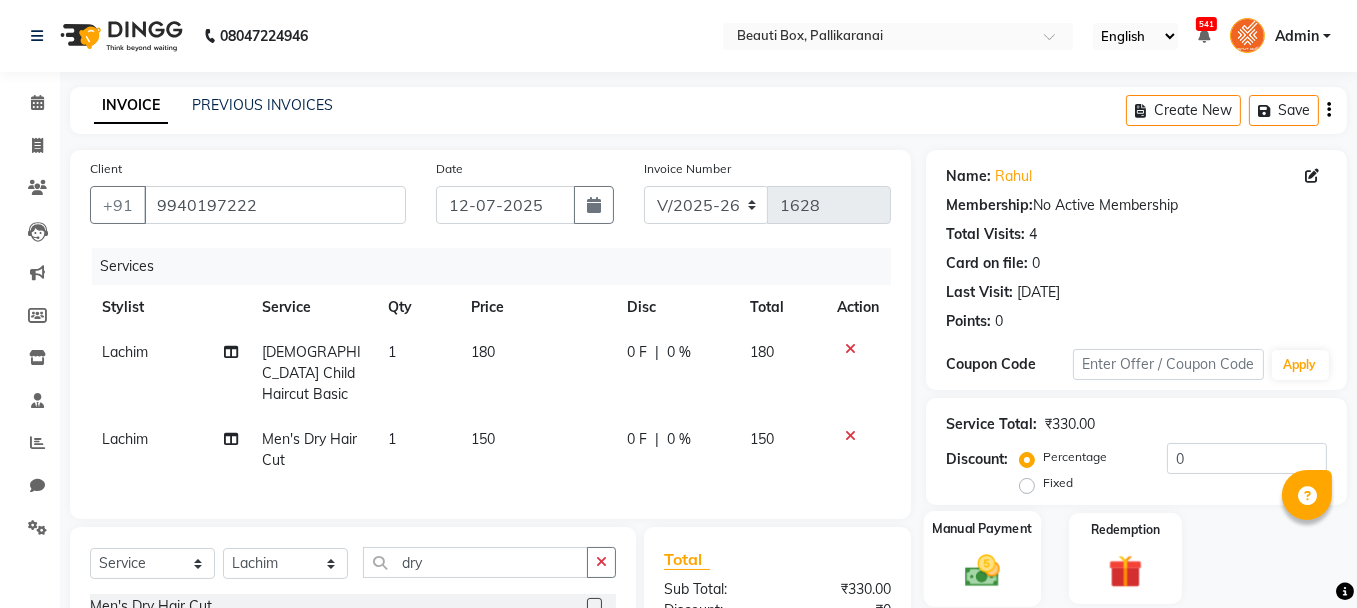 click 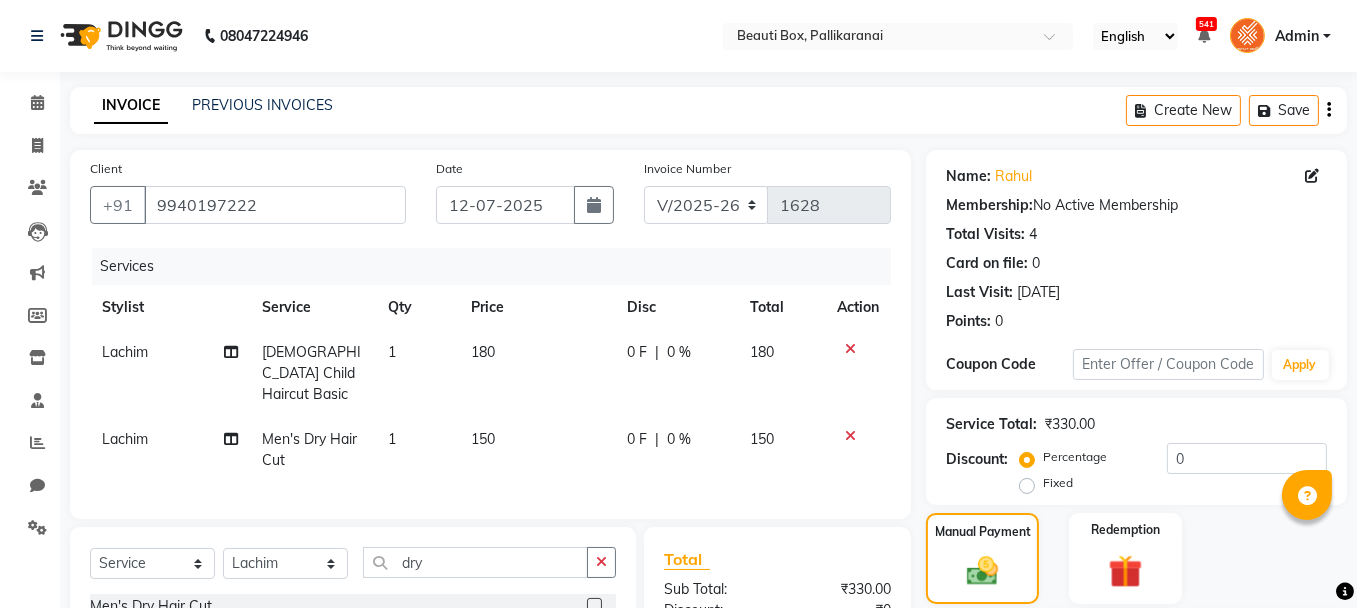 scroll, scrollTop: 235, scrollLeft: 0, axis: vertical 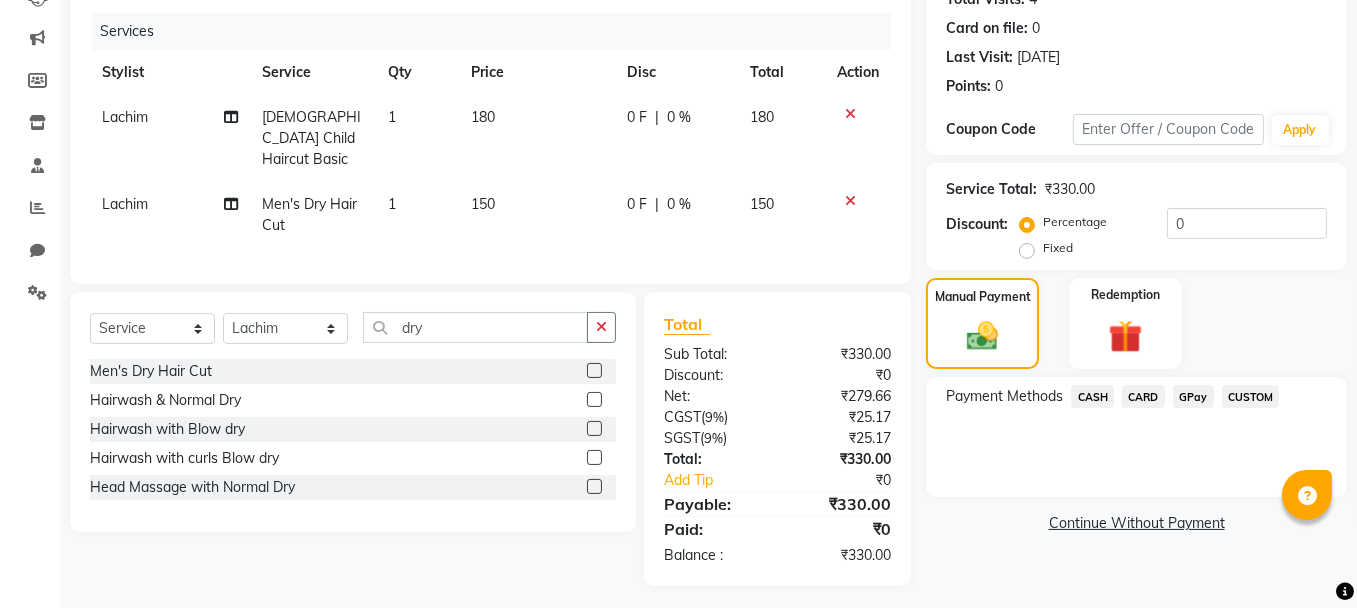 click on "GPay" 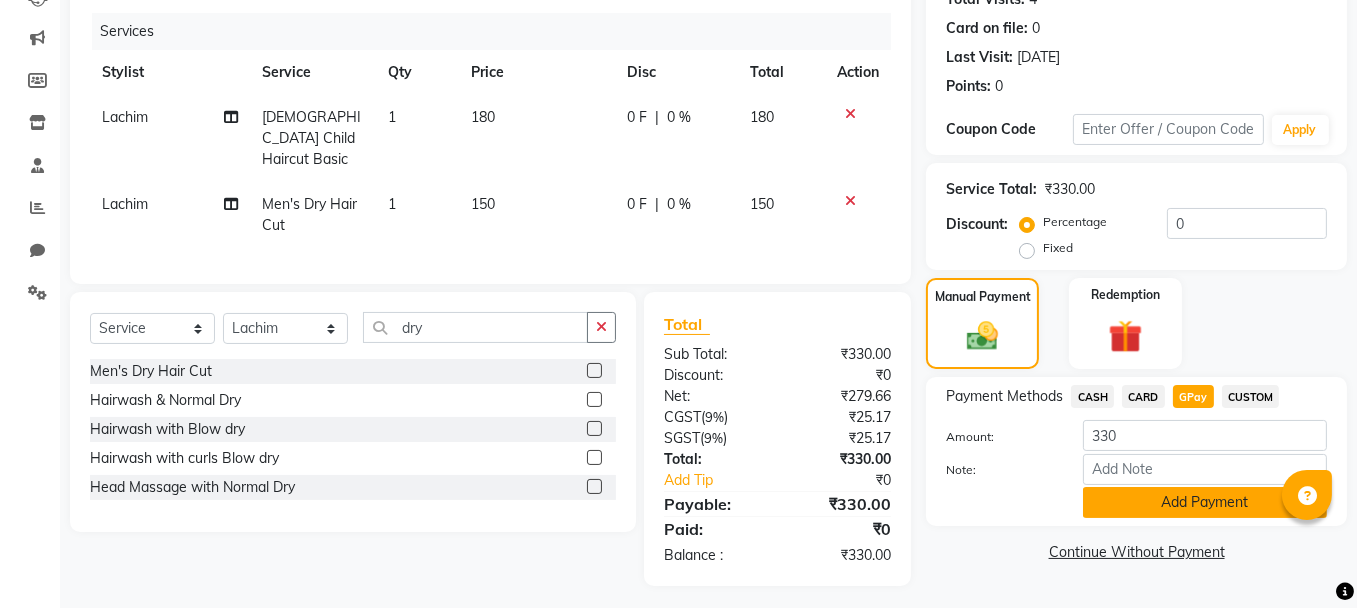click on "Add Payment" 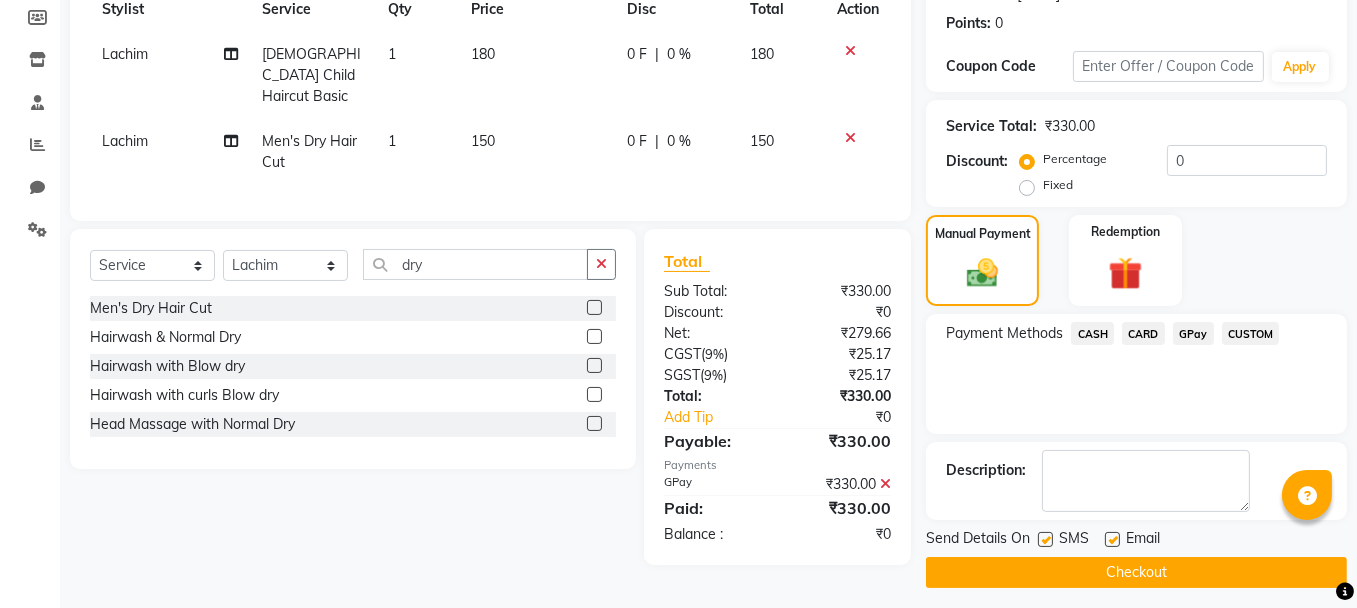 scroll, scrollTop: 305, scrollLeft: 0, axis: vertical 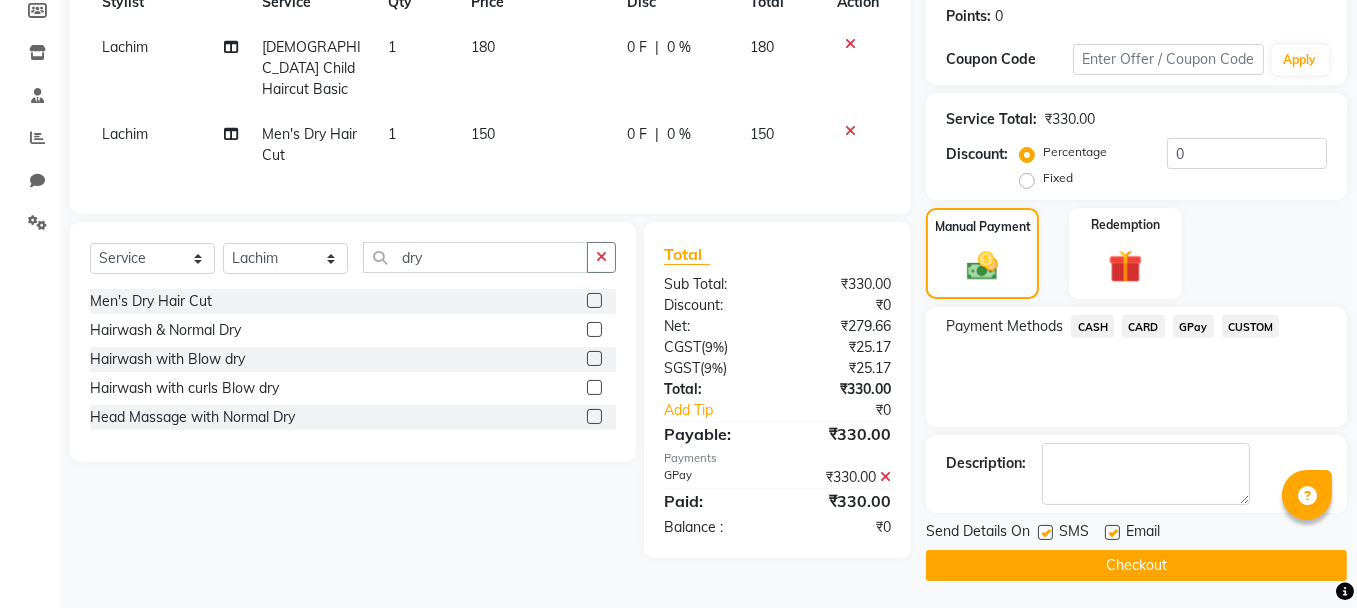 click on "Checkout" 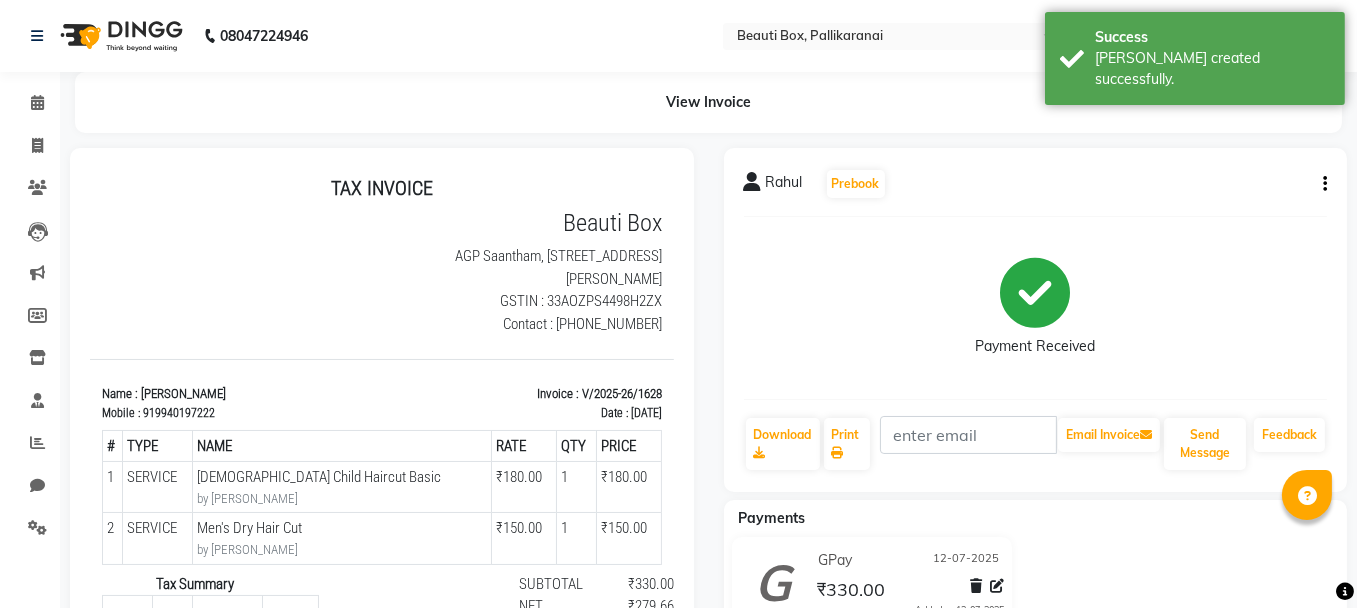 scroll, scrollTop: 0, scrollLeft: 0, axis: both 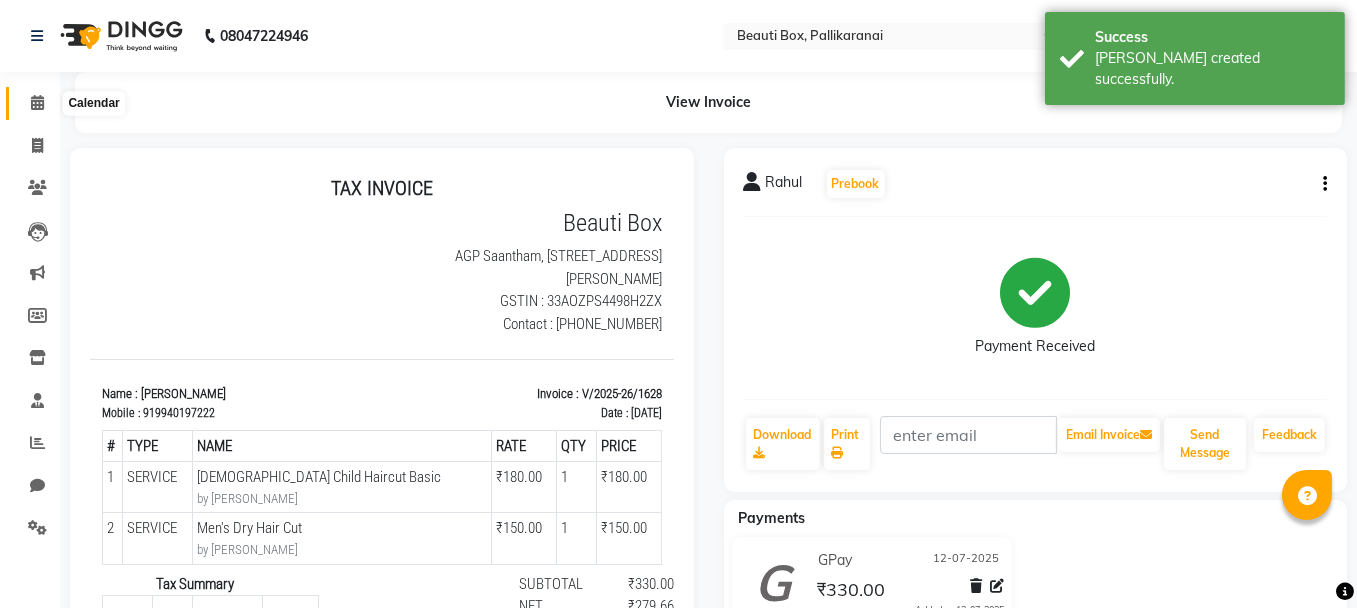 click 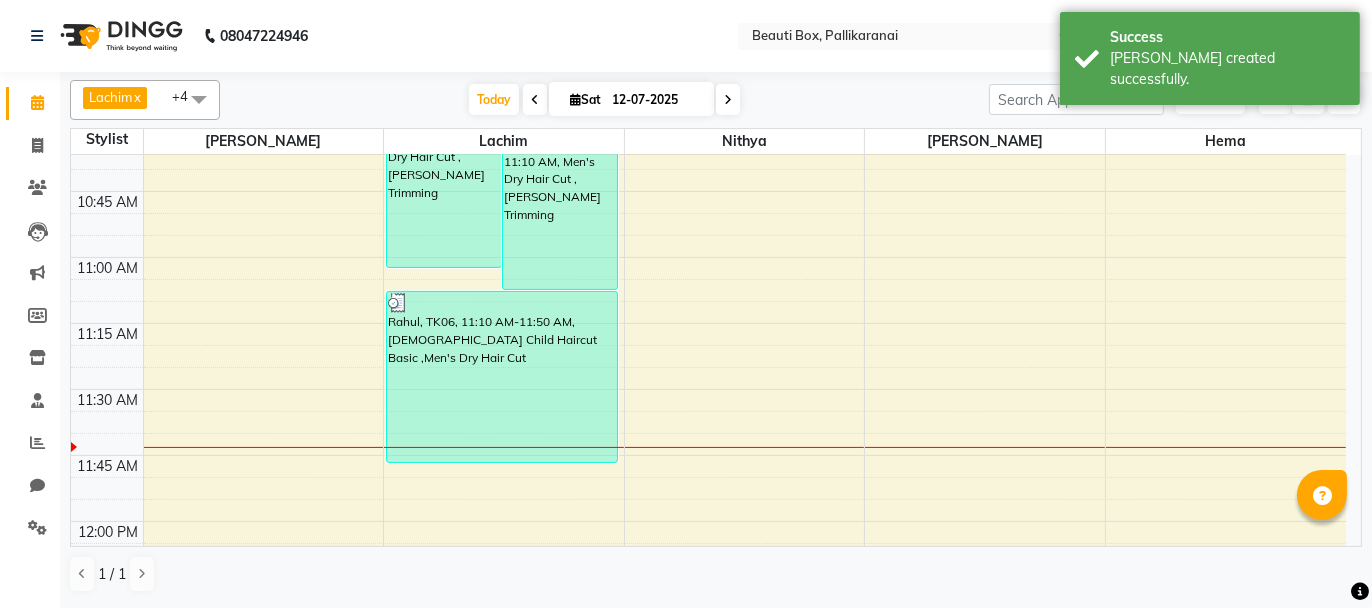 scroll, scrollTop: 800, scrollLeft: 0, axis: vertical 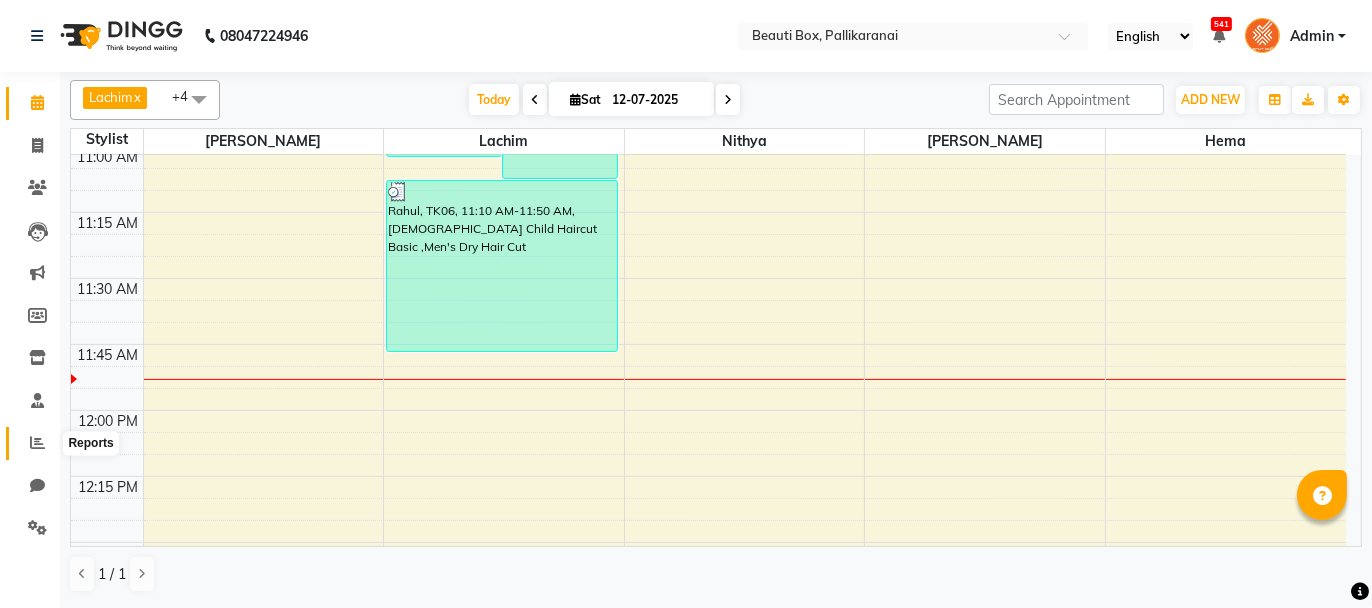 click 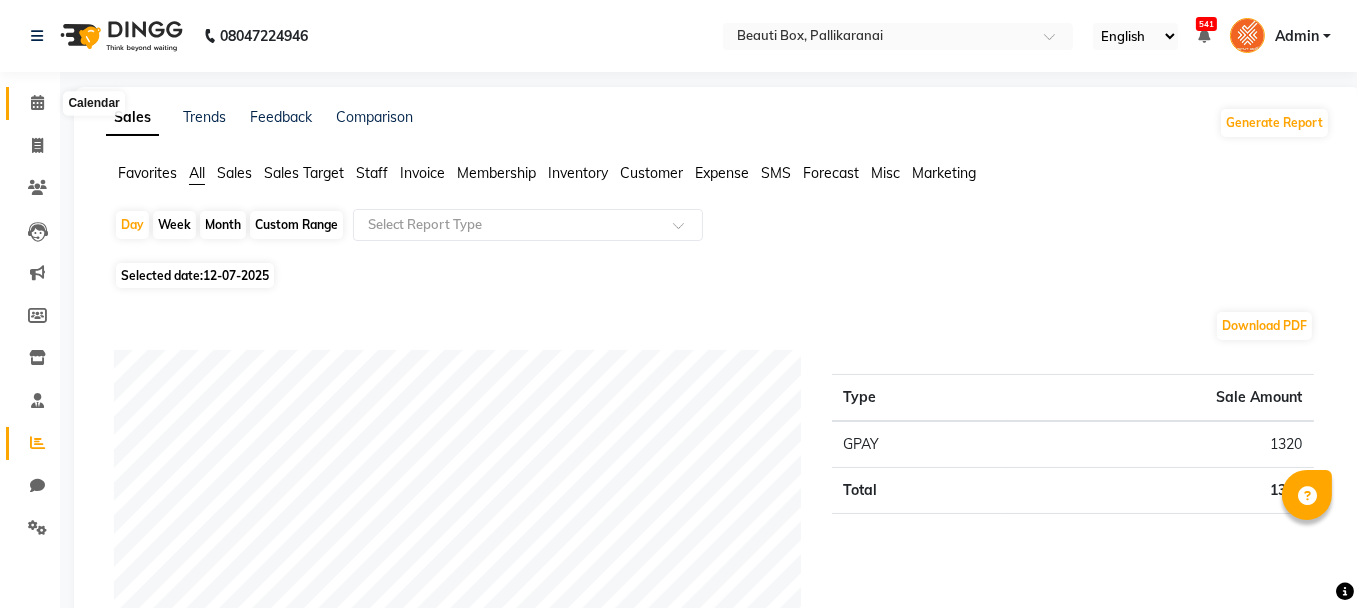 click 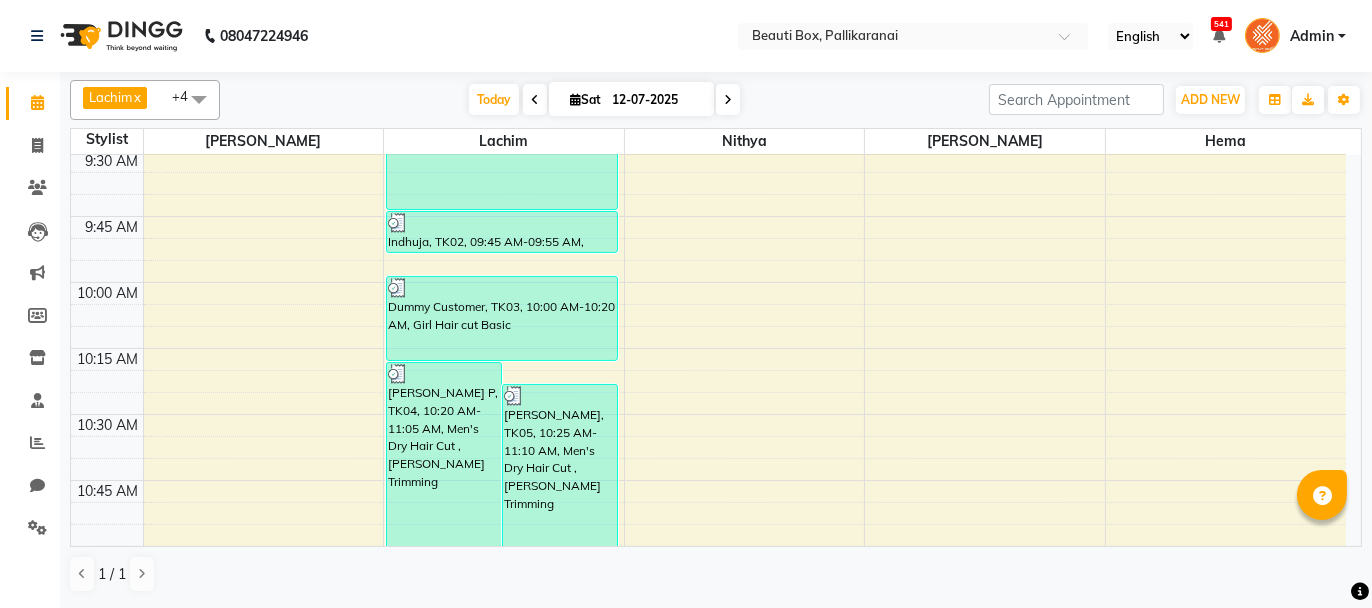 scroll, scrollTop: 800, scrollLeft: 0, axis: vertical 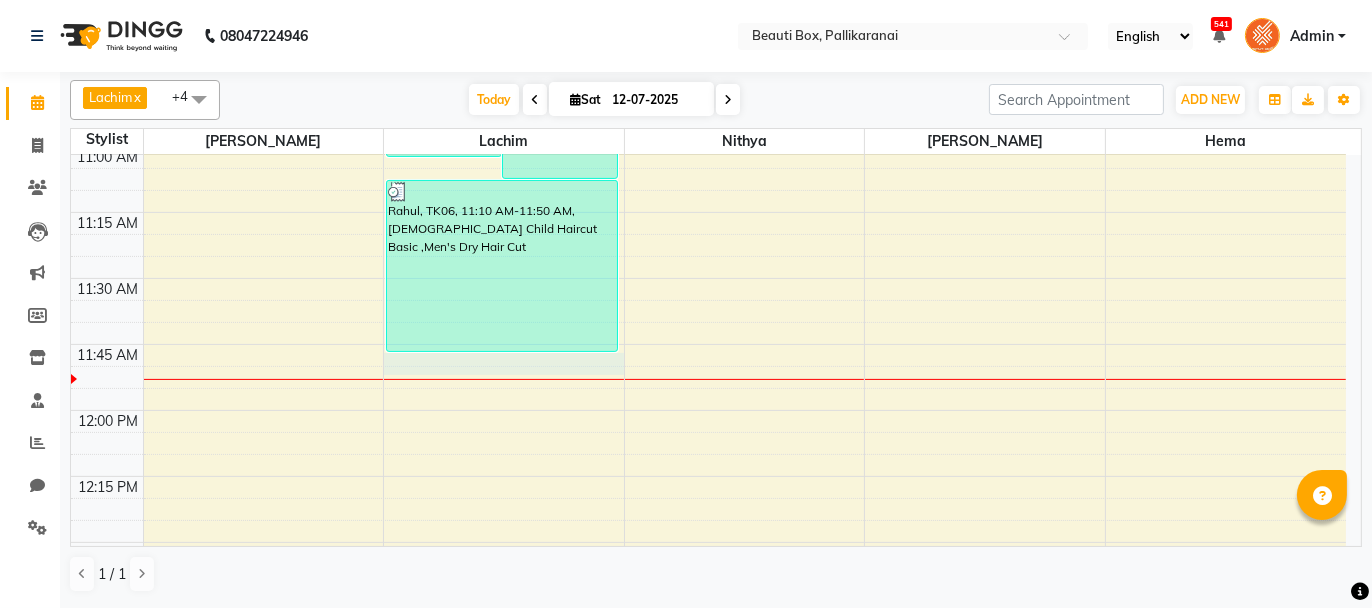 click on "8:00 AM 8:15 AM 8:30 AM 8:45 AM 9:00 AM 9:15 AM 9:30 AM 9:45 AM 10:00 AM 10:15 AM 10:30 AM 10:45 AM 11:00 AM 11:15 AM 11:30 AM 11:45 AM 12:00 PM 12:15 PM 12:30 PM 12:45 PM 1:00 PM 1:15 PM 1:30 PM 1:45 PM 2:00 PM 2:15 PM 2:30 PM 2:45 PM 3:00 PM 3:15 PM 3:30 PM 3:45 PM 4:00 PM 4:15 PM 4:30 PM 4:45 PM 5:00 PM 5:15 PM 5:30 PM 5:45 PM 6:00 PM 6:15 PM 6:30 PM 6:45 PM 7:00 PM 7:15 PM 7:30 PM 7:45 PM 8:00 PM 8:15 PM 8:30 PM 8:45 PM 9:00 PM 9:15 PM 9:30 PM 9:45 PM     [PERSON_NAME] P, TK04, 10:20 AM-11:05 AM, Men's Dry Hair Cut ,[PERSON_NAME] Trimming      [PERSON_NAME], TK05, 10:25 AM-11:10 AM, Men's Dry Hair Cut ,[PERSON_NAME] Trimming      [PERSON_NAME], TK01, 09:15 AM-09:45 AM, Men's Dry Hair Cut      Indhuja, TK02, 09:45 AM-09:55 AM, [DEMOGRAPHIC_DATA] Child Haircut Basic      Dummy Customer, TK03, 10:00 AM-10:20 AM,  Girl Hair cut Basic     Rahul, TK06, 11:10 AM-11:50 AM, [DEMOGRAPHIC_DATA] Child Haircut Basic ,Men's Dry Hair Cut" at bounding box center [708, 1202] 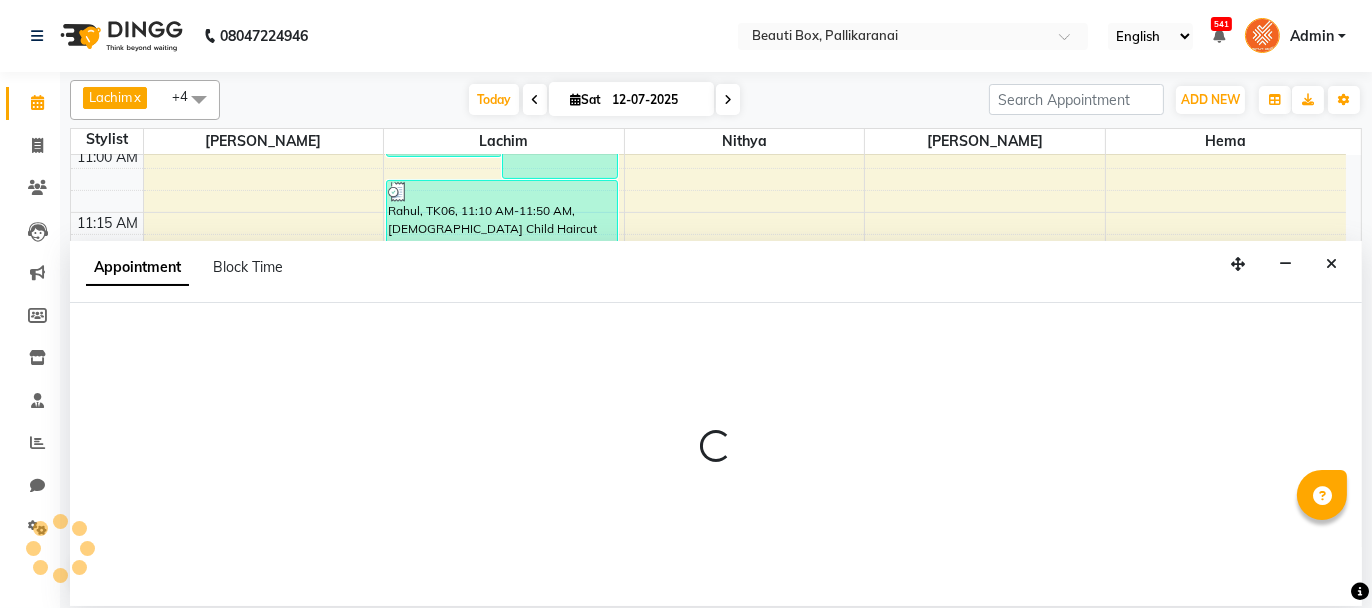 select on "9763" 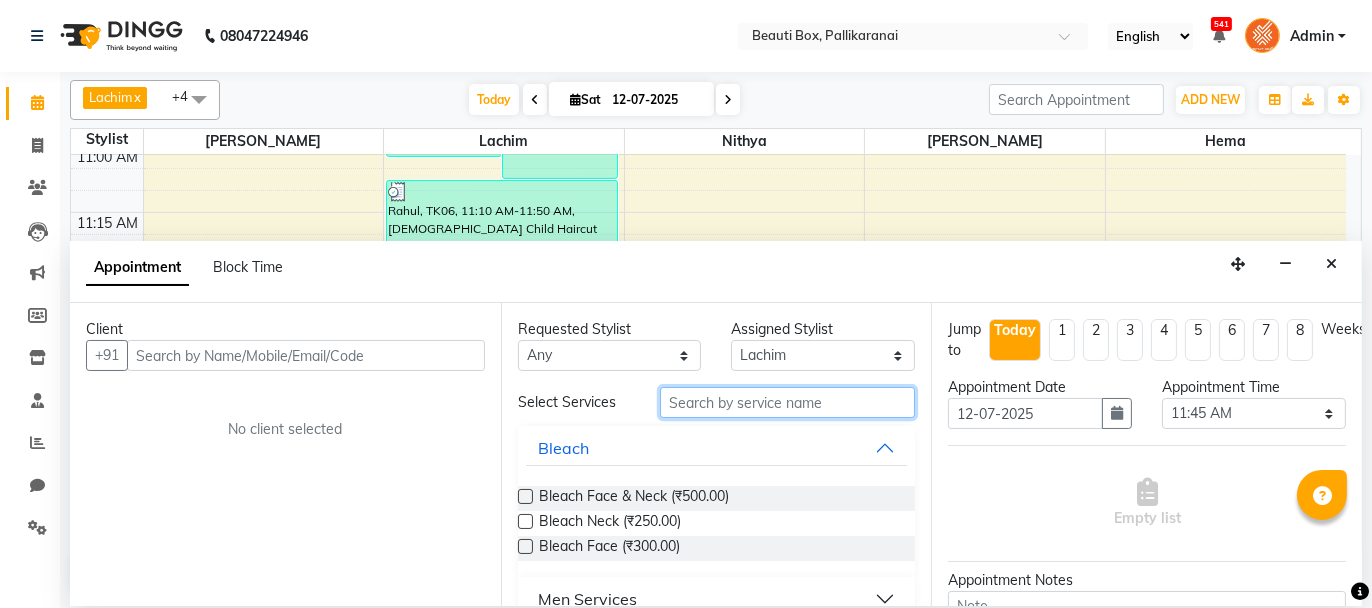 click at bounding box center [787, 402] 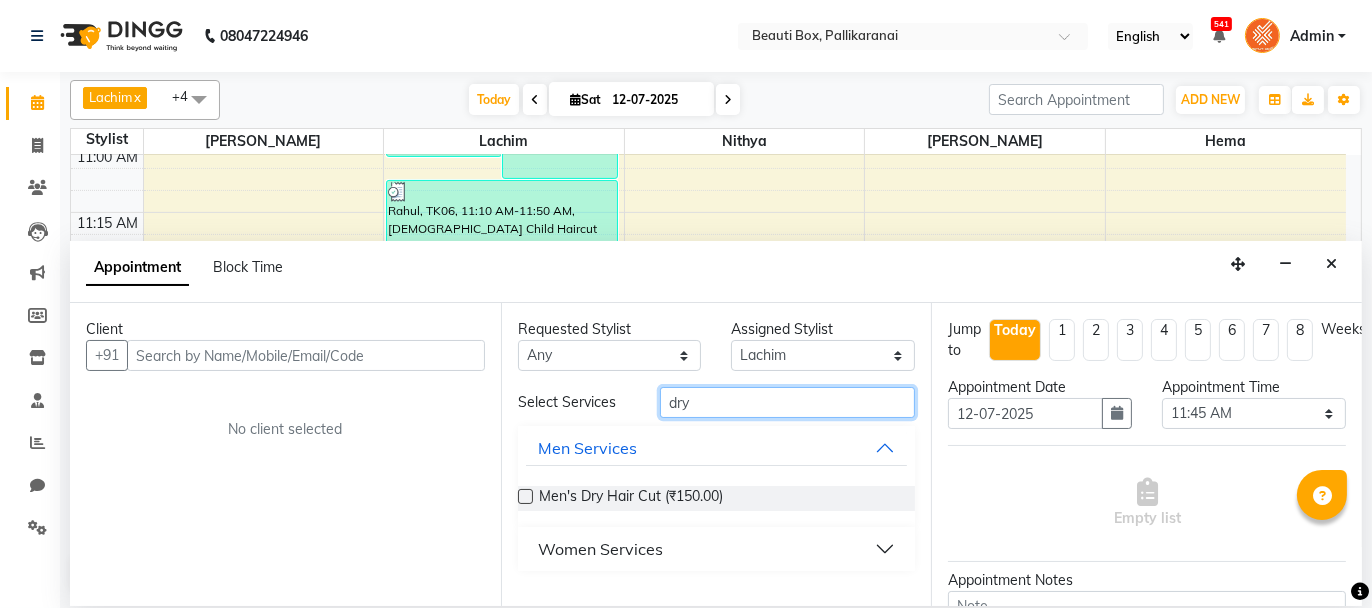 type on "dry" 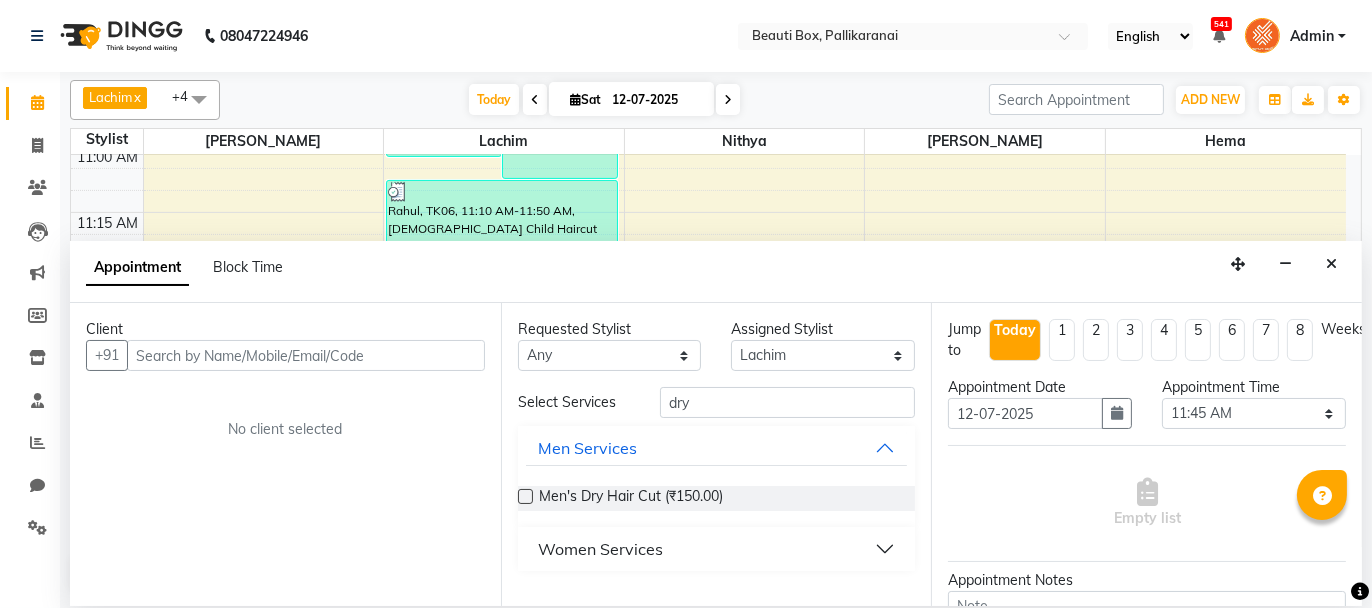 click at bounding box center (525, 496) 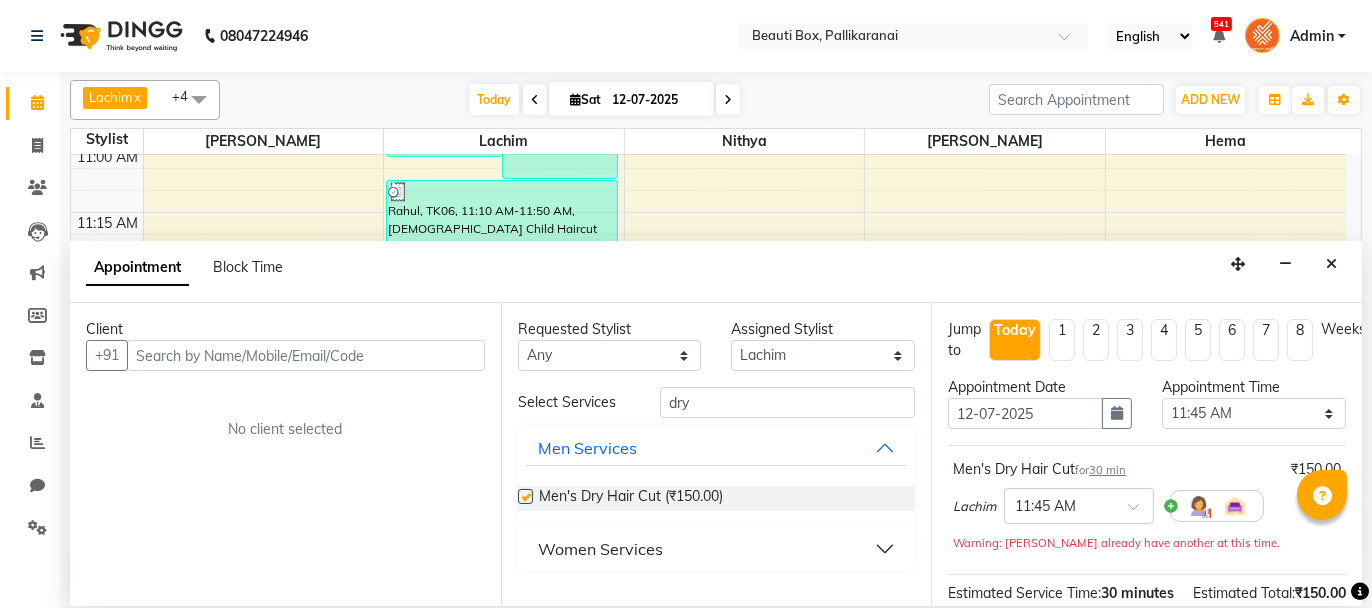 checkbox on "false" 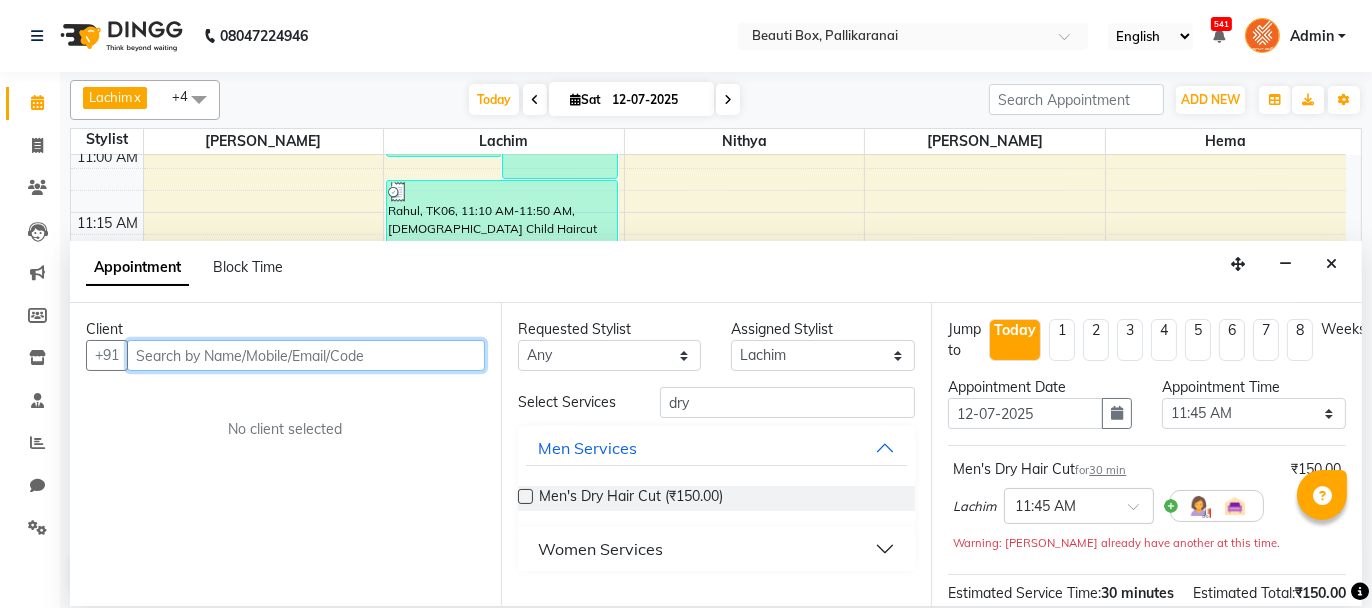 click at bounding box center [306, 355] 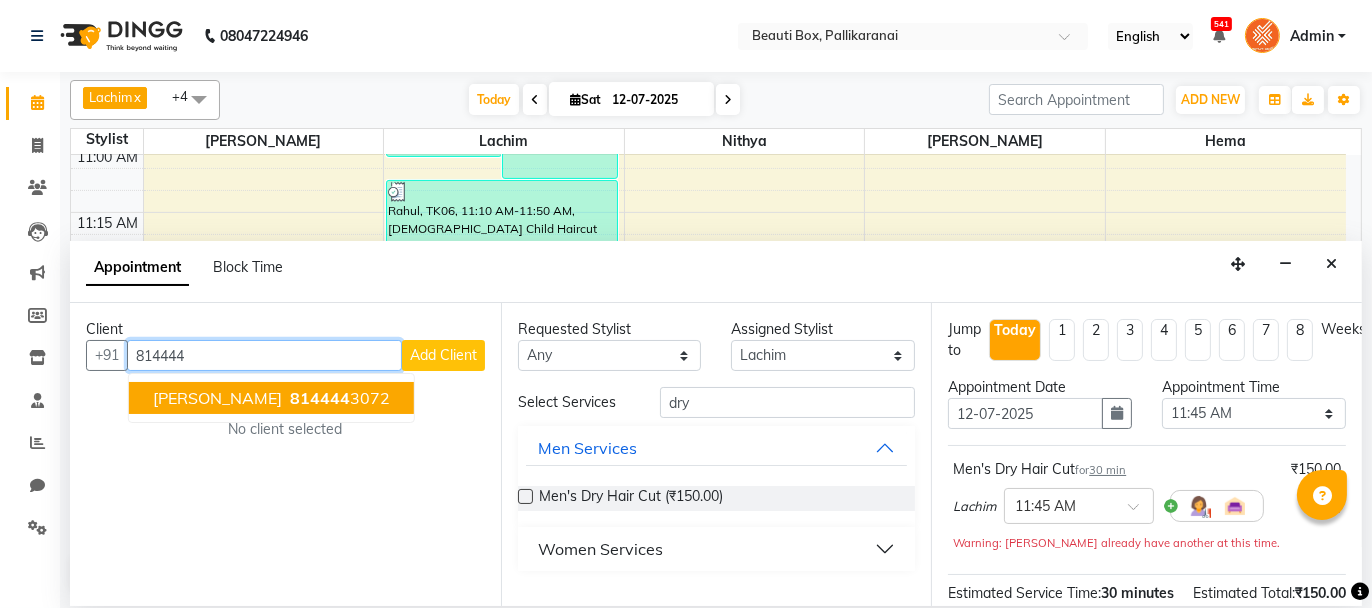 click on "814444 3072" at bounding box center (338, 398) 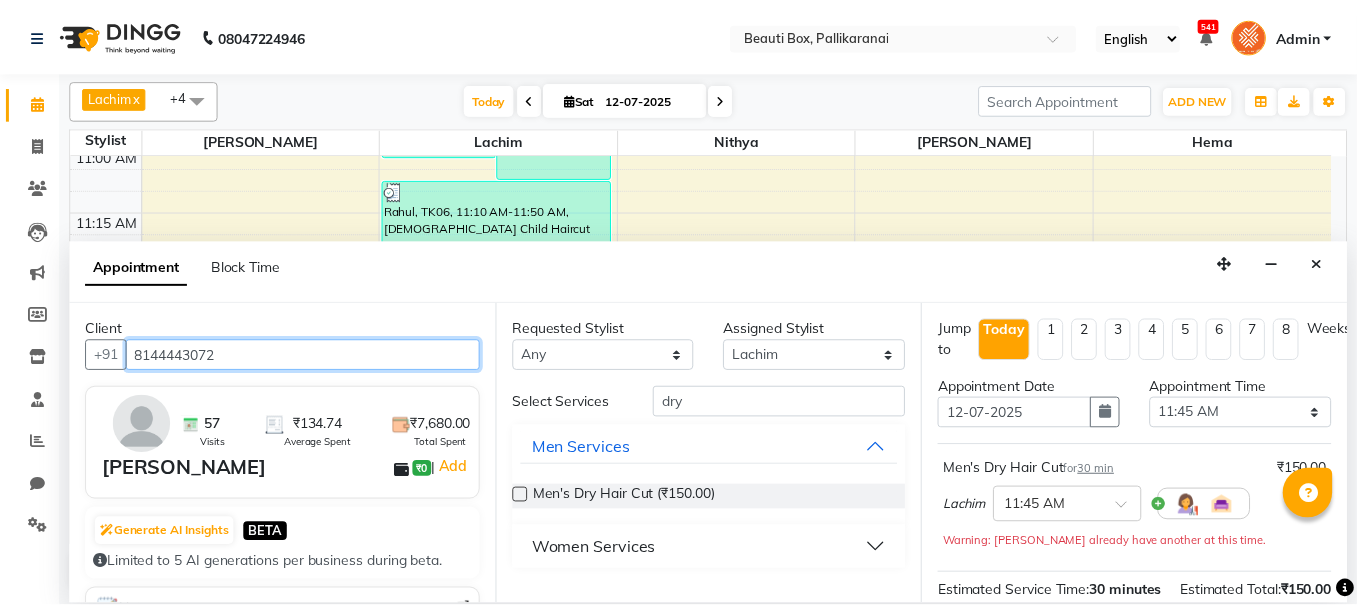 scroll, scrollTop: 263, scrollLeft: 0, axis: vertical 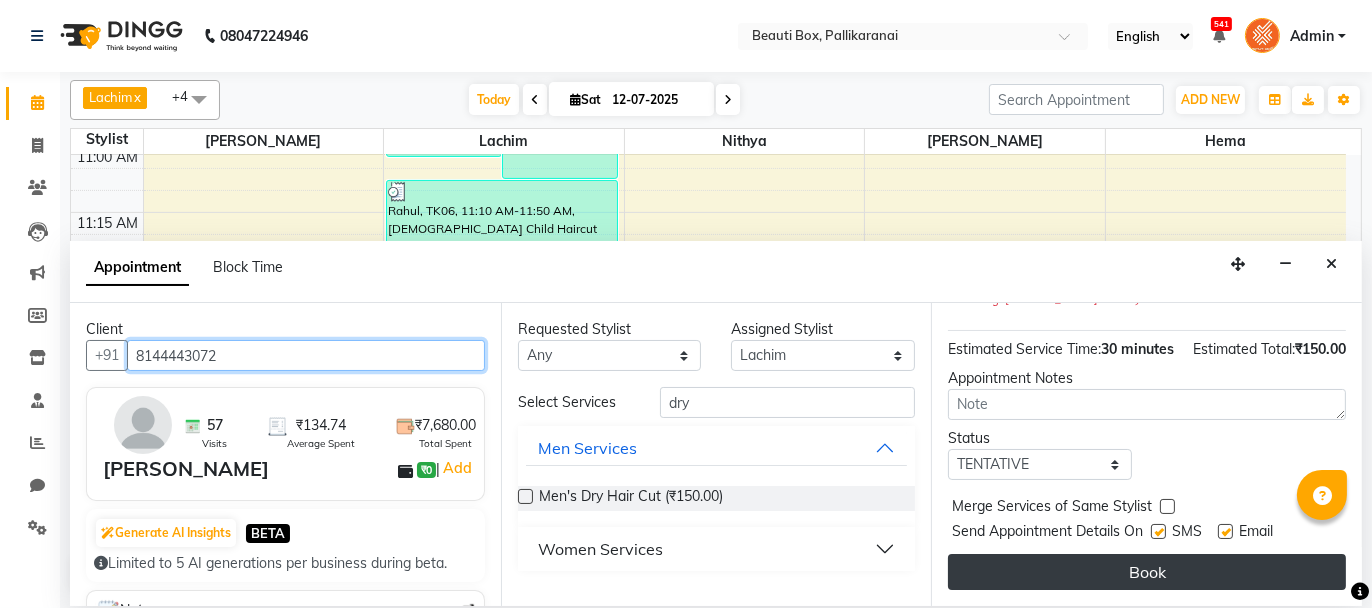 type on "8144443072" 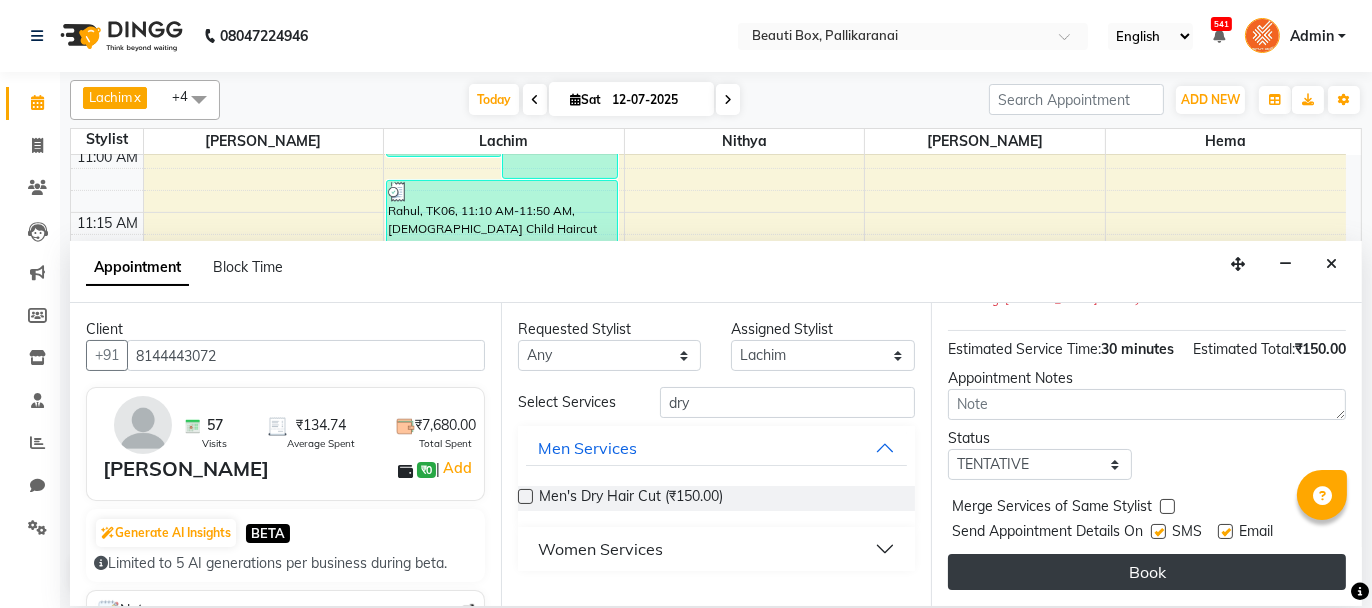 click on "Book" at bounding box center [1147, 572] 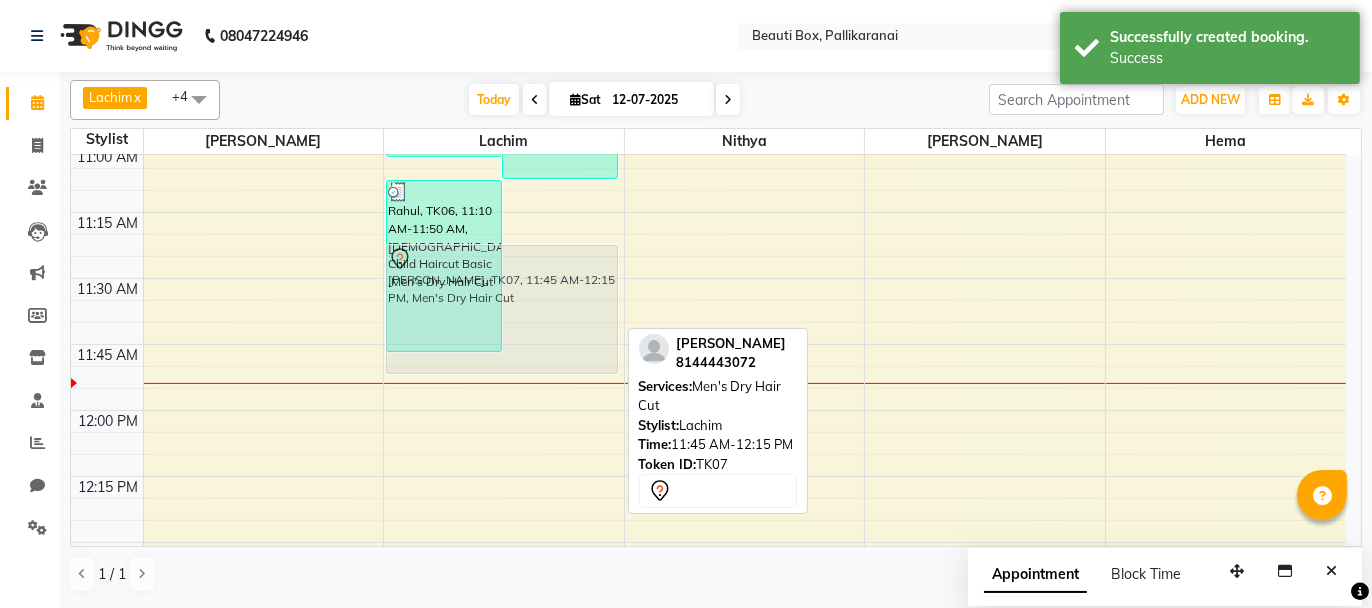 drag, startPoint x: 565, startPoint y: 341, endPoint x: 573, endPoint y: 258, distance: 83.38465 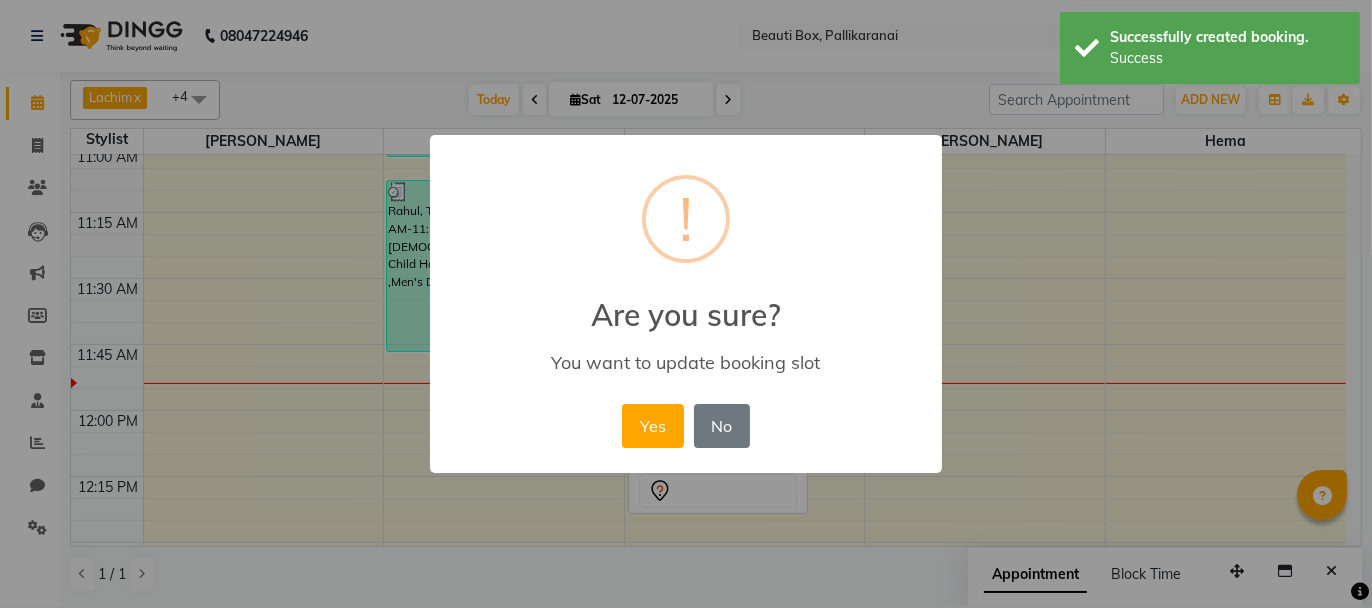 click on "× ! Are you sure? You want to update booking slot Yes No No" at bounding box center [686, 304] 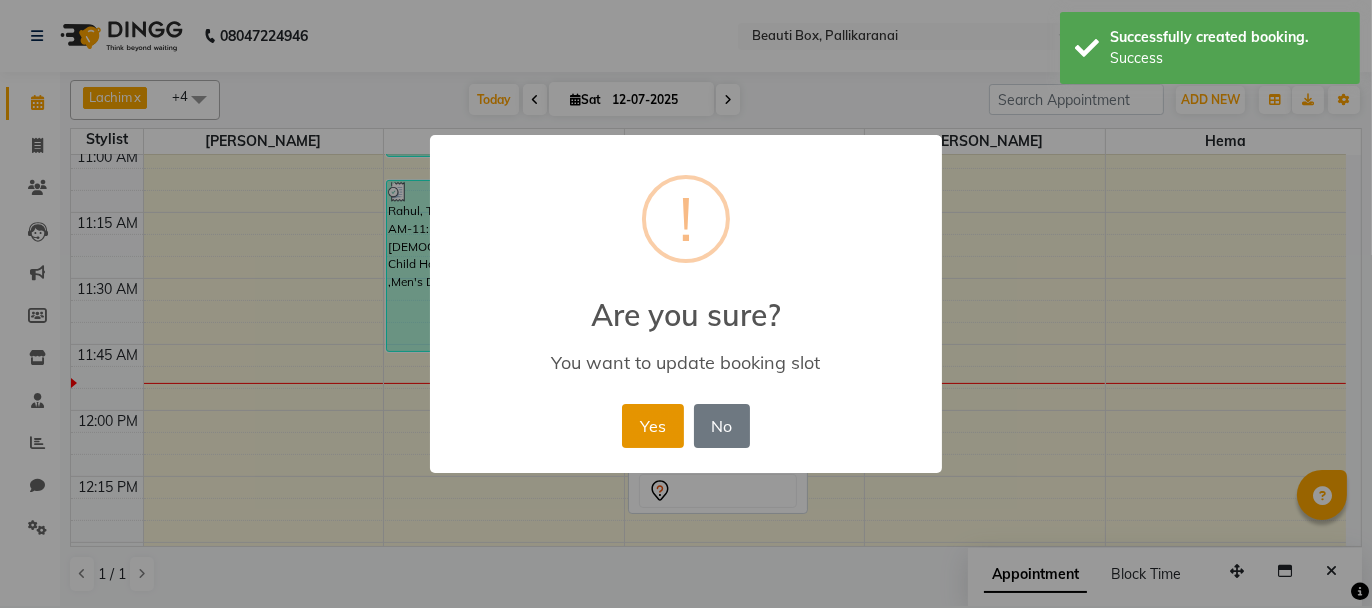 click on "Yes" at bounding box center [652, 426] 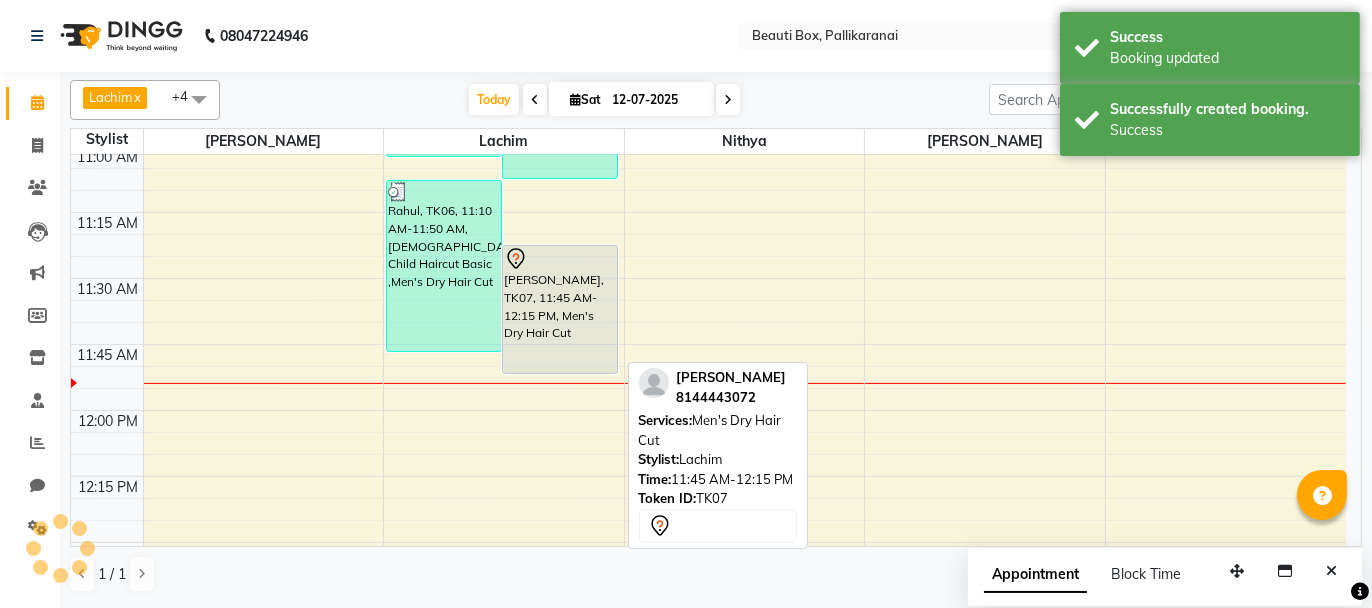 click on "[PERSON_NAME], TK07, 11:45 AM-12:15 PM, Men's Dry Hair Cut" at bounding box center (560, 309) 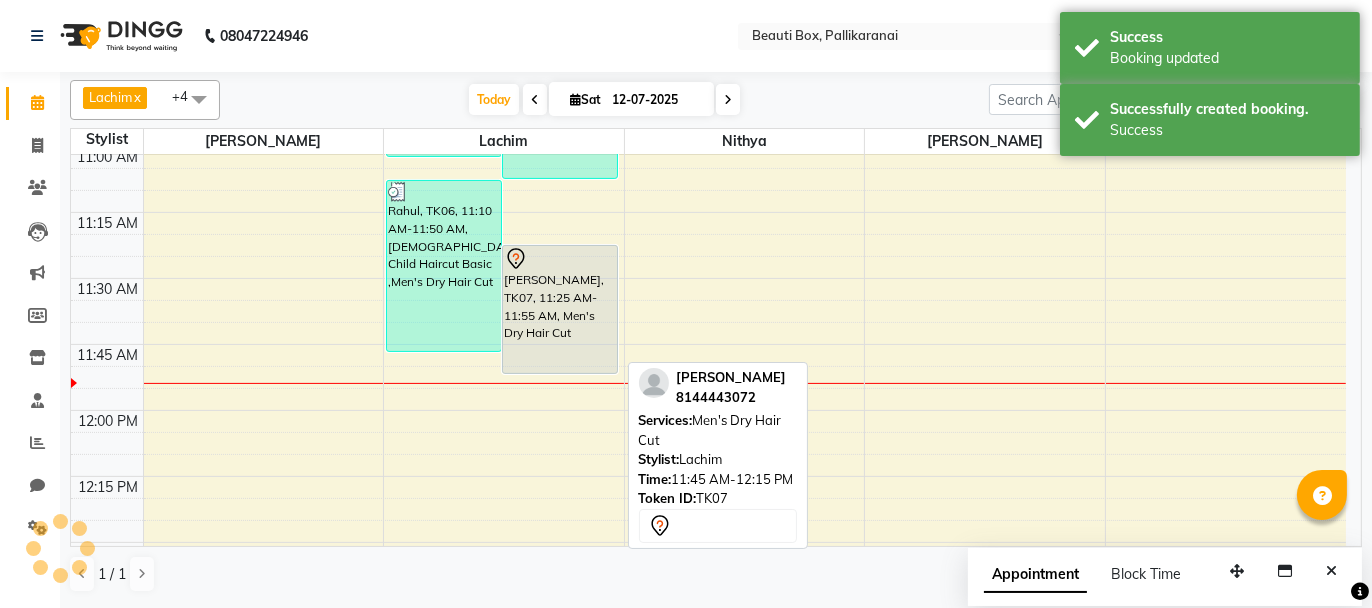 click on "[PERSON_NAME], TK07, 11:25 AM-11:55 AM, Men's Dry Hair Cut" at bounding box center [560, 309] 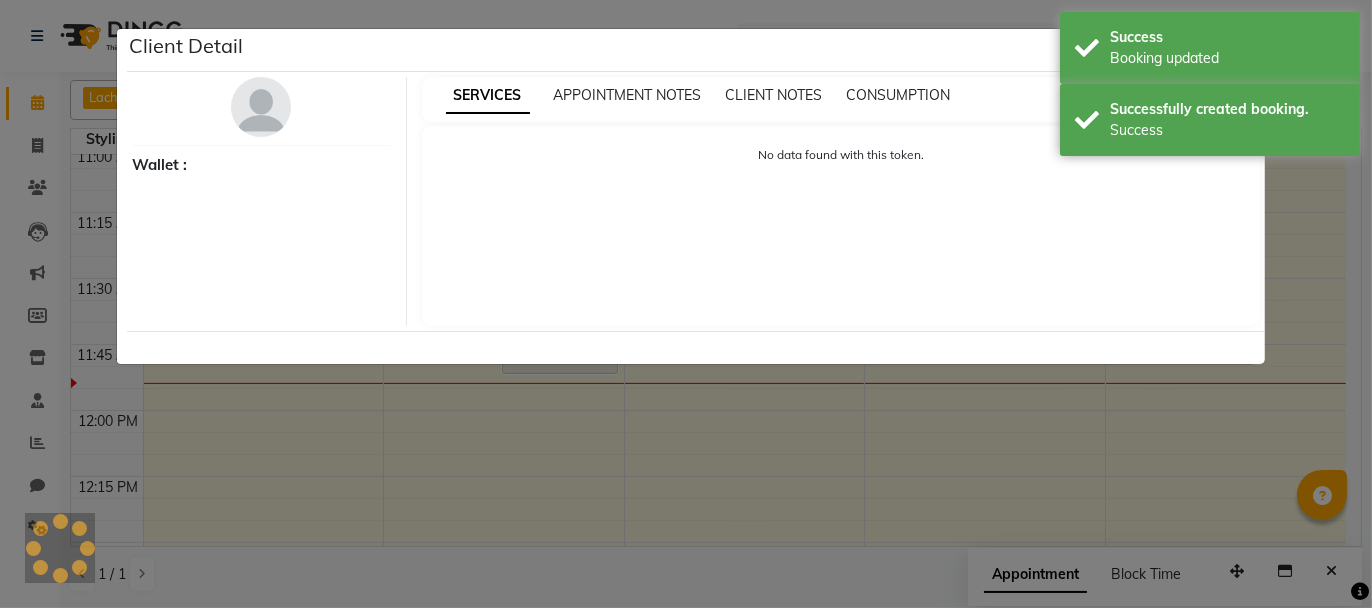 select on "7" 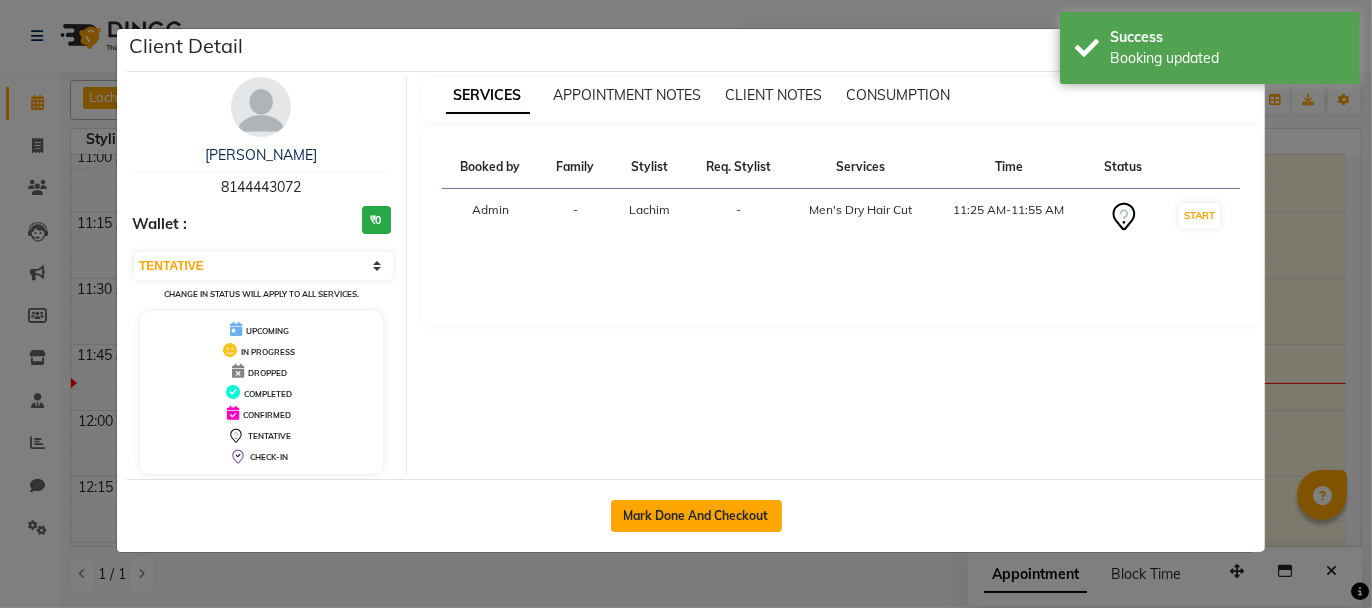 click on "Mark Done And Checkout" 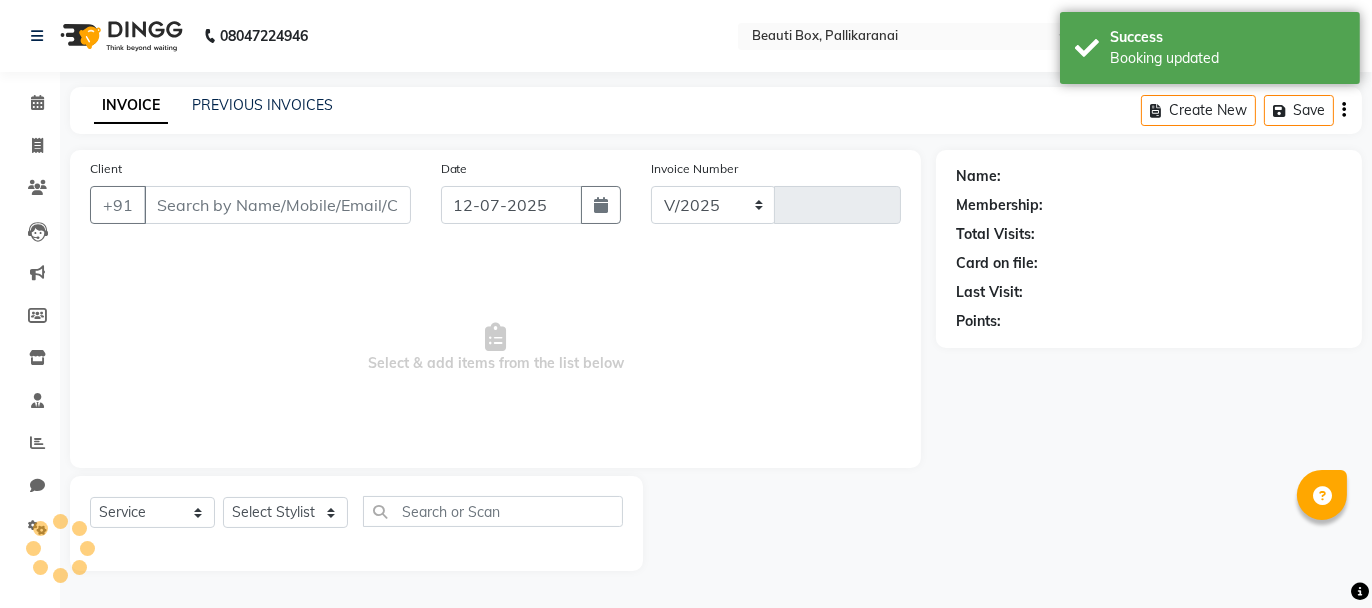 select on "11" 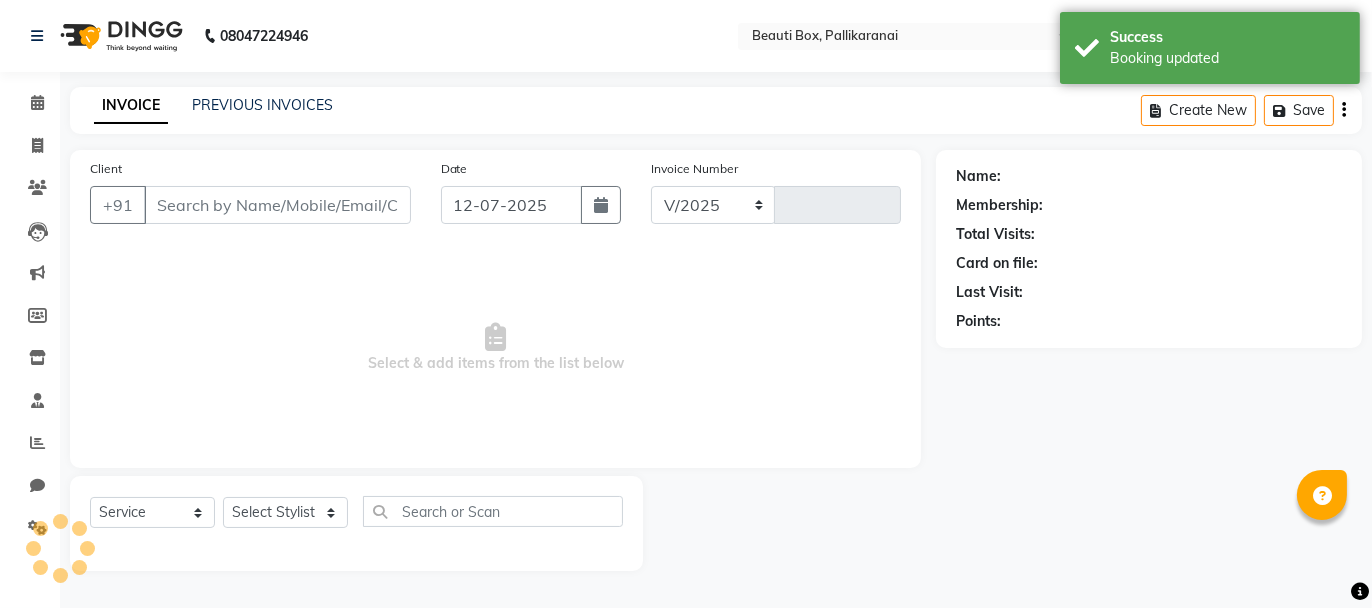 type on "1629" 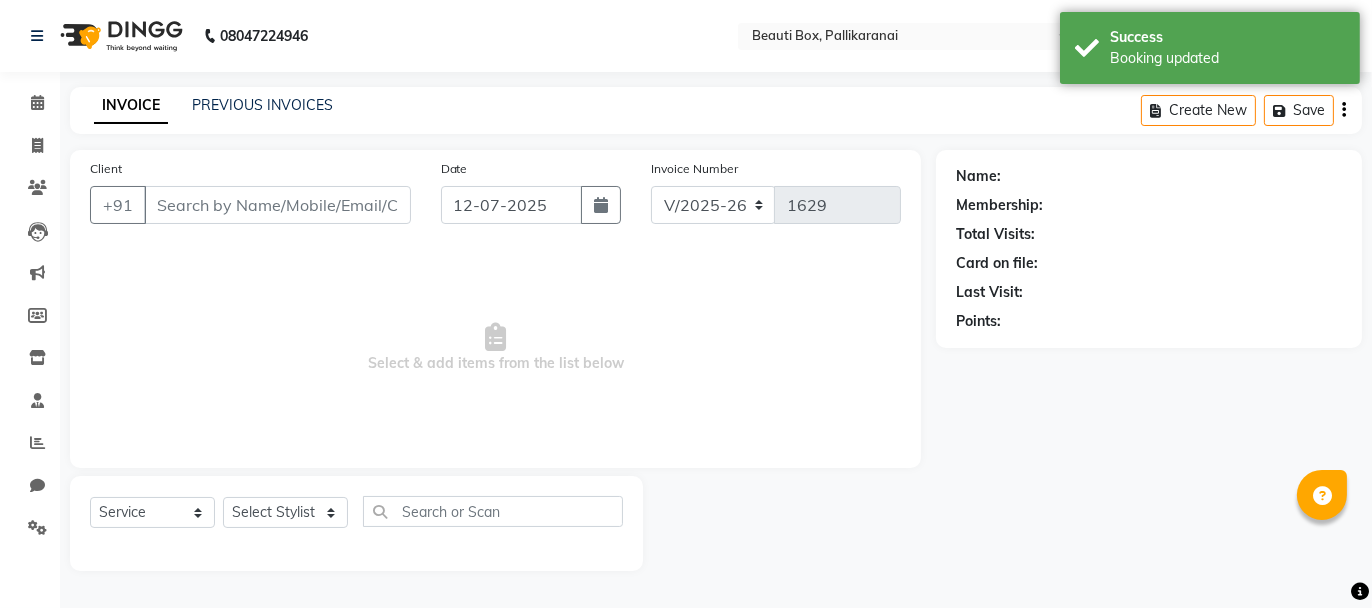type on "8144443072" 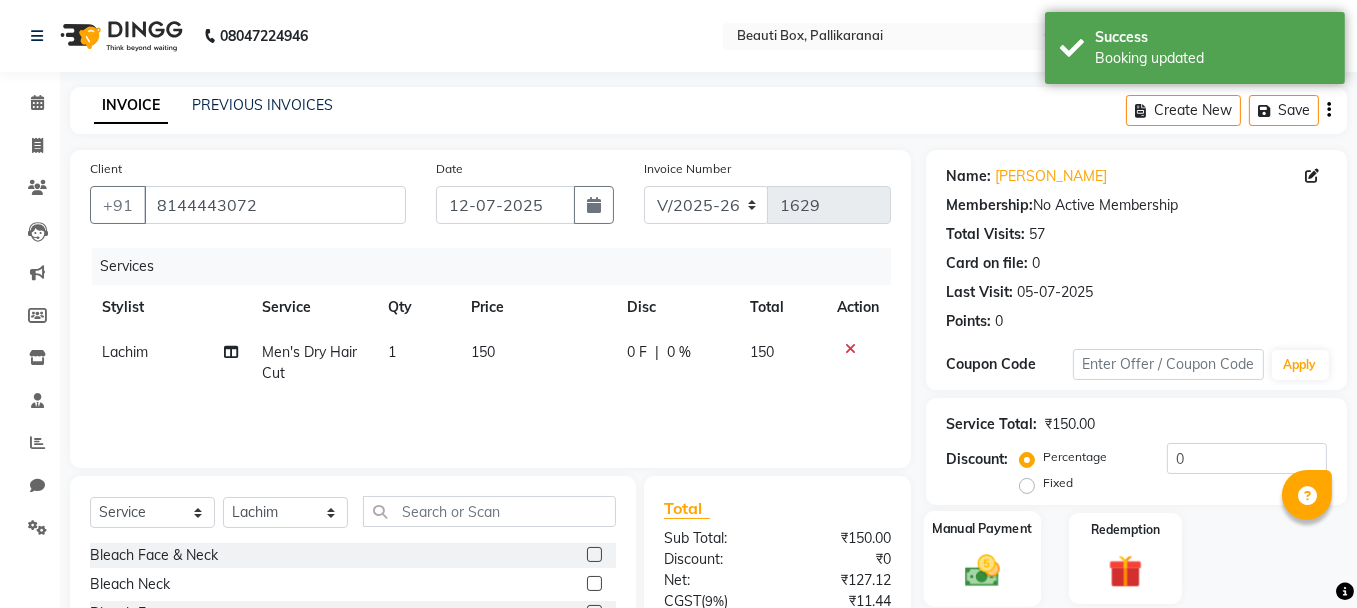 click 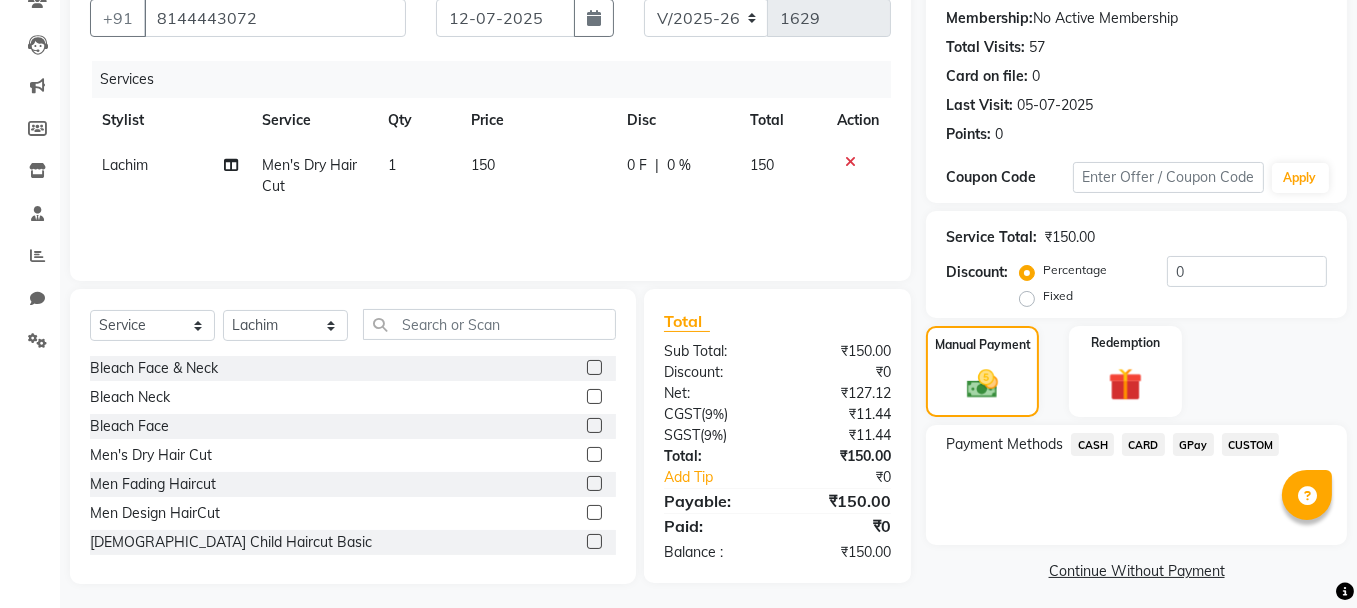 scroll, scrollTop: 194, scrollLeft: 0, axis: vertical 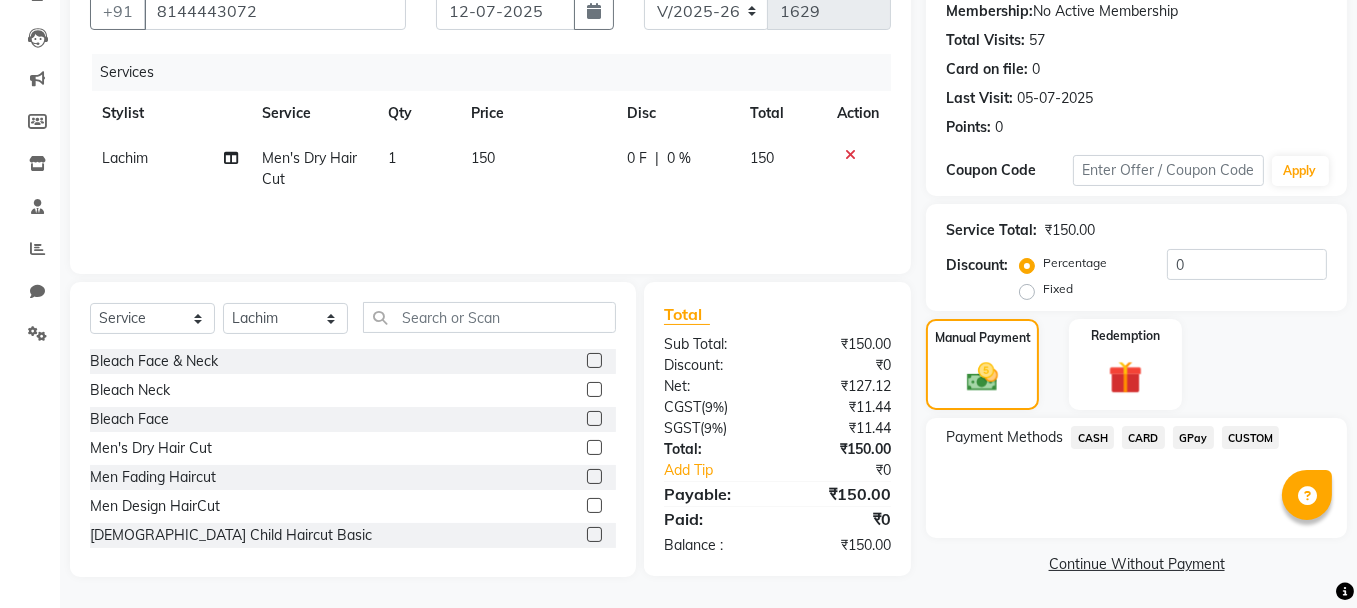 click on "CASH" 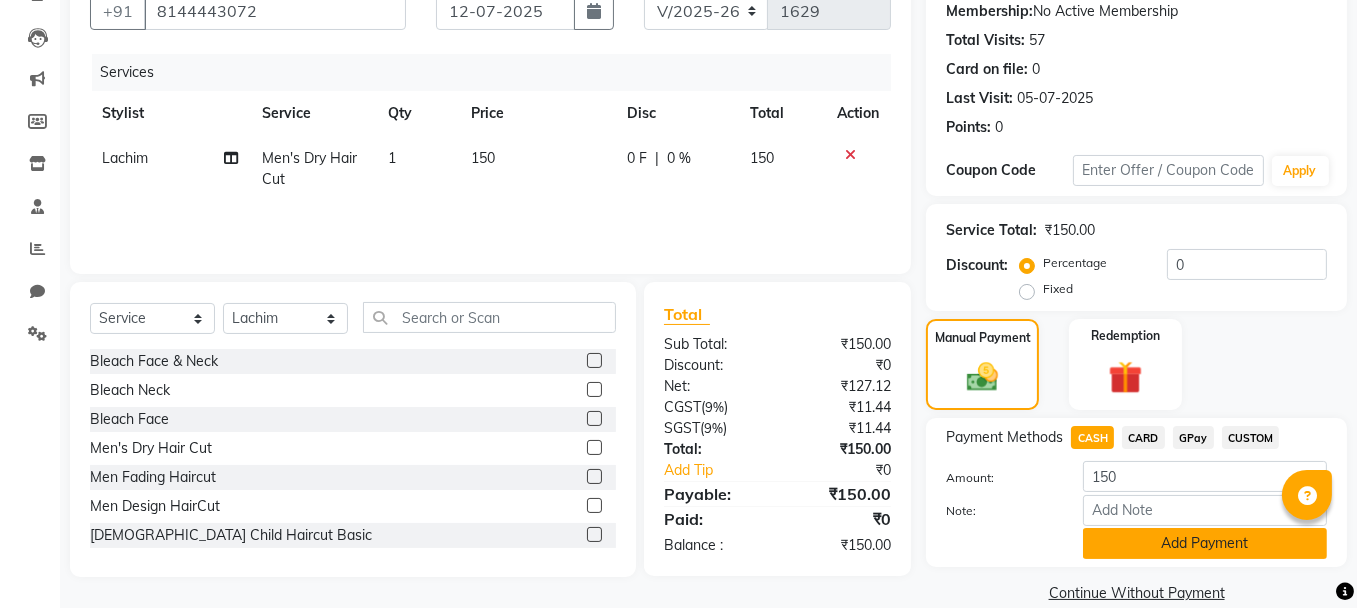 click on "Add Payment" 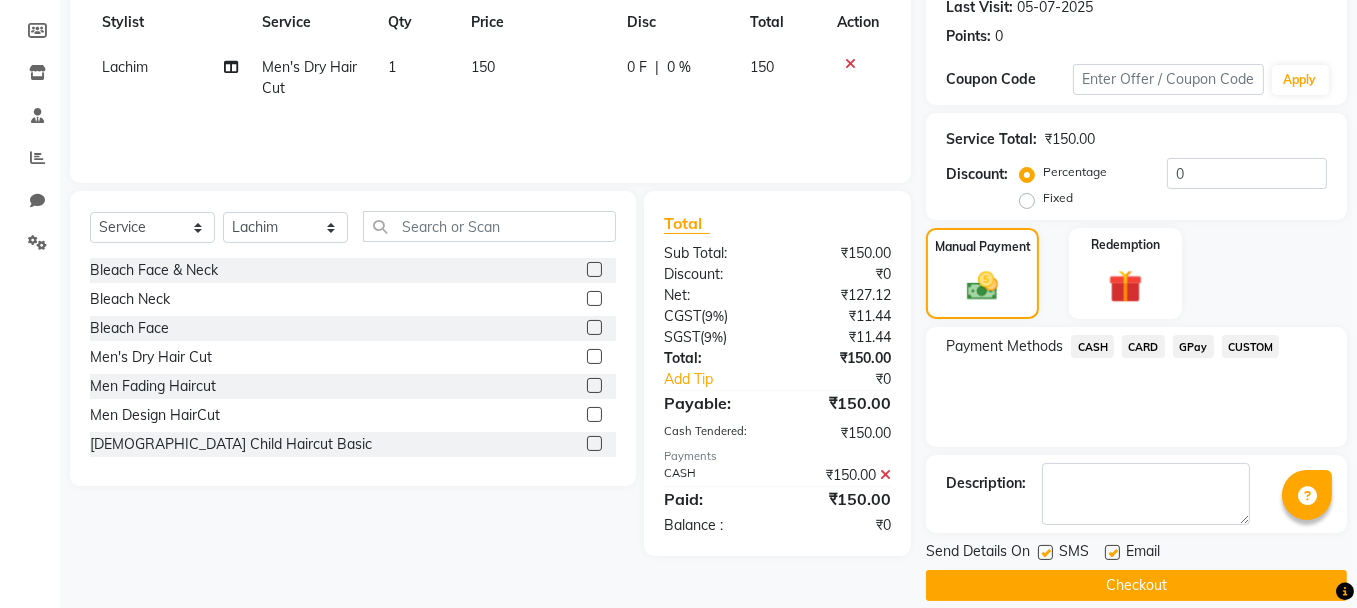 scroll, scrollTop: 305, scrollLeft: 0, axis: vertical 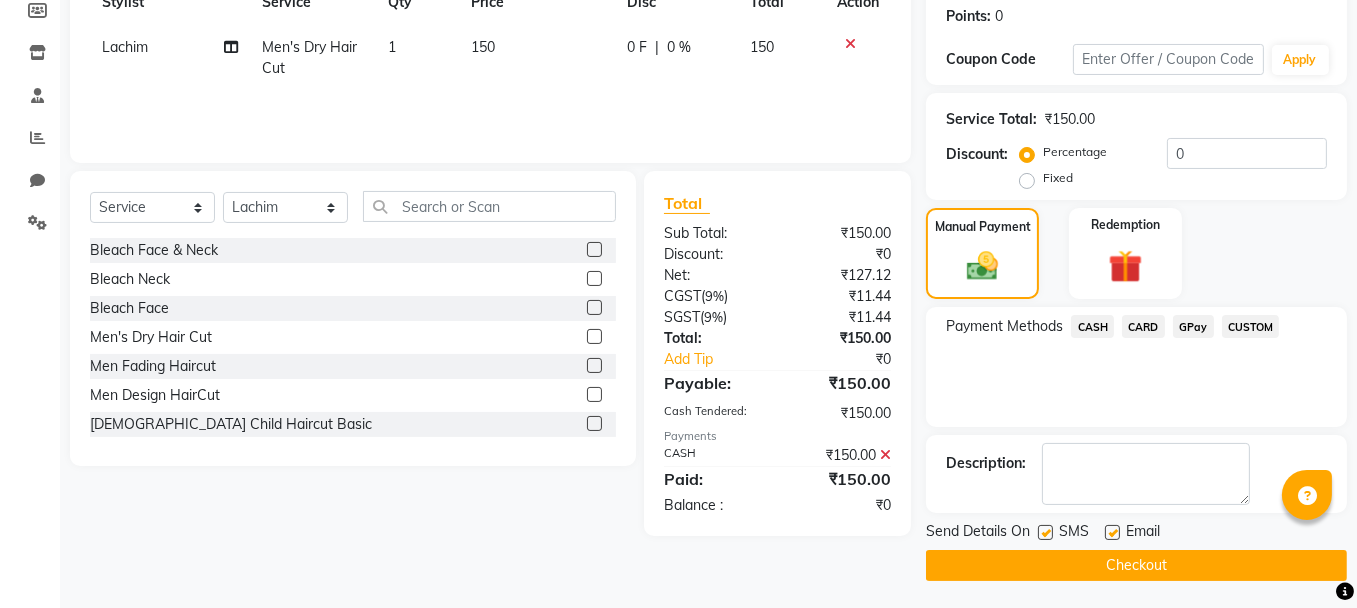 click on "Checkout" 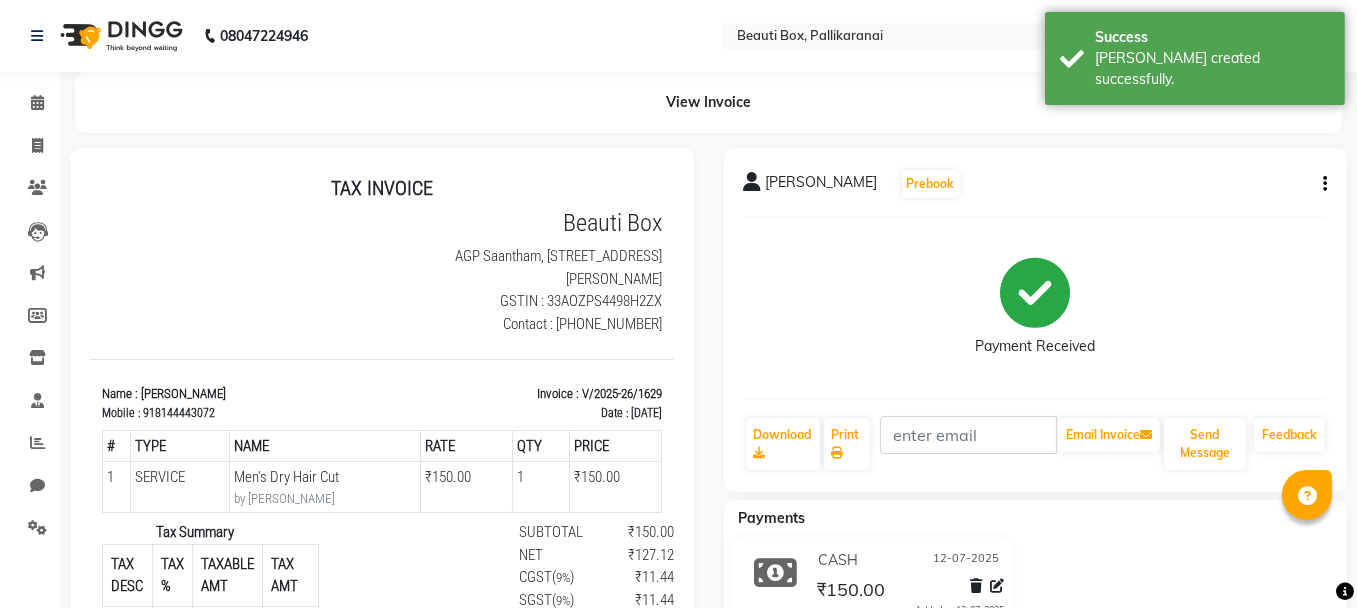 scroll, scrollTop: 0, scrollLeft: 0, axis: both 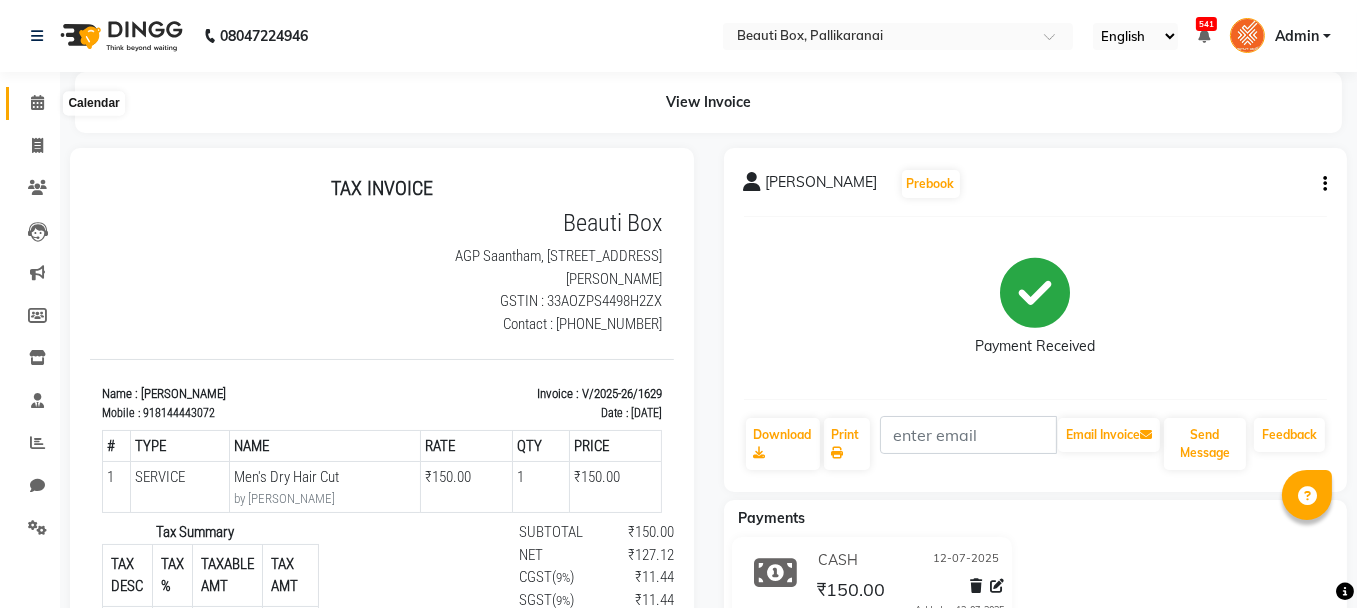 click 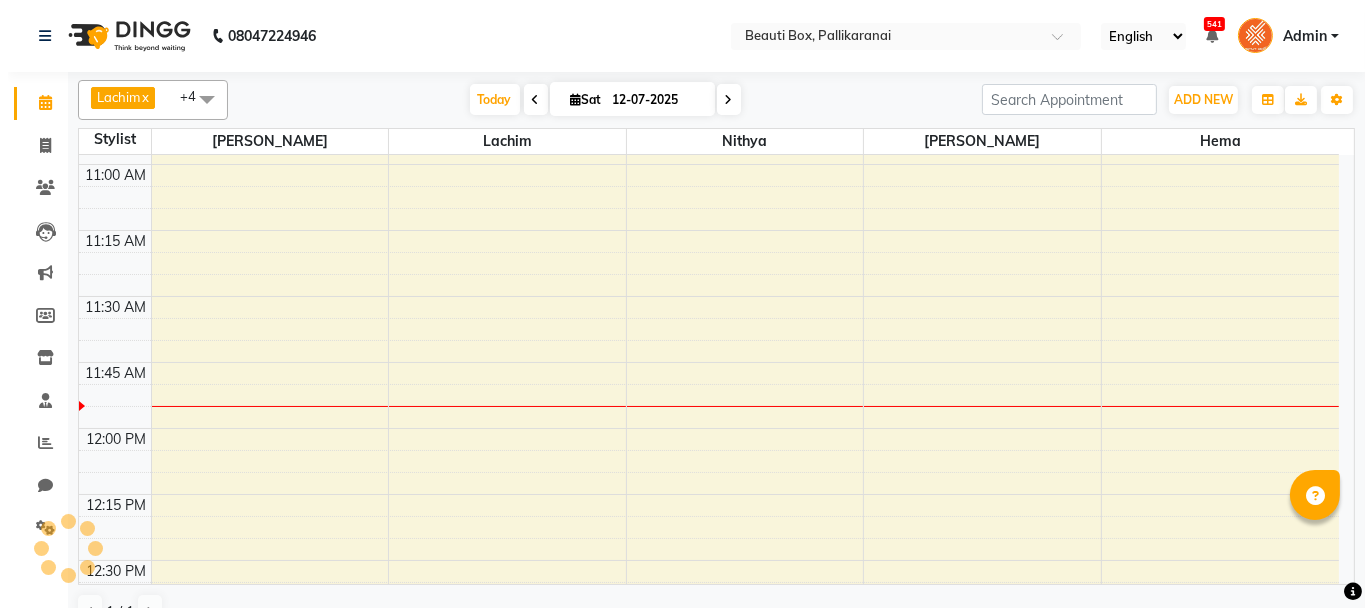 scroll, scrollTop: 0, scrollLeft: 0, axis: both 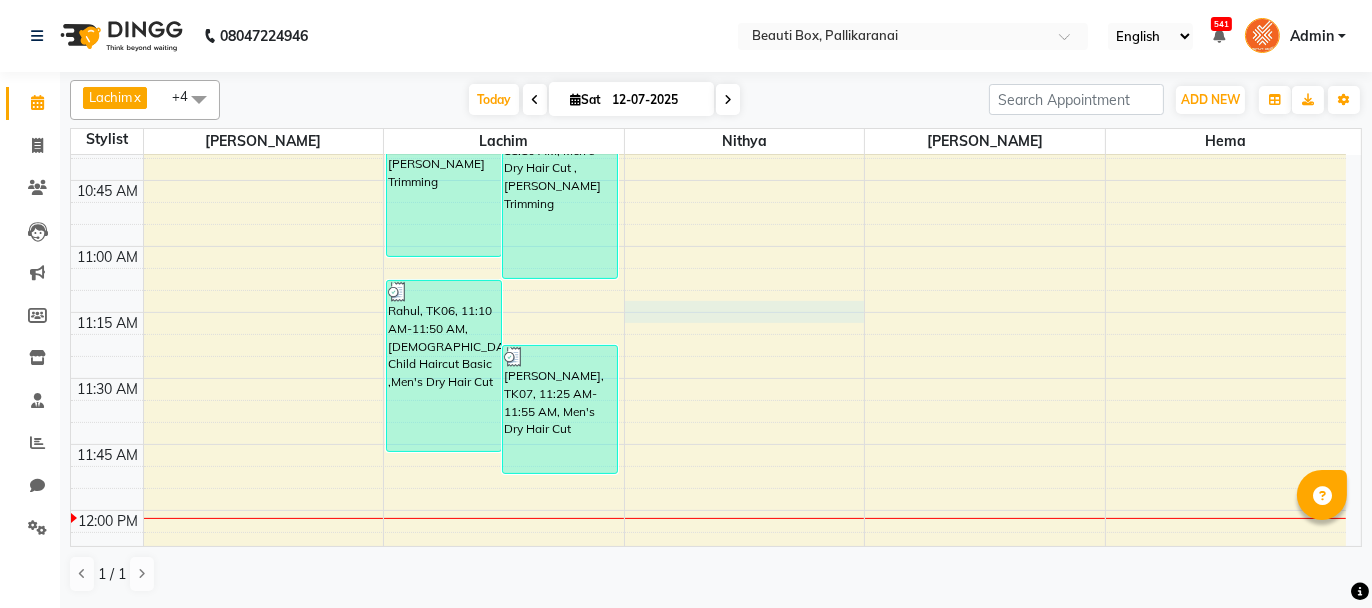 click on "8:00 AM 8:15 AM 8:30 AM 8:45 AM 9:00 AM 9:15 AM 9:30 AM 9:45 AM 10:00 AM 10:15 AM 10:30 AM 10:45 AM 11:00 AM 11:15 AM 11:30 AM 11:45 AM 12:00 PM 12:15 PM 12:30 PM 12:45 PM 1:00 PM 1:15 PM 1:30 PM 1:45 PM 2:00 PM 2:15 PM 2:30 PM 2:45 PM 3:00 PM 3:15 PM 3:30 PM 3:45 PM 4:00 PM 4:15 PM 4:30 PM 4:45 PM 5:00 PM 5:15 PM 5:30 PM 5:45 PM 6:00 PM 6:15 PM 6:30 PM 6:45 PM 7:00 PM 7:15 PM 7:30 PM 7:45 PM 8:00 PM 8:15 PM 8:30 PM 8:45 PM 9:00 PM 9:15 PM 9:30 PM 9:45 PM     [PERSON_NAME] P, TK04, 10:20 AM-11:05 AM, Men's Dry Hair Cut ,[PERSON_NAME] Trimming      [PERSON_NAME], TK05, 10:25 AM-11:10 AM, Men's Dry Hair Cut ,[PERSON_NAME] Trimming      Rahul, TK06, 11:10 AM-11:50 AM, [DEMOGRAPHIC_DATA] Child Haircut Basic ,Men's Dry Hair Cut      Kumar, TK07, 11:25 AM-11:55 AM, Men's Dry Hair Cut      [PERSON_NAME], TK01, 09:15 AM-09:45 AM, Men's Dry Hair Cut      Indhuja, TK02, 09:45 AM-09:55 AM, [DEMOGRAPHIC_DATA] Child Haircut Basic      Dummy Customer, TK03, 10:00 AM-10:20 AM,  Girl Hair cut Basic" at bounding box center [708, 1302] 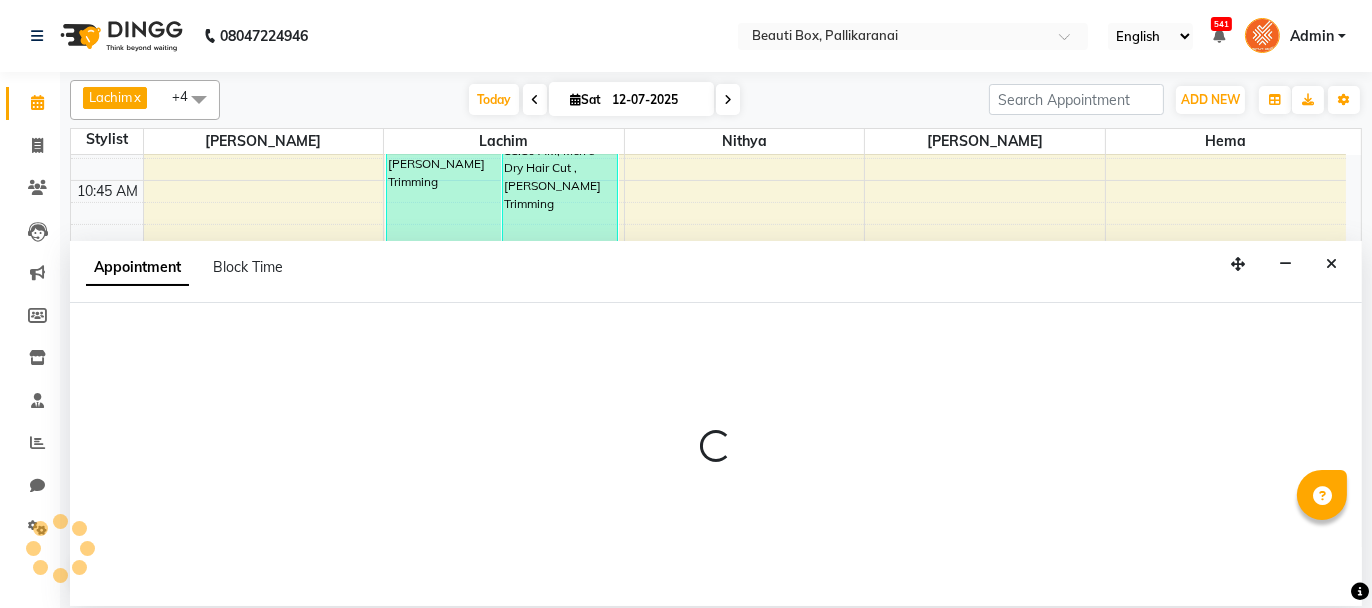 select on "18746" 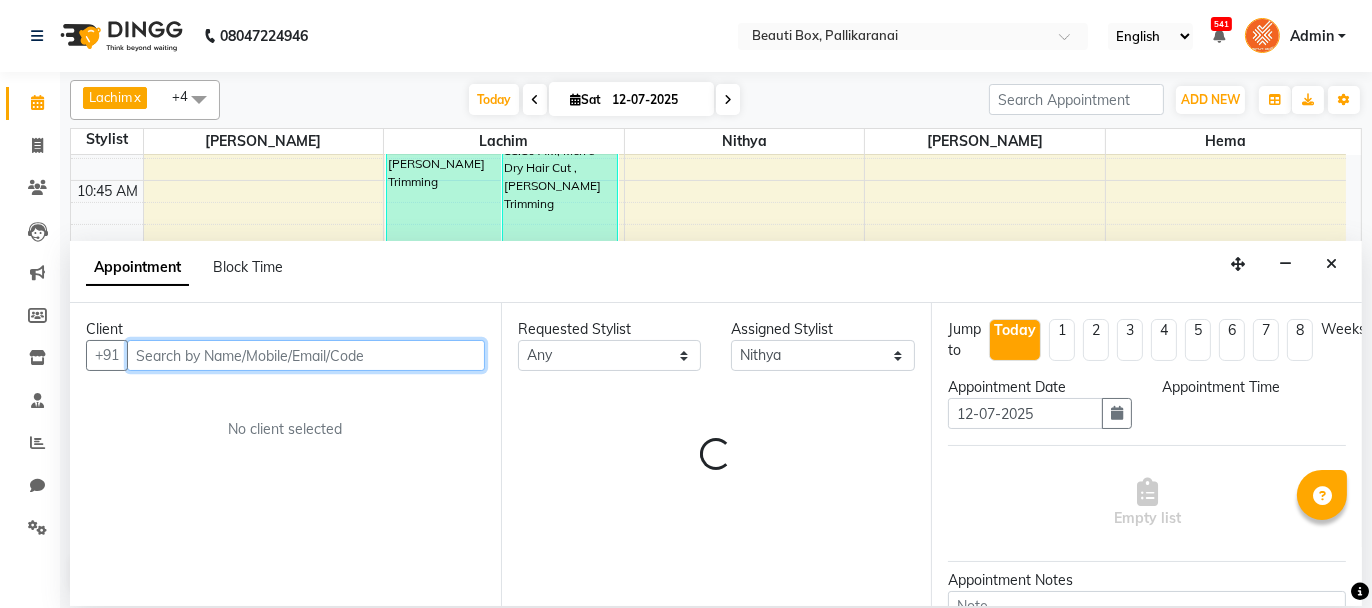select on "675" 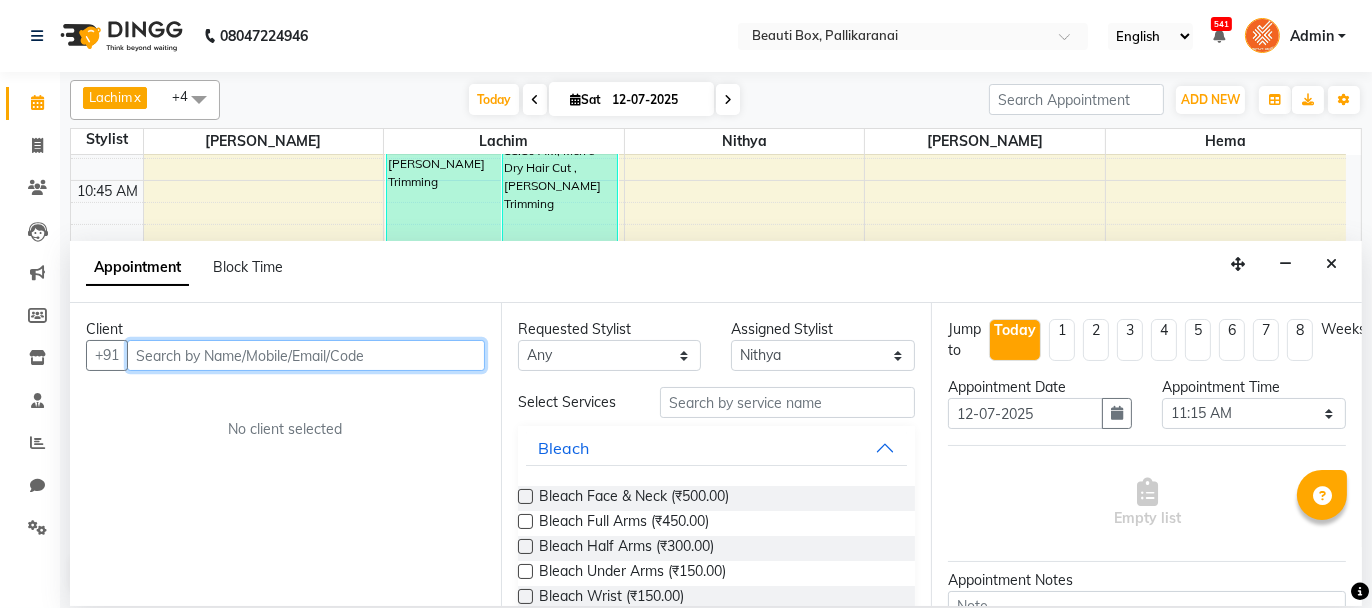 click at bounding box center [306, 355] 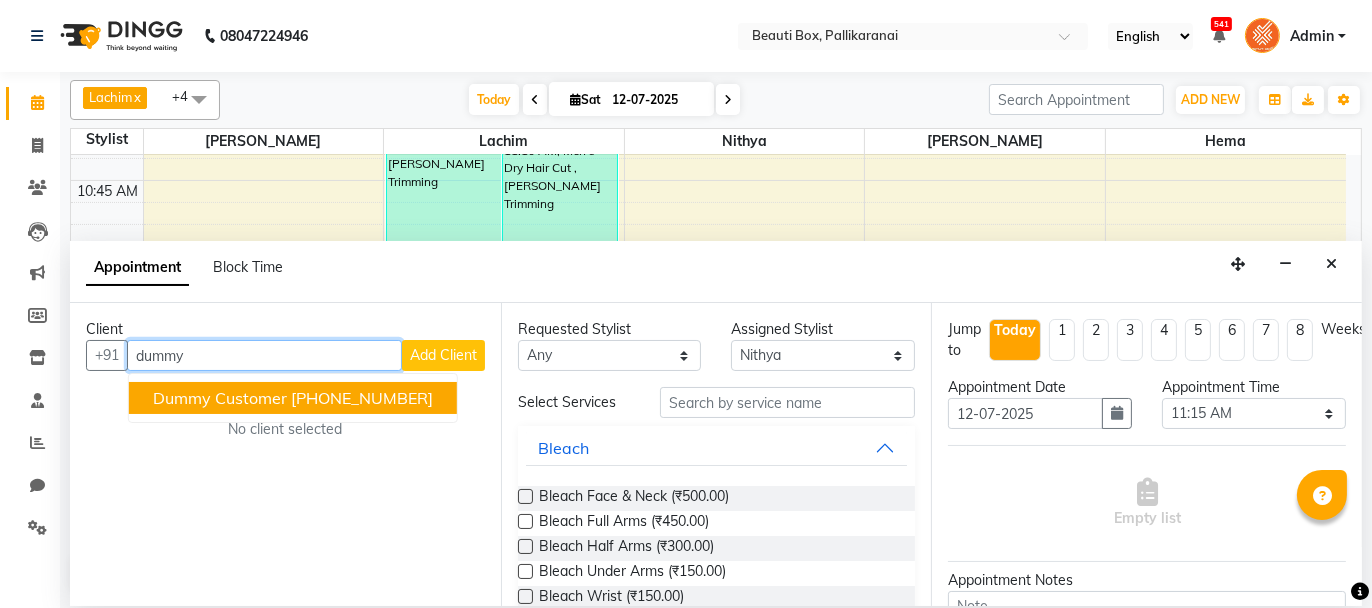 click on "Dummy Customer" at bounding box center [220, 398] 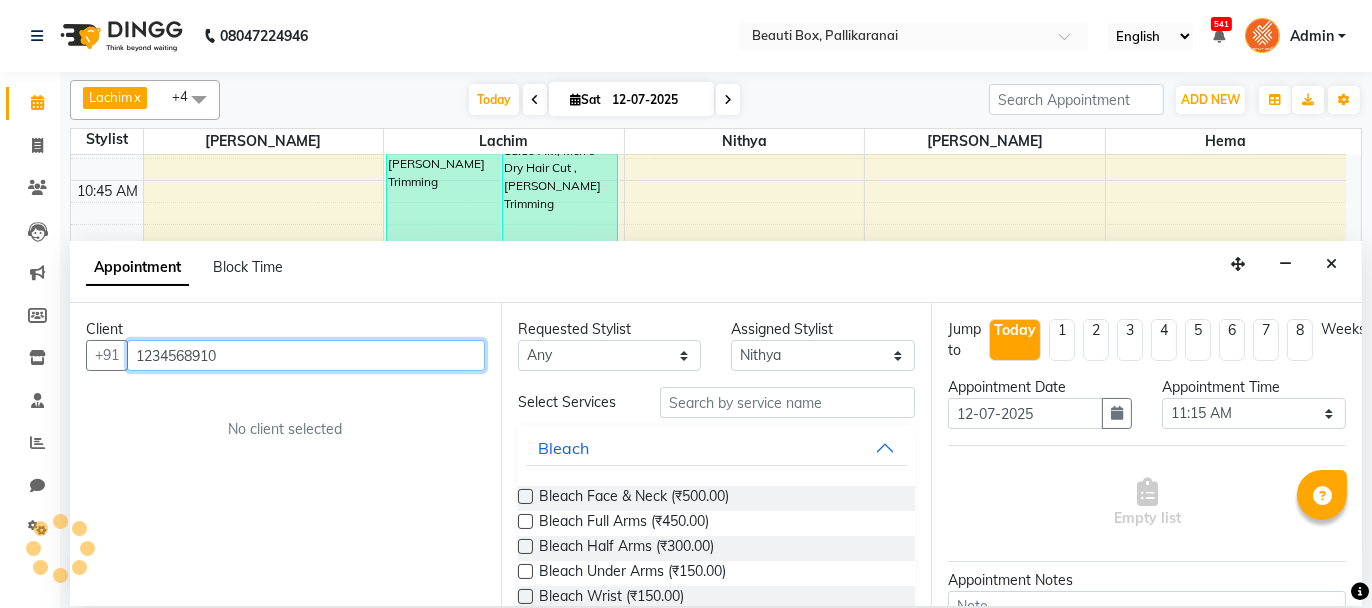 type on "1234568910" 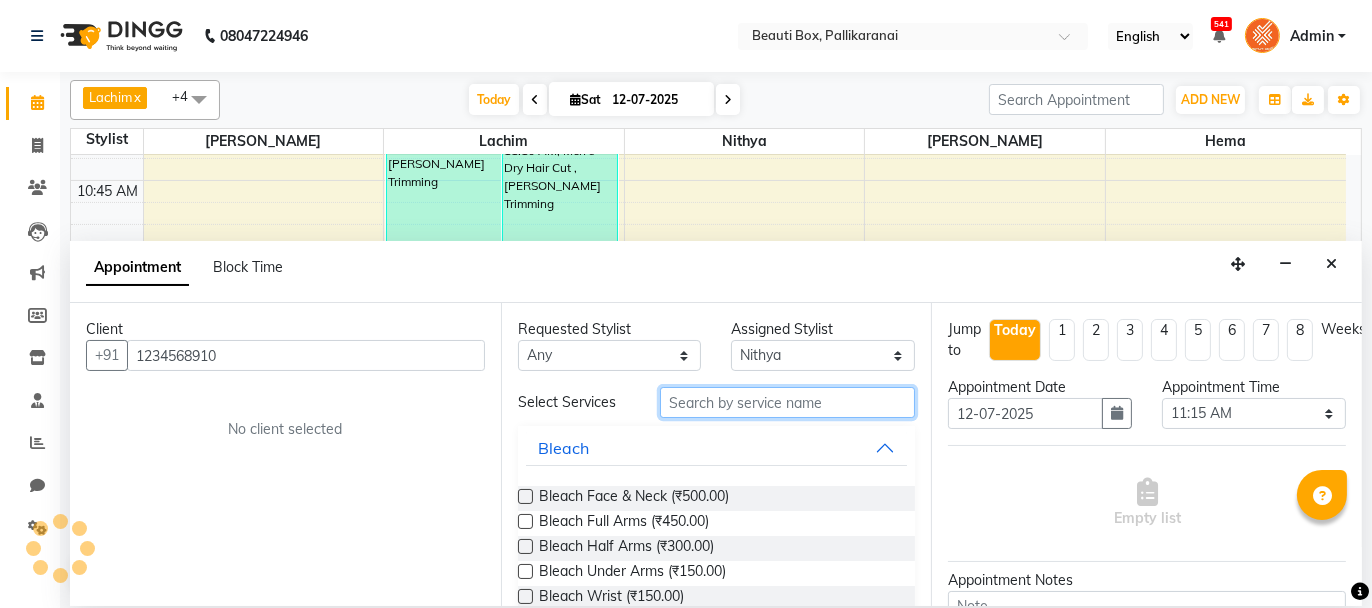 click at bounding box center (787, 402) 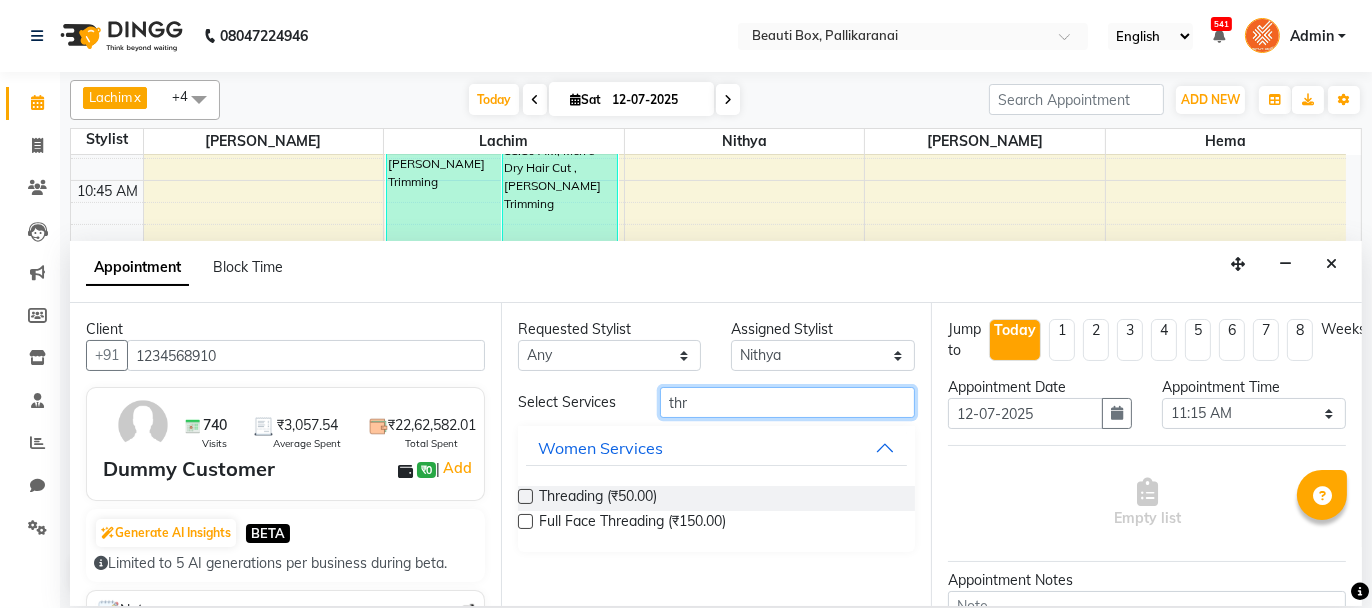 type on "thr" 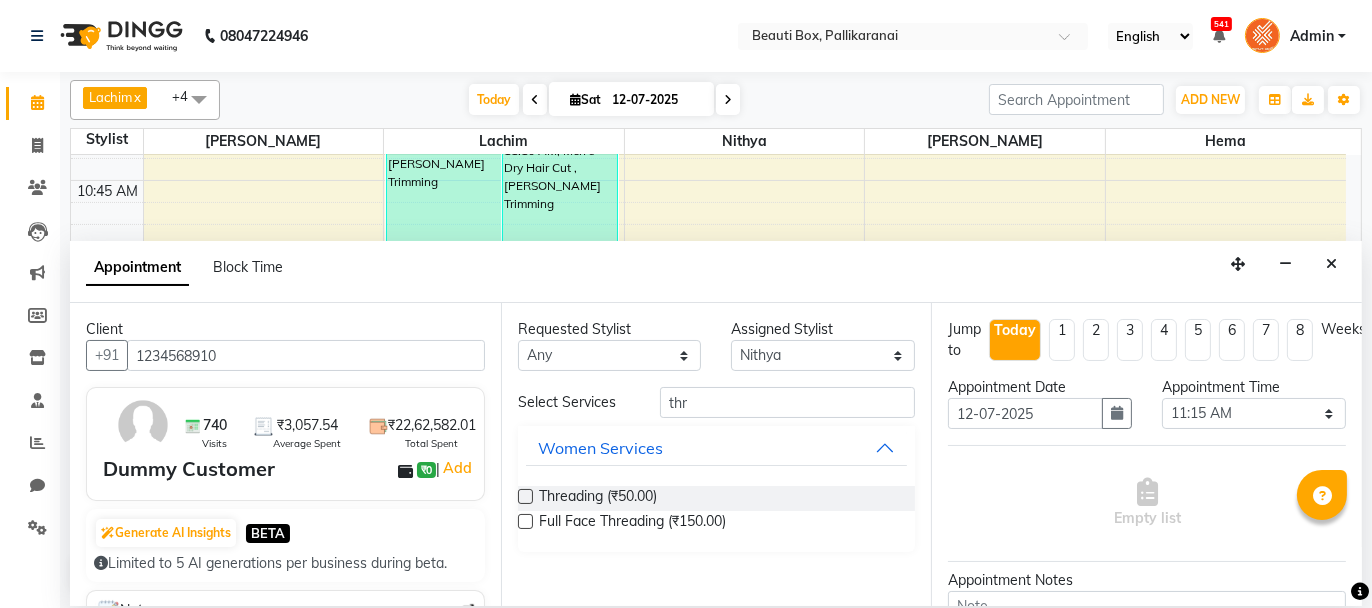 click at bounding box center [525, 496] 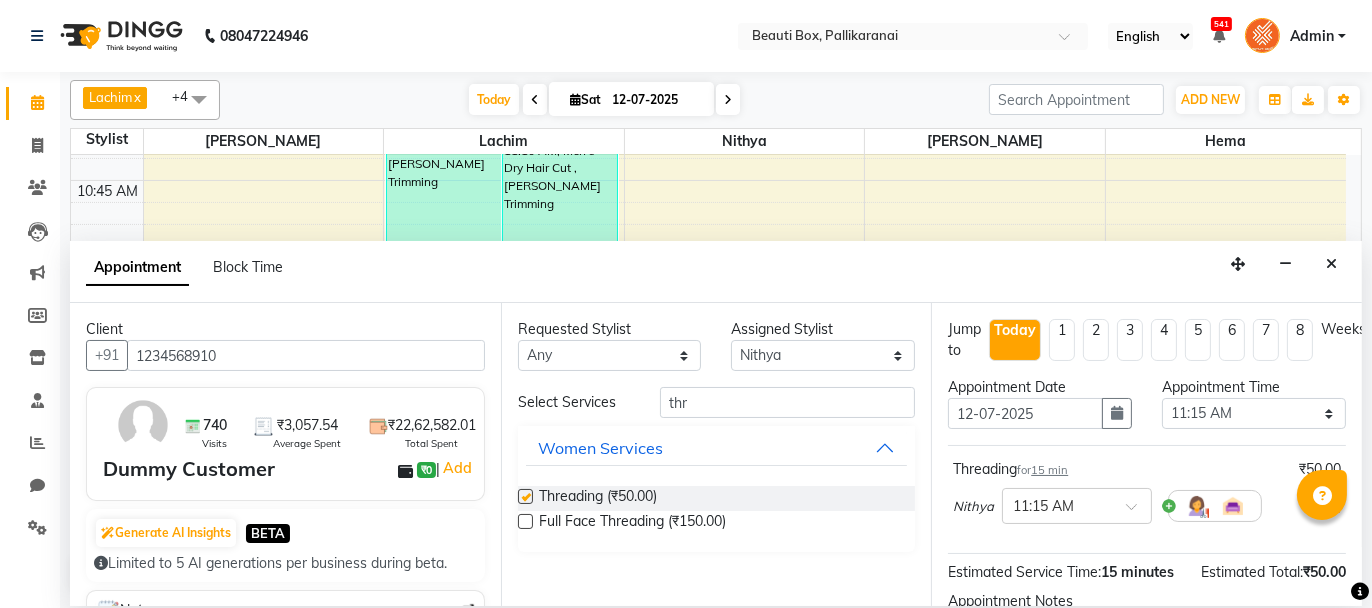 checkbox on "false" 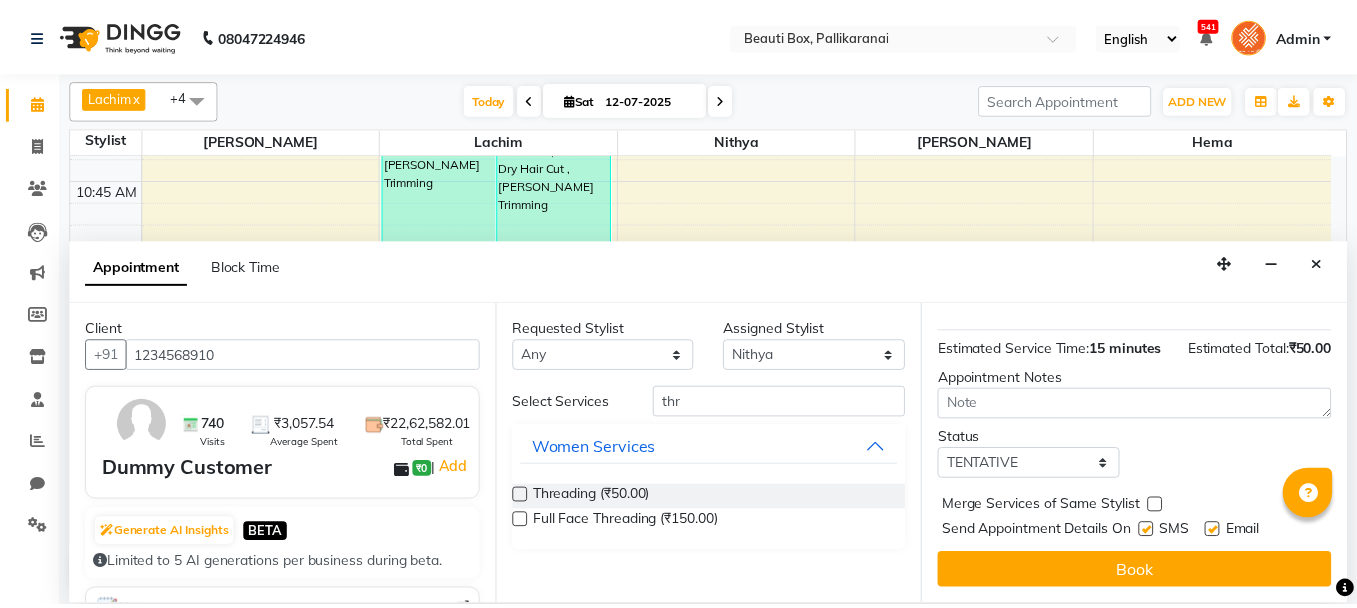 scroll, scrollTop: 242, scrollLeft: 0, axis: vertical 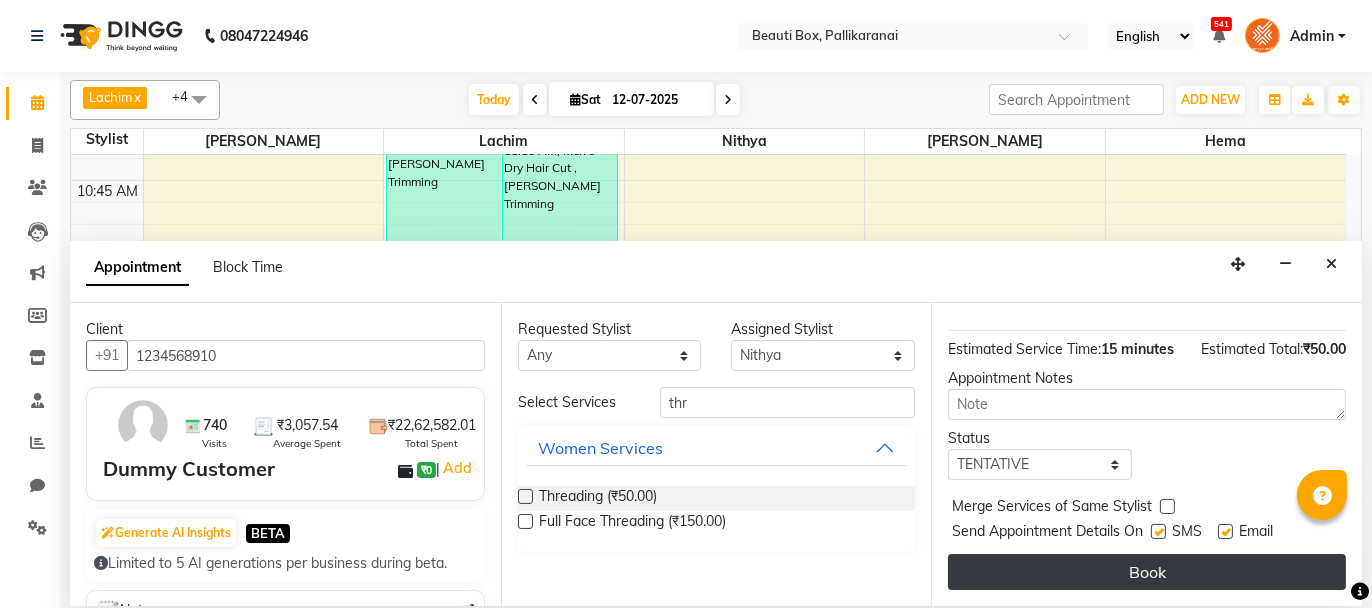click on "Book" at bounding box center (1147, 572) 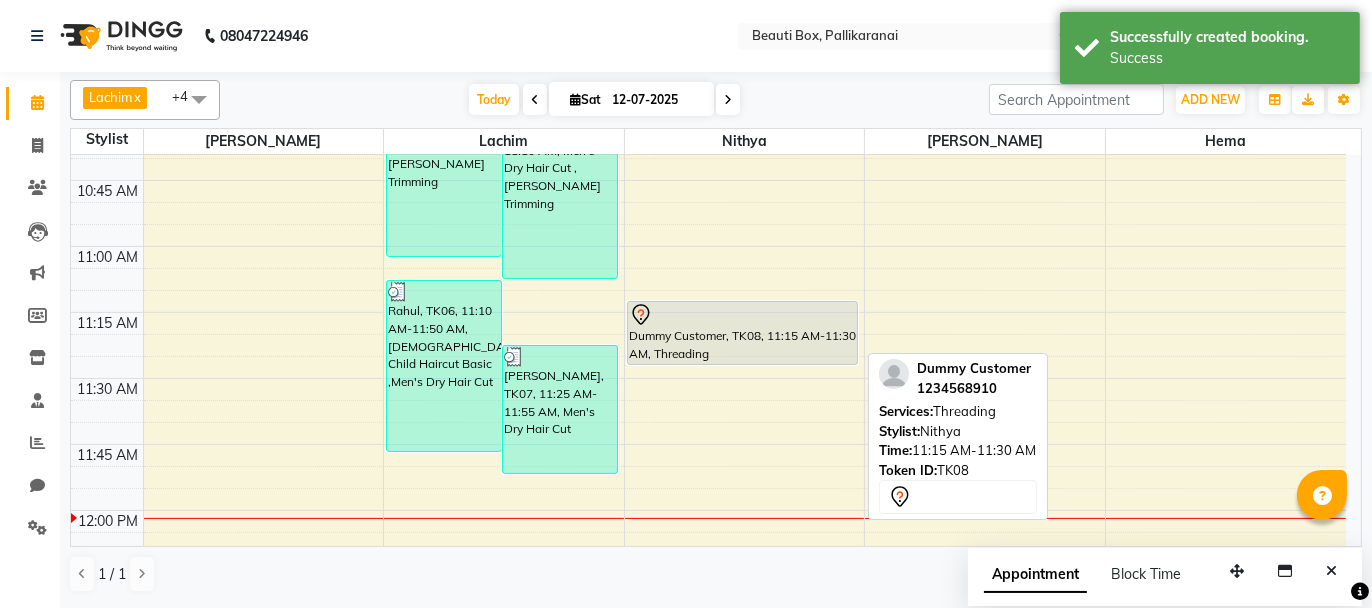 click at bounding box center (743, 315) 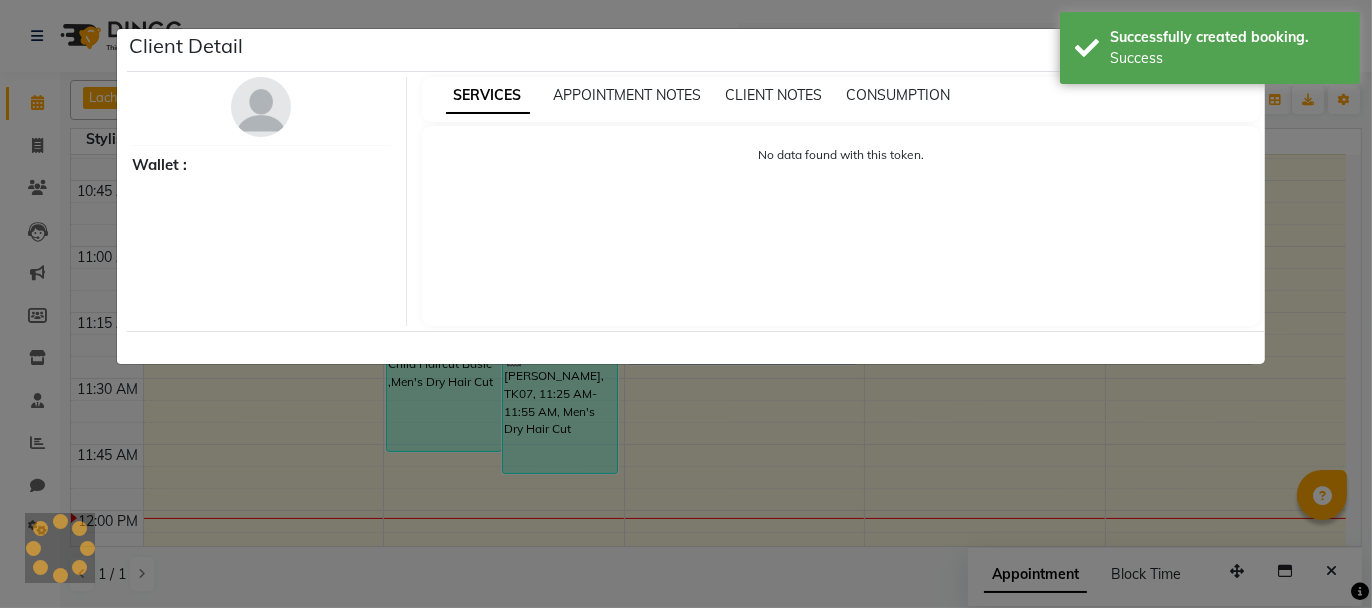 select on "7" 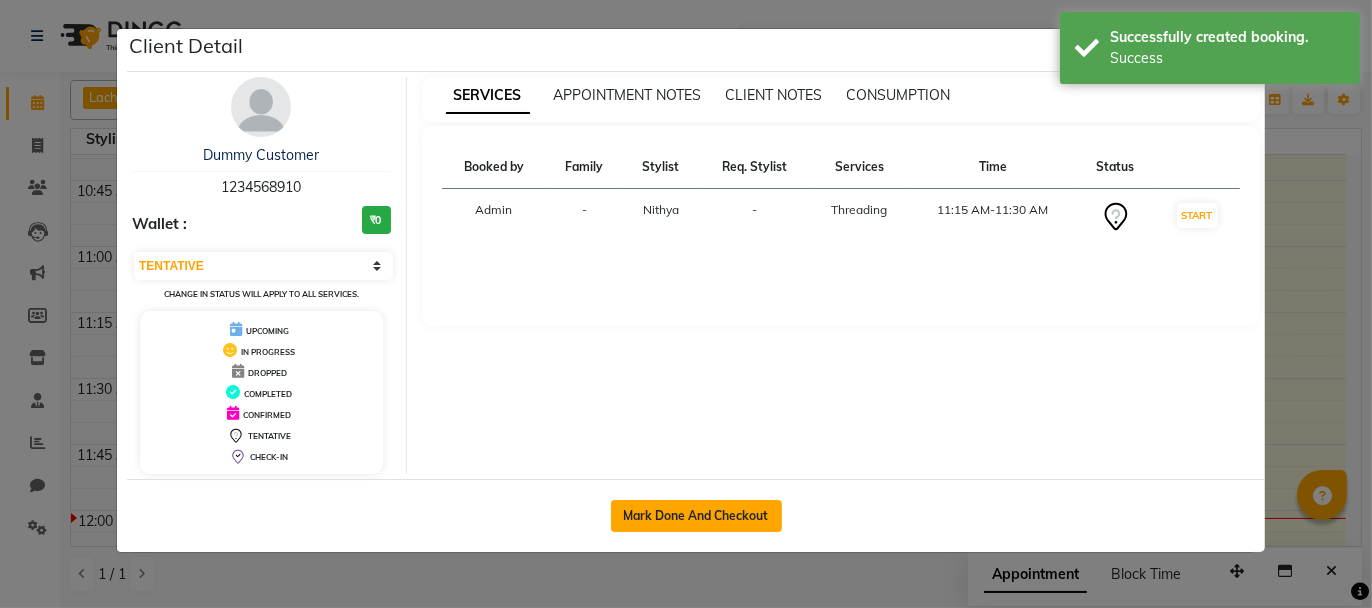 click on "Mark Done And Checkout" 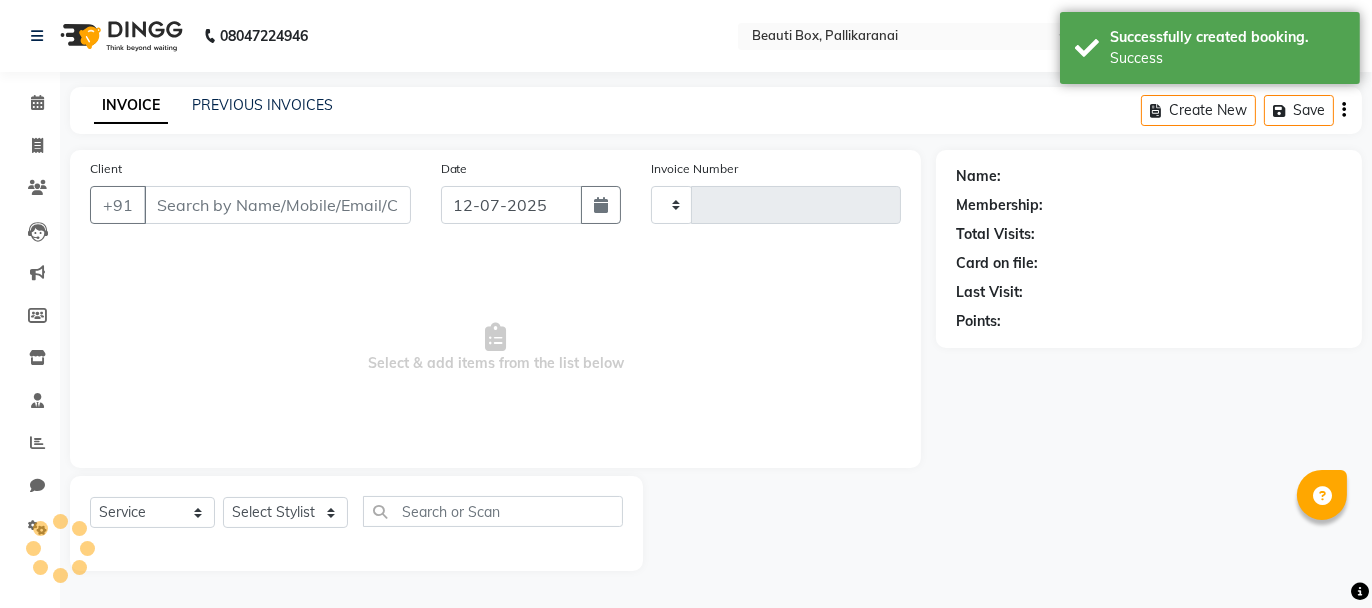 type on "1630" 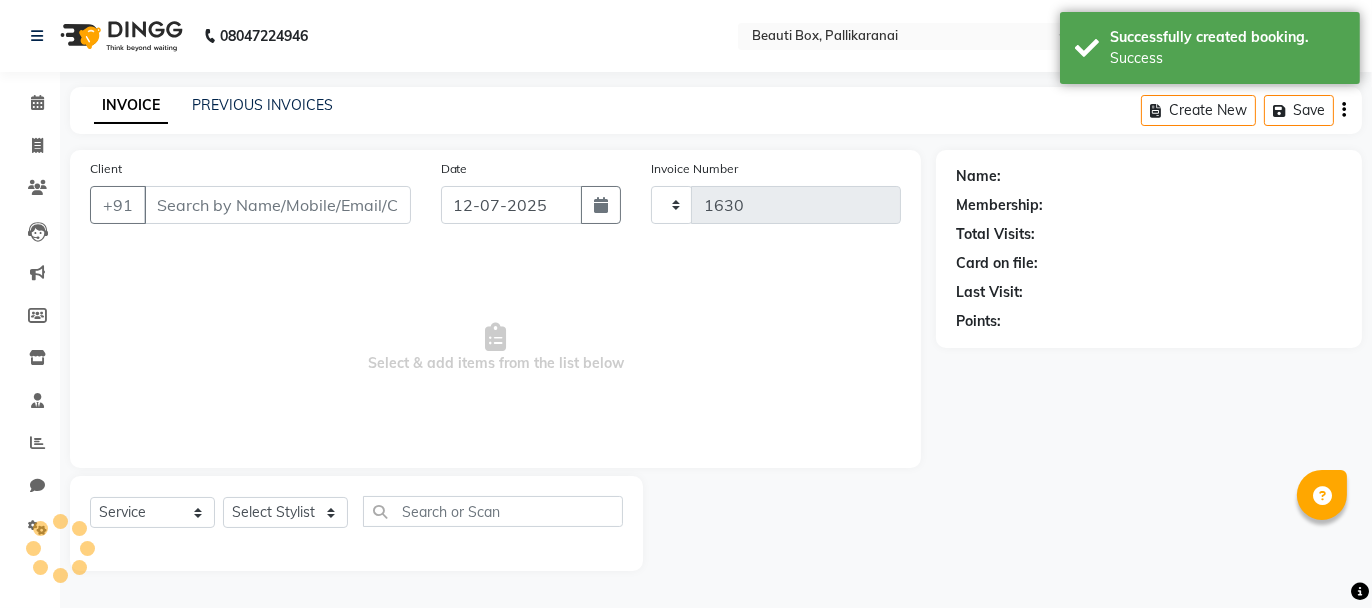 select on "11" 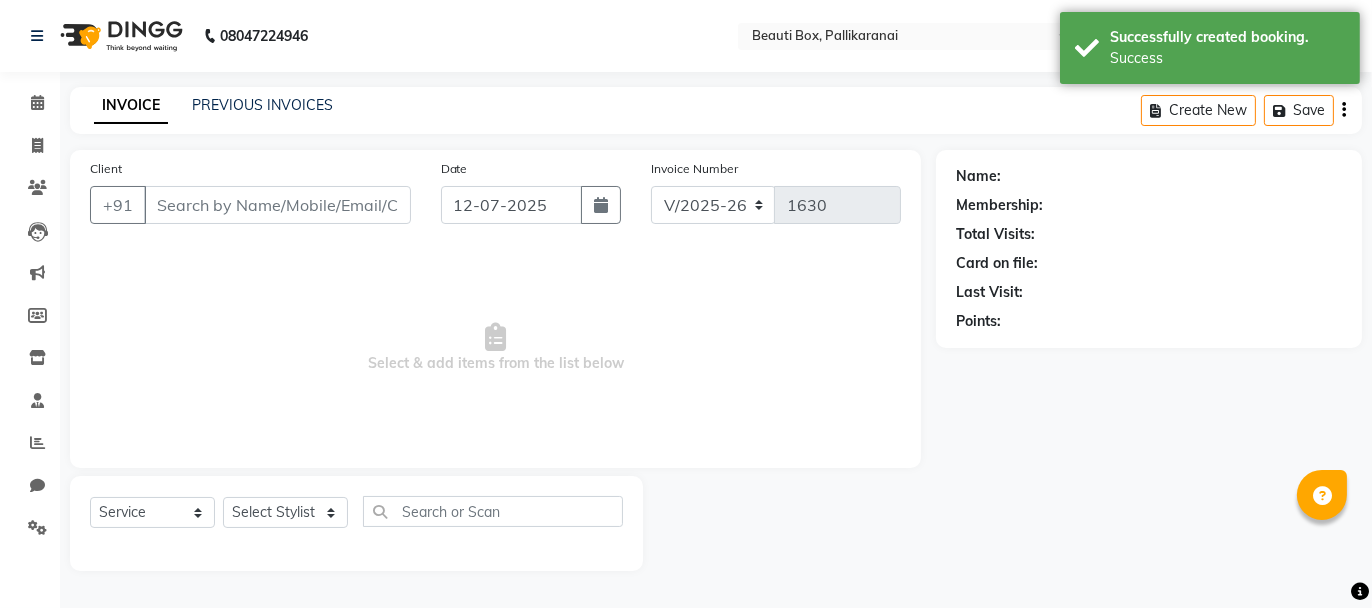 type on "1234568910" 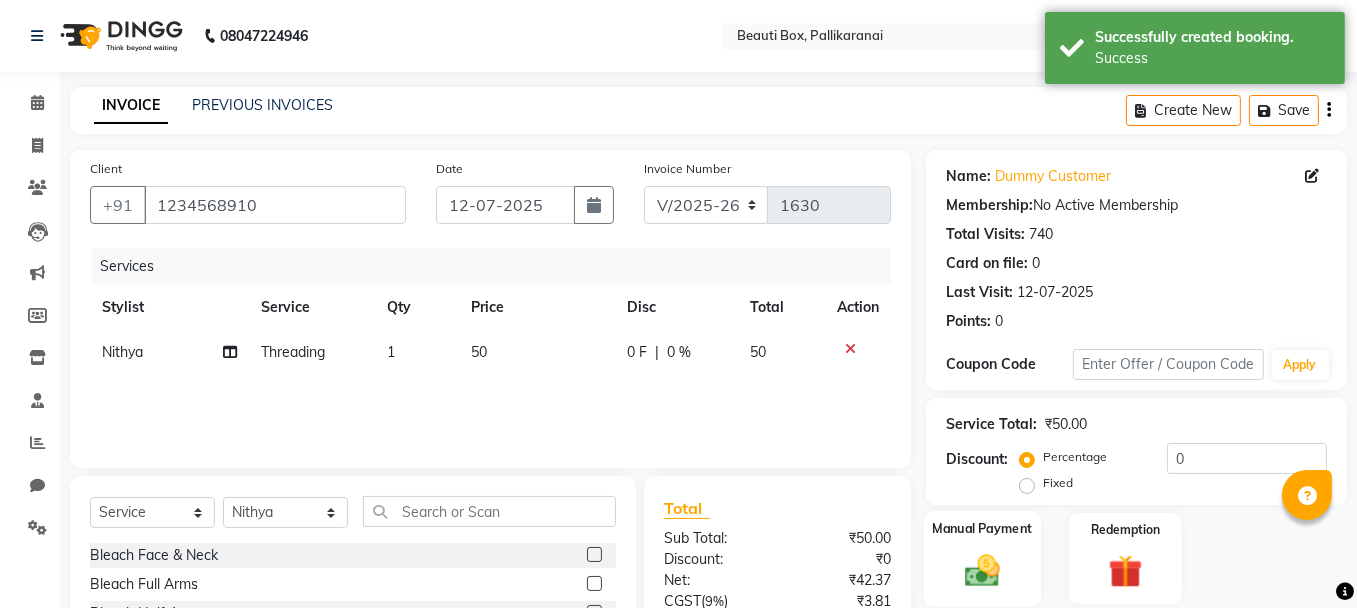 click 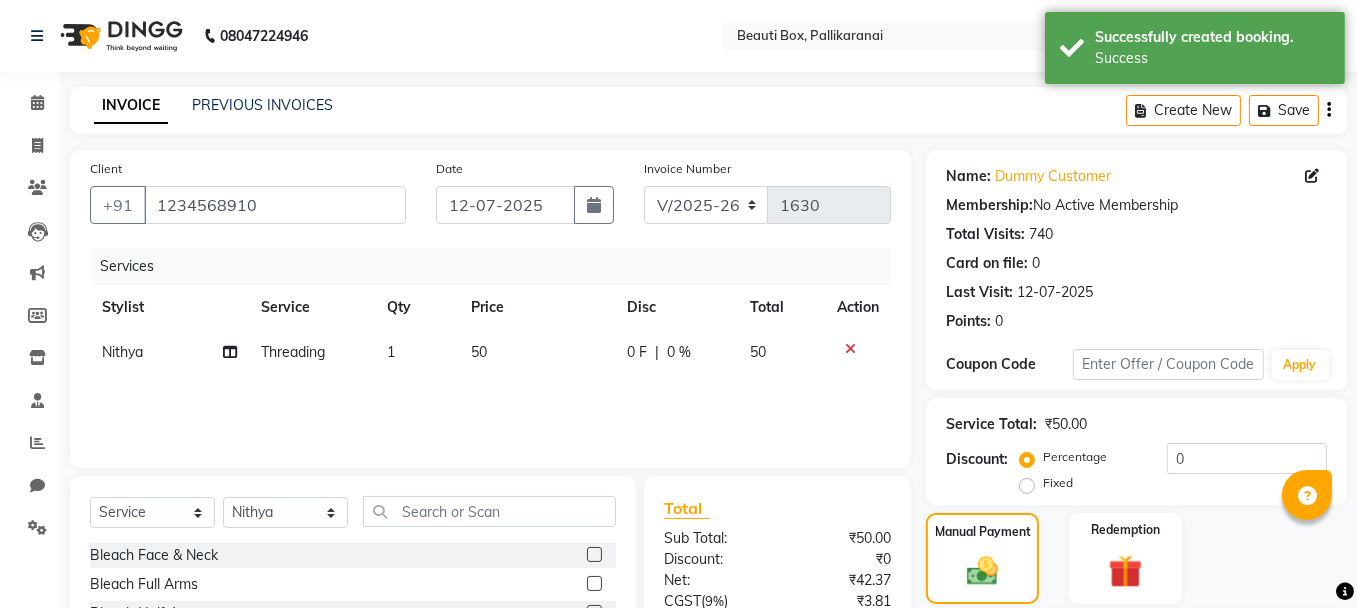 scroll, scrollTop: 194, scrollLeft: 0, axis: vertical 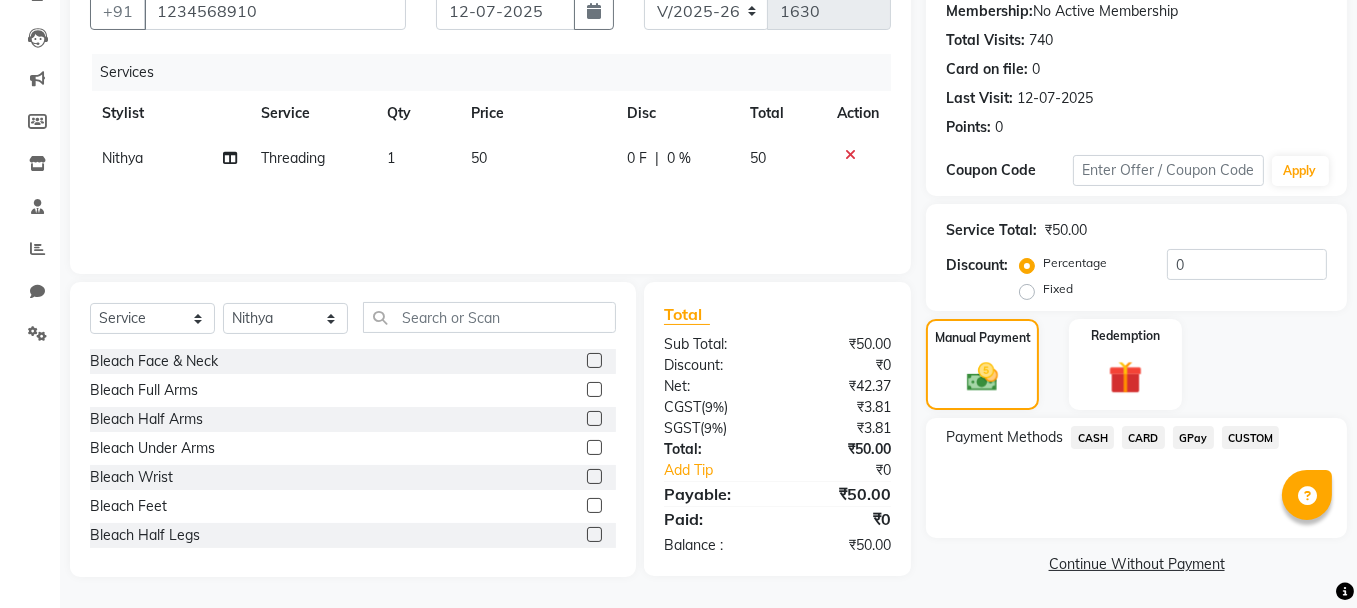 click on "CASH" 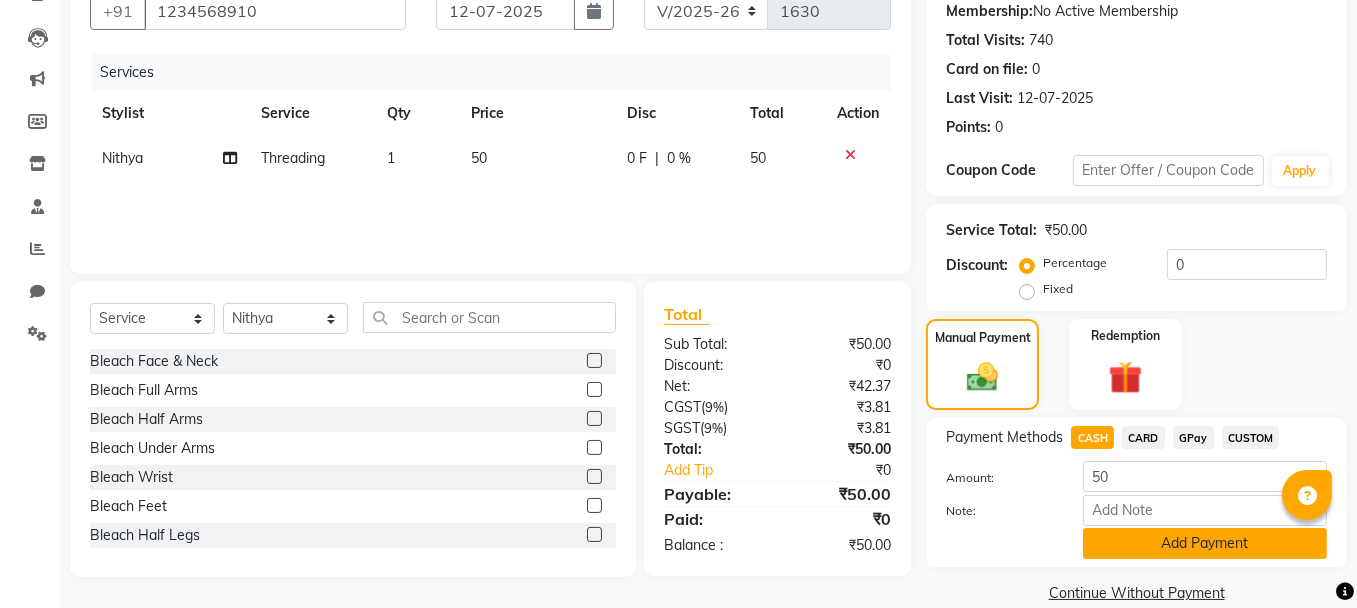 click on "Add Payment" 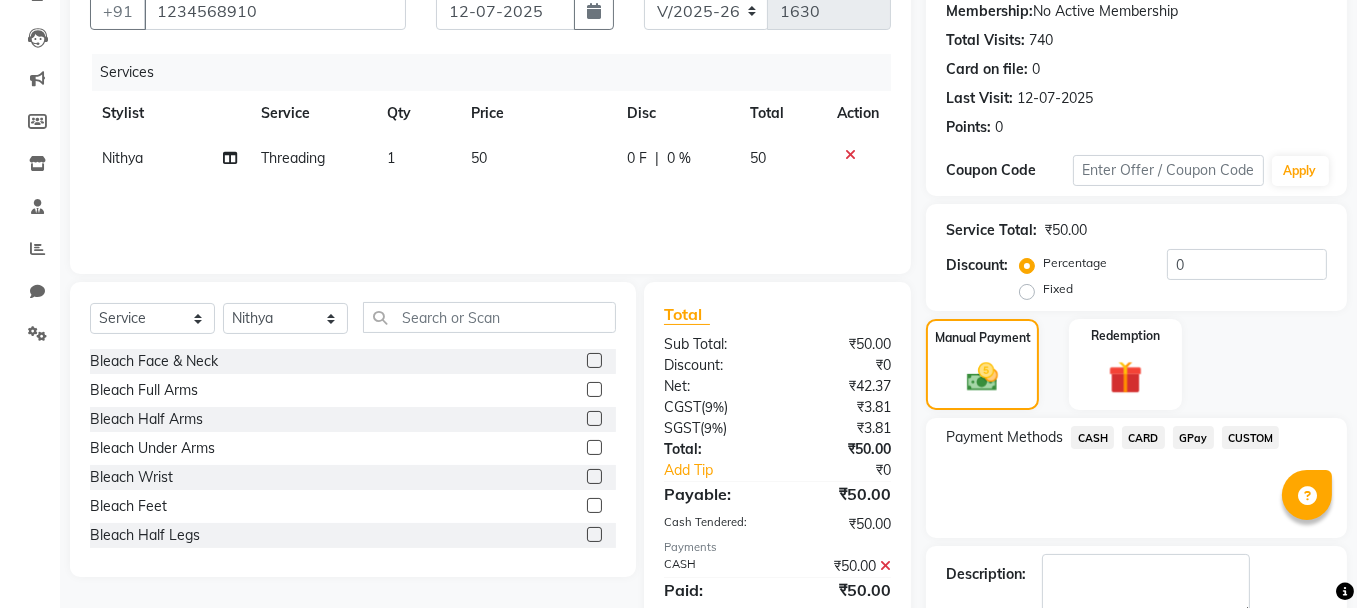scroll, scrollTop: 305, scrollLeft: 0, axis: vertical 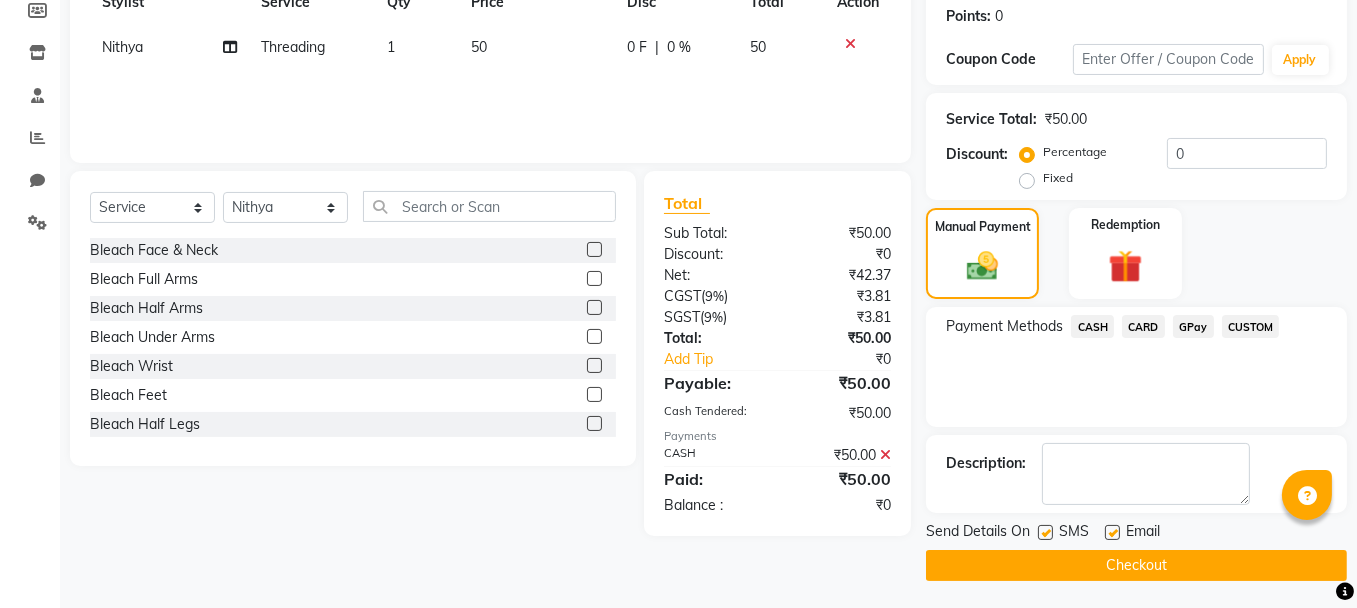 click on "Checkout" 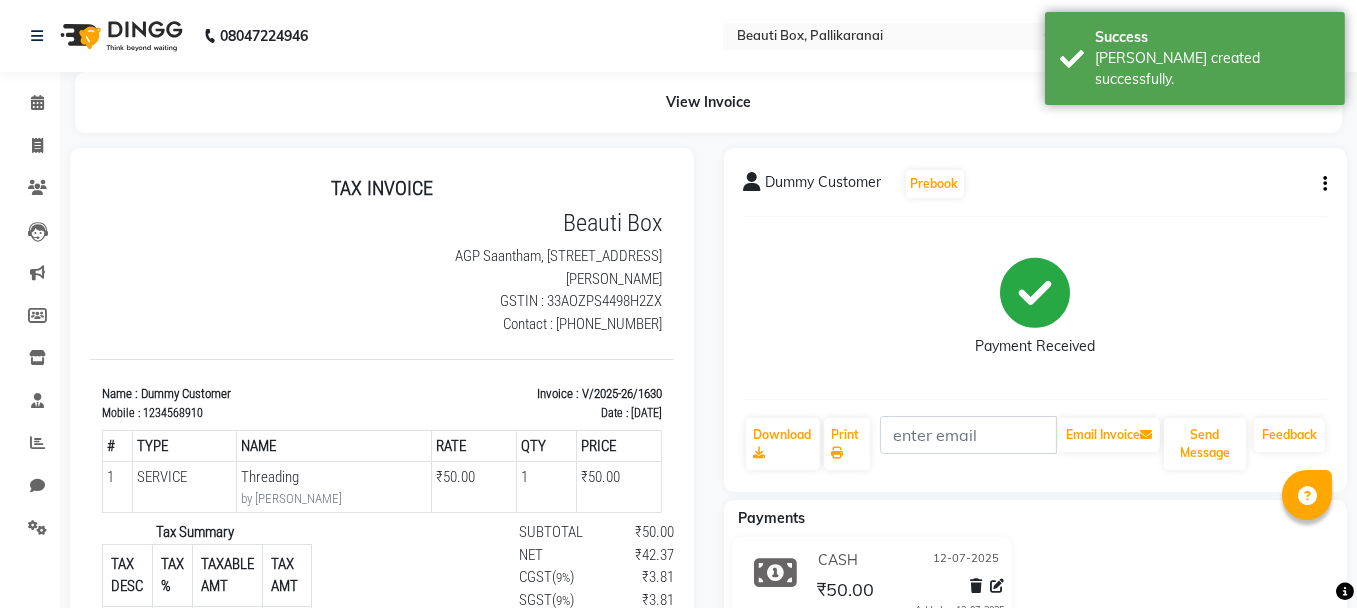 scroll, scrollTop: 0, scrollLeft: 0, axis: both 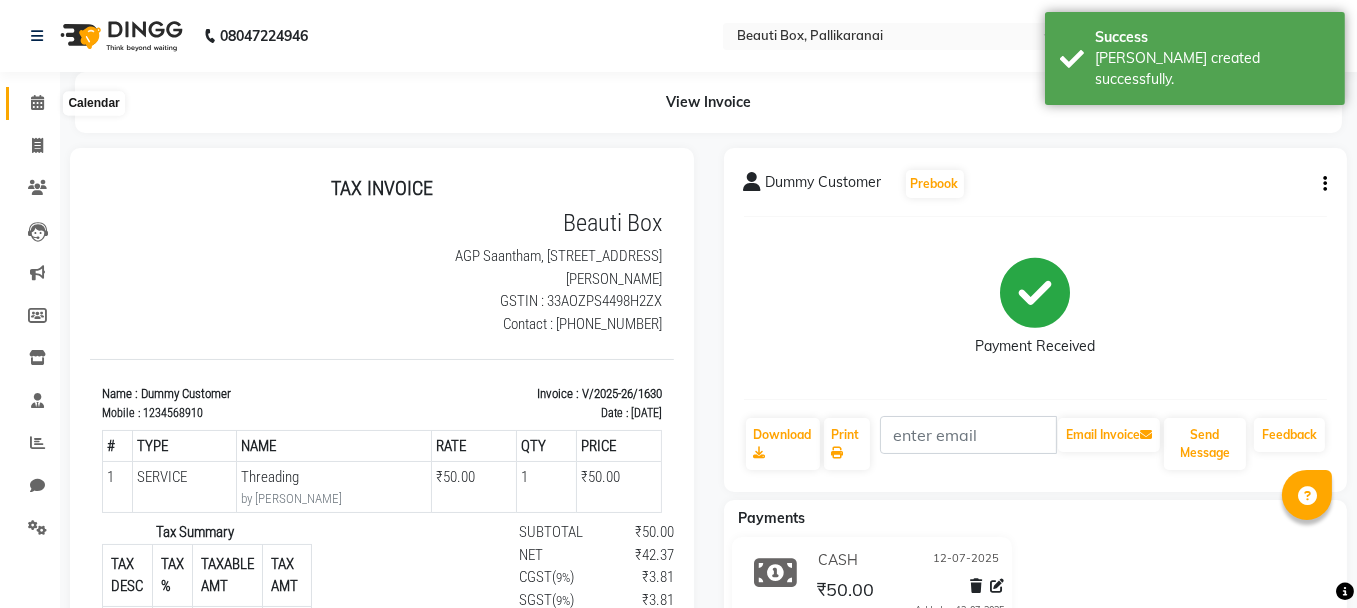 click 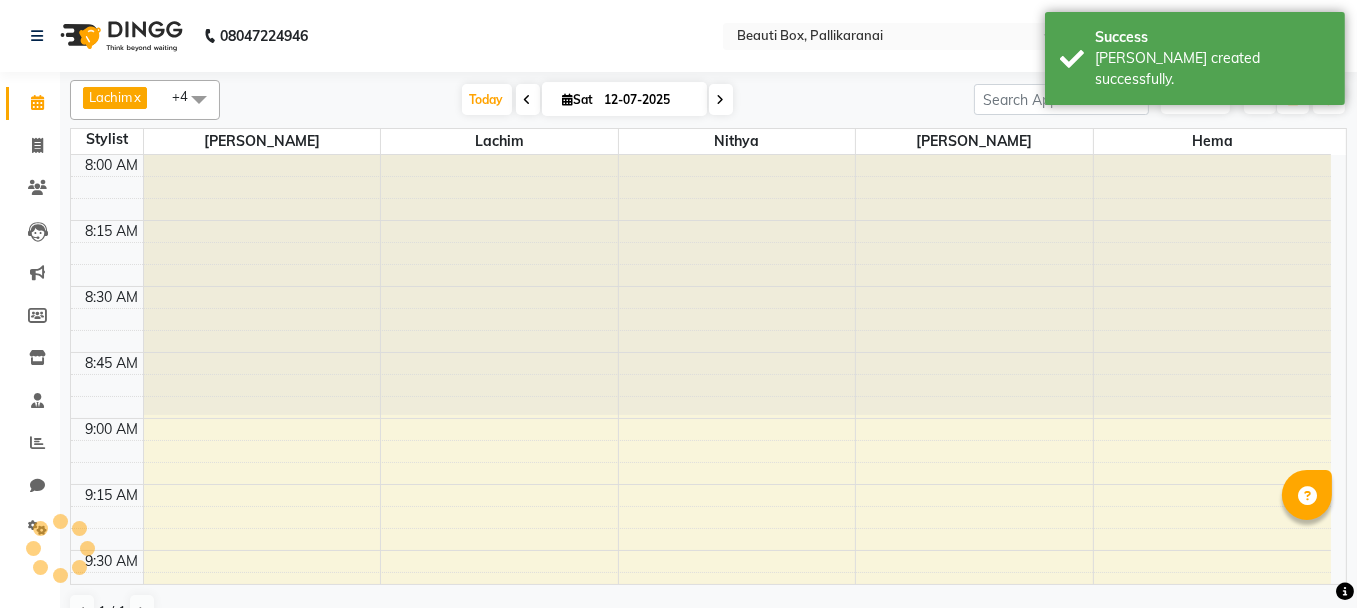 scroll, scrollTop: 0, scrollLeft: 0, axis: both 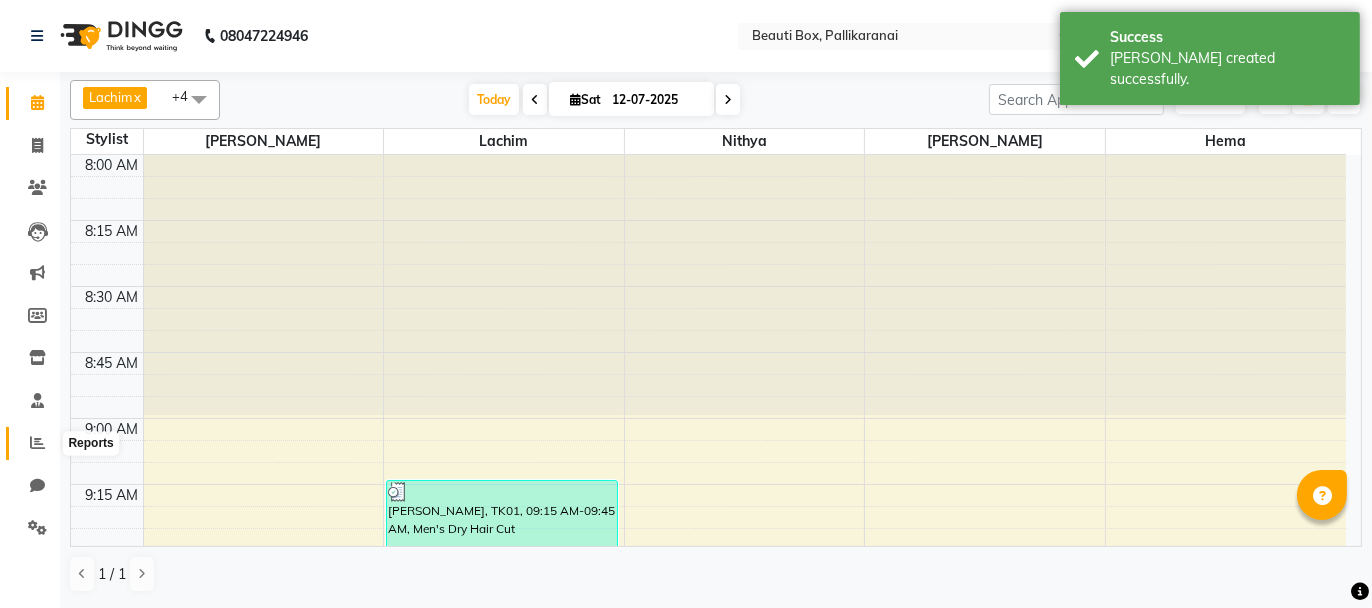click 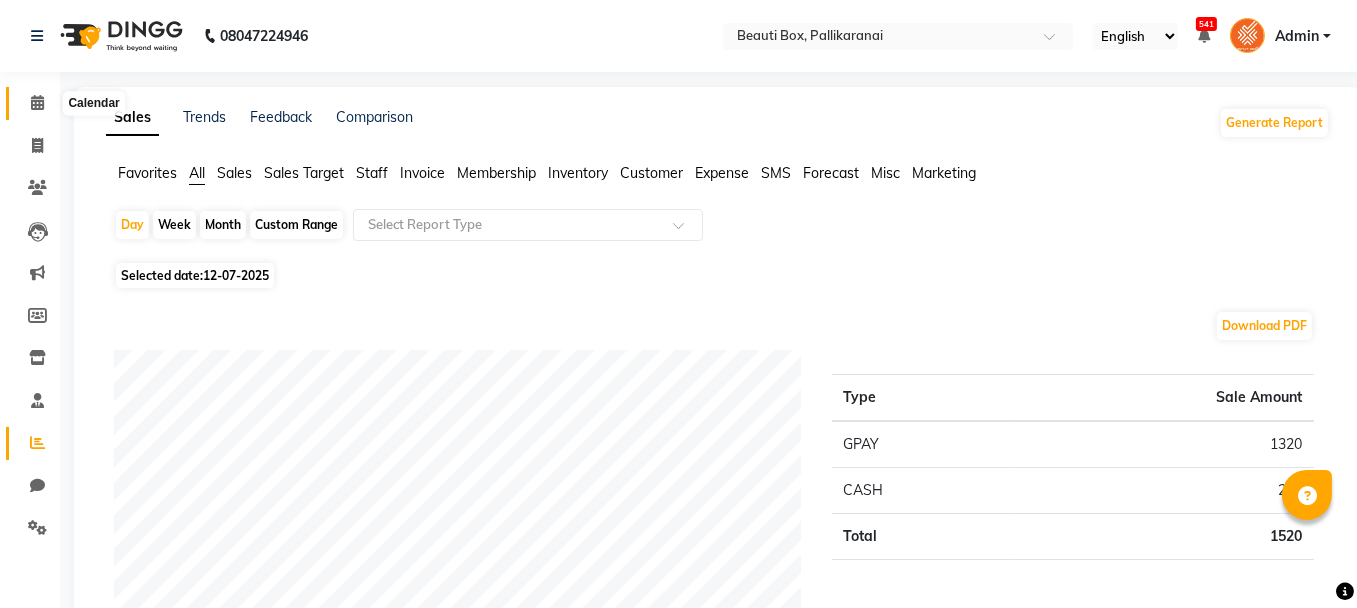 click 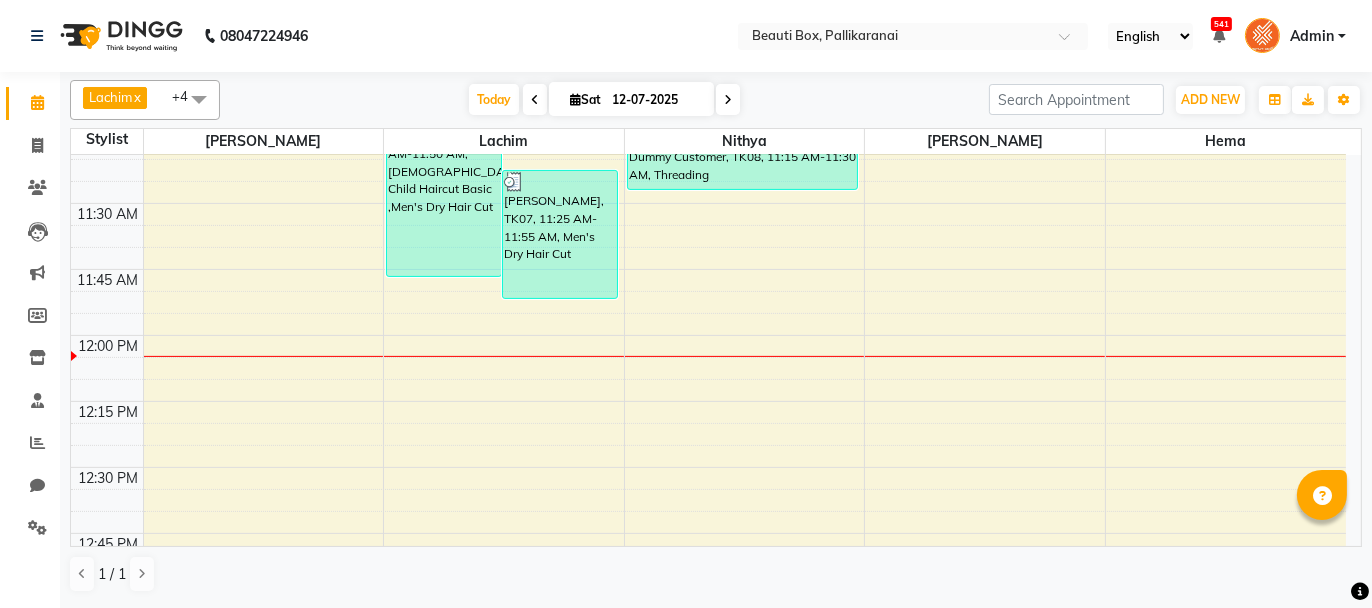 scroll, scrollTop: 900, scrollLeft: 0, axis: vertical 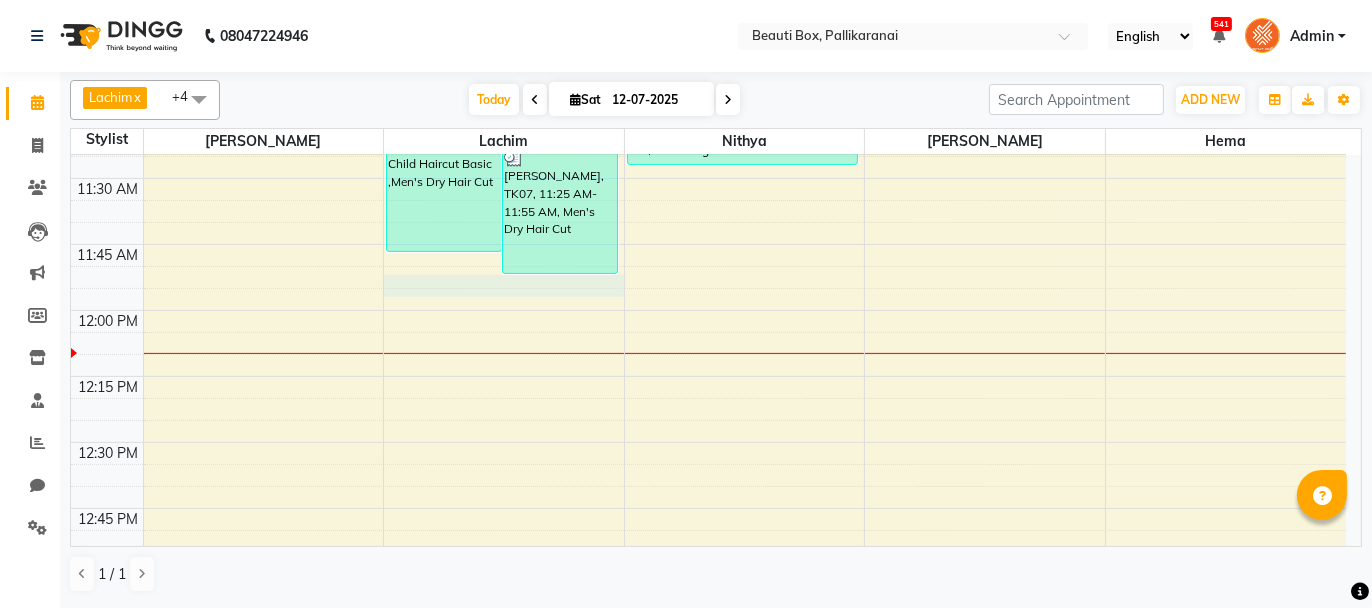click on "8:00 AM 8:15 AM 8:30 AM 8:45 AM 9:00 AM 9:15 AM 9:30 AM 9:45 AM 10:00 AM 10:15 AM 10:30 AM 10:45 AM 11:00 AM 11:15 AM 11:30 AM 11:45 AM 12:00 PM 12:15 PM 12:30 PM 12:45 PM 1:00 PM 1:15 PM 1:30 PM 1:45 PM 2:00 PM 2:15 PM 2:30 PM 2:45 PM 3:00 PM 3:15 PM 3:30 PM 3:45 PM 4:00 PM 4:15 PM 4:30 PM 4:45 PM 5:00 PM 5:15 PM 5:30 PM 5:45 PM 6:00 PM 6:15 PM 6:30 PM 6:45 PM 7:00 PM 7:15 PM 7:30 PM 7:45 PM 8:00 PM 8:15 PM 8:30 PM 8:45 PM 9:00 PM 9:15 PM 9:30 PM 9:45 PM     [PERSON_NAME] P, TK04, 10:20 AM-11:05 AM, Men's Dry Hair Cut ,[PERSON_NAME] Trimming      [PERSON_NAME], TK05, 10:25 AM-11:10 AM, Men's Dry Hair Cut ,[PERSON_NAME] Trimming      Rahul, TK06, 11:10 AM-11:50 AM, [DEMOGRAPHIC_DATA] Child Haircut Basic ,Men's Dry Hair Cut      Kumar, TK07, 11:25 AM-11:55 AM, Men's Dry Hair Cut      [PERSON_NAME], TK01, 09:15 AM-09:45 AM, Men's Dry Hair Cut      Indhuja, TK02, 09:45 AM-09:55 AM, [DEMOGRAPHIC_DATA] Child Haircut Basic      Dummy Customer, TK03, 10:00 AM-10:20 AM,  Girl Hair cut Basic     Dummy Customer, TK08, 11:15 AM-11:30 AM, Threading" at bounding box center (708, 1102) 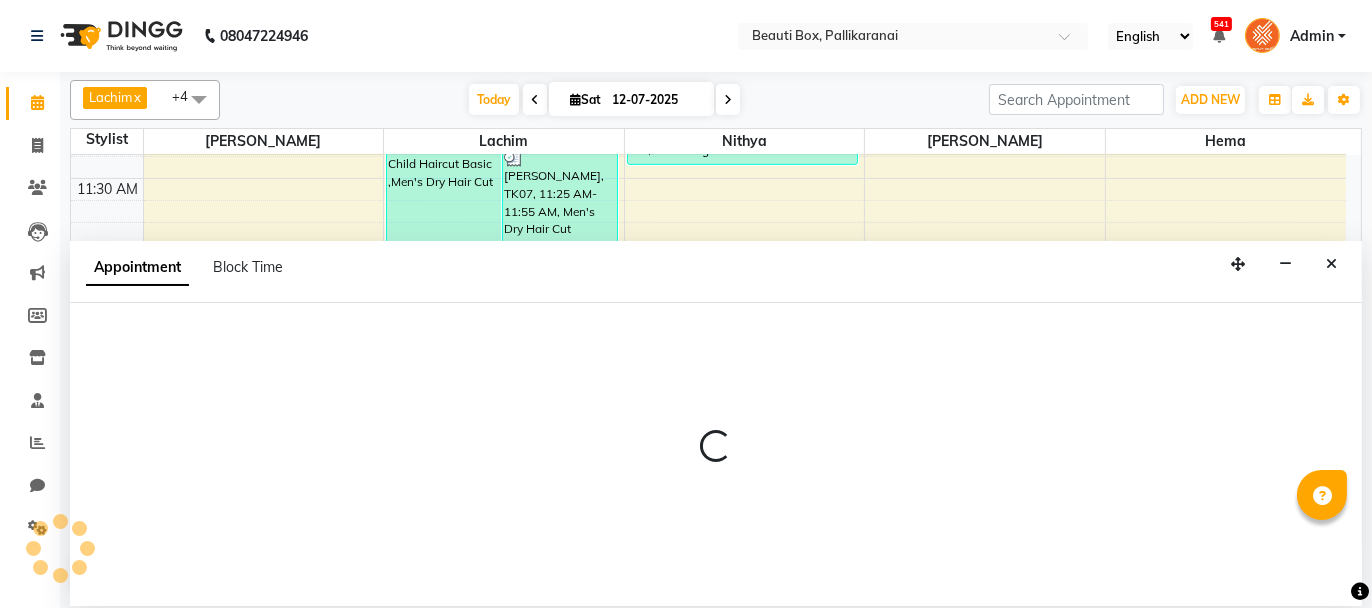 select on "9763" 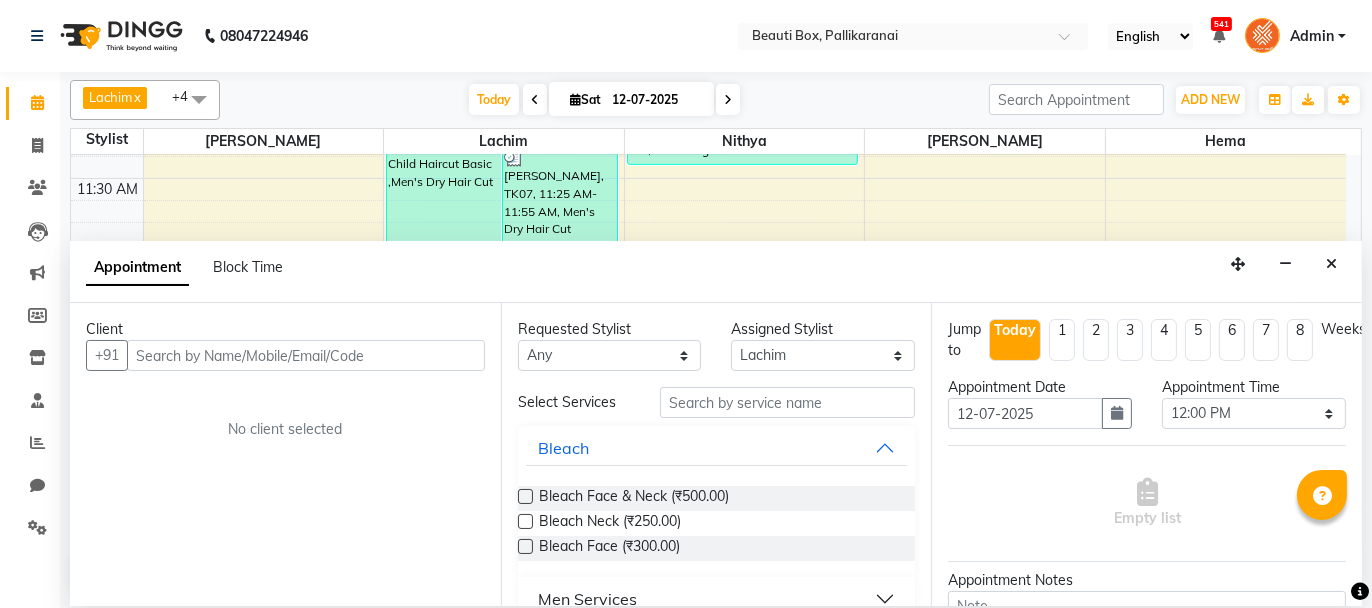 click at bounding box center (306, 355) 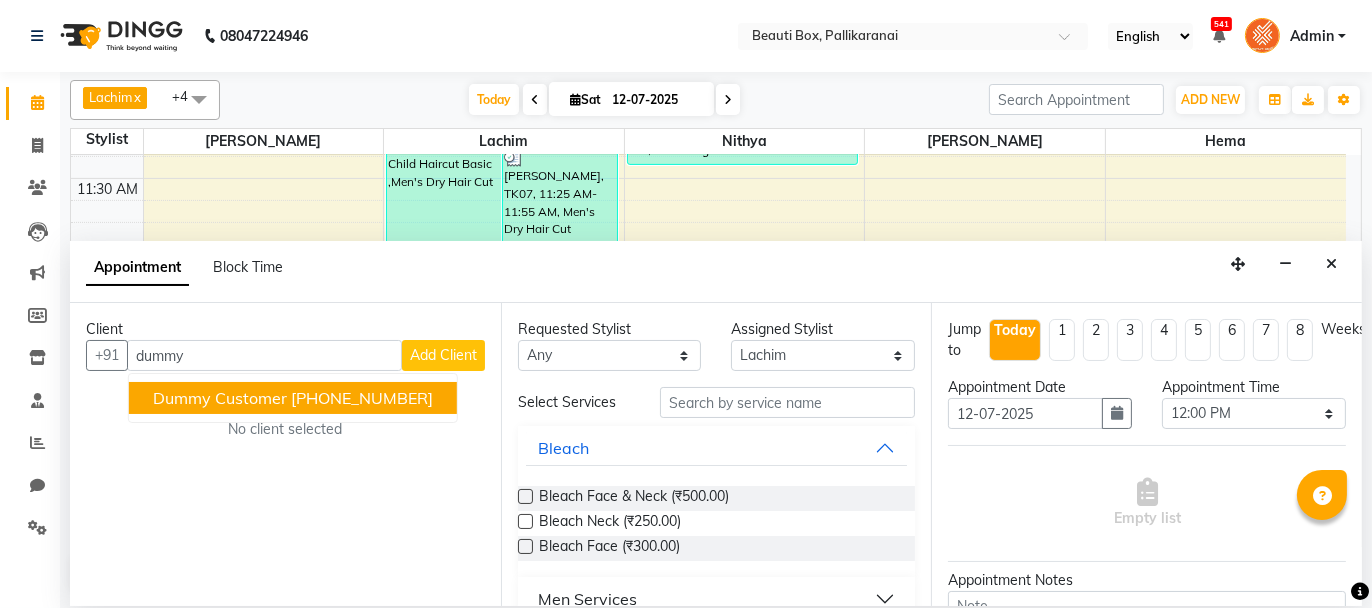 click on "Dummy Customer" at bounding box center (220, 398) 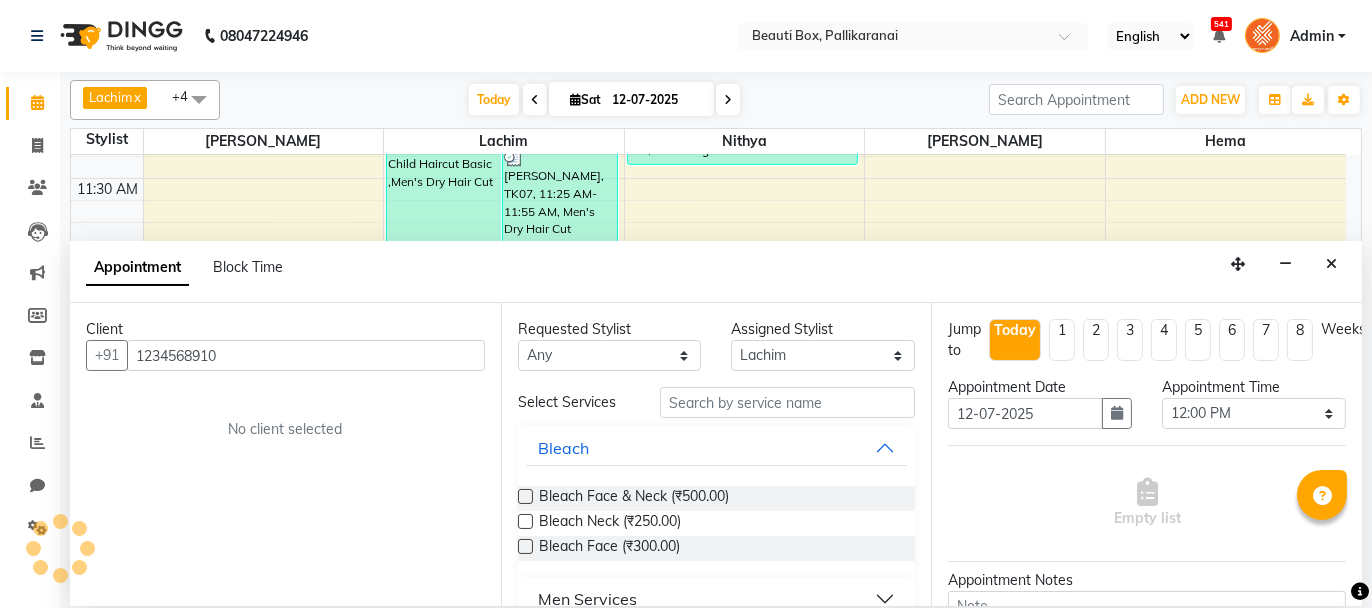 type on "1234568910" 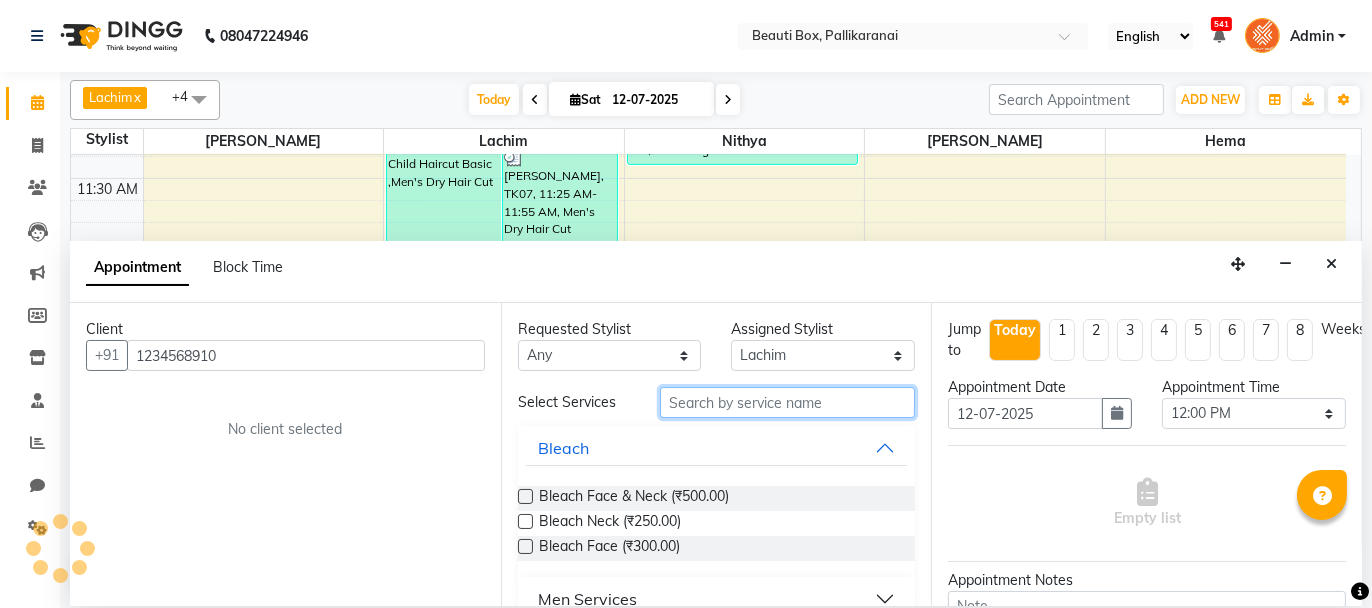 click at bounding box center (787, 402) 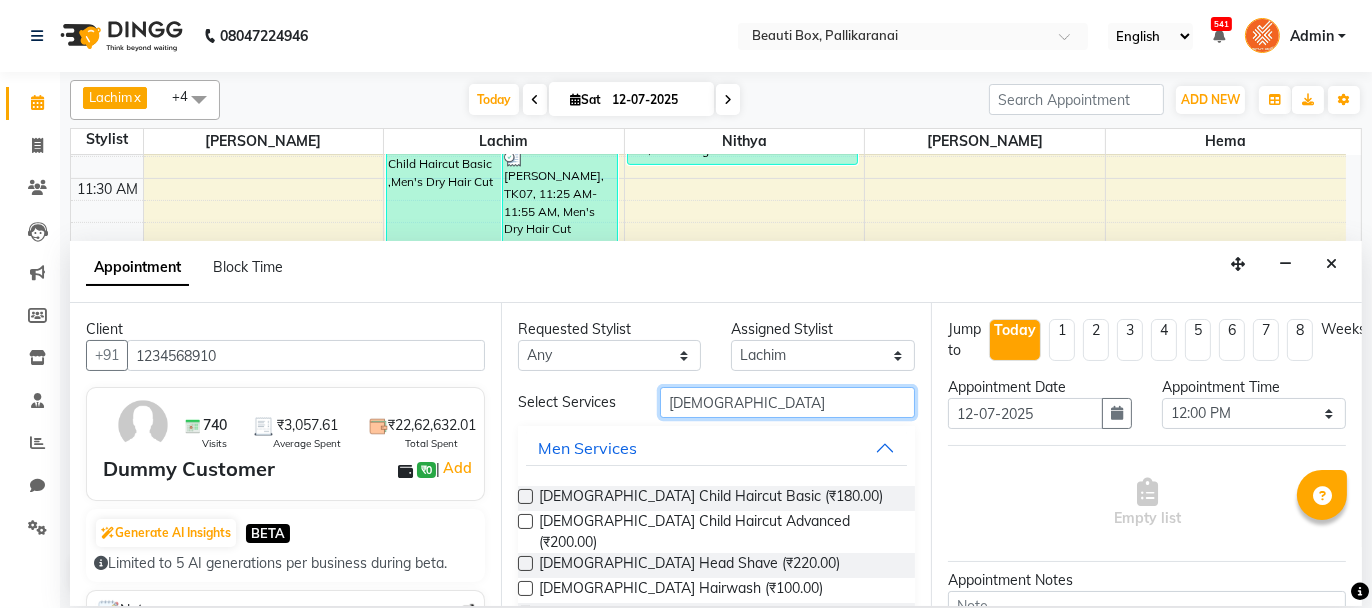 type on "[DEMOGRAPHIC_DATA]" 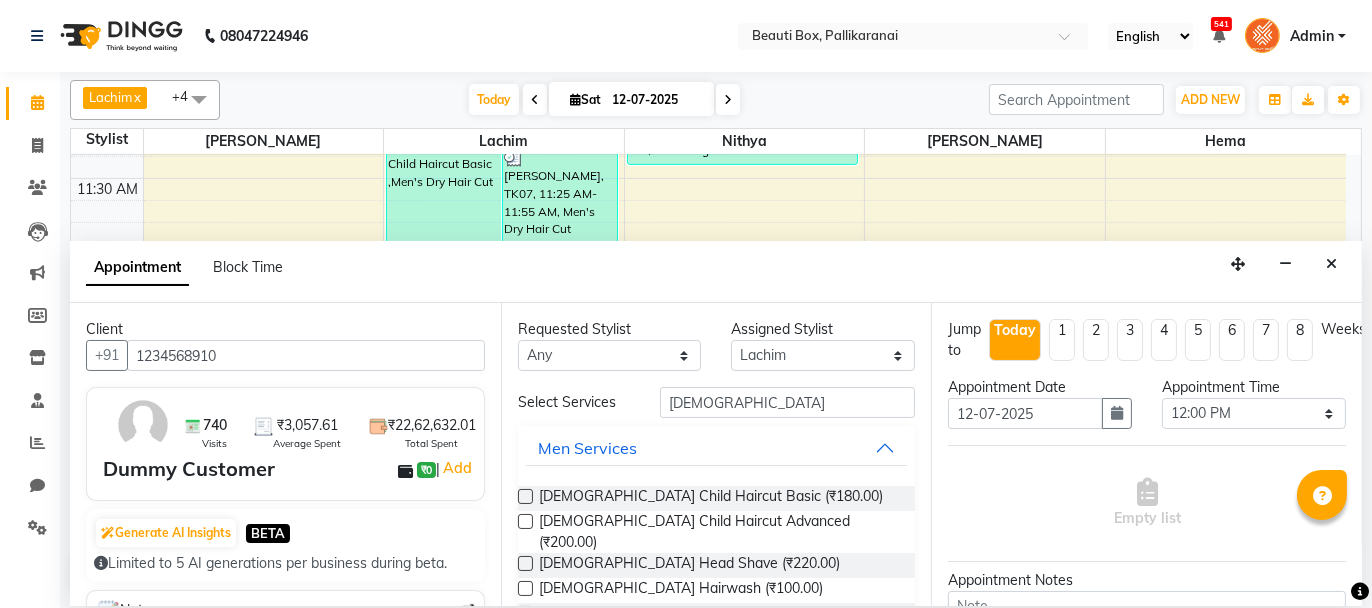 click at bounding box center (525, 496) 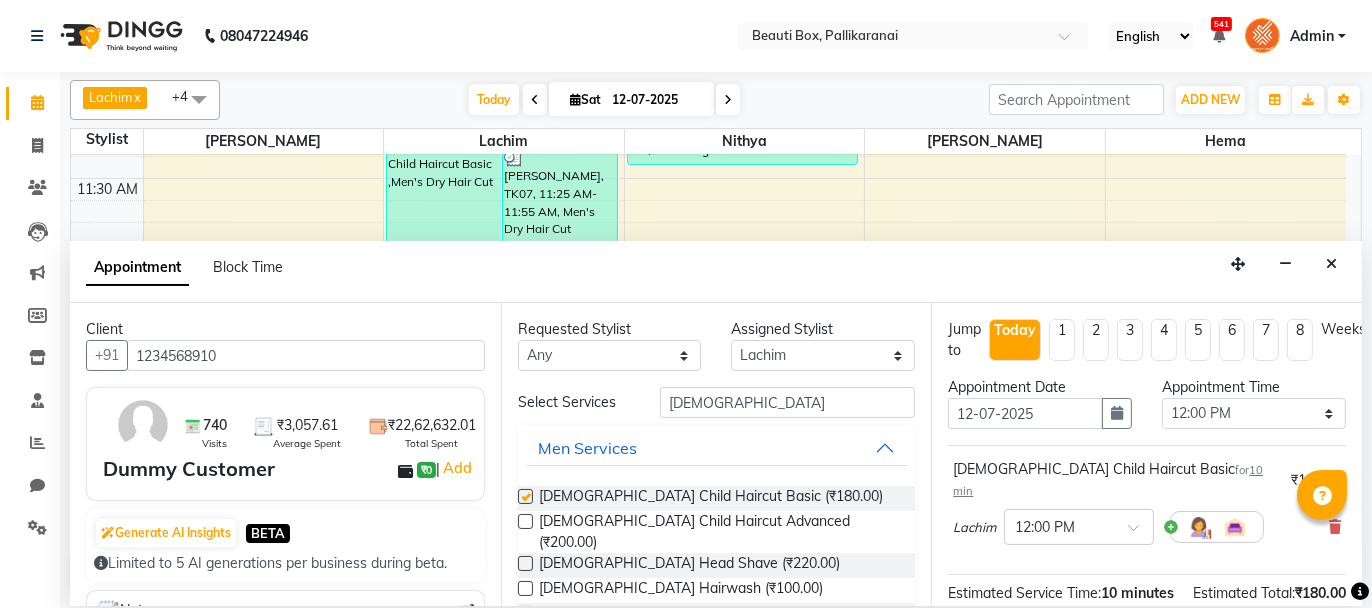 checkbox on "false" 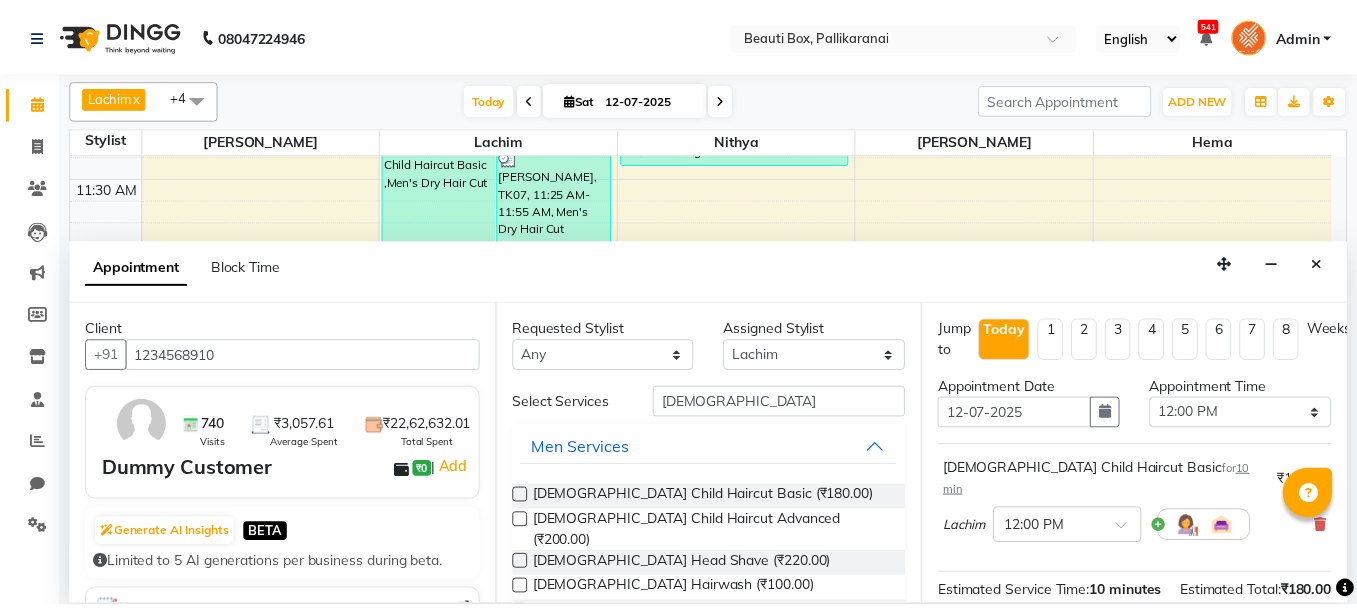 scroll, scrollTop: 242, scrollLeft: 0, axis: vertical 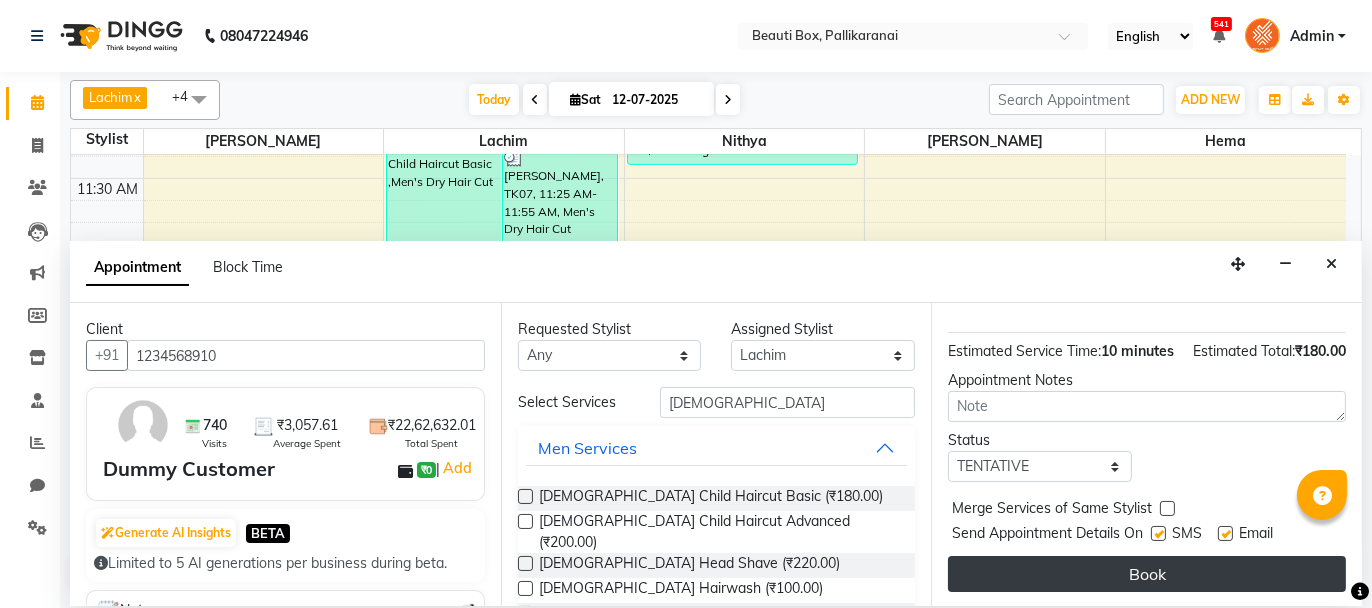 click on "Book" at bounding box center (1147, 574) 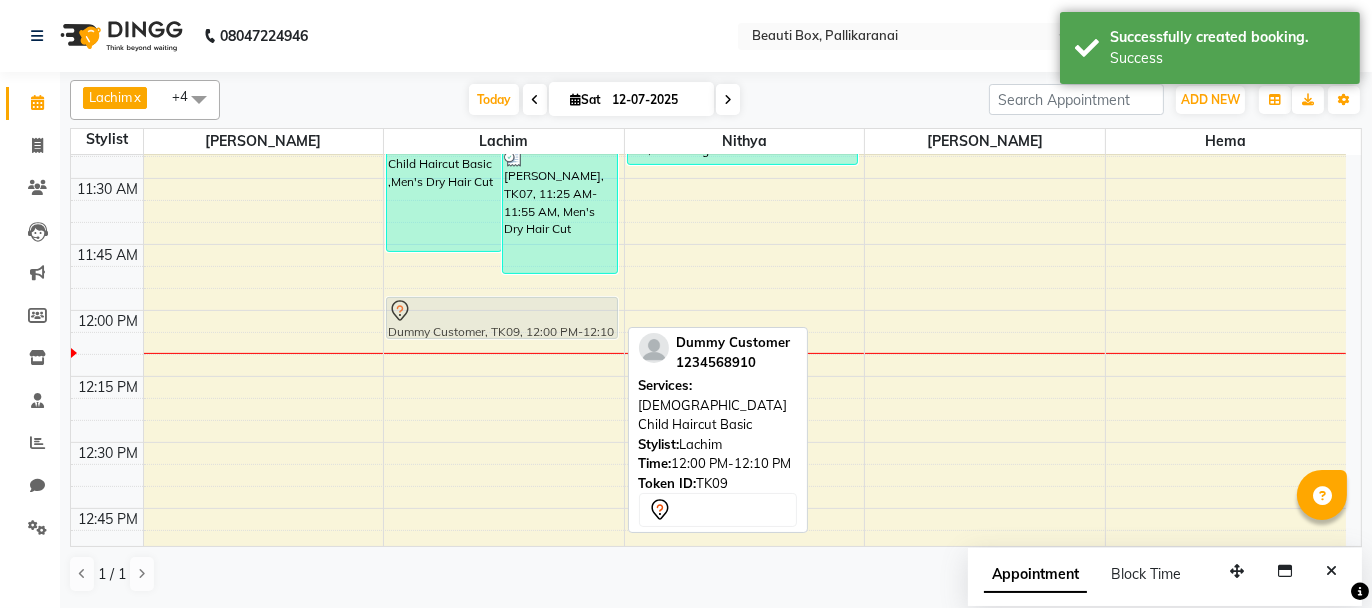 click on "[PERSON_NAME] P, TK04, 10:20 AM-11:05 AM, Men's Dry Hair Cut ,[PERSON_NAME] Trimming      [PERSON_NAME], TK05, 10:25 AM-11:10 AM, Men's Dry Hair Cut ,[PERSON_NAME] Trimming      Rahul, TK06, 11:10 AM-11:50 AM, [DEMOGRAPHIC_DATA] Child Haircut Basic ,Men's Dry Hair Cut      Kumar, TK07, 11:25 AM-11:55 AM, Men's Dry Hair Cut      [PERSON_NAME], TK01, 09:15 AM-09:45 AM, Men's Dry Hair Cut      Indhuja, TK02, 09:45 AM-09:55 AM, [DEMOGRAPHIC_DATA] Child Haircut Basic      Dummy Customer, TK03, 10:00 AM-10:20 AM,  Girl Hair cut Basic             Dummy Customer, TK09, 12:00 PM-12:10 PM, [DEMOGRAPHIC_DATA] Child Haircut Basic              Dummy Customer, TK09, 12:00 PM-12:10 PM, [DEMOGRAPHIC_DATA] Child Haircut Basic" at bounding box center [504, 1102] 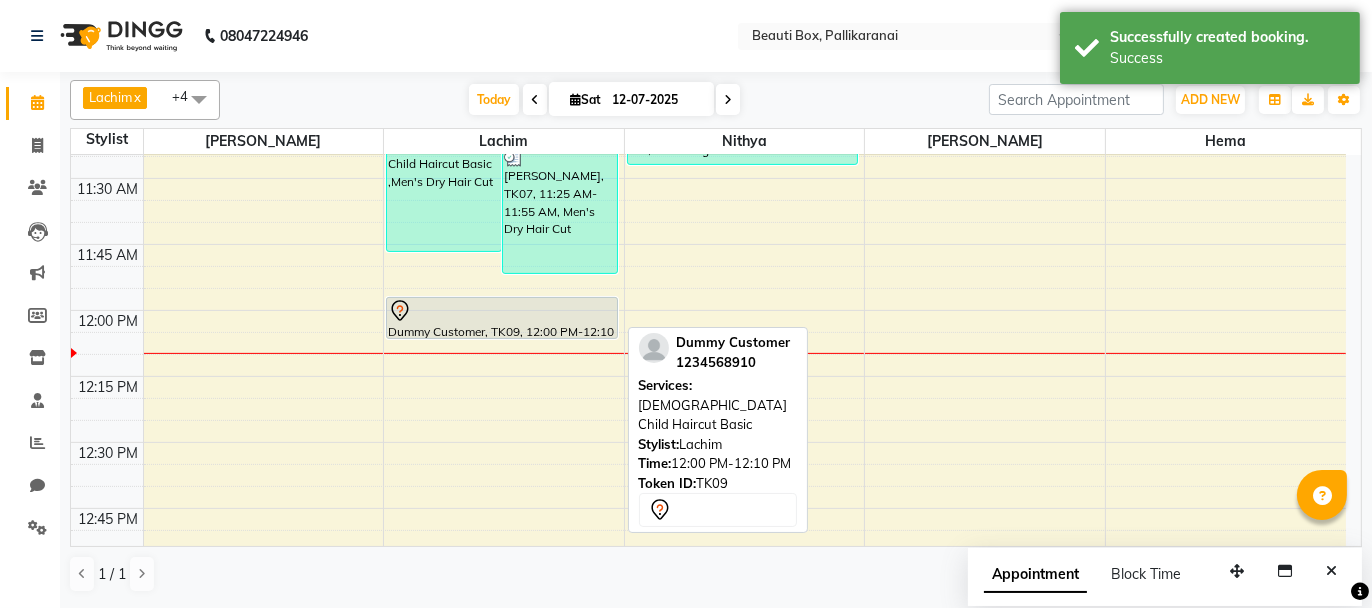 click at bounding box center [502, 311] 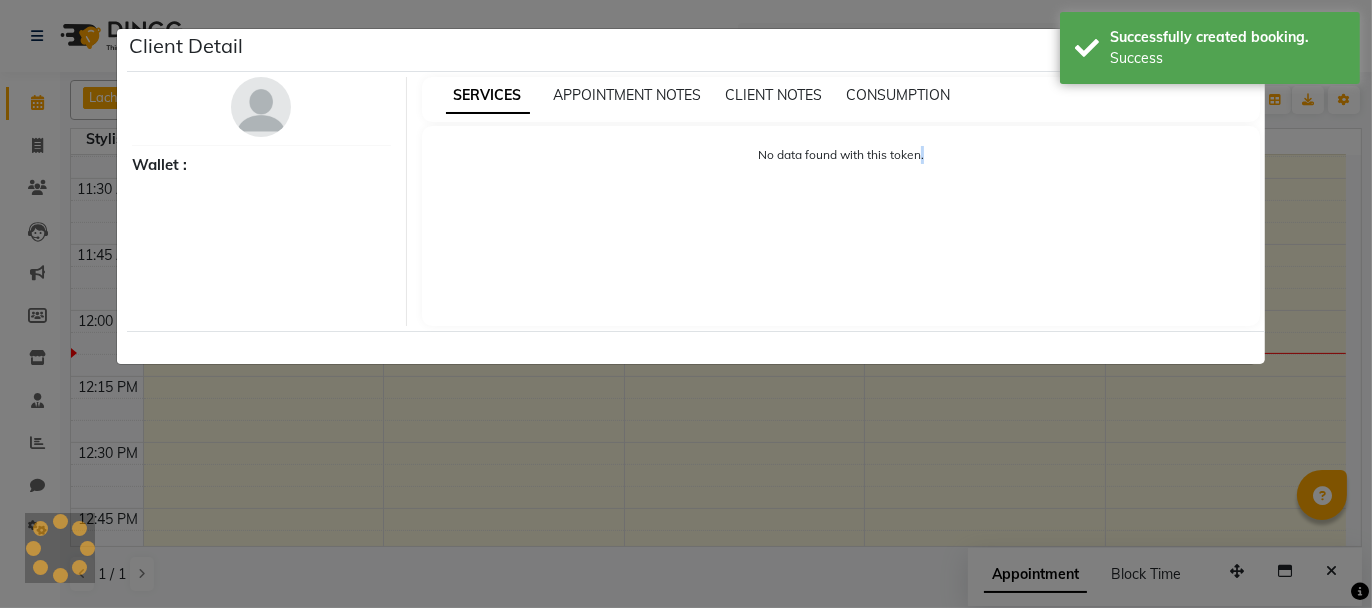 click on "Client Detail     Wallet : SERVICES APPOINTMENT NOTES CLIENT NOTES CONSUMPTION No data found with this token." 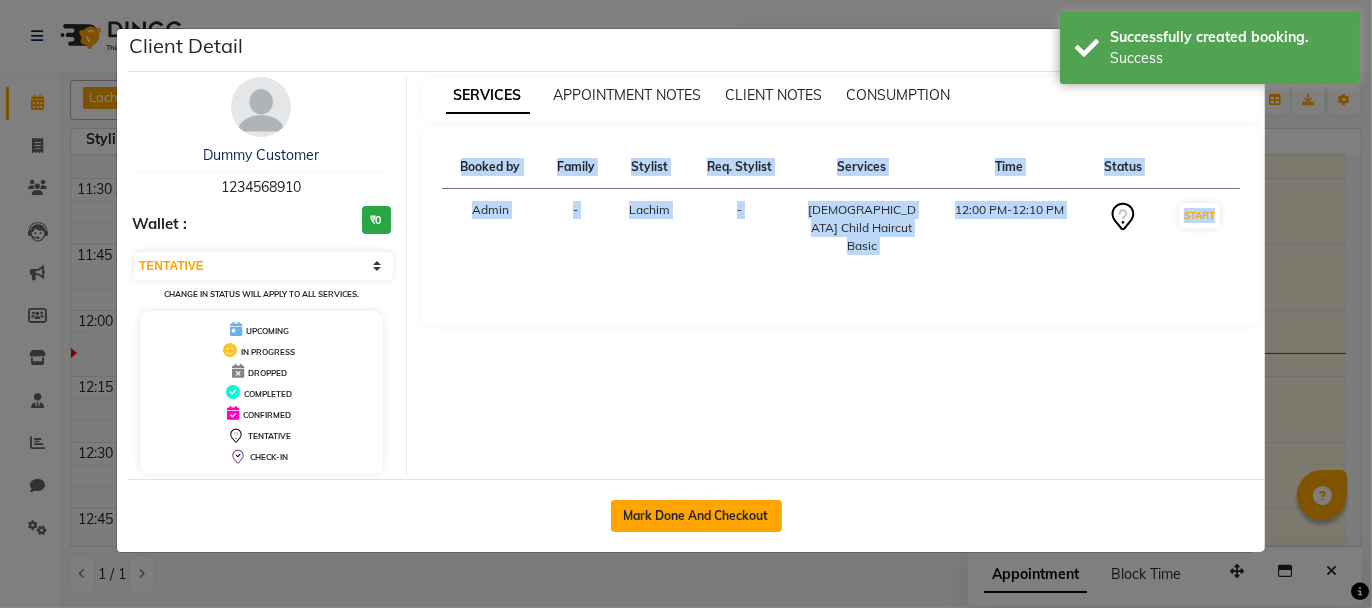 click on "Mark Done And Checkout" 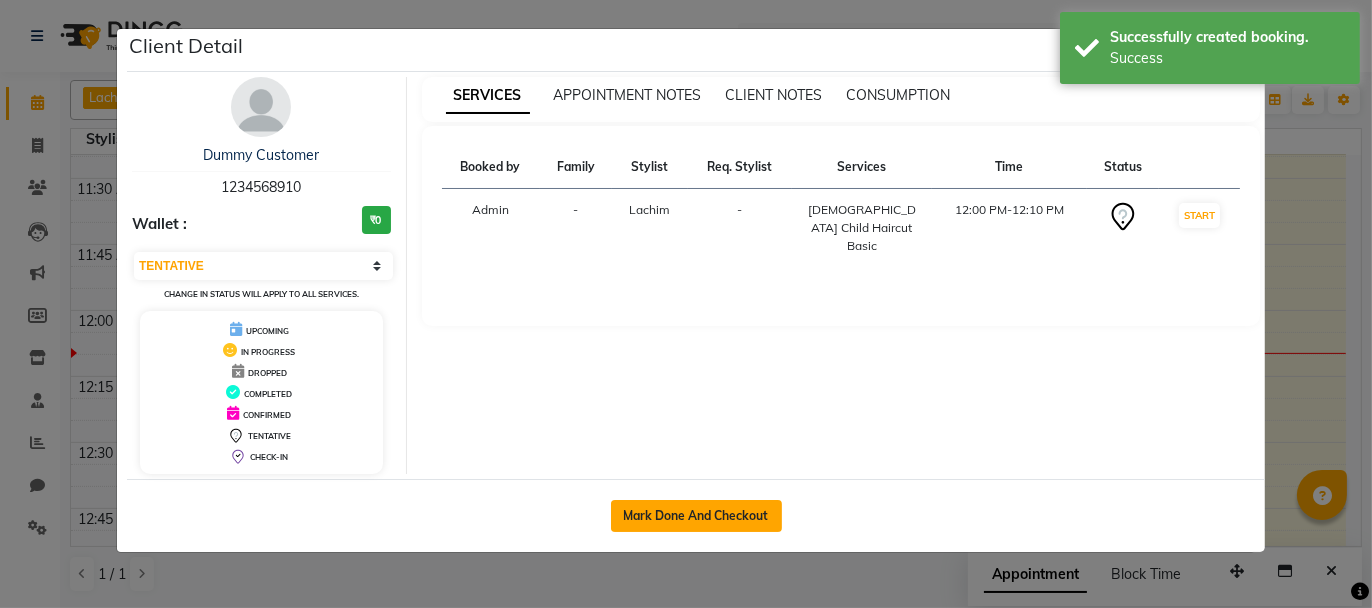 select on "service" 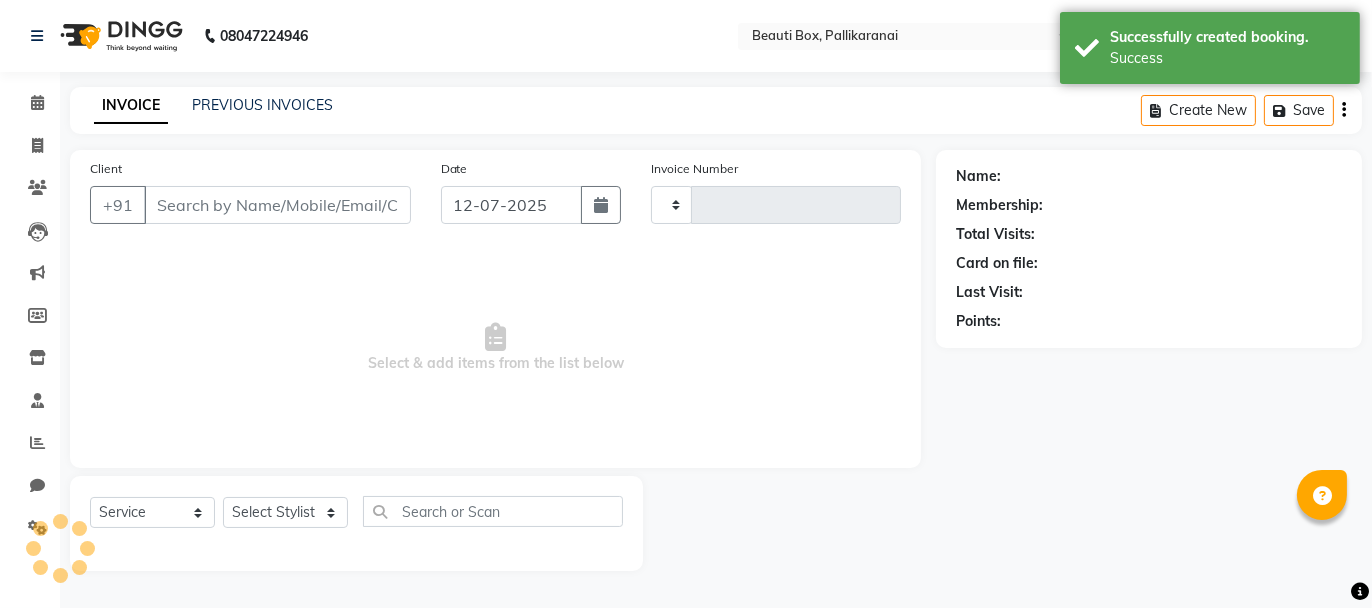 type on "1631" 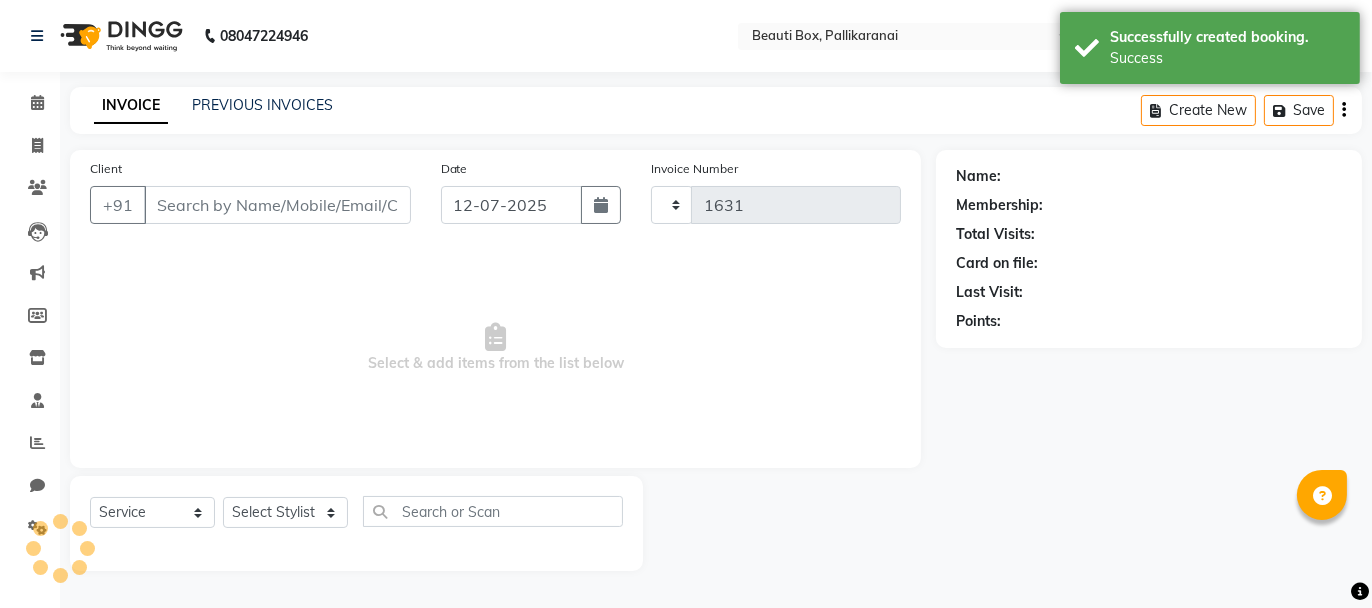 select on "11" 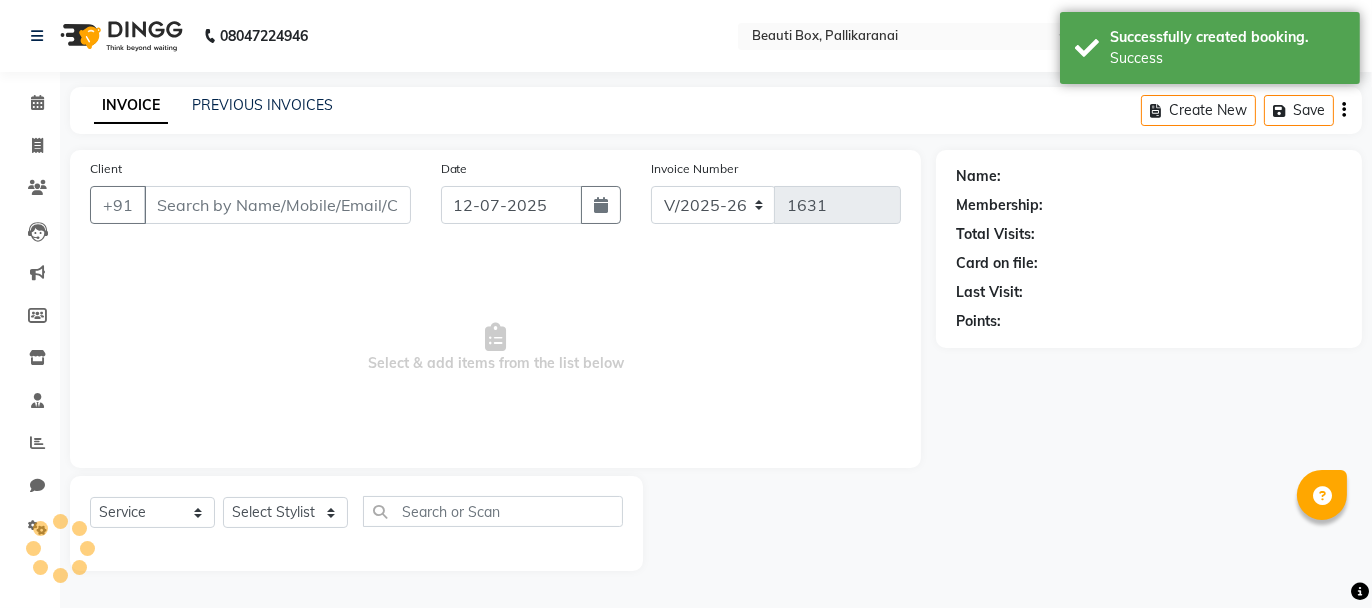 type on "1234568910" 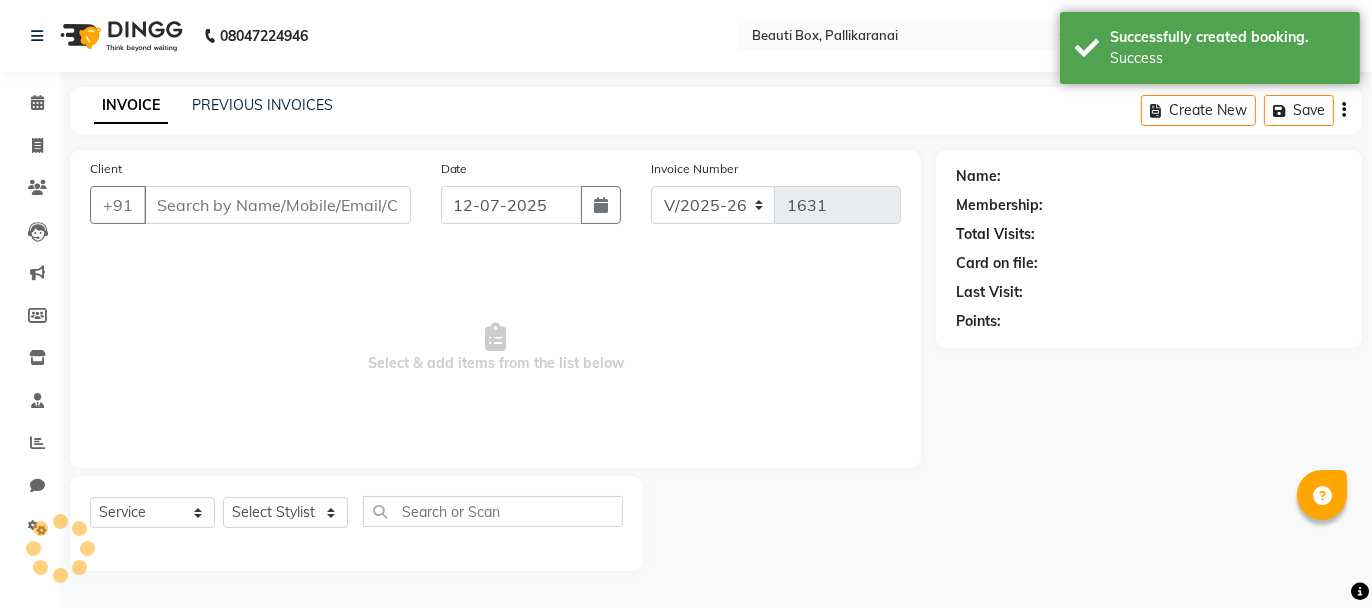 select on "9763" 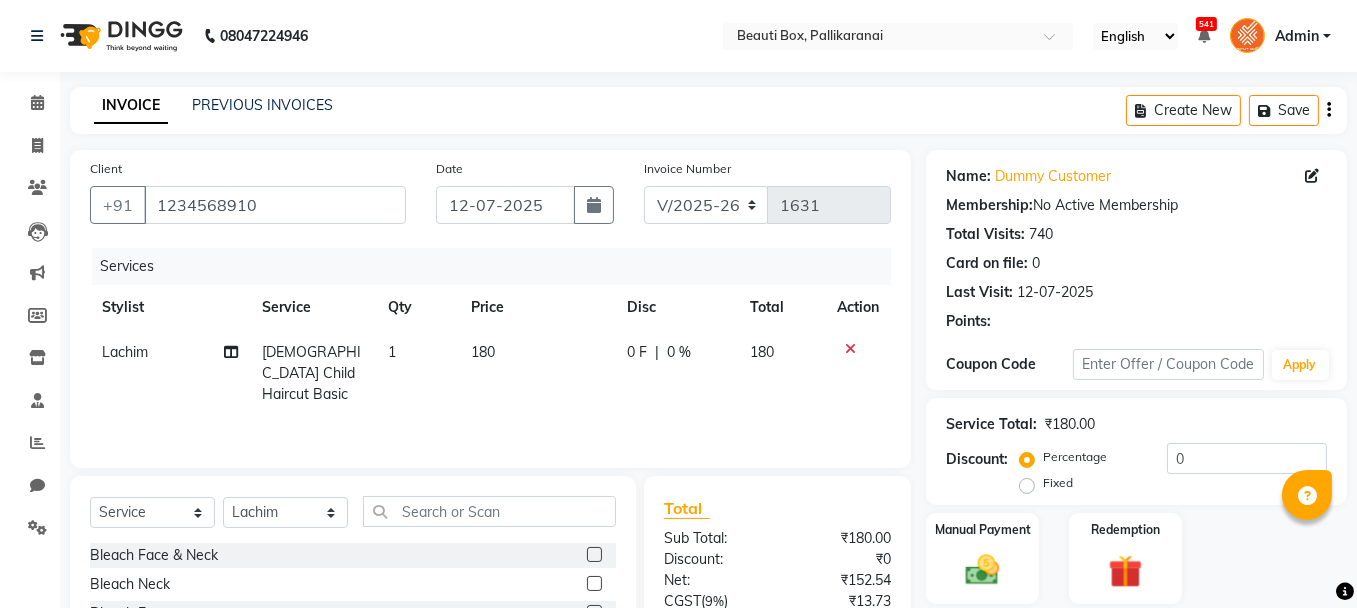 click on "180" 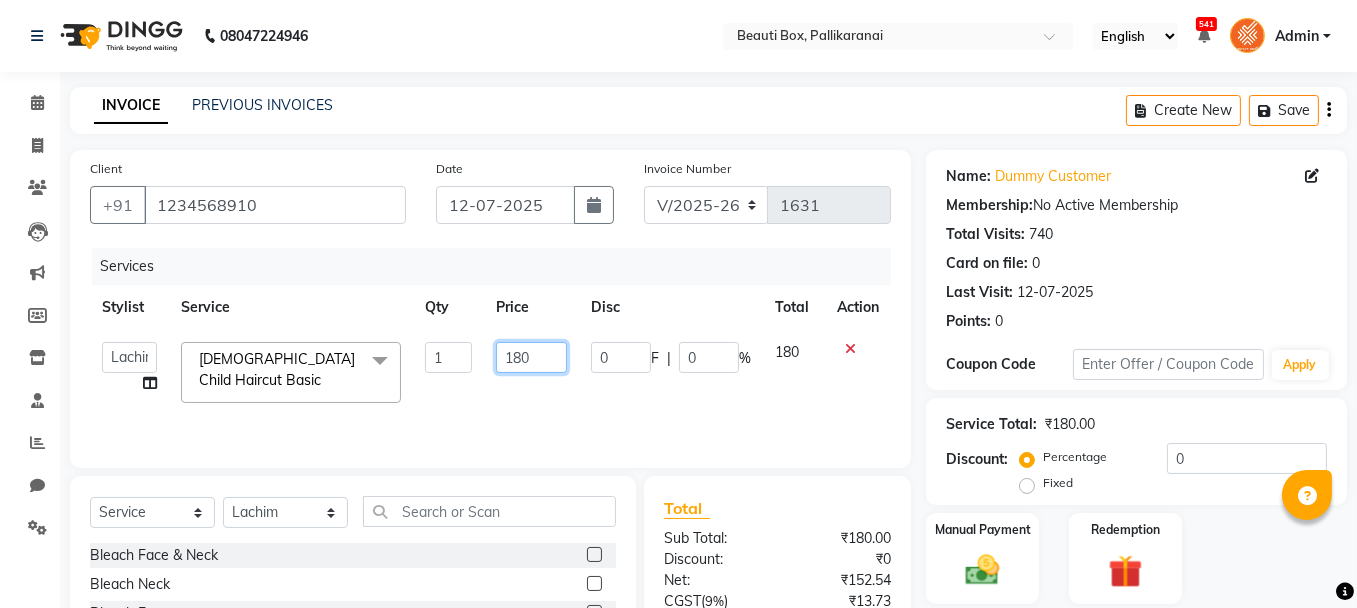 click on "180" 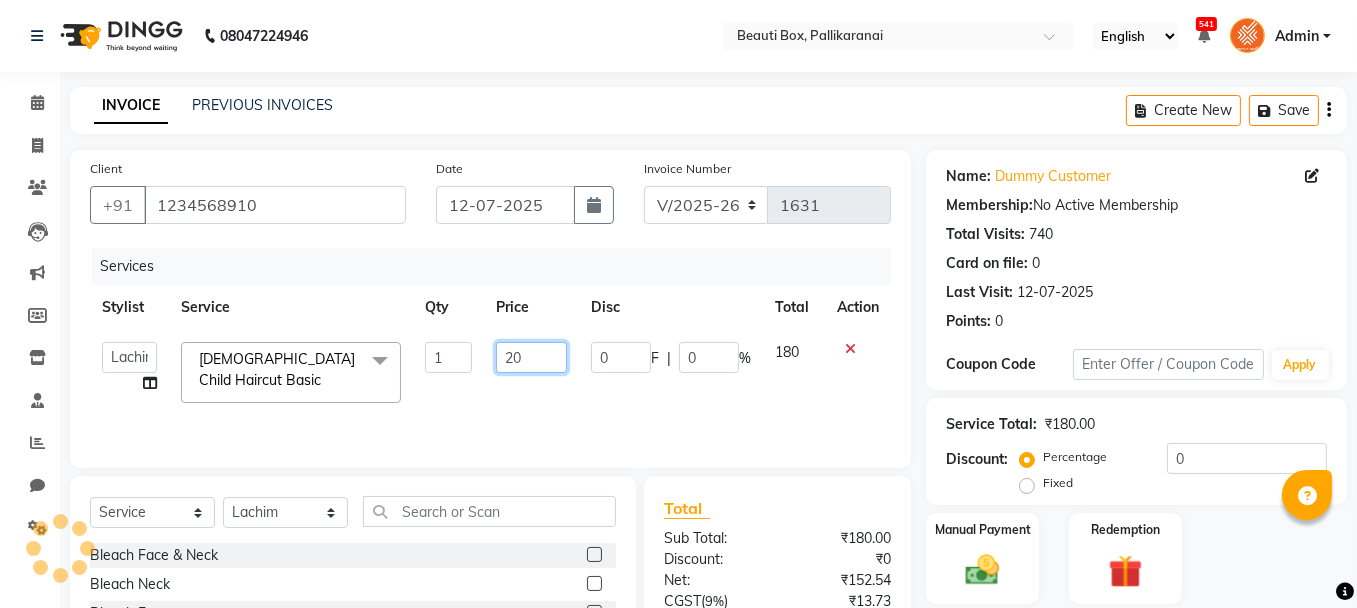 type on "200" 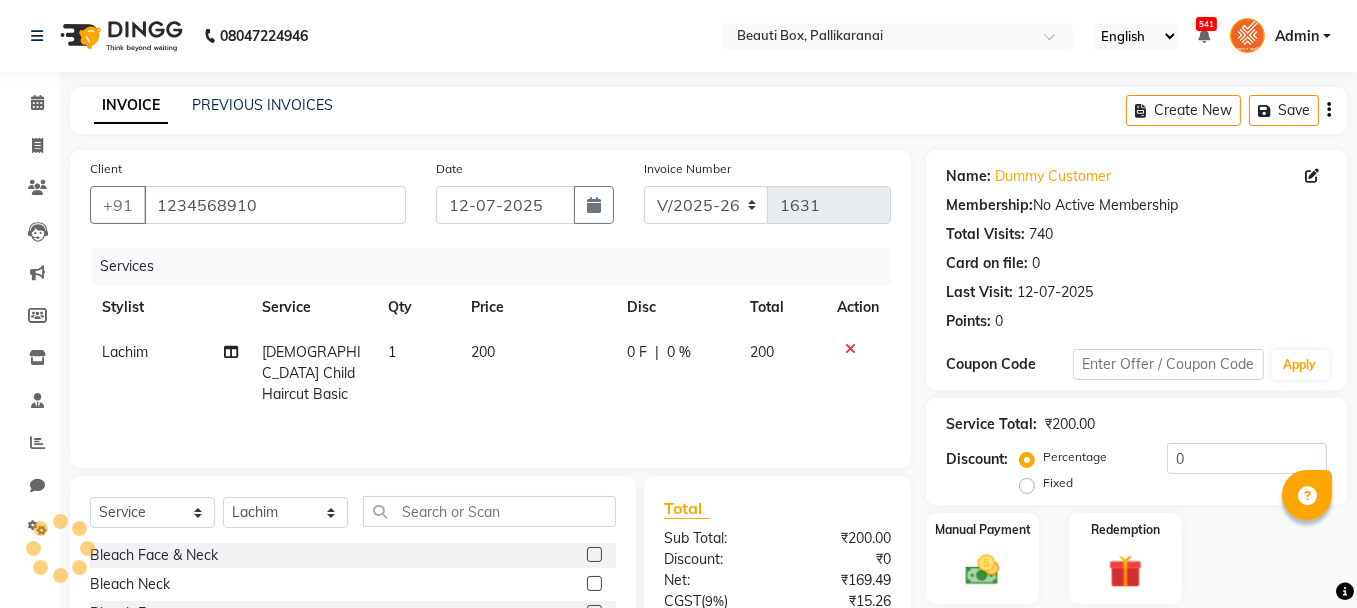 click on "200" 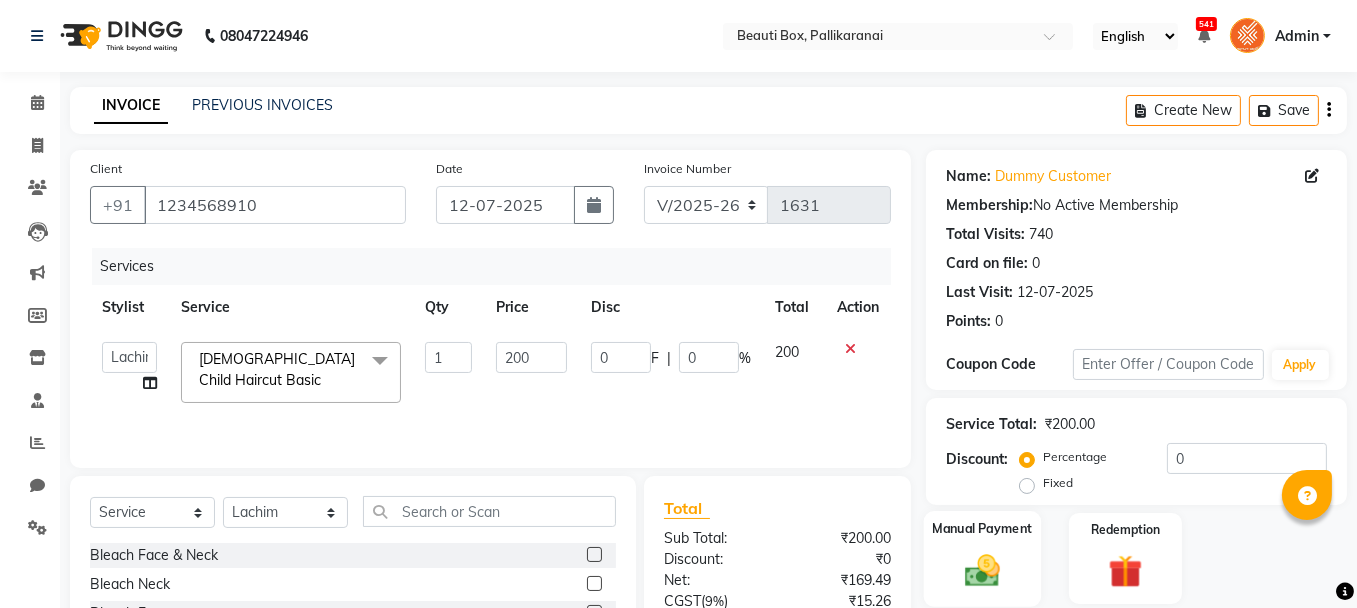 click 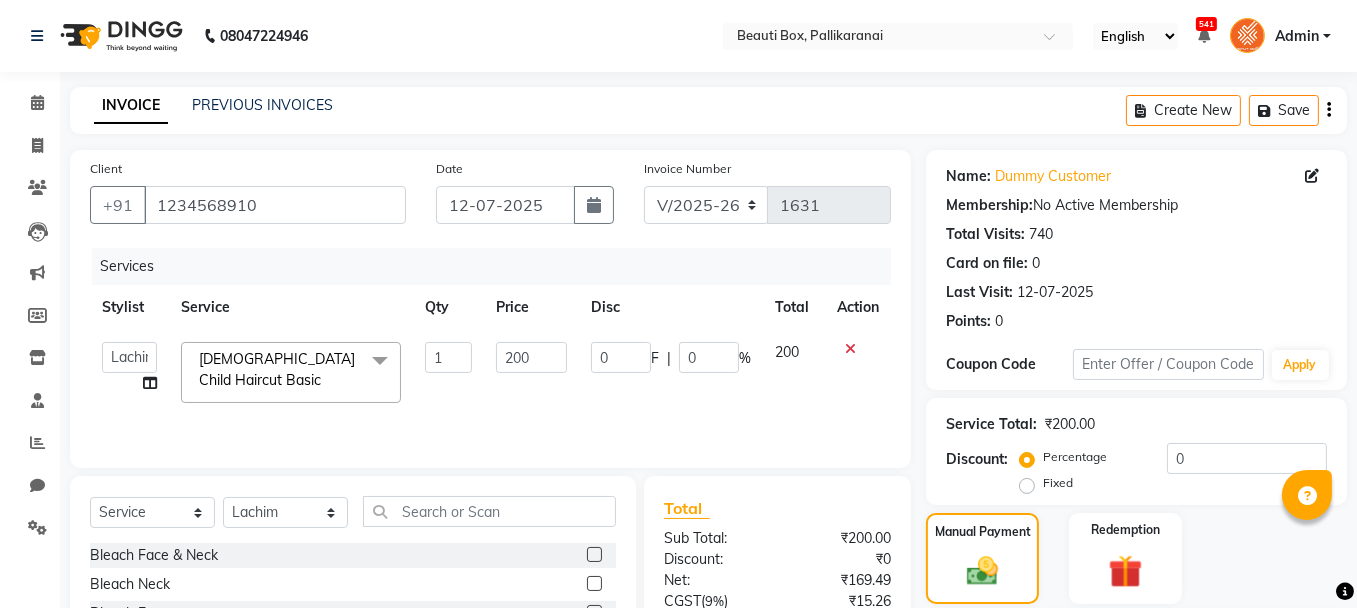 scroll, scrollTop: 194, scrollLeft: 0, axis: vertical 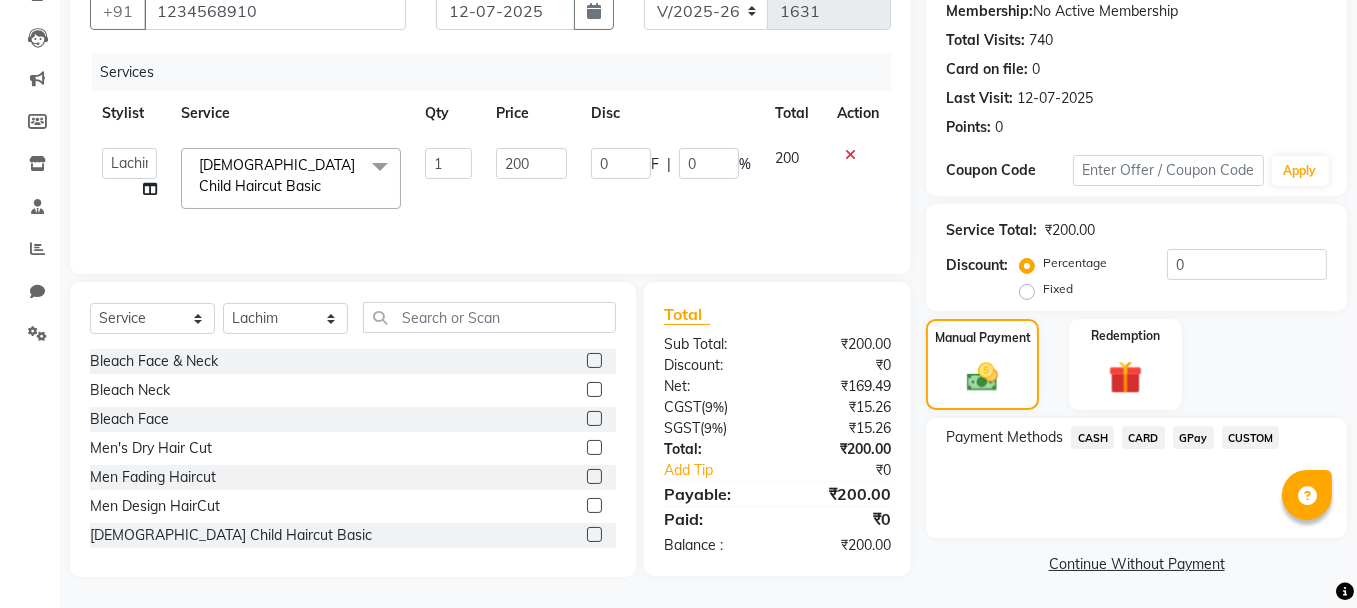 click on "GPay" 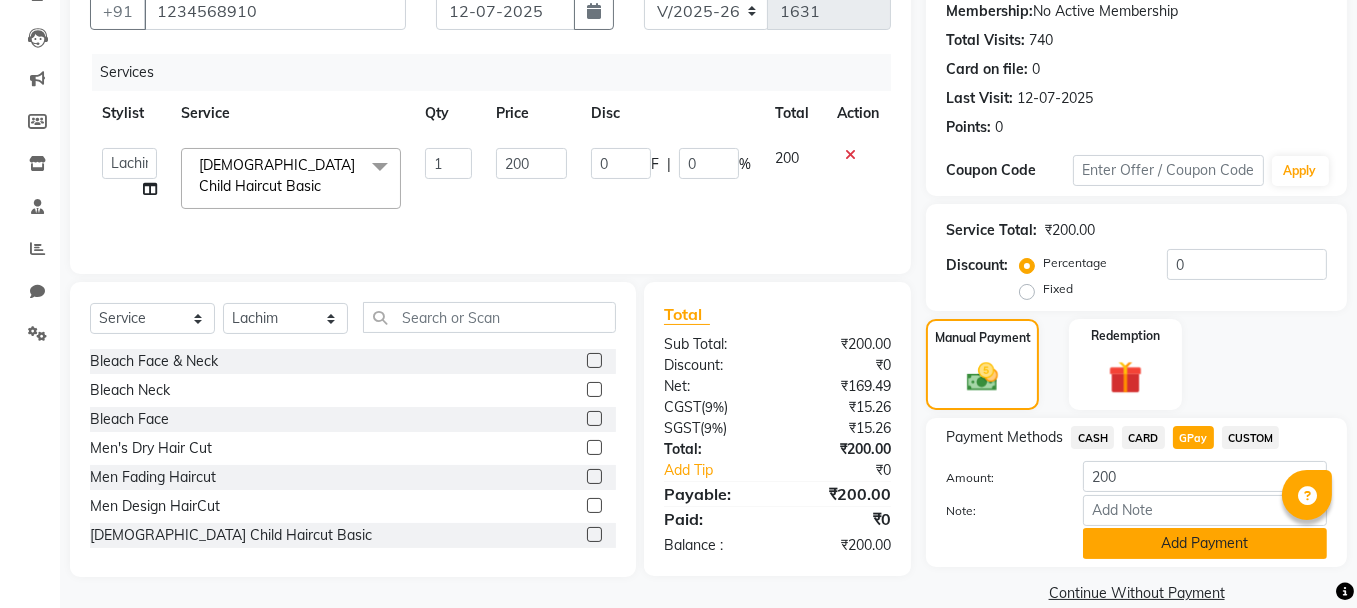 click on "Add Payment" 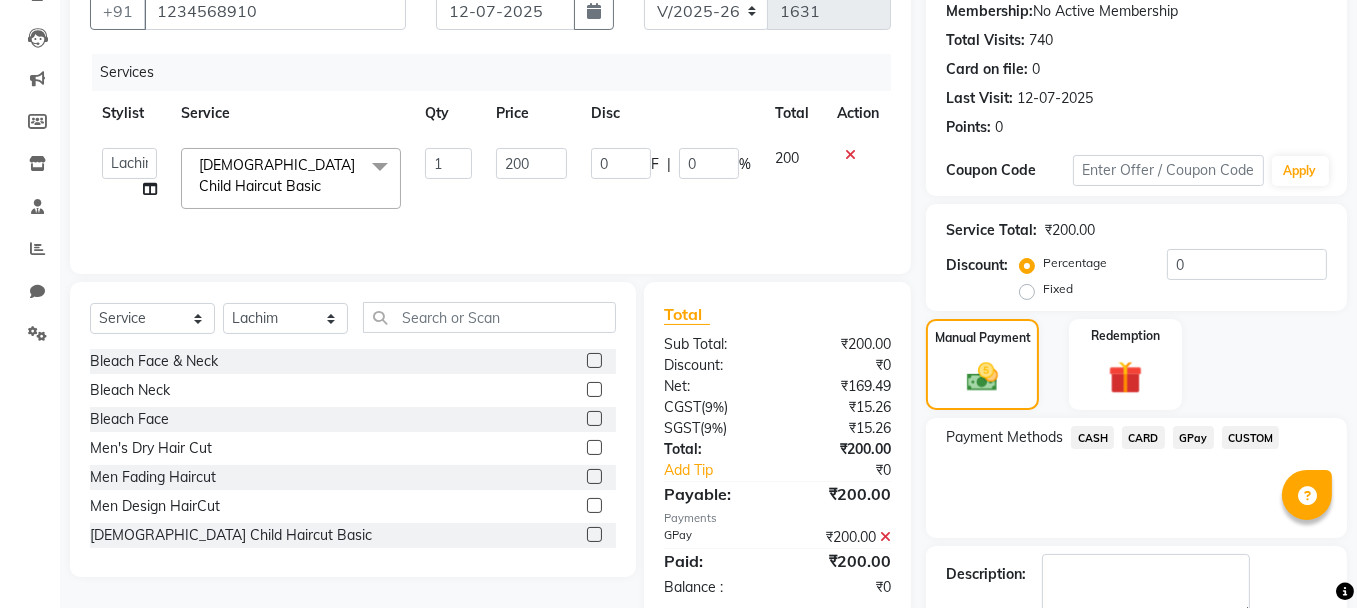 scroll, scrollTop: 305, scrollLeft: 0, axis: vertical 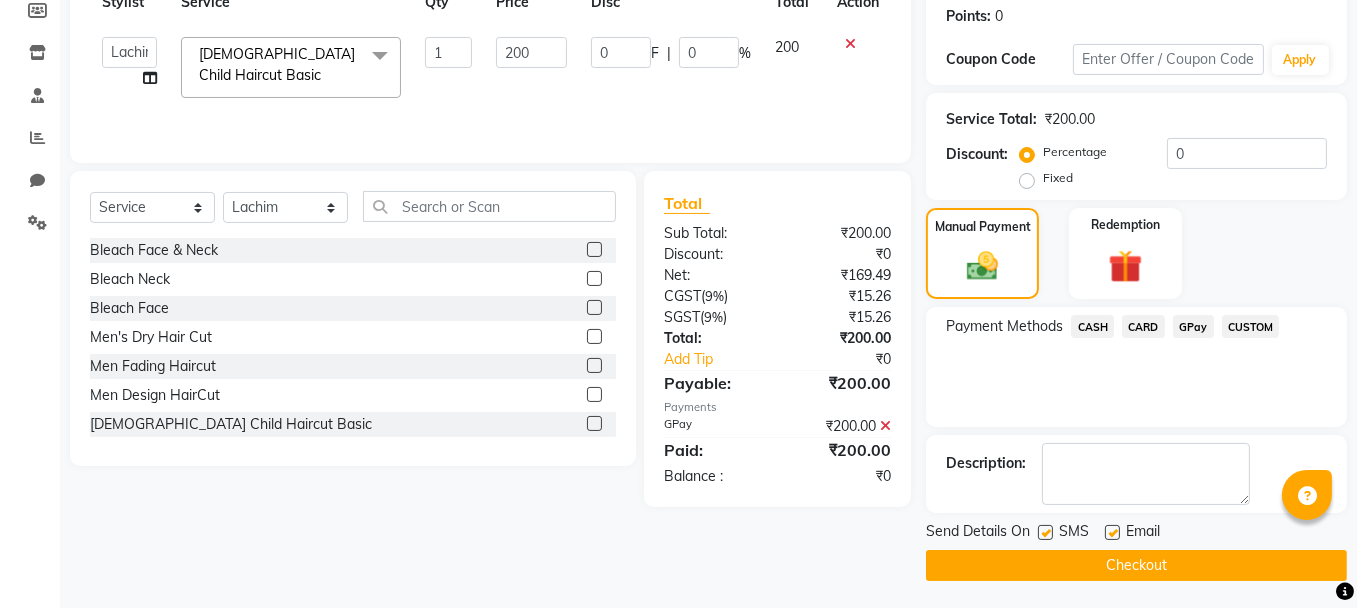 click on "Checkout" 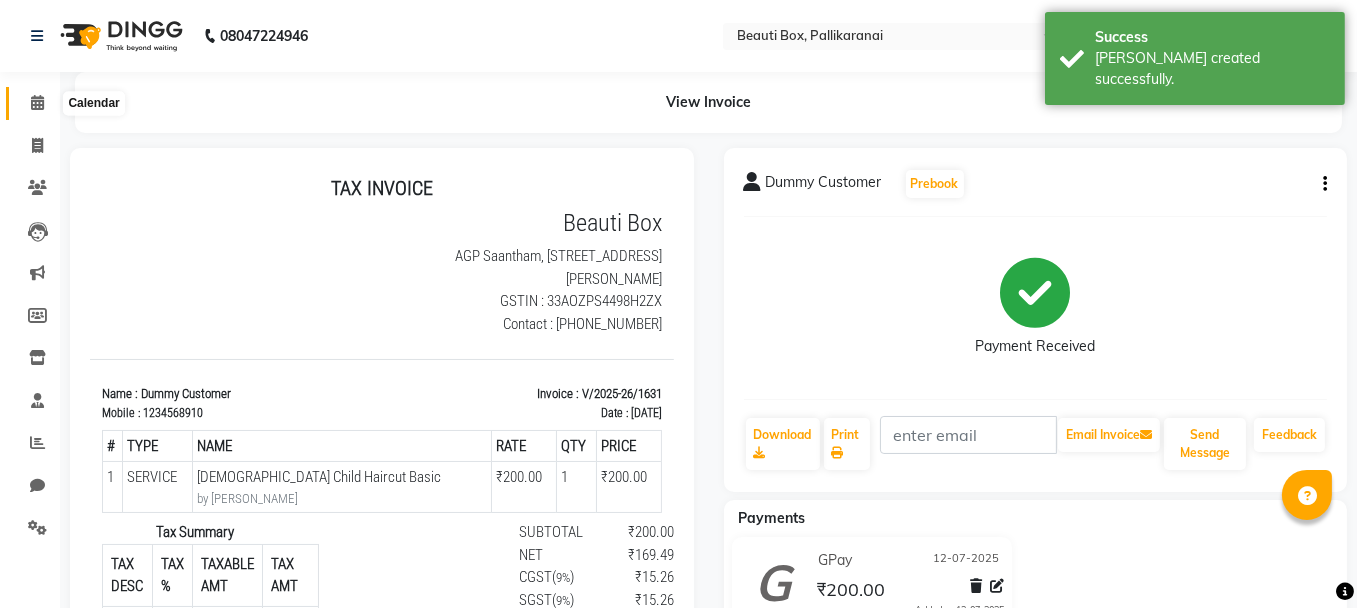 scroll, scrollTop: 0, scrollLeft: 0, axis: both 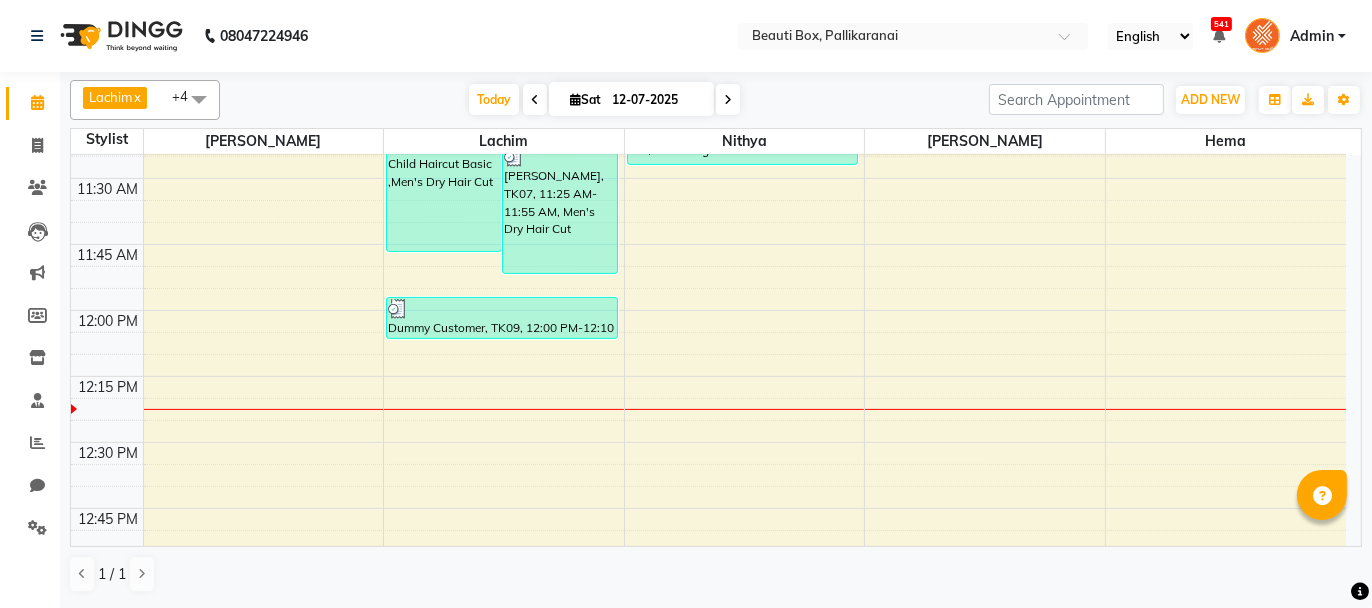 click on "8:00 AM 8:15 AM 8:30 AM 8:45 AM 9:00 AM 9:15 AM 9:30 AM 9:45 AM 10:00 AM 10:15 AM 10:30 AM 10:45 AM 11:00 AM 11:15 AM 11:30 AM 11:45 AM 12:00 PM 12:15 PM 12:30 PM 12:45 PM 1:00 PM 1:15 PM 1:30 PM 1:45 PM 2:00 PM 2:15 PM 2:30 PM 2:45 PM 3:00 PM 3:15 PM 3:30 PM 3:45 PM 4:00 PM 4:15 PM 4:30 PM 4:45 PM 5:00 PM 5:15 PM 5:30 PM 5:45 PM 6:00 PM 6:15 PM 6:30 PM 6:45 PM 7:00 PM 7:15 PM 7:30 PM 7:45 PM 8:00 PM 8:15 PM 8:30 PM 8:45 PM 9:00 PM 9:15 PM 9:30 PM 9:45 PM     [PERSON_NAME] P, TK04, 10:20 AM-11:05 AM, Men's Dry Hair Cut ,[PERSON_NAME] Trimming      [PERSON_NAME], TK05, 10:25 AM-11:10 AM, Men's Dry Hair Cut ,[PERSON_NAME] Trimming      Rahul, TK06, 11:10 AM-11:50 AM, [DEMOGRAPHIC_DATA] Child Haircut Basic ,Men's Dry Hair Cut      Kumar, TK07, 11:25 AM-11:55 AM, Men's Dry Hair Cut      [PERSON_NAME], TK01, 09:15 AM-09:45 AM, Men's Dry Hair Cut      Indhuja, TK02, 09:45 AM-09:55 AM, [DEMOGRAPHIC_DATA] Child Haircut Basic      Dummy Customer, TK03, 10:00 AM-10:20 AM,  Girl Hair cut Basic     Dummy Customer, TK09, 12:00 PM-12:10 PM, [DEMOGRAPHIC_DATA] Child Haircut Basic" at bounding box center [708, 1102] 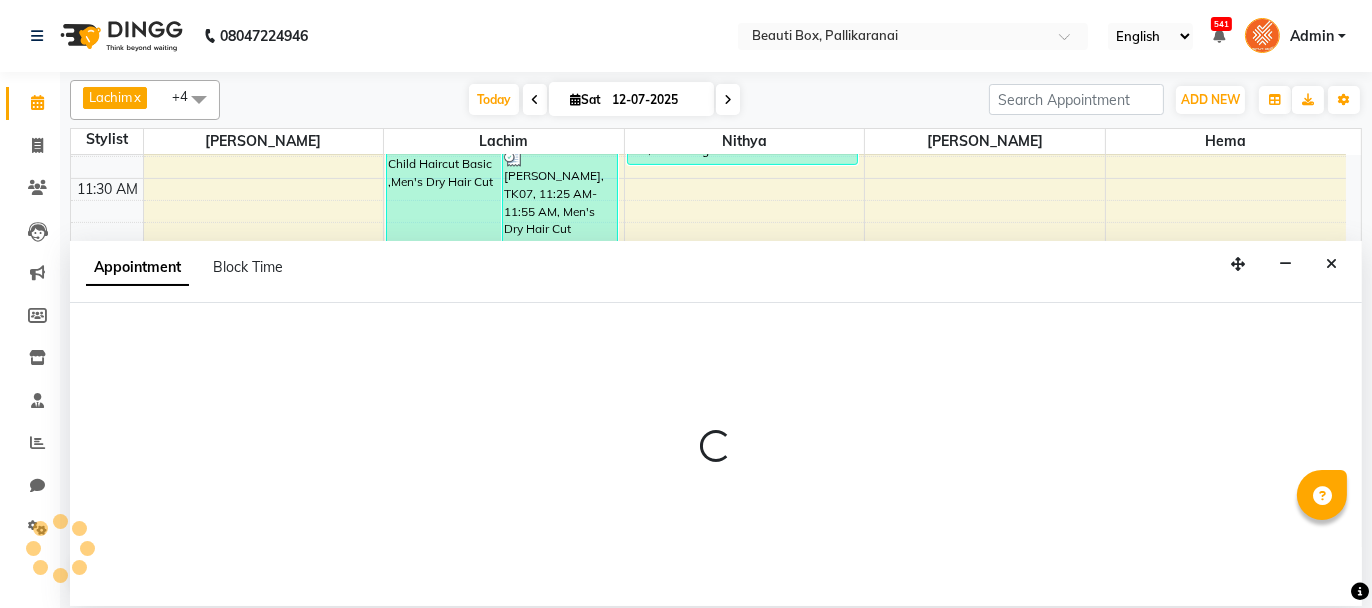 select on "9763" 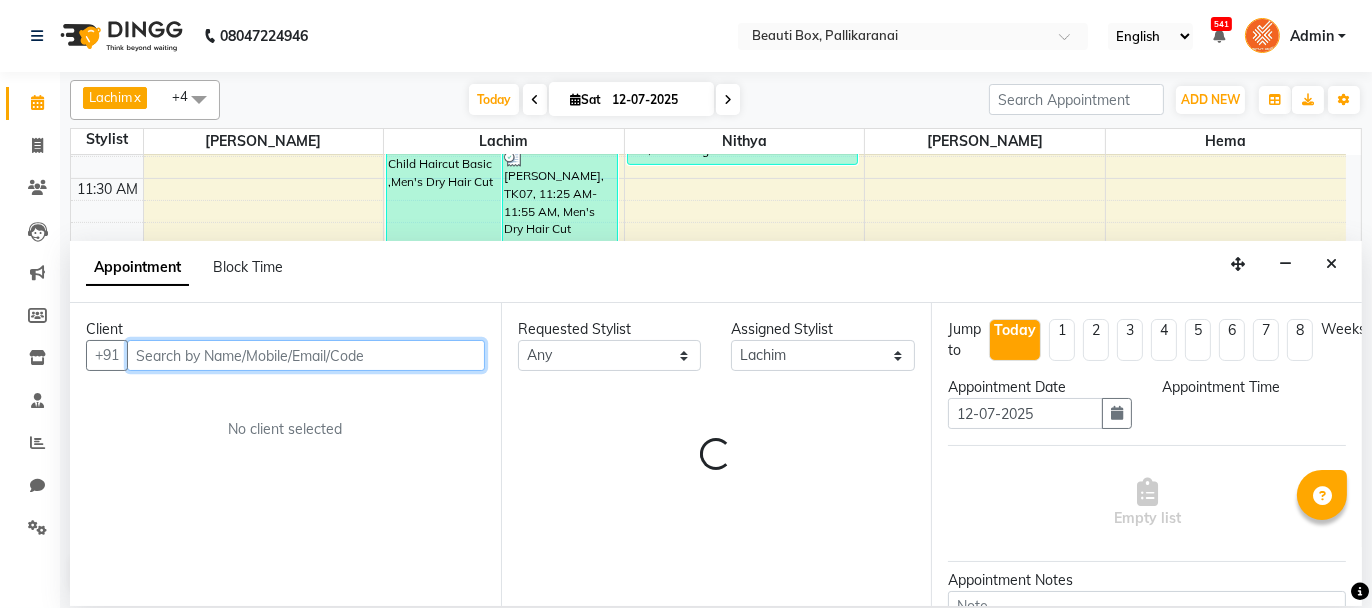 select on "735" 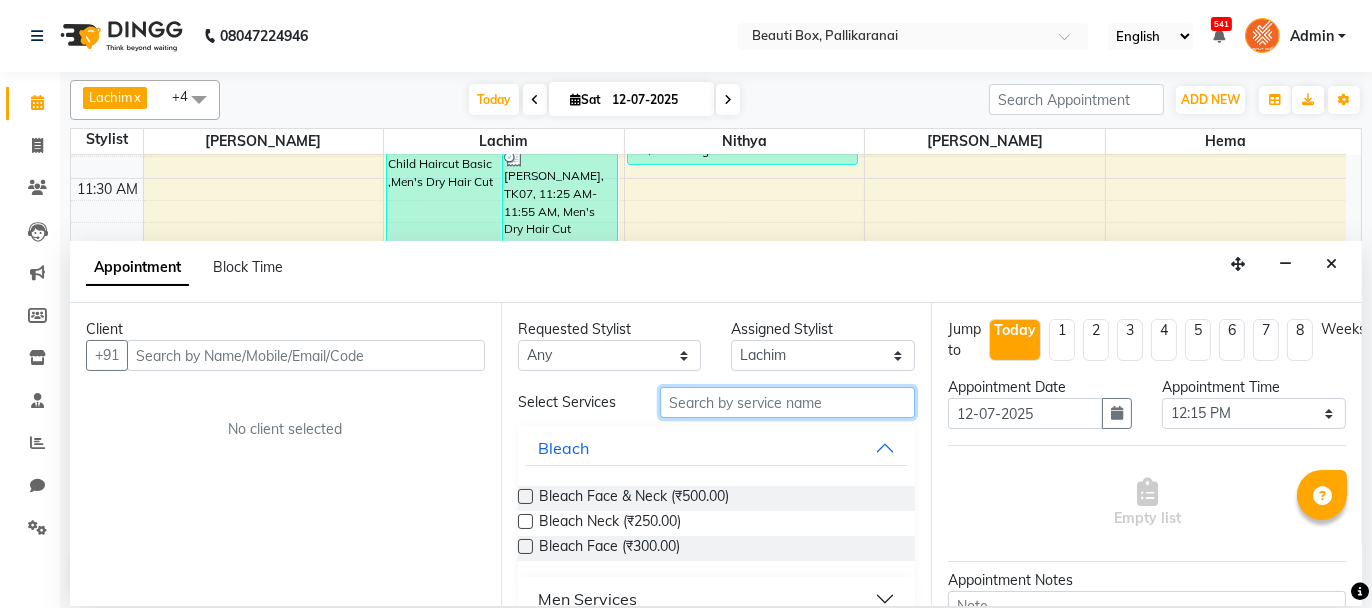 click at bounding box center [787, 402] 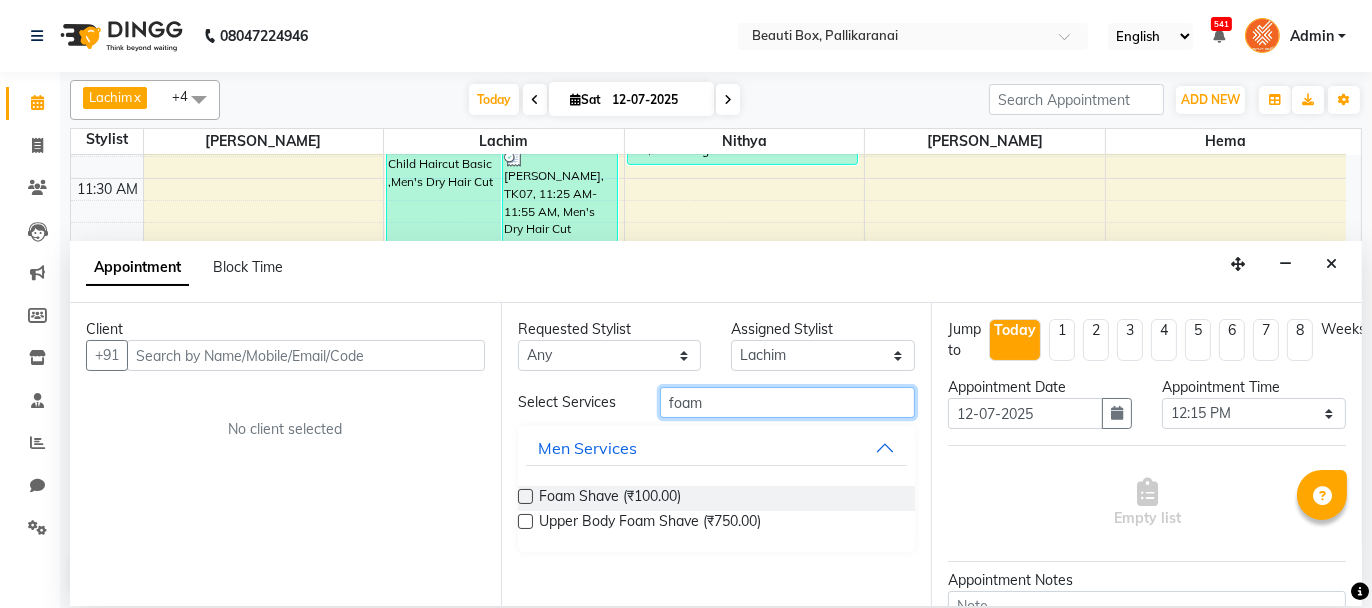 type on "foam" 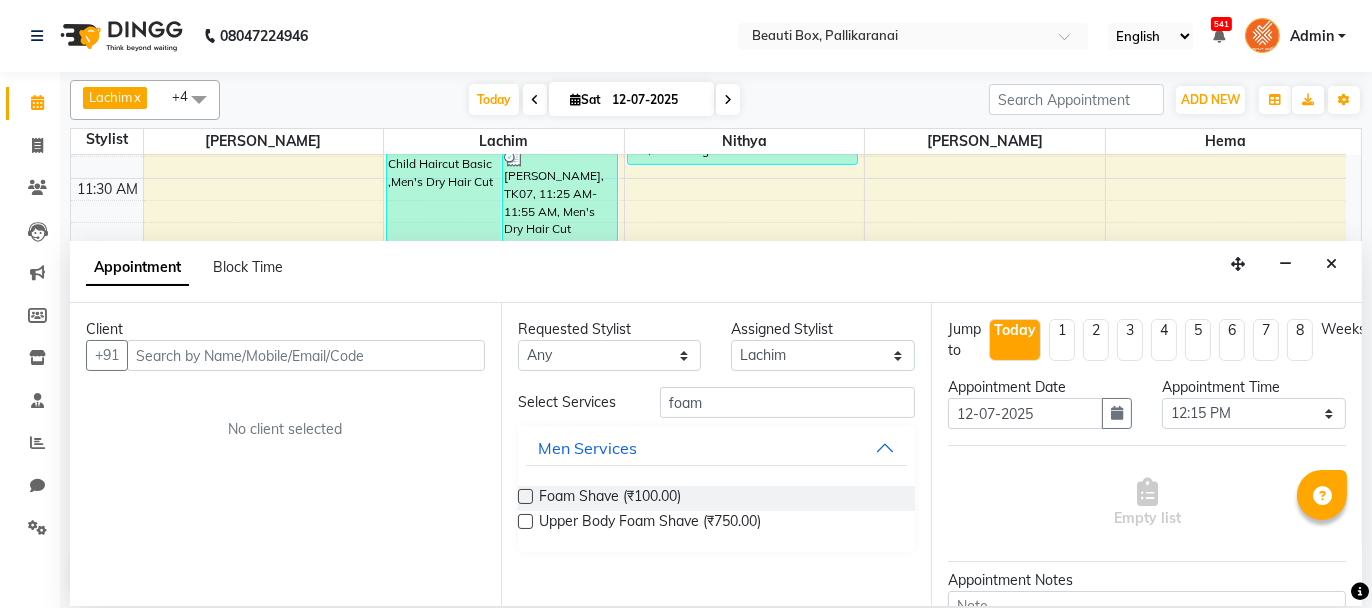 click at bounding box center (525, 496) 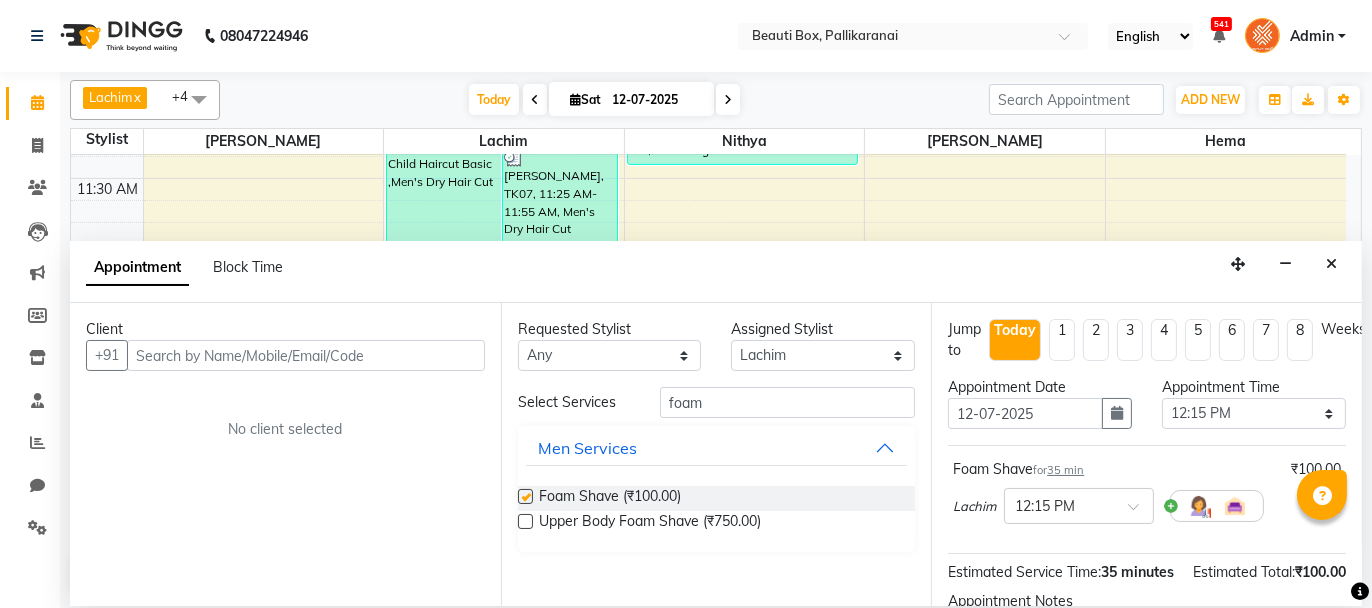 checkbox on "false" 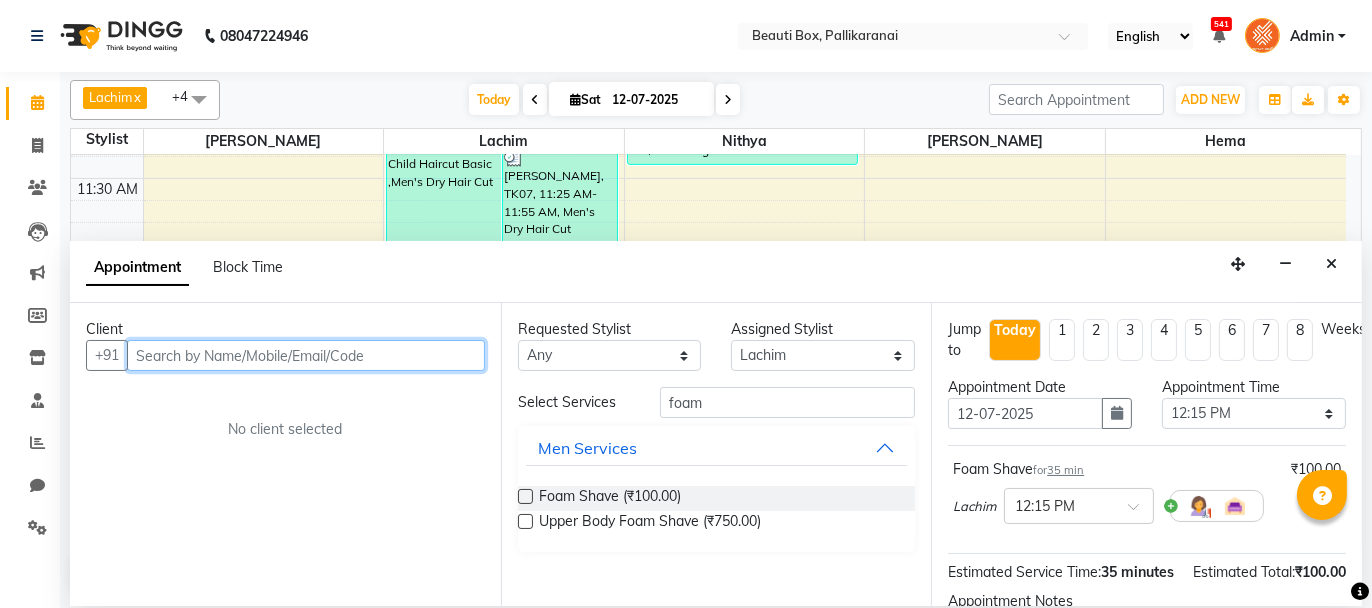 click at bounding box center (306, 355) 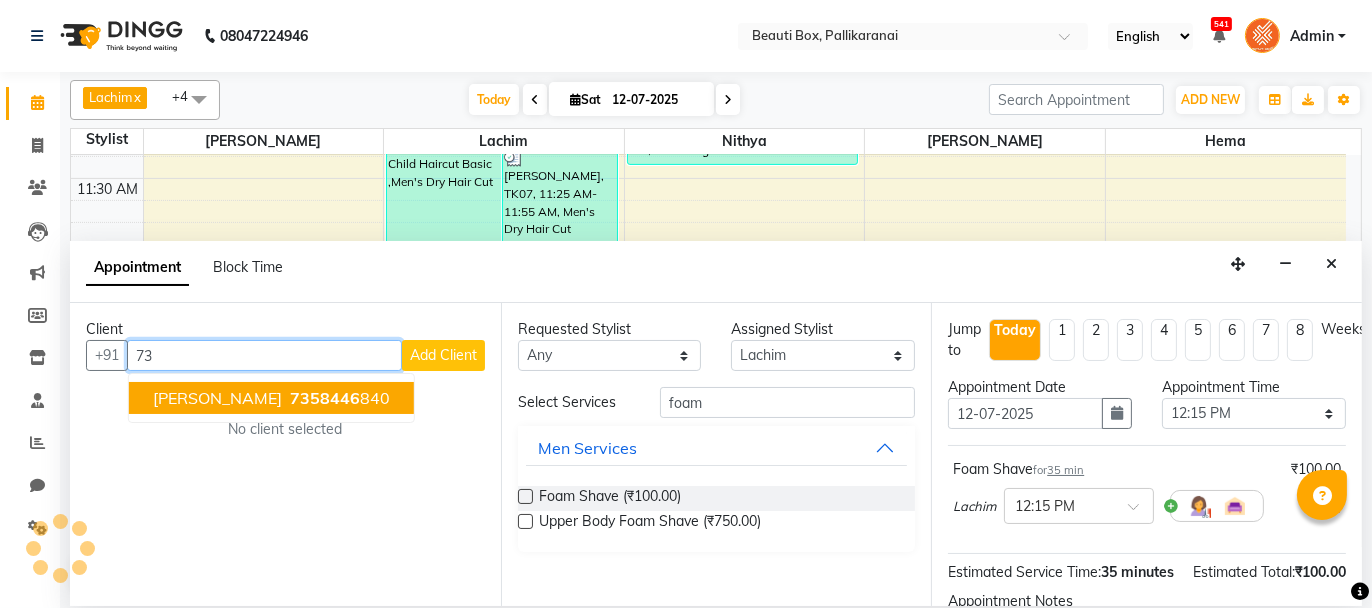 type on "7" 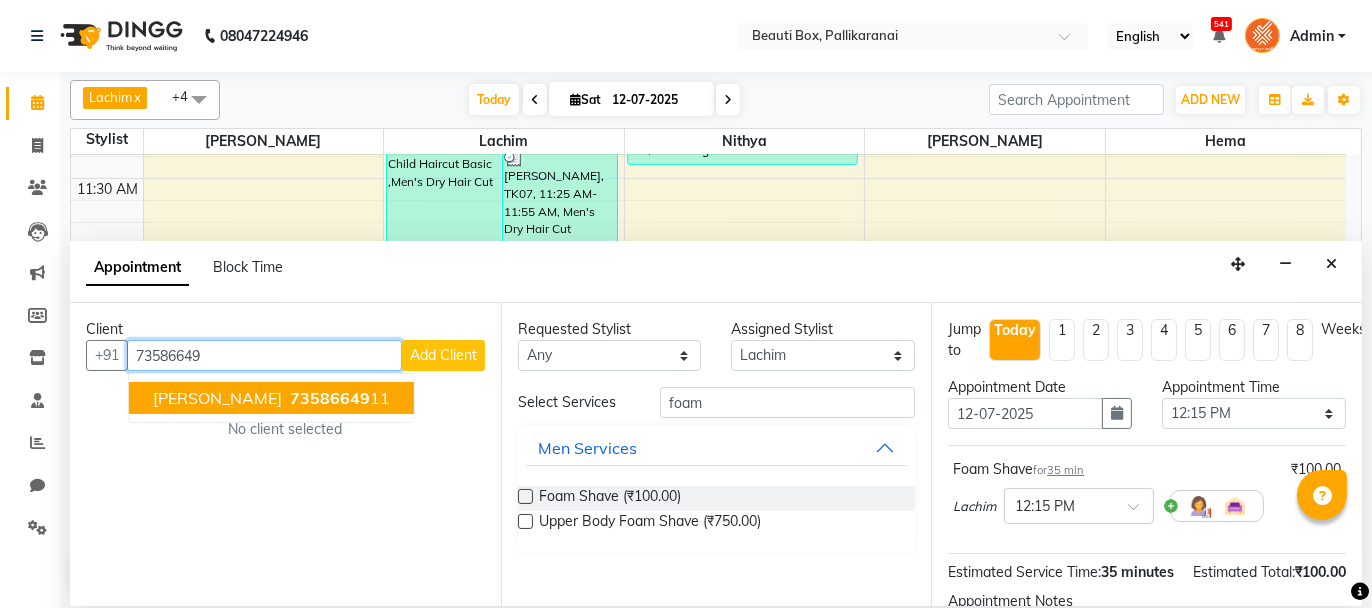 click on "73586649" at bounding box center [330, 398] 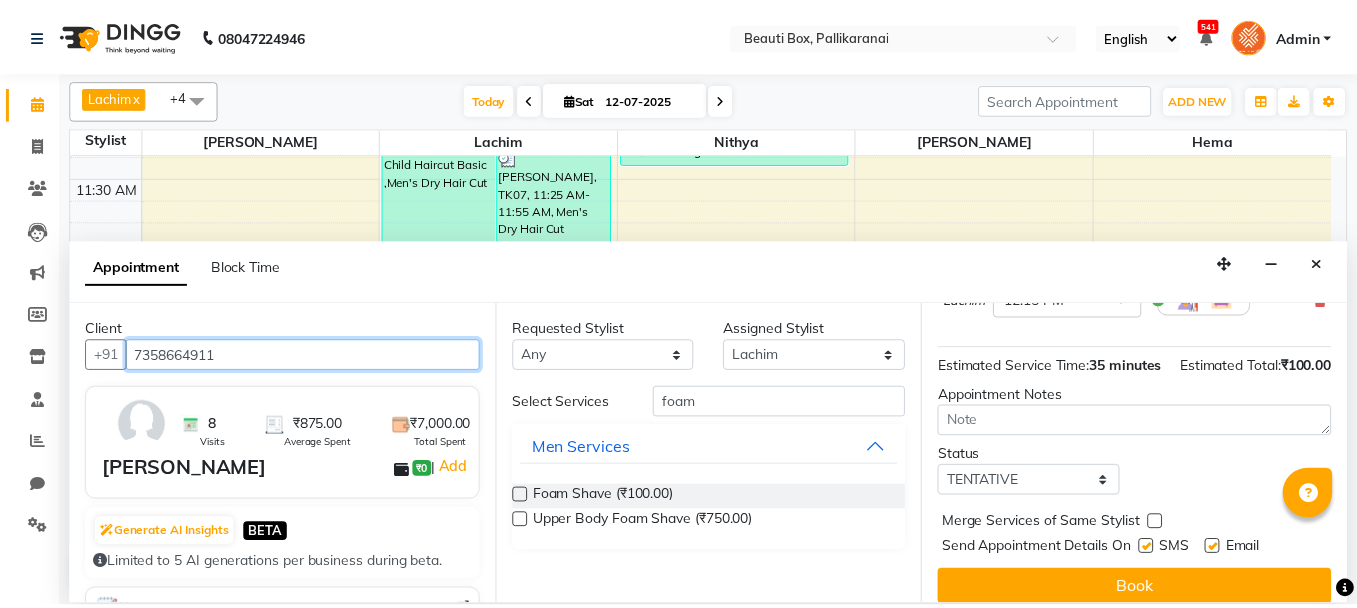 scroll, scrollTop: 242, scrollLeft: 0, axis: vertical 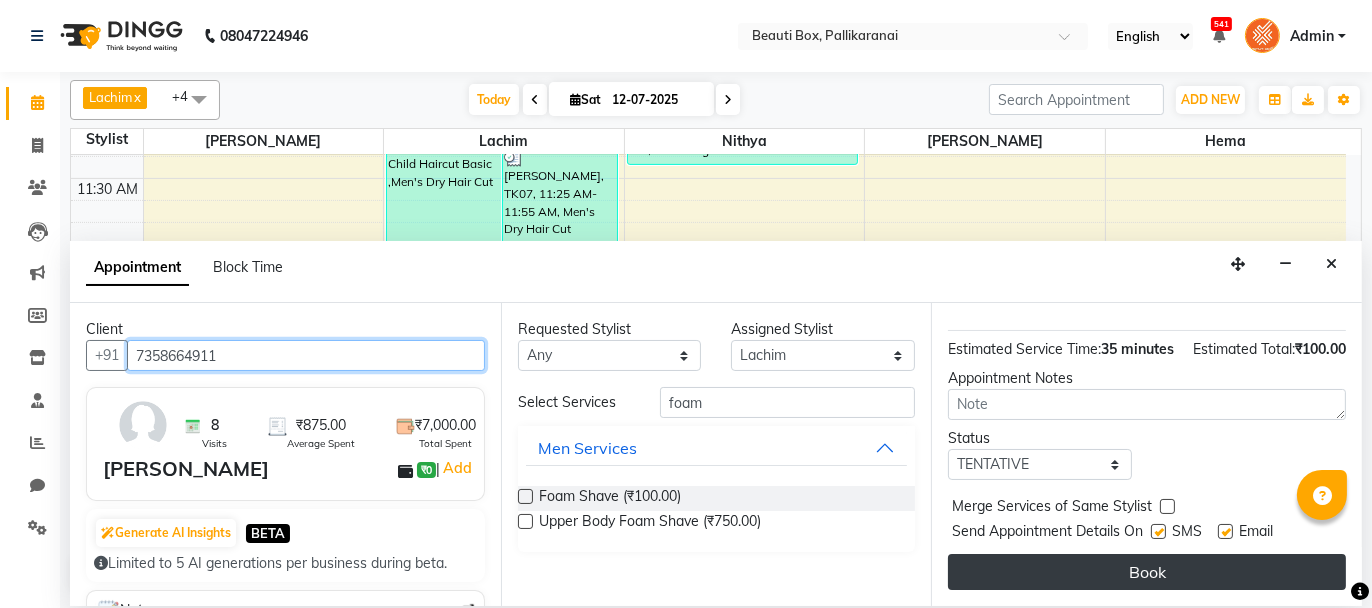 type on "7358664911" 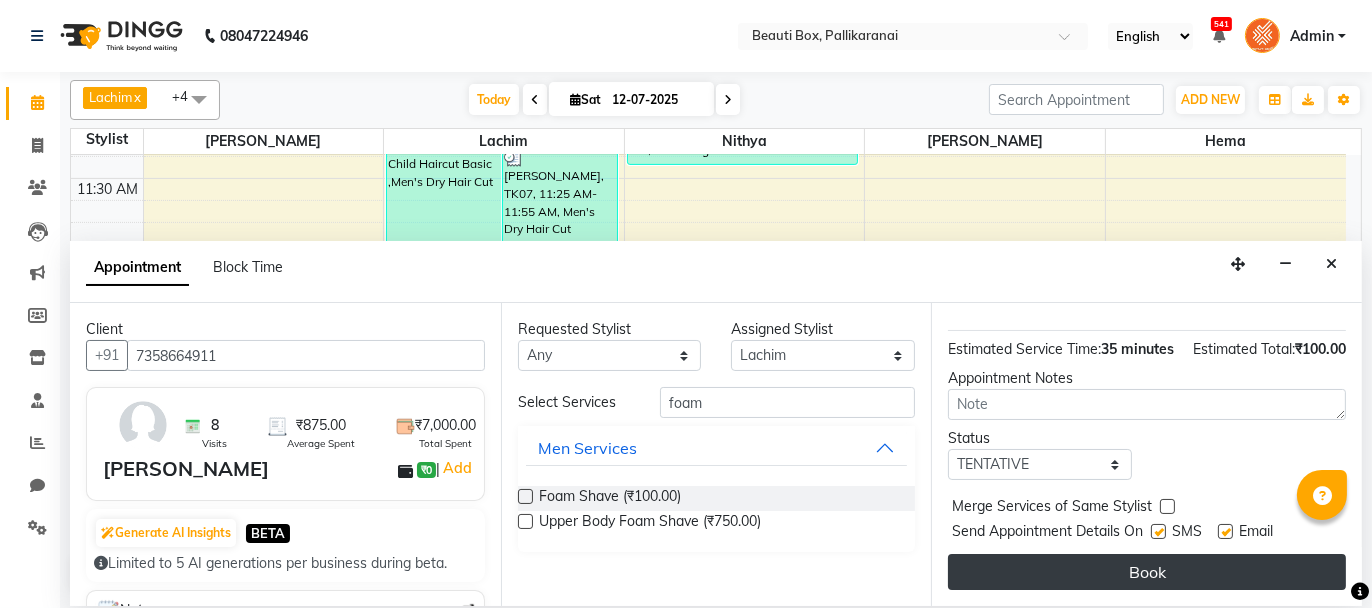 click on "Book" at bounding box center [1147, 572] 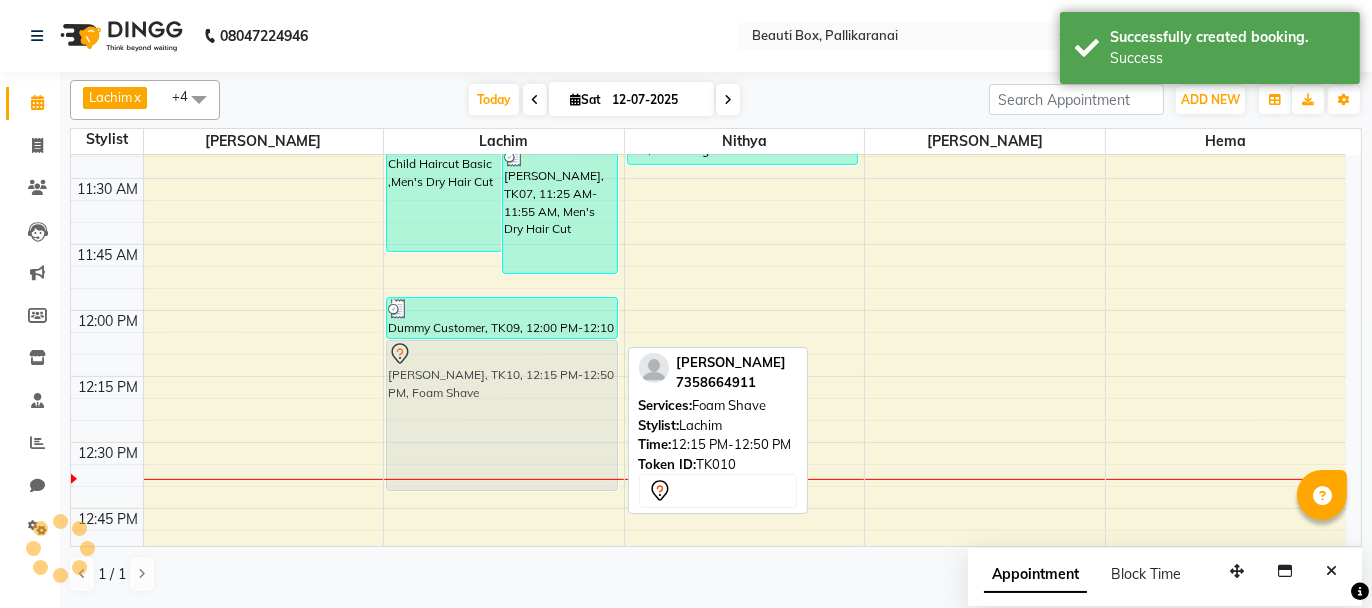 drag, startPoint x: 470, startPoint y: 399, endPoint x: 470, endPoint y: 369, distance: 30 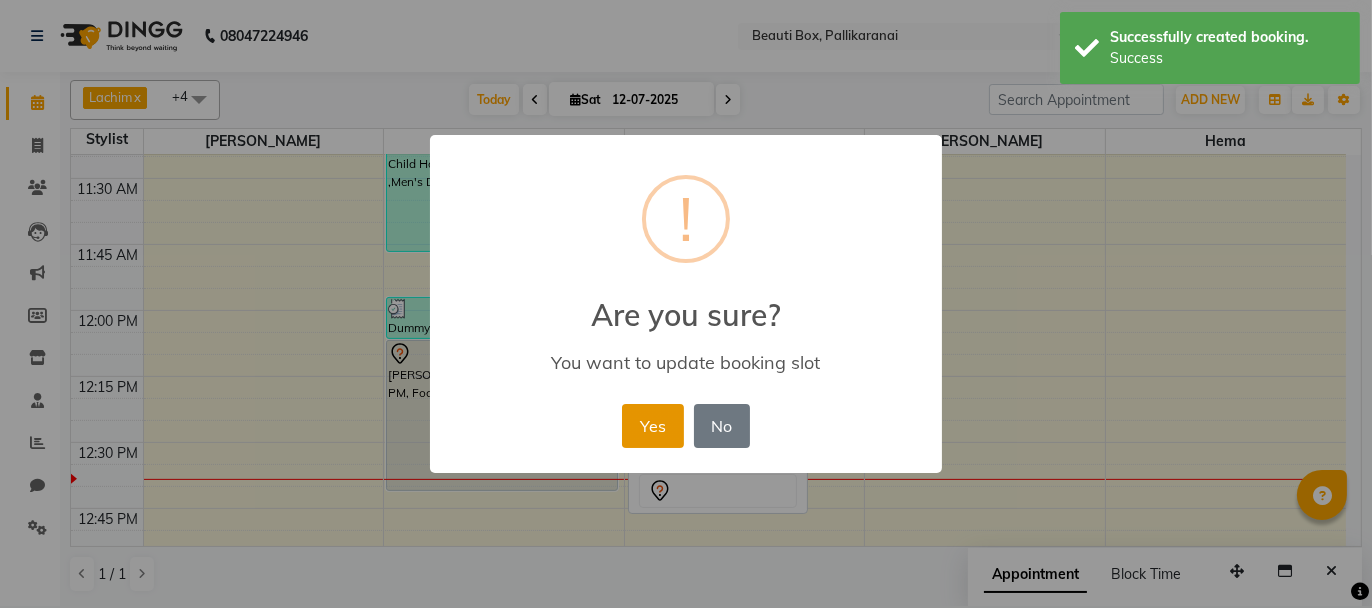 click on "Yes" at bounding box center [652, 426] 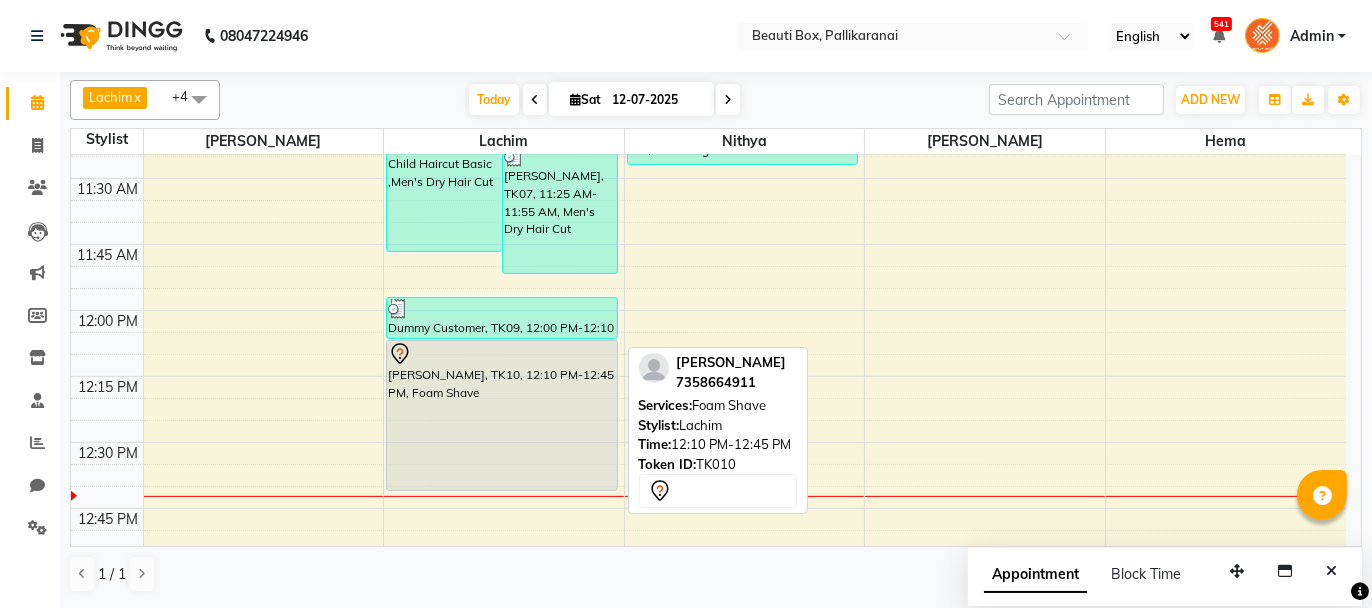 click on "[PERSON_NAME], TK10, 12:10 PM-12:45 PM, Foam Shave" at bounding box center [502, 415] 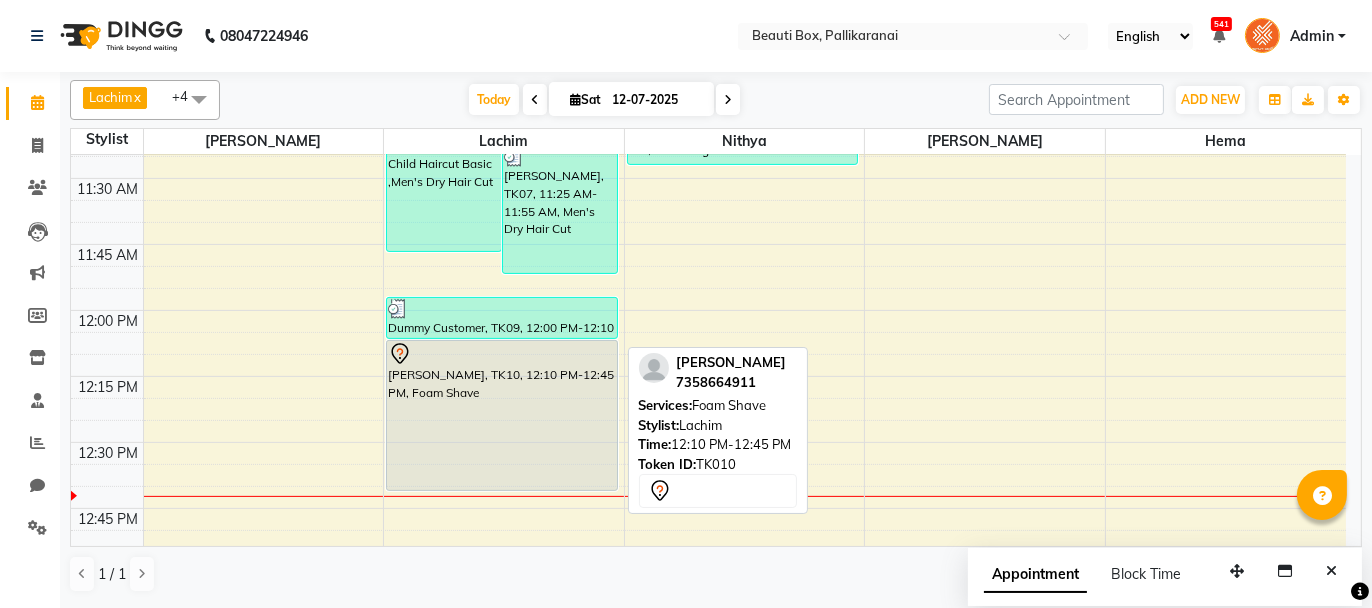 click on "[PERSON_NAME], TK10, 12:10 PM-12:45 PM, Foam Shave" at bounding box center (502, 415) 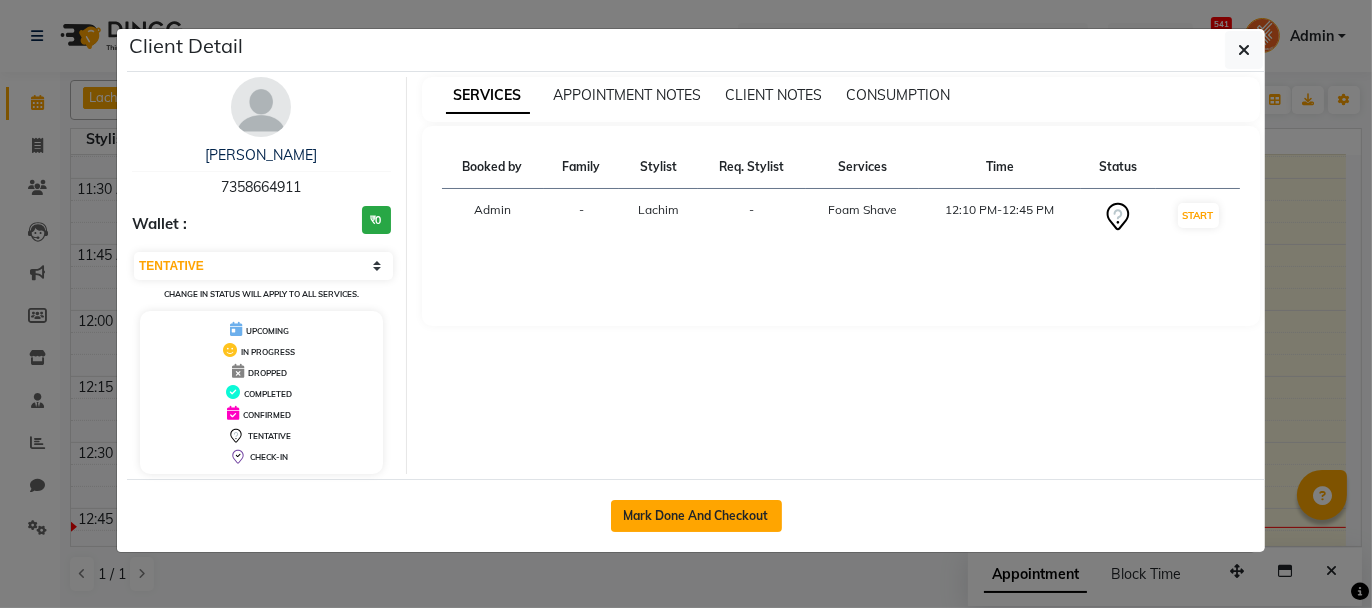 click on "Mark Done And Checkout" 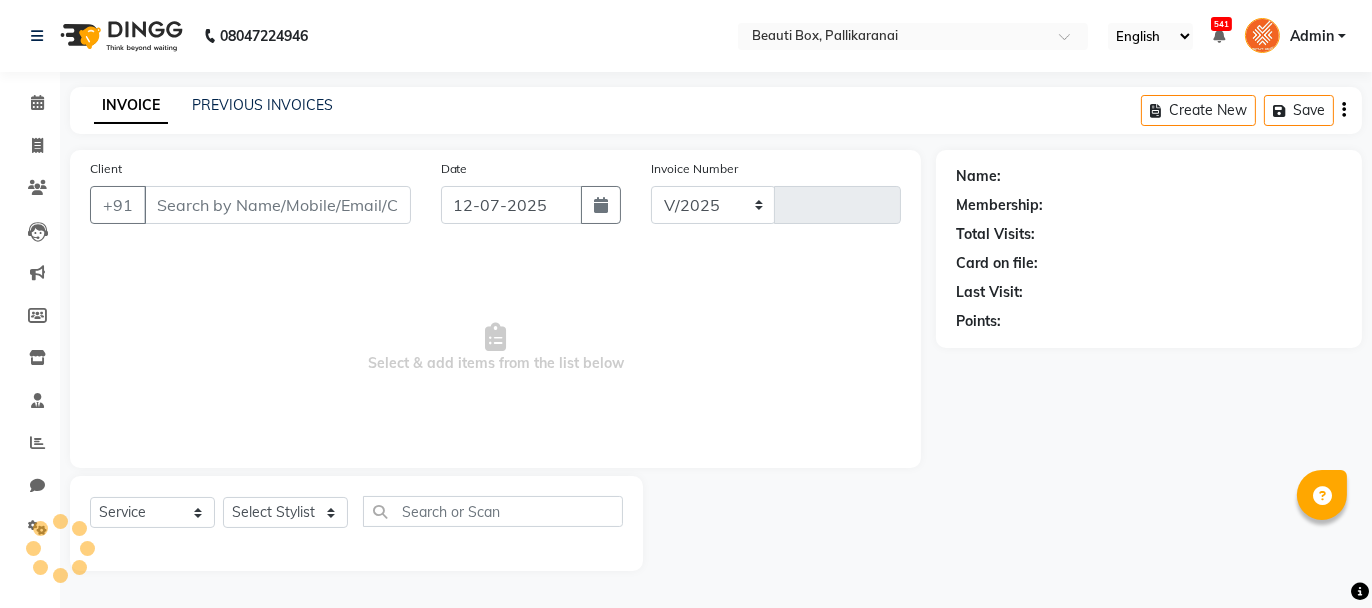 select on "11" 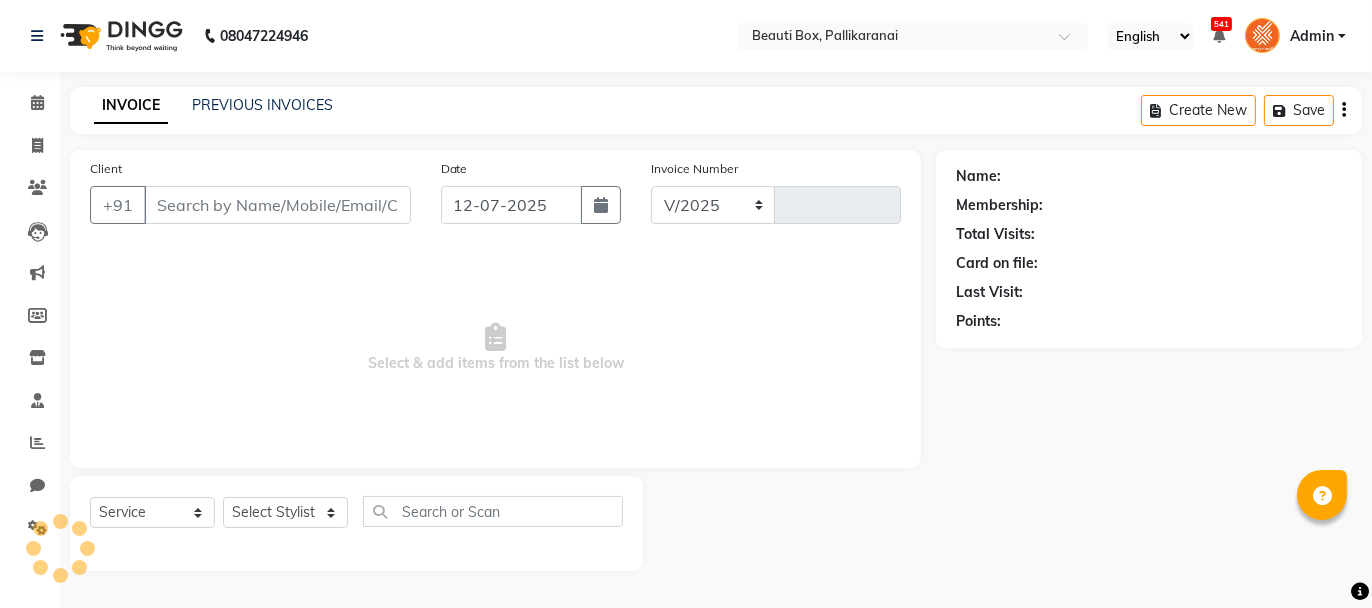 type on "1632" 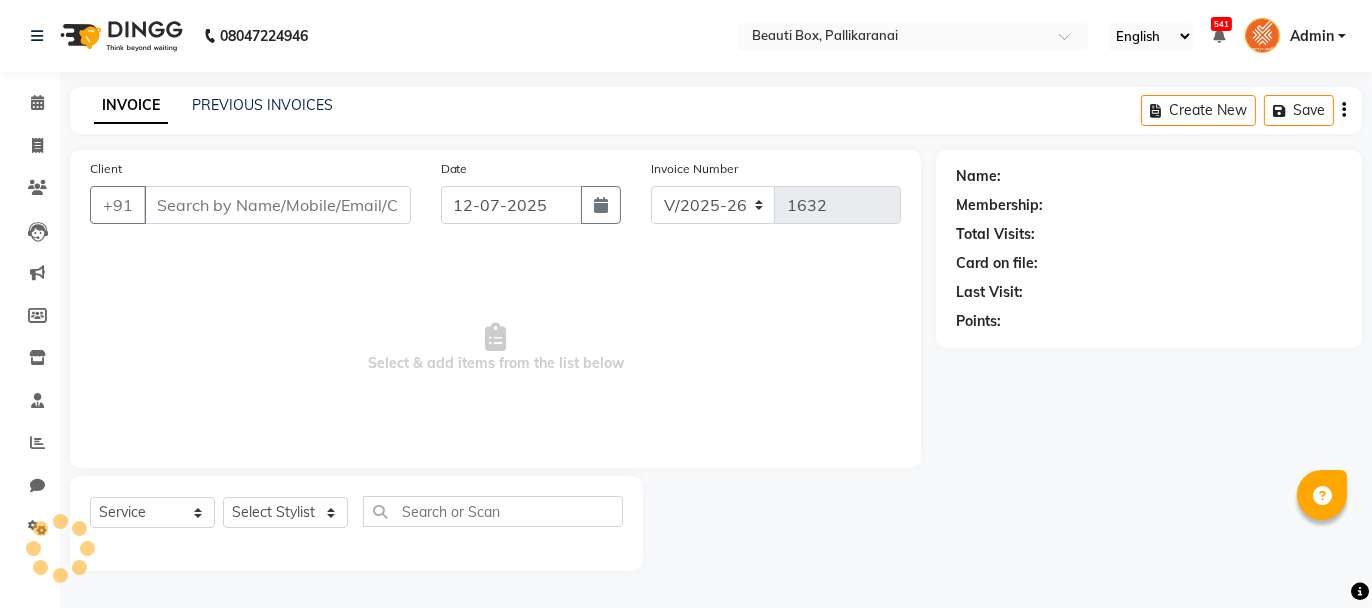 type on "7358664911" 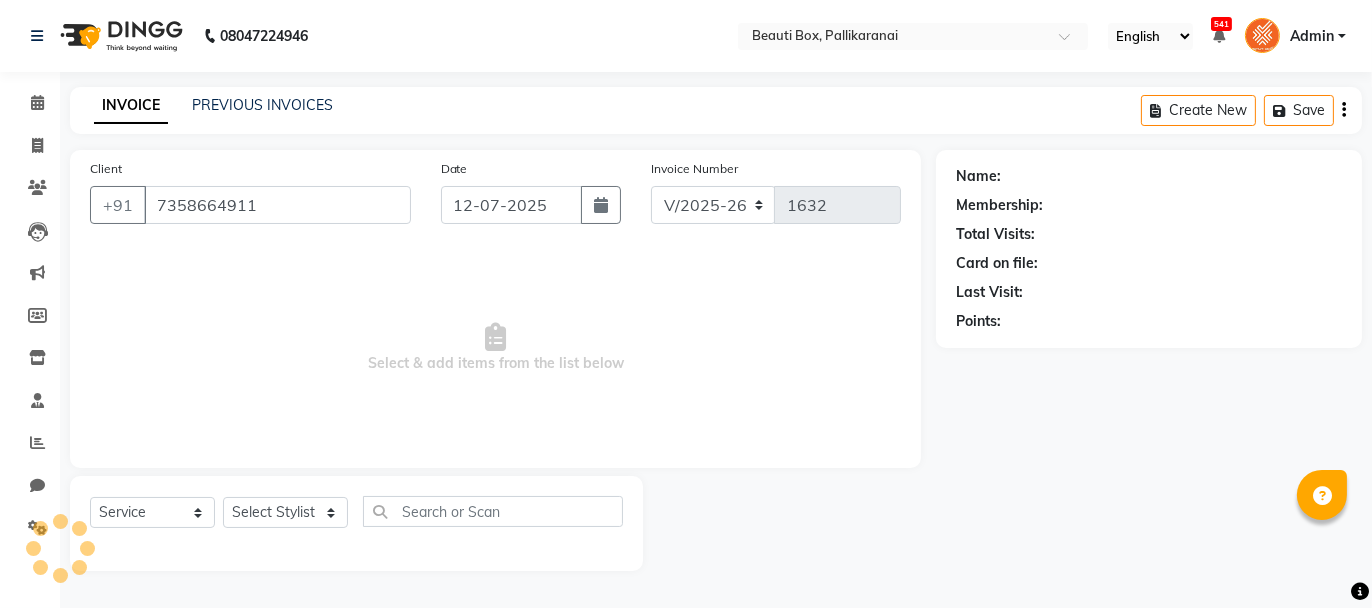 select on "9763" 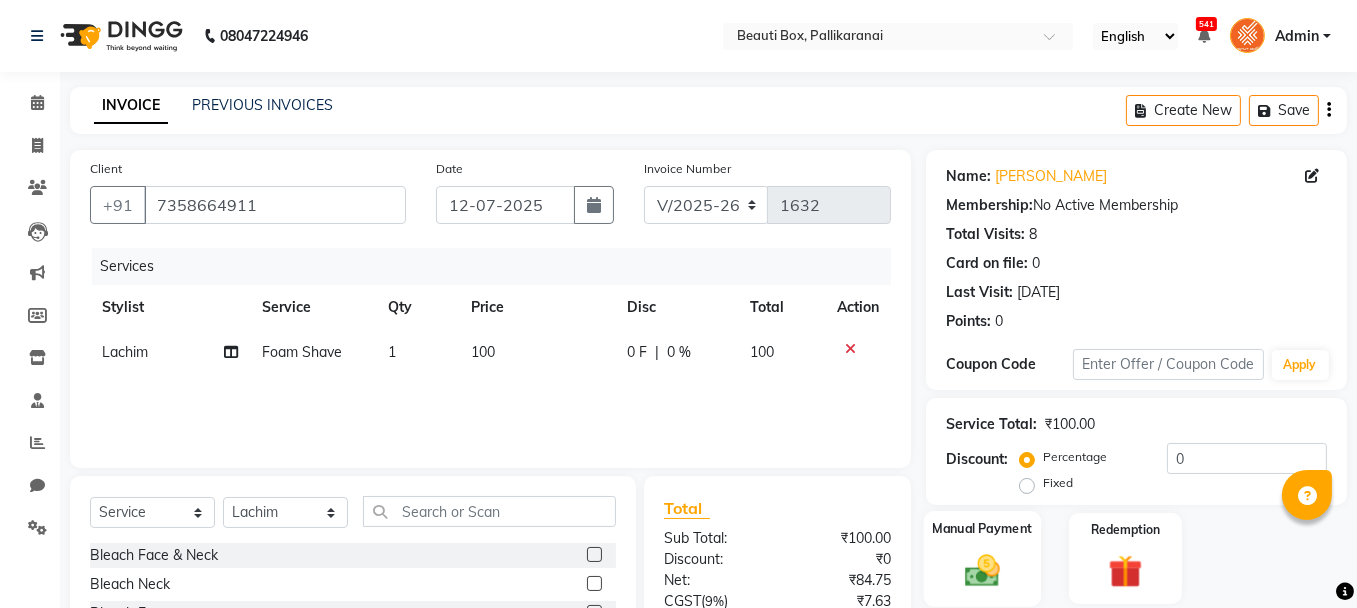 click on "Manual Payment" 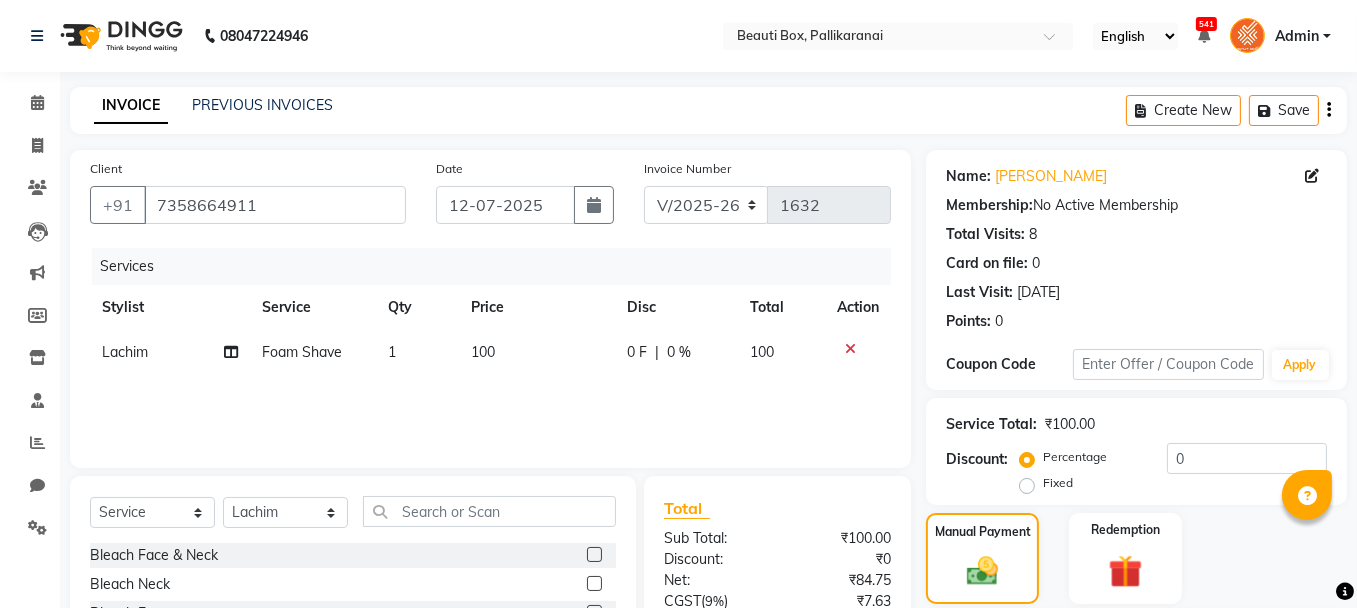 scroll, scrollTop: 194, scrollLeft: 0, axis: vertical 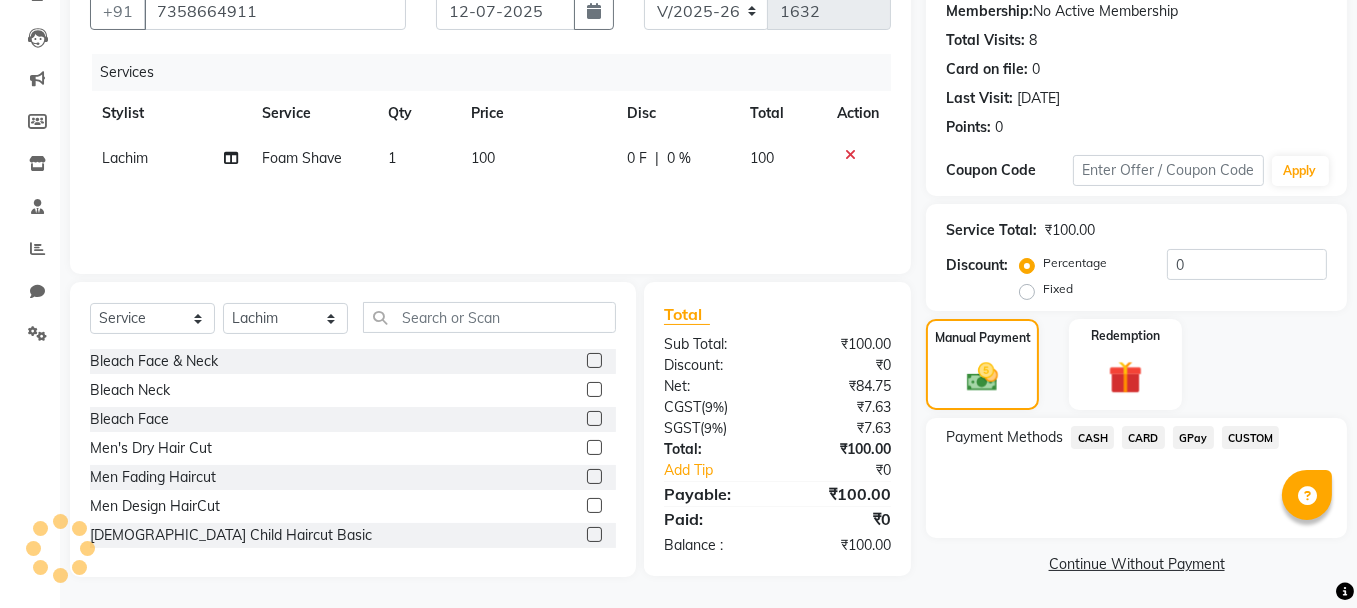 click on "CASH" 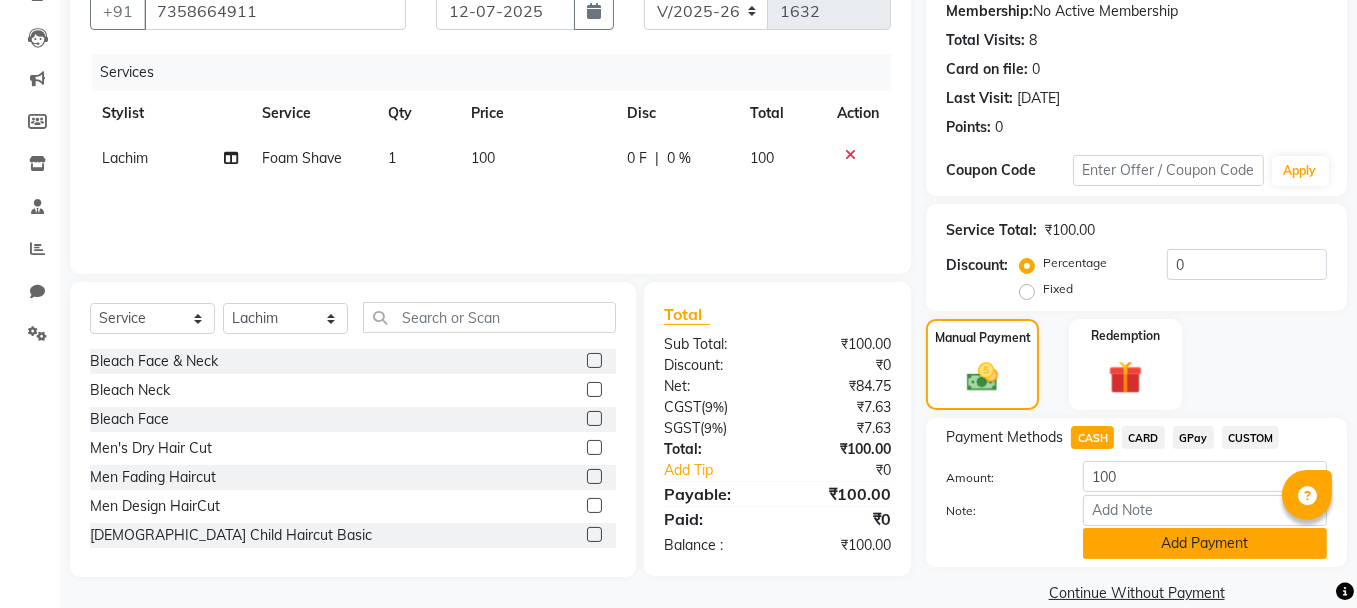 click on "Add Payment" 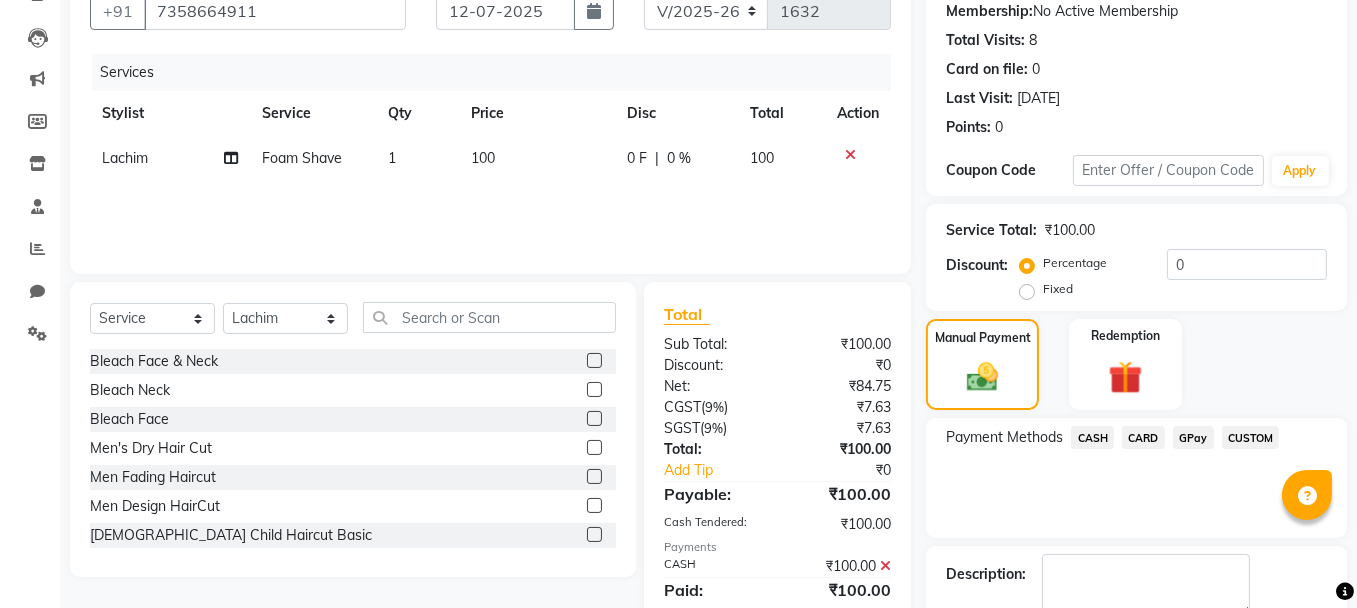 scroll, scrollTop: 305, scrollLeft: 0, axis: vertical 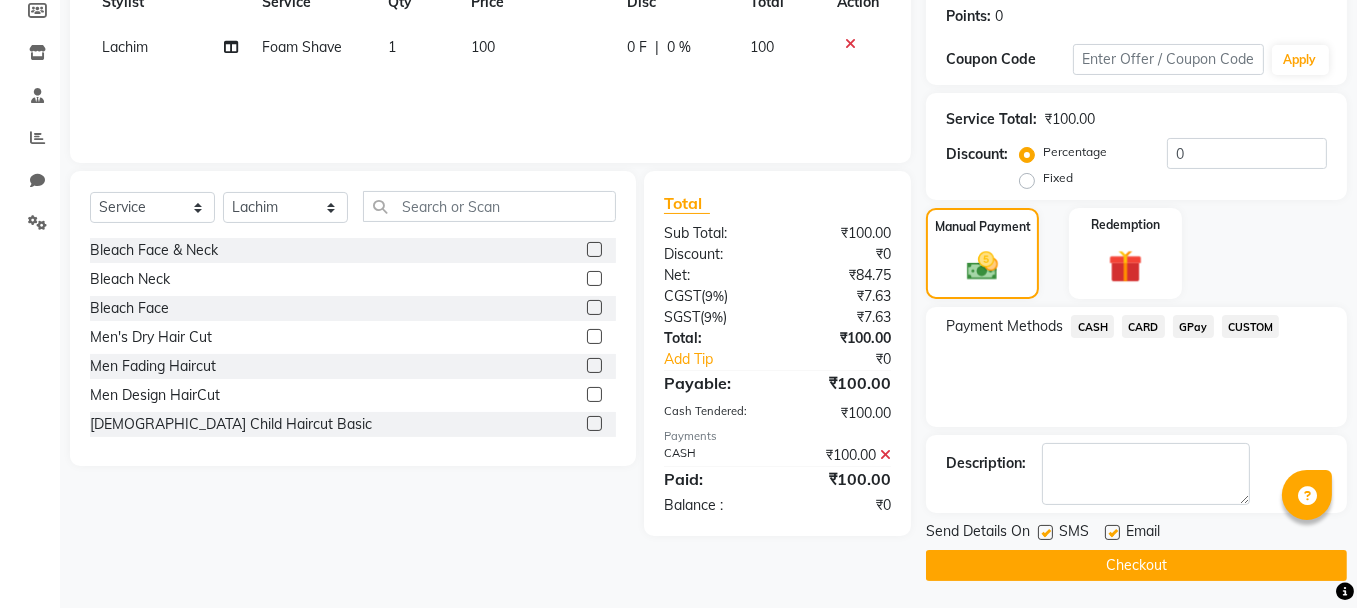 click on "Checkout" 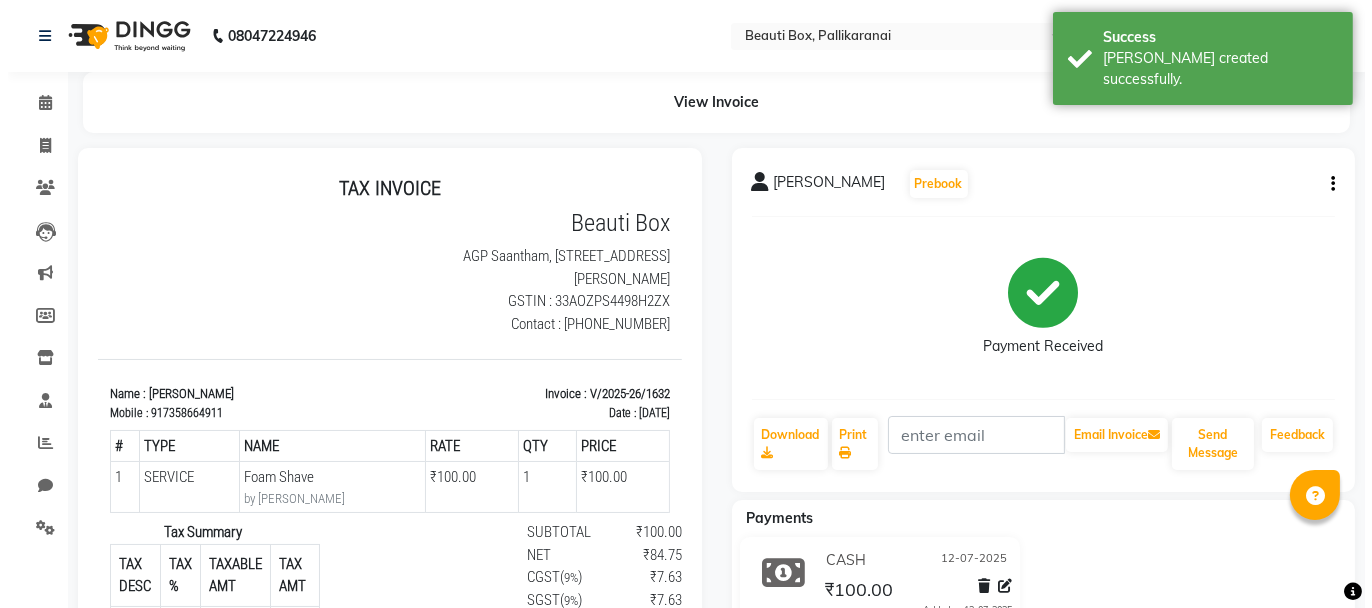 scroll, scrollTop: 0, scrollLeft: 0, axis: both 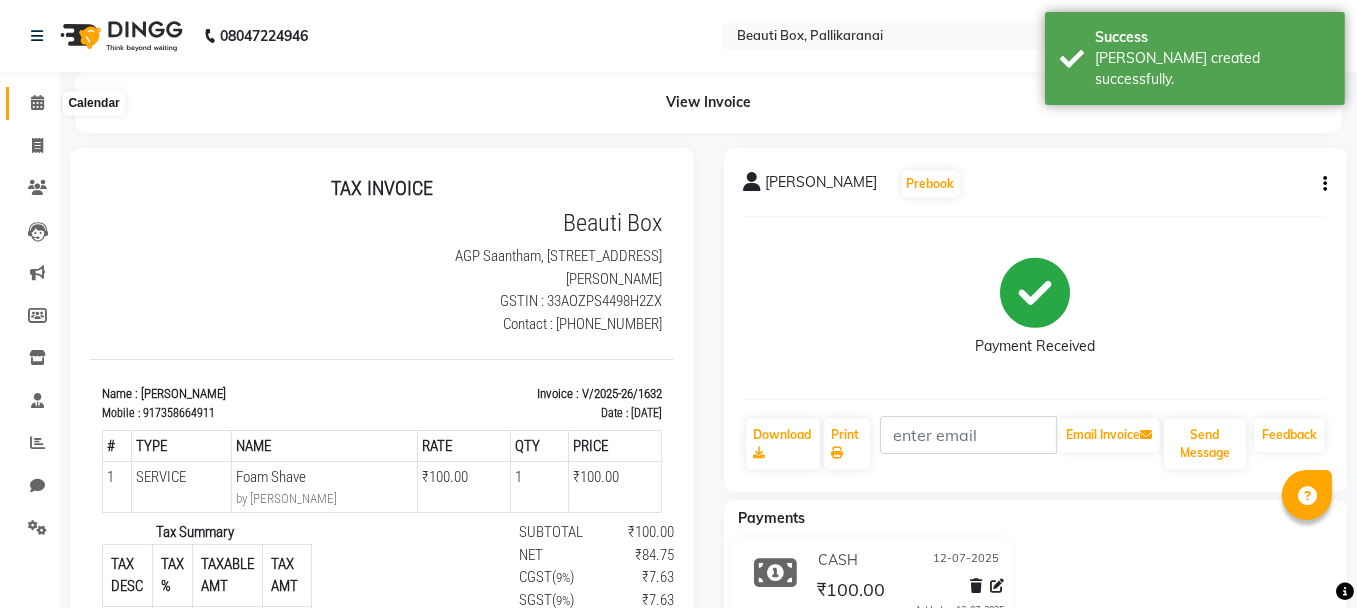 click 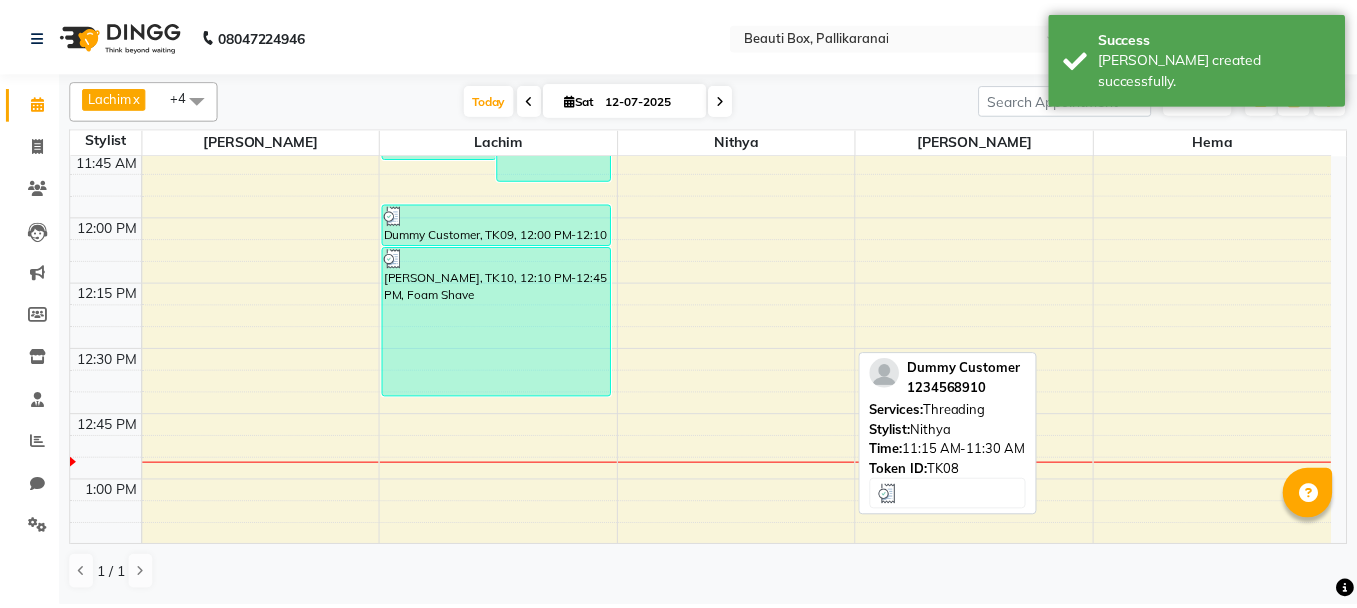 scroll, scrollTop: 1000, scrollLeft: 0, axis: vertical 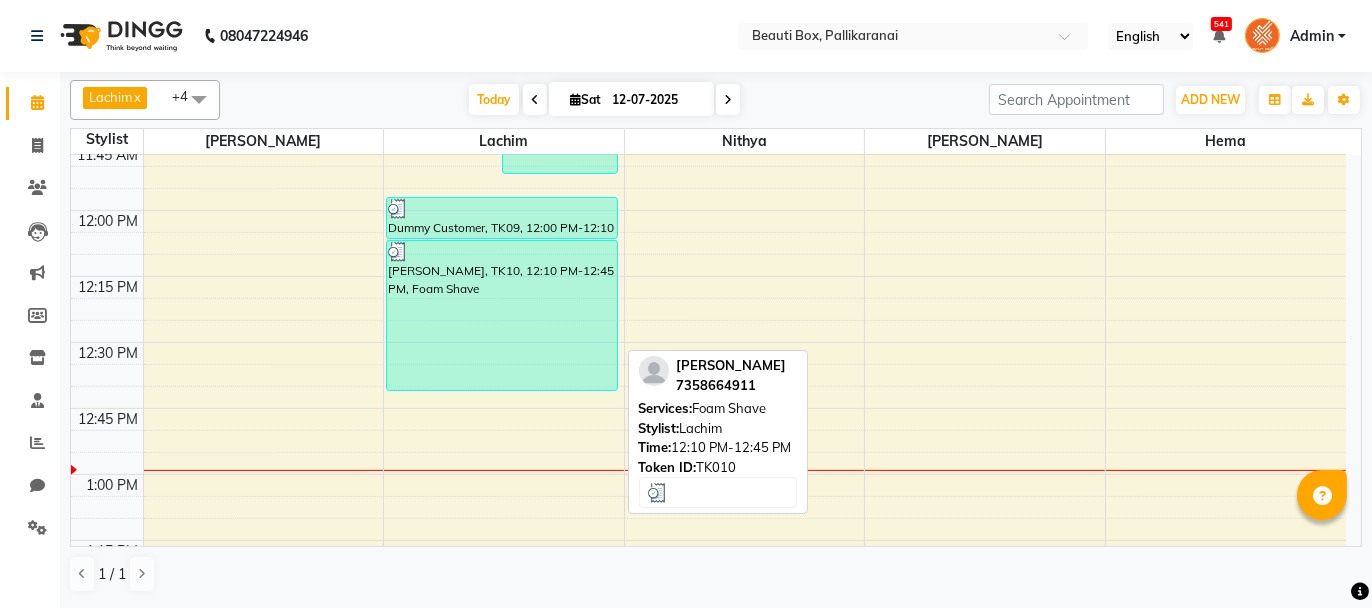 click on "[PERSON_NAME], TK10, 12:10 PM-12:45 PM, Foam Shave" at bounding box center (502, 315) 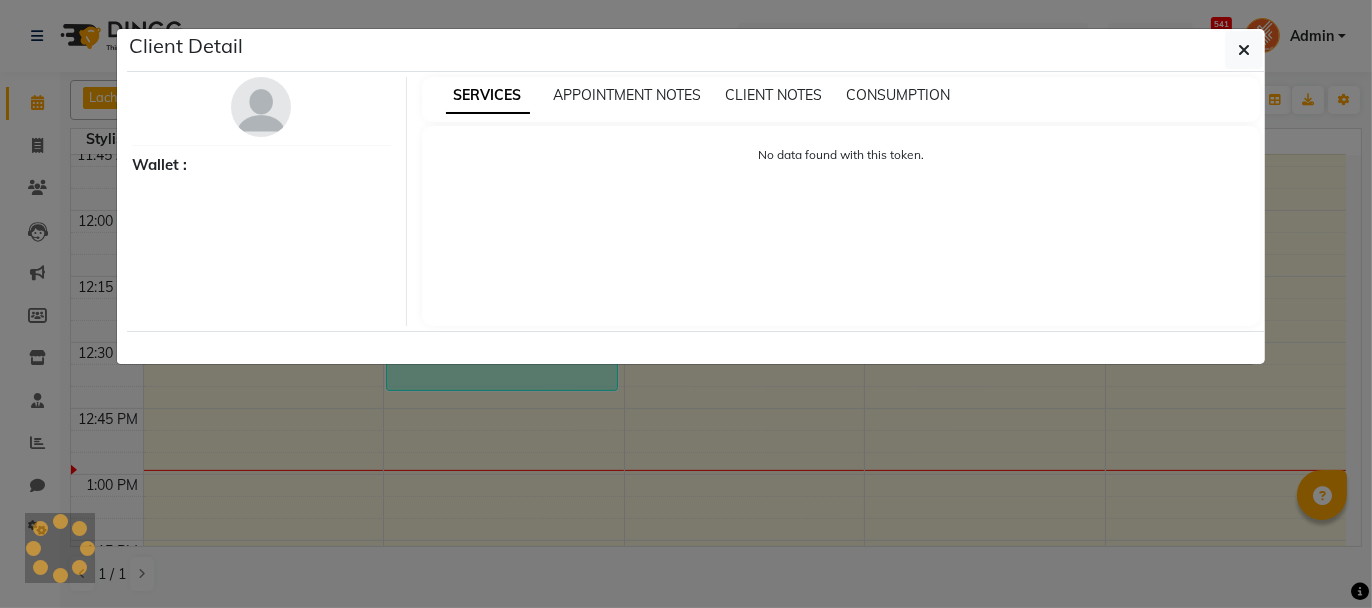 select on "3" 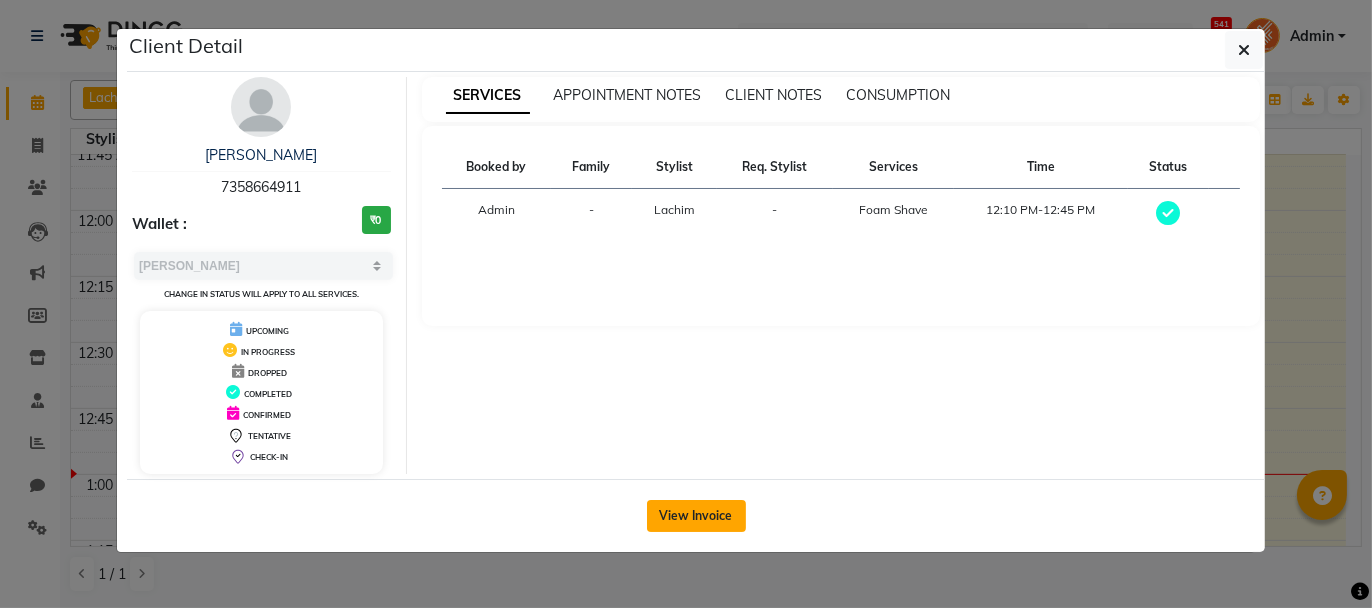 click on "View Invoice" 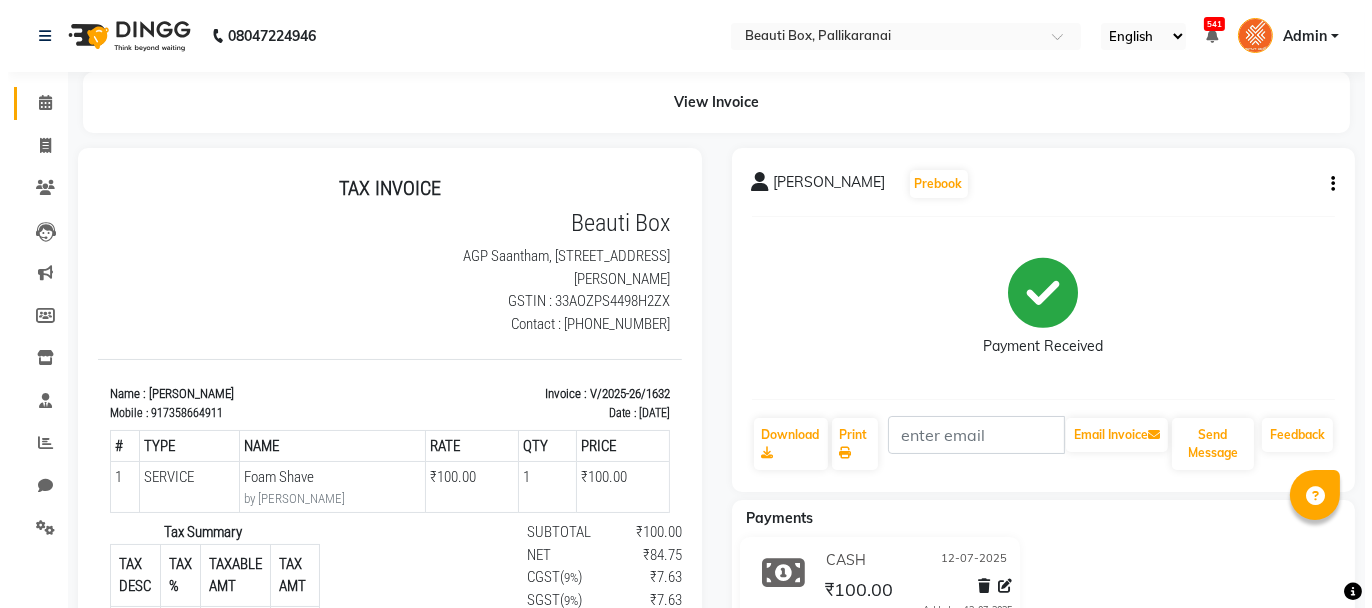 scroll, scrollTop: 0, scrollLeft: 0, axis: both 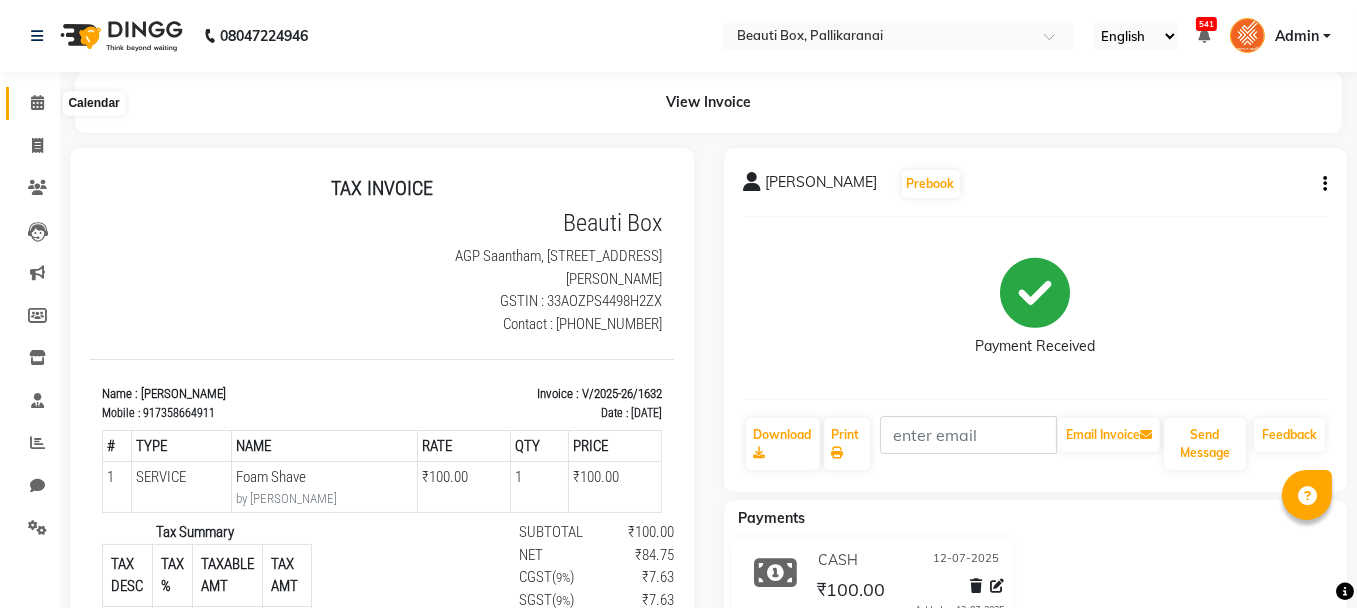 click 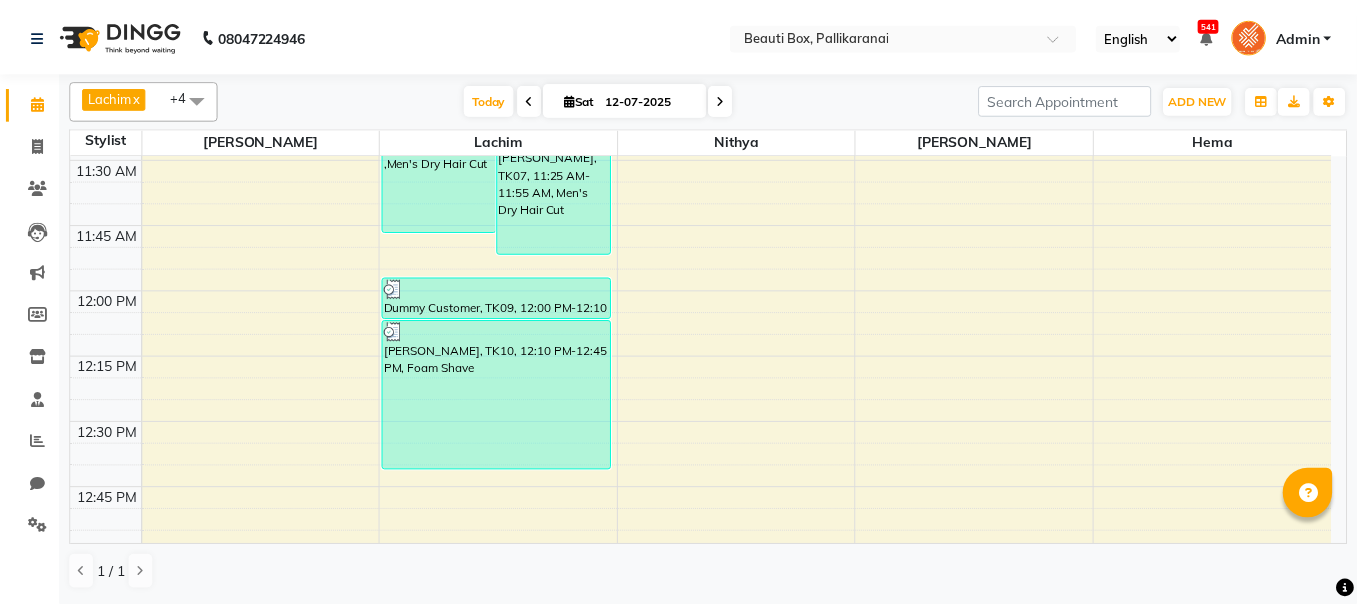 scroll, scrollTop: 900, scrollLeft: 0, axis: vertical 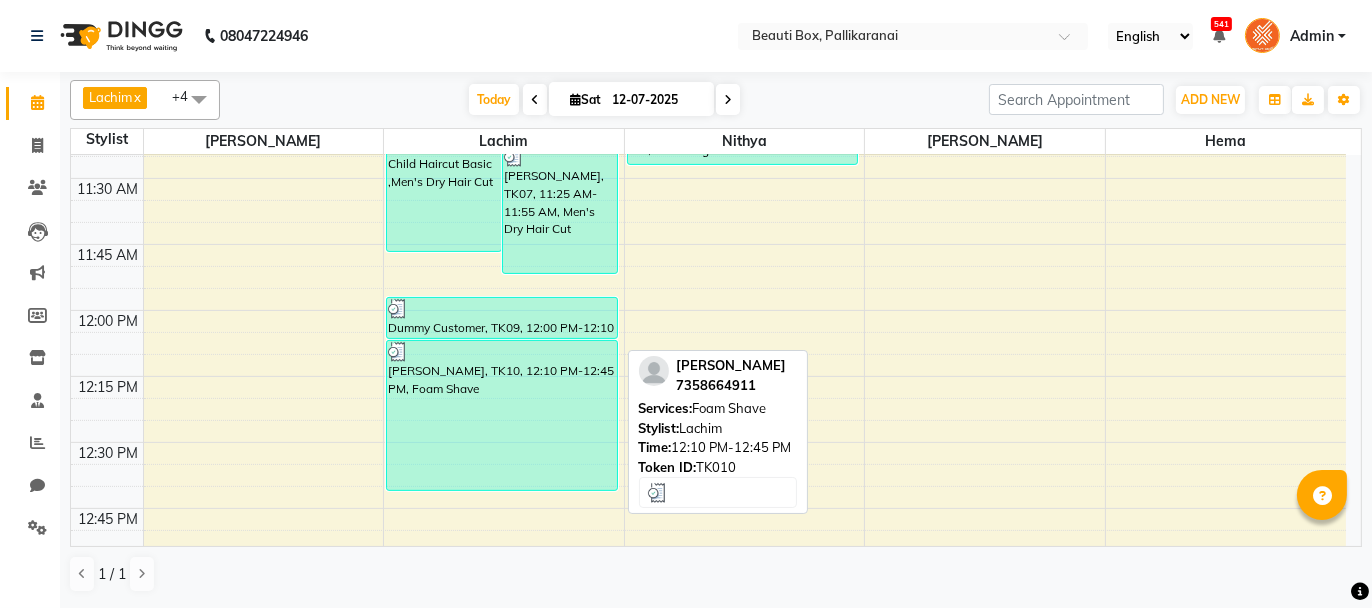 click on "[PERSON_NAME], TK10, 12:10 PM-12:45 PM, Foam Shave" at bounding box center (502, 415) 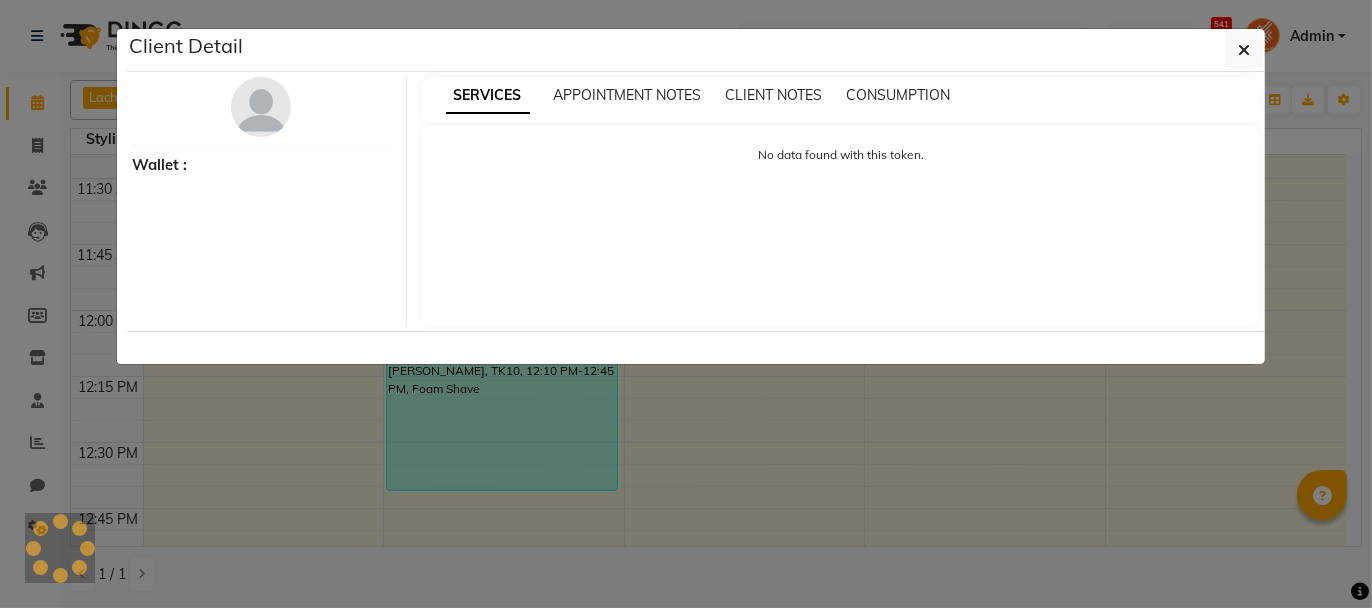 select on "3" 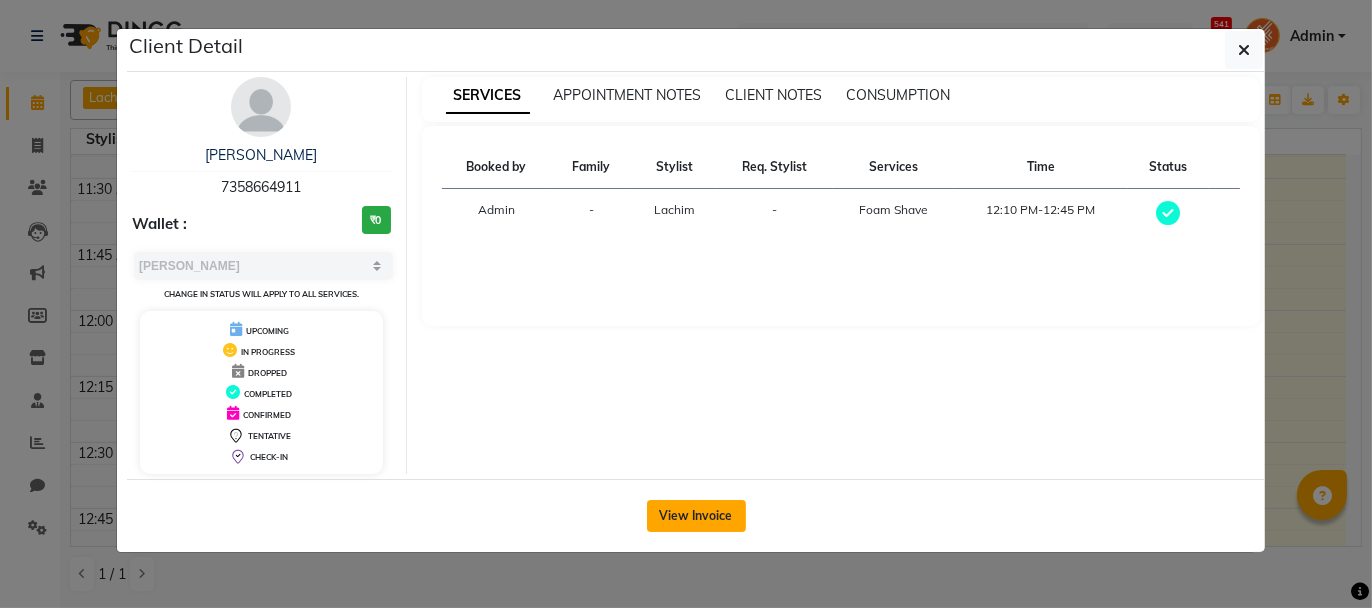 click on "View Invoice" 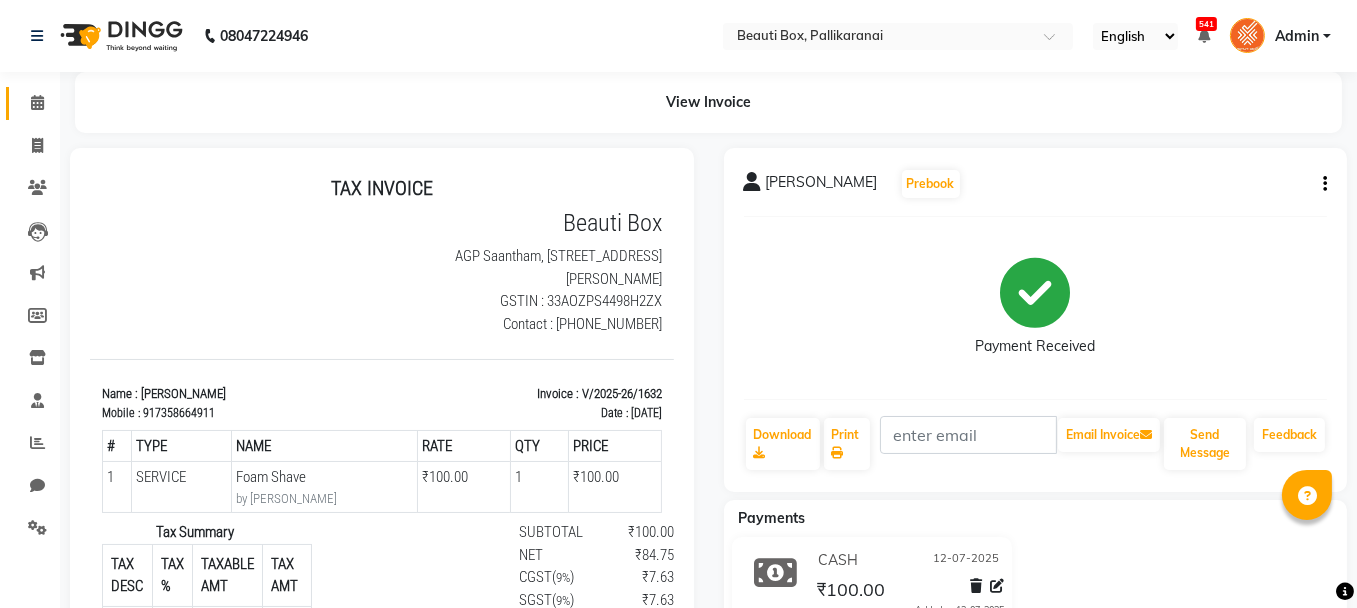 scroll, scrollTop: 0, scrollLeft: 0, axis: both 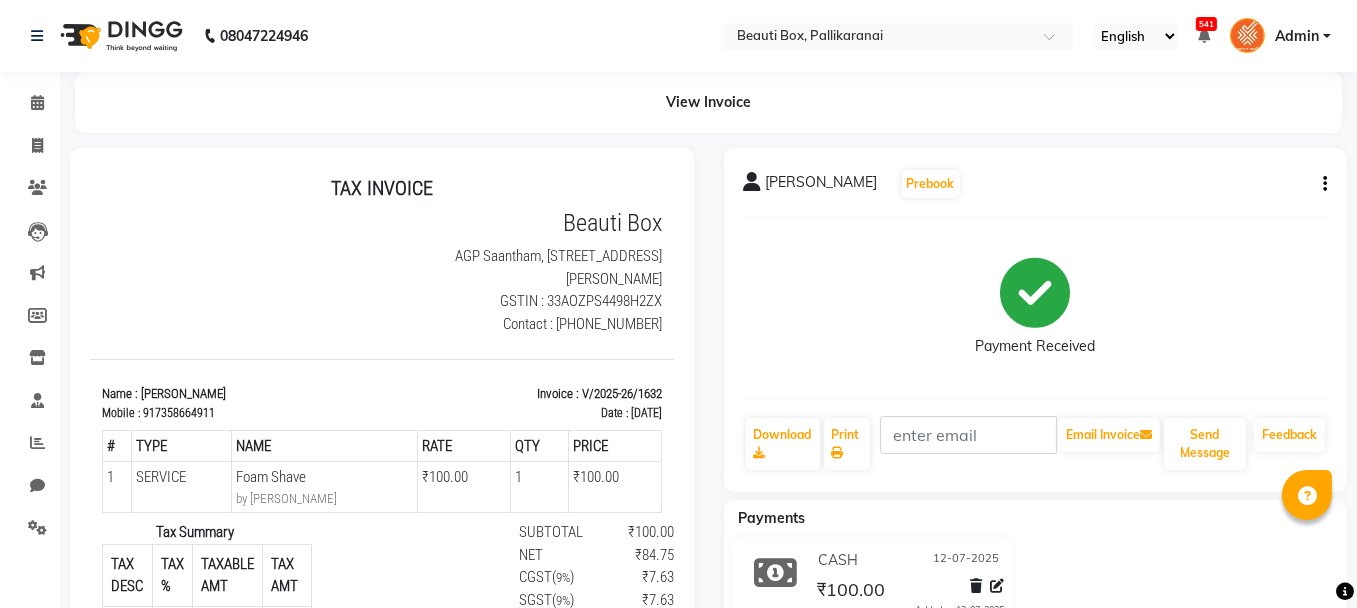 click 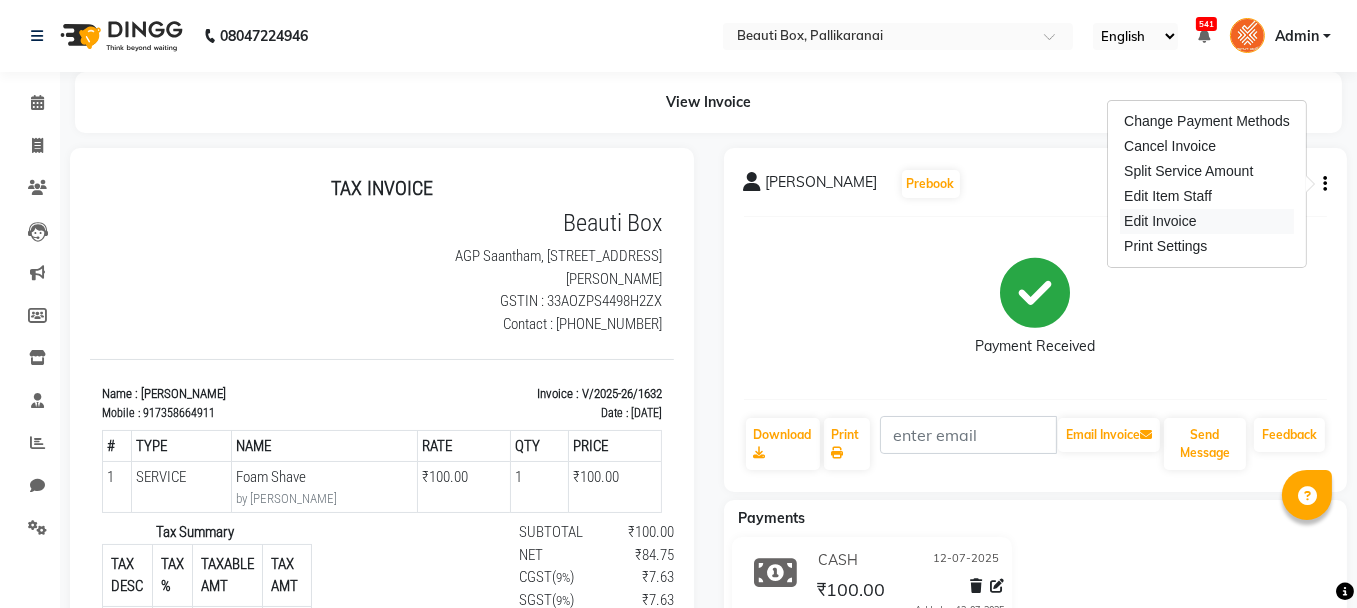 click on "Edit Invoice" at bounding box center (1207, 221) 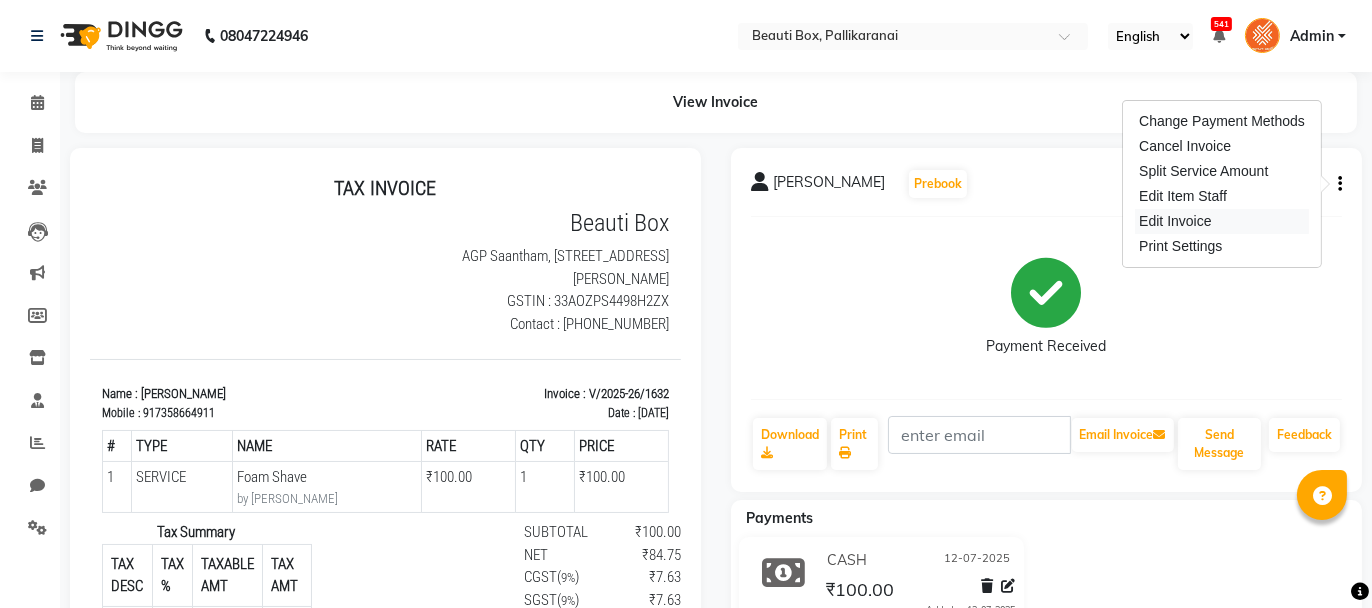 select on "service" 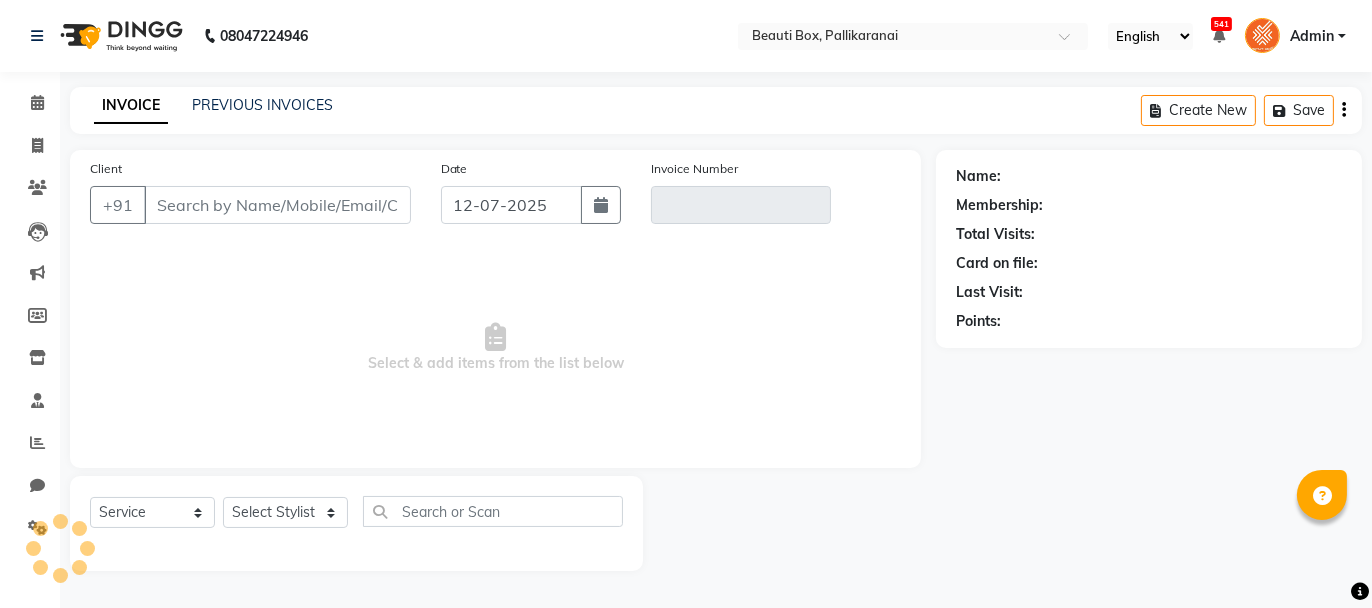 type on "7358664911" 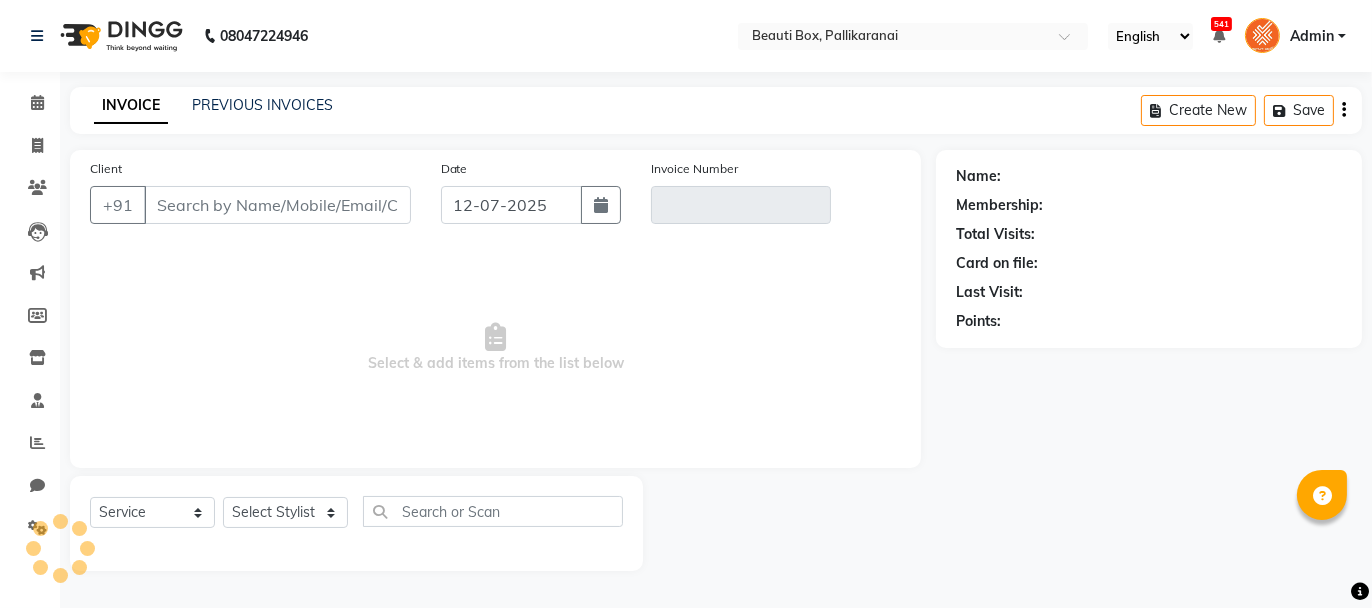 type on "V/2025-26/1632" 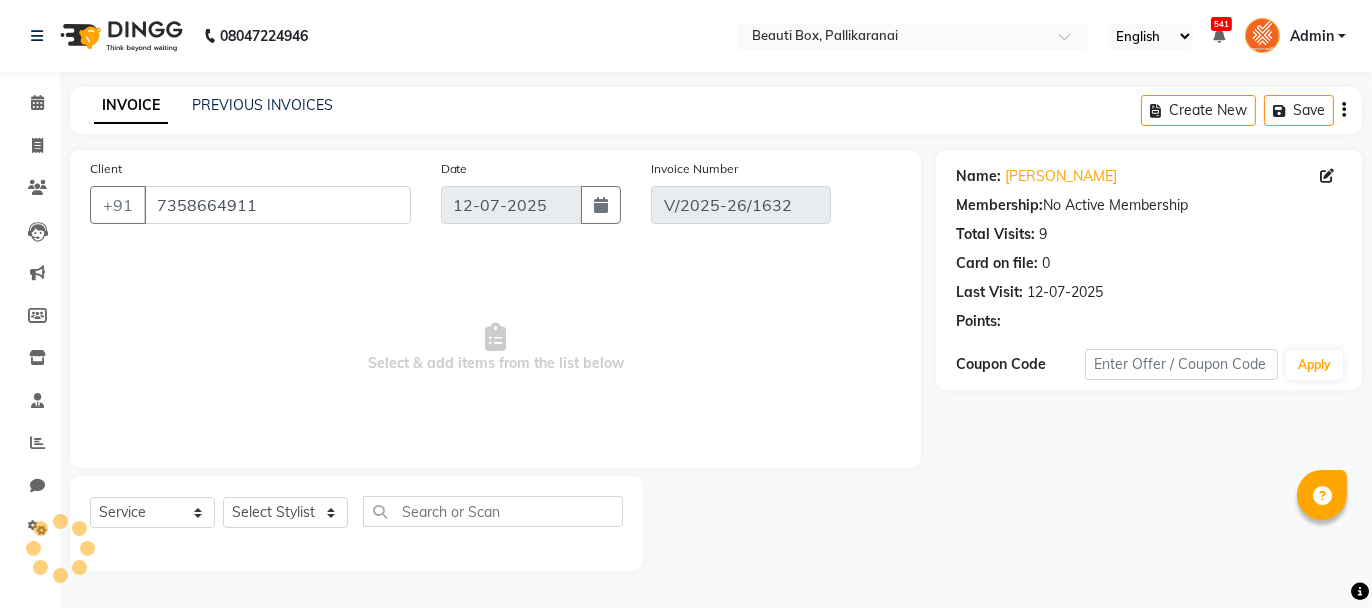 select on "select" 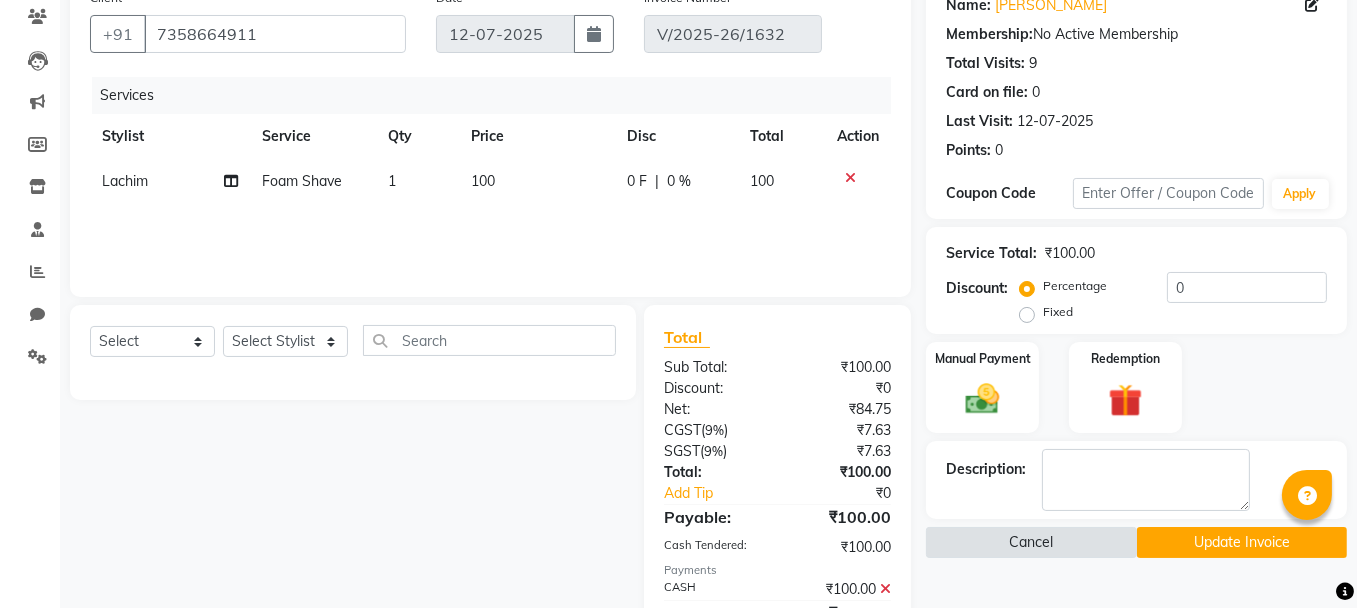 scroll, scrollTop: 260, scrollLeft: 0, axis: vertical 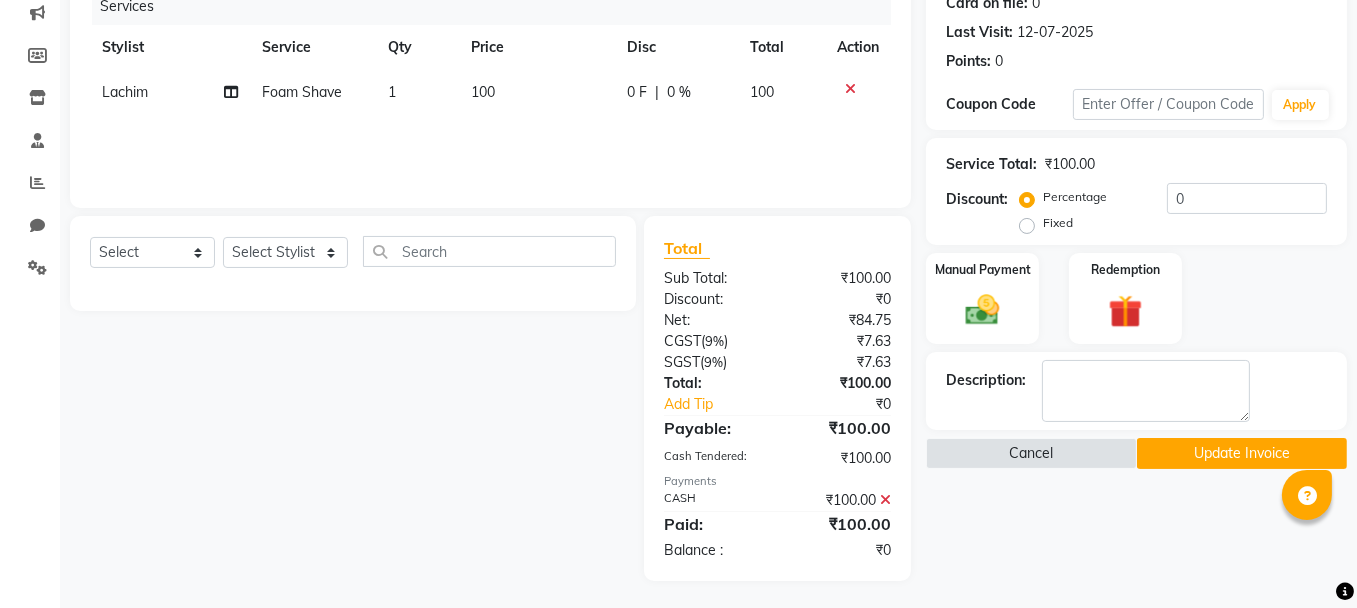 click 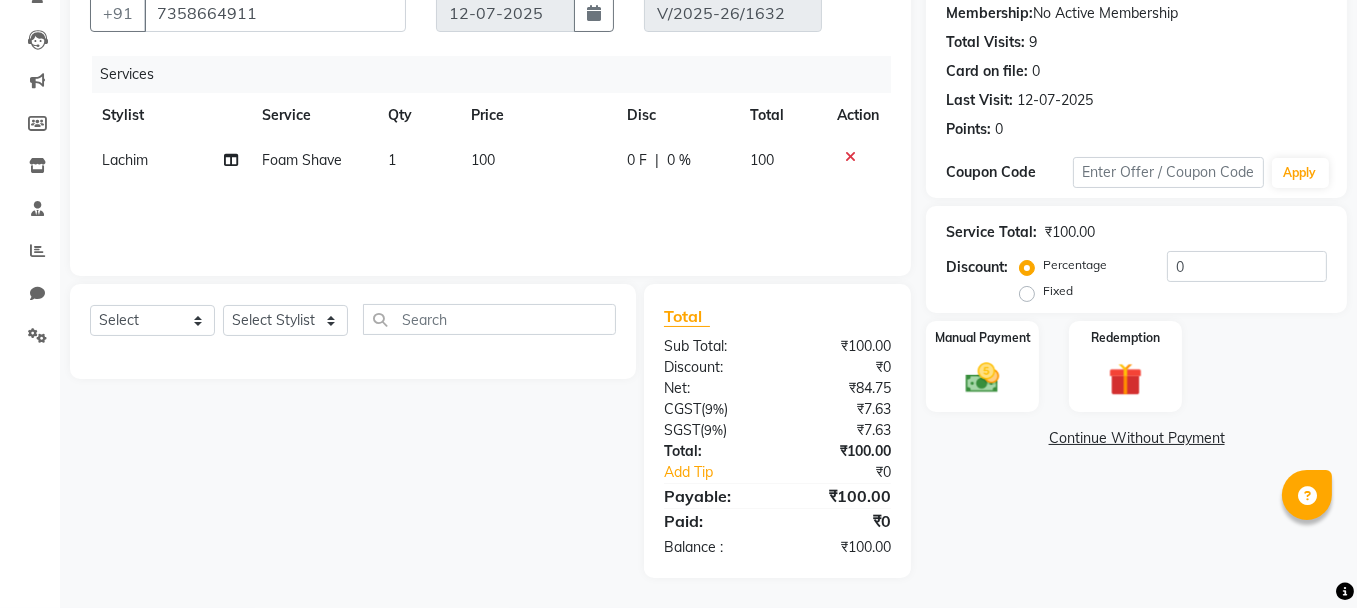 scroll, scrollTop: 190, scrollLeft: 0, axis: vertical 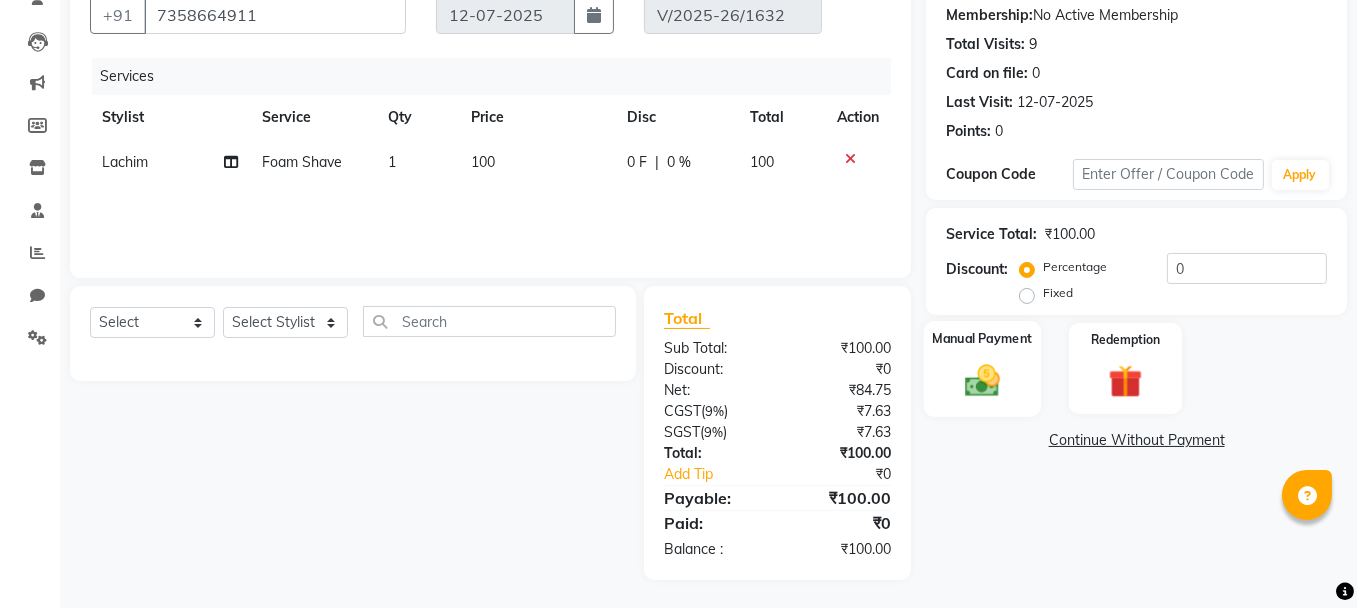 click on "Manual Payment" 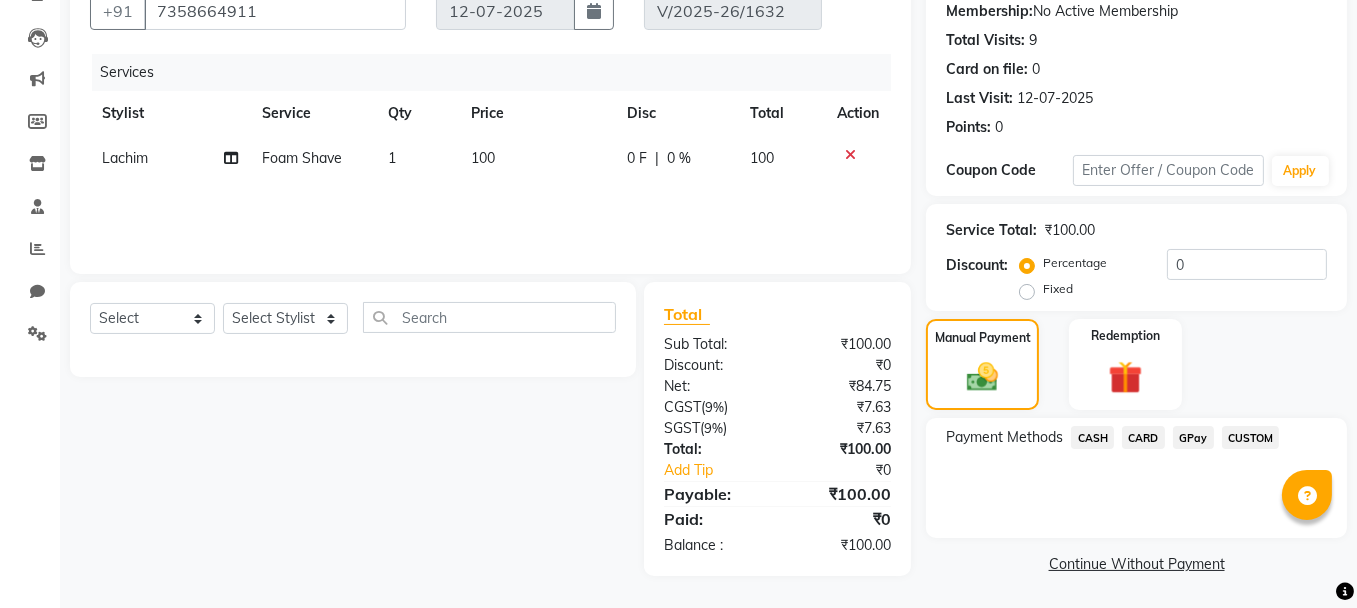 click on "GPay" 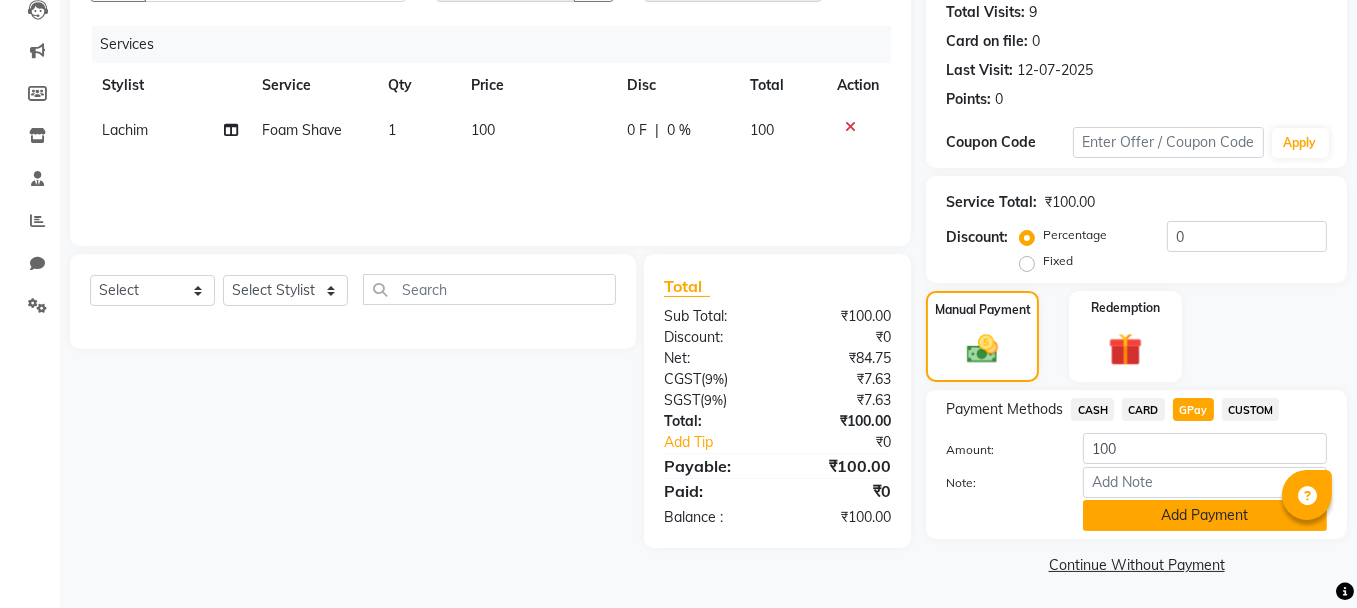 click on "Add Payment" 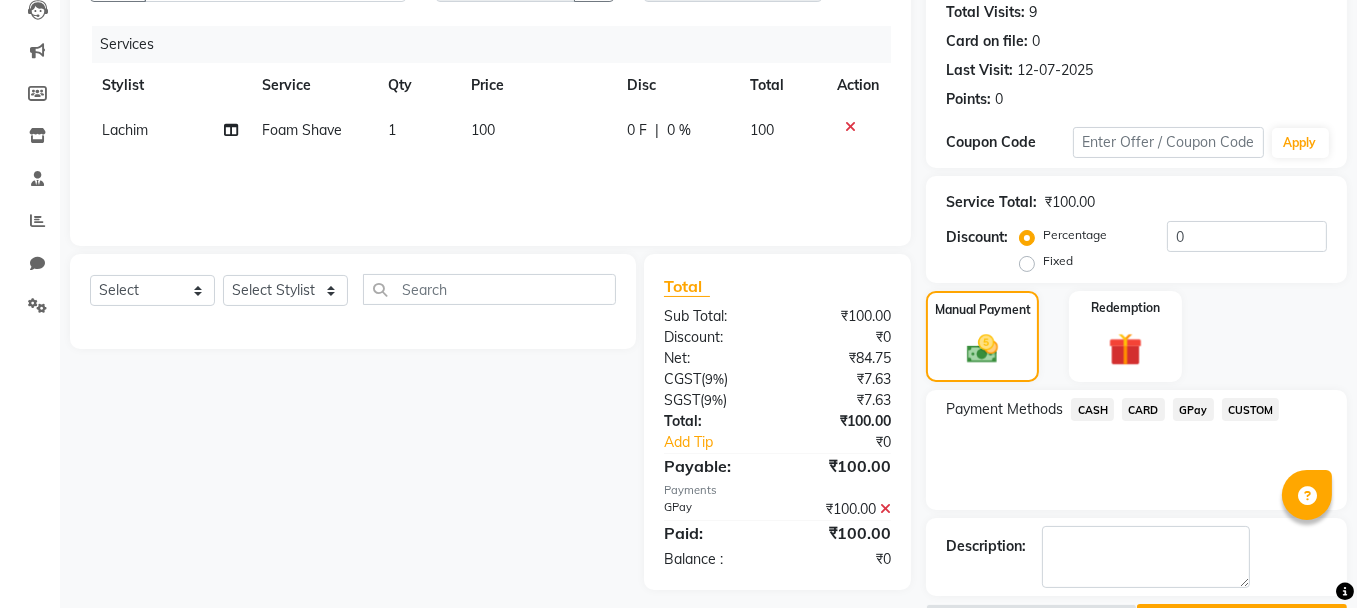 scroll, scrollTop: 277, scrollLeft: 0, axis: vertical 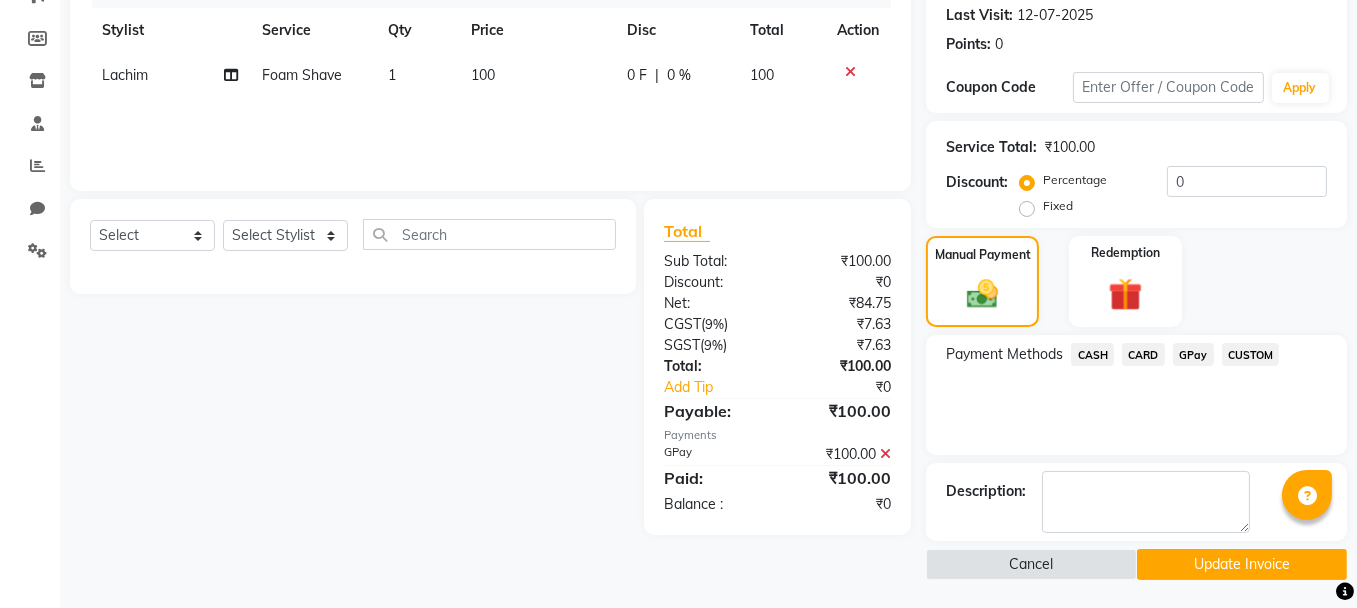 click on "Update Invoice" 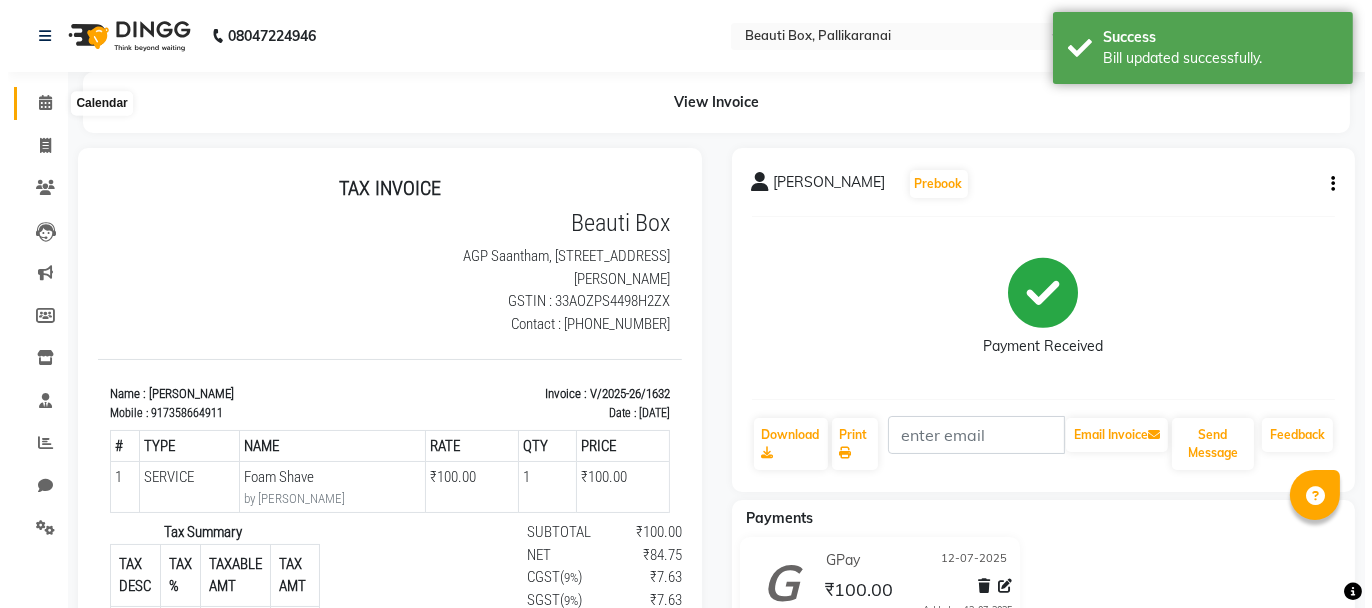 scroll, scrollTop: 0, scrollLeft: 0, axis: both 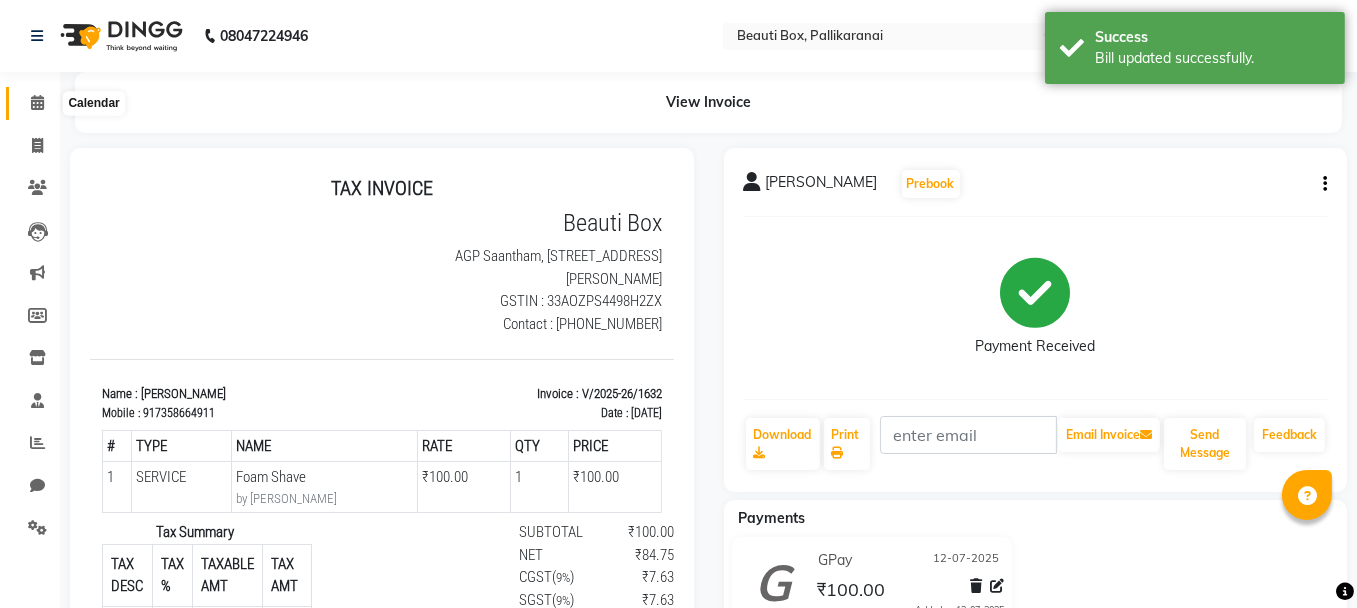 click 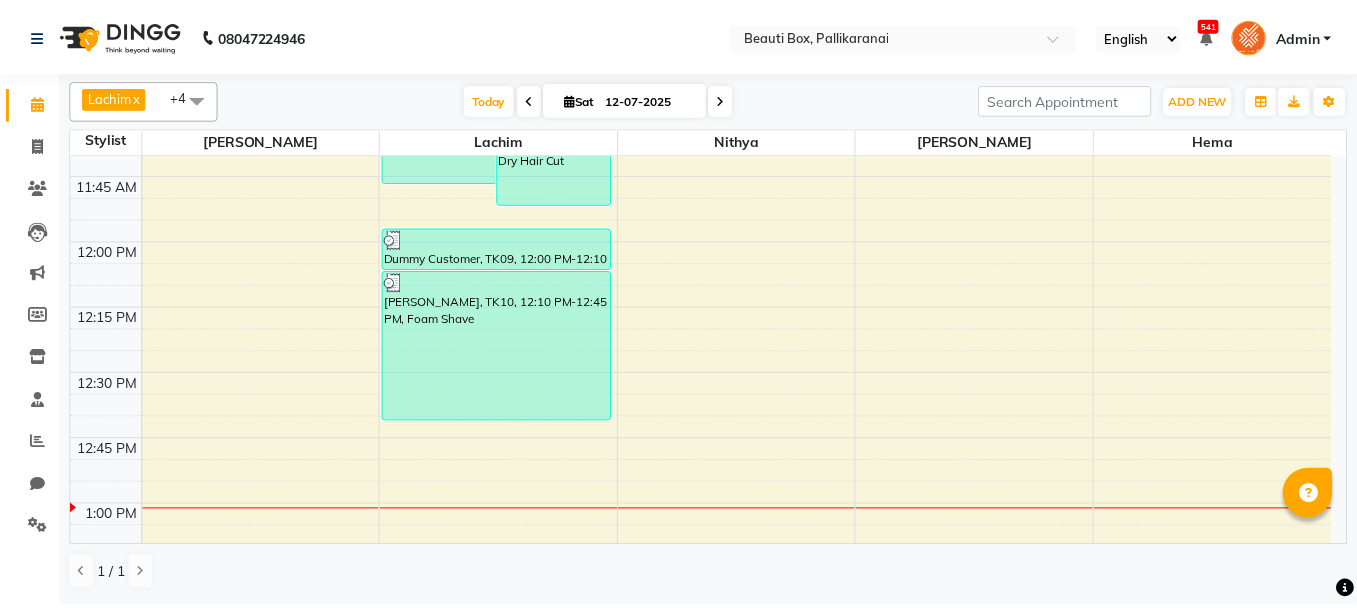 scroll, scrollTop: 1100, scrollLeft: 0, axis: vertical 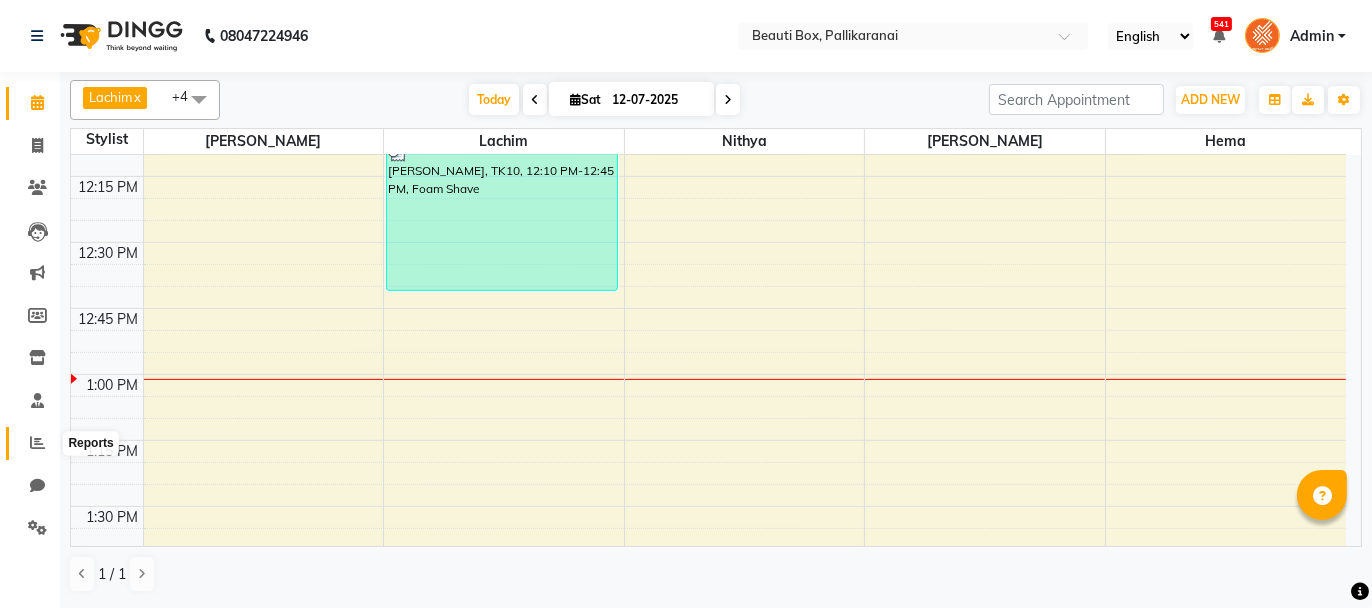 click 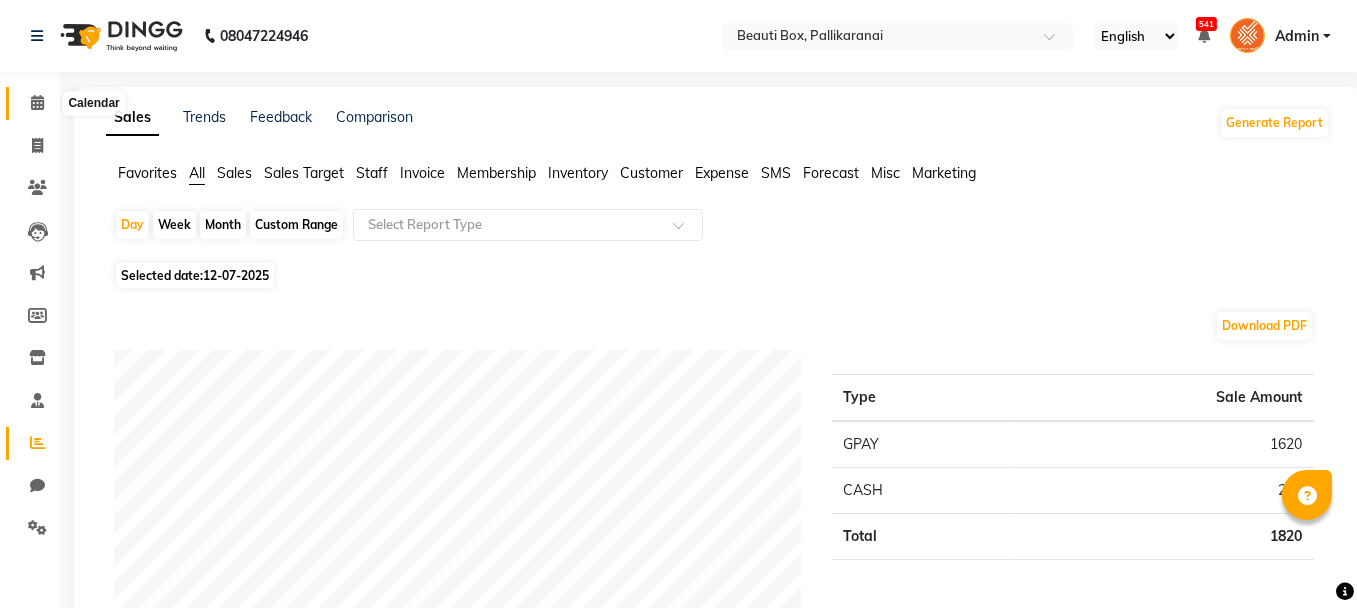 click 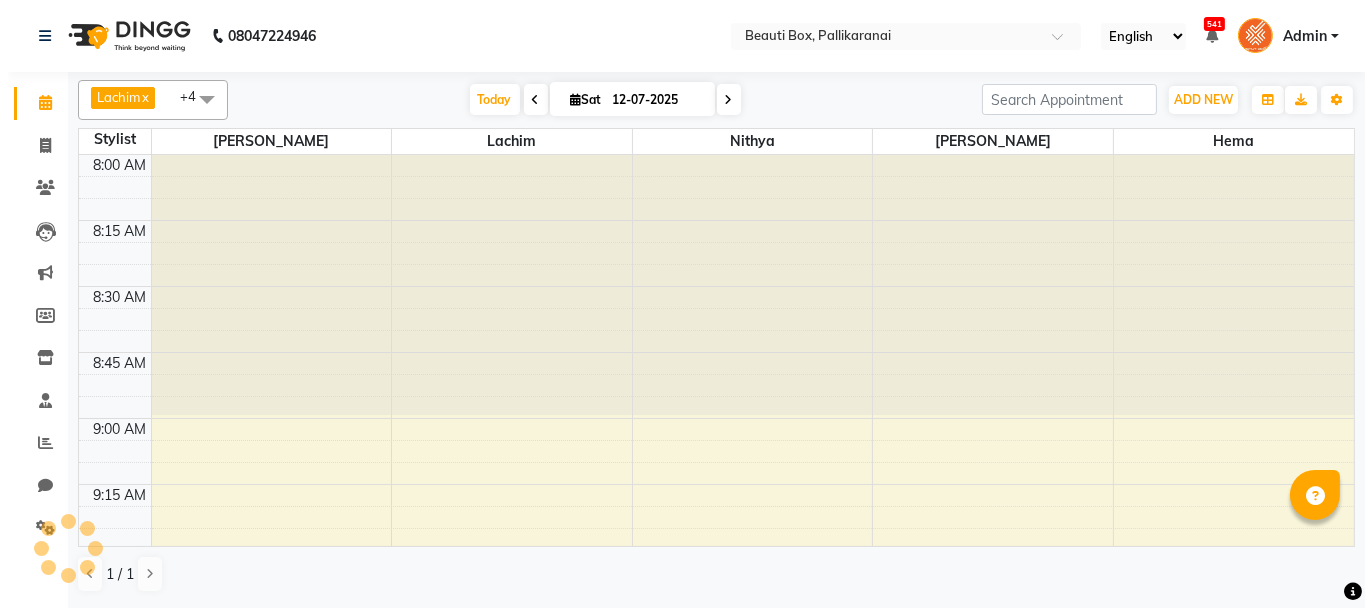 scroll, scrollTop: 1304, scrollLeft: 0, axis: vertical 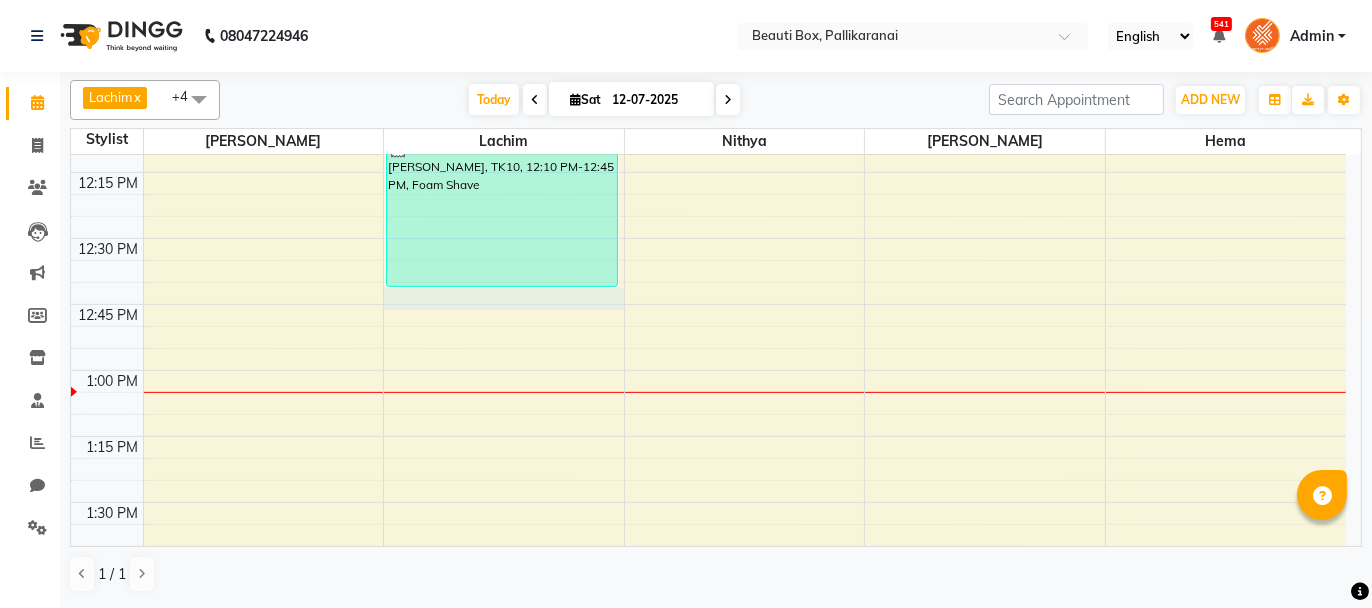 click on "8:00 AM 8:15 AM 8:30 AM 8:45 AM 9:00 AM 9:15 AM 9:30 AM 9:45 AM 10:00 AM 10:15 AM 10:30 AM 10:45 AM 11:00 AM 11:15 AM 11:30 AM 11:45 AM 12:00 PM 12:15 PM 12:30 PM 12:45 PM 1:00 PM 1:15 PM 1:30 PM 1:45 PM 2:00 PM 2:15 PM 2:30 PM 2:45 PM 3:00 PM 3:15 PM 3:30 PM 3:45 PM 4:00 PM 4:15 PM 4:30 PM 4:45 PM 5:00 PM 5:15 PM 5:30 PM 5:45 PM 6:00 PM 6:15 PM 6:30 PM 6:45 PM 7:00 PM 7:15 PM 7:30 PM 7:45 PM 8:00 PM 8:15 PM 8:30 PM 8:45 PM 9:00 PM 9:15 PM 9:30 PM 9:45 PM     [PERSON_NAME] P, TK04, 10:20 AM-11:05 AM, Men's Dry Hair Cut ,[PERSON_NAME] Trimming      [PERSON_NAME], TK05, 10:25 AM-11:10 AM, Men's Dry Hair Cut ,[PERSON_NAME] Trimming      Rahul, TK06, 11:10 AM-11:50 AM, [DEMOGRAPHIC_DATA] Child Haircut Basic ,Men's Dry Hair Cut      Kumar, TK07, 11:25 AM-11:55 AM, Men's Dry Hair Cut      [PERSON_NAME], TK01, 09:15 AM-09:45 AM, Men's Dry Hair Cut      Indhuja, TK02, 09:45 AM-09:55 AM, [DEMOGRAPHIC_DATA] Child Haircut Basic      Dummy Customer, TK03, 10:00 AM-10:20 AM,  Girl Hair cut Basic     Dummy Customer, TK09, 12:00 PM-12:10 PM, [DEMOGRAPHIC_DATA] Child Haircut Basic" at bounding box center (708, 898) 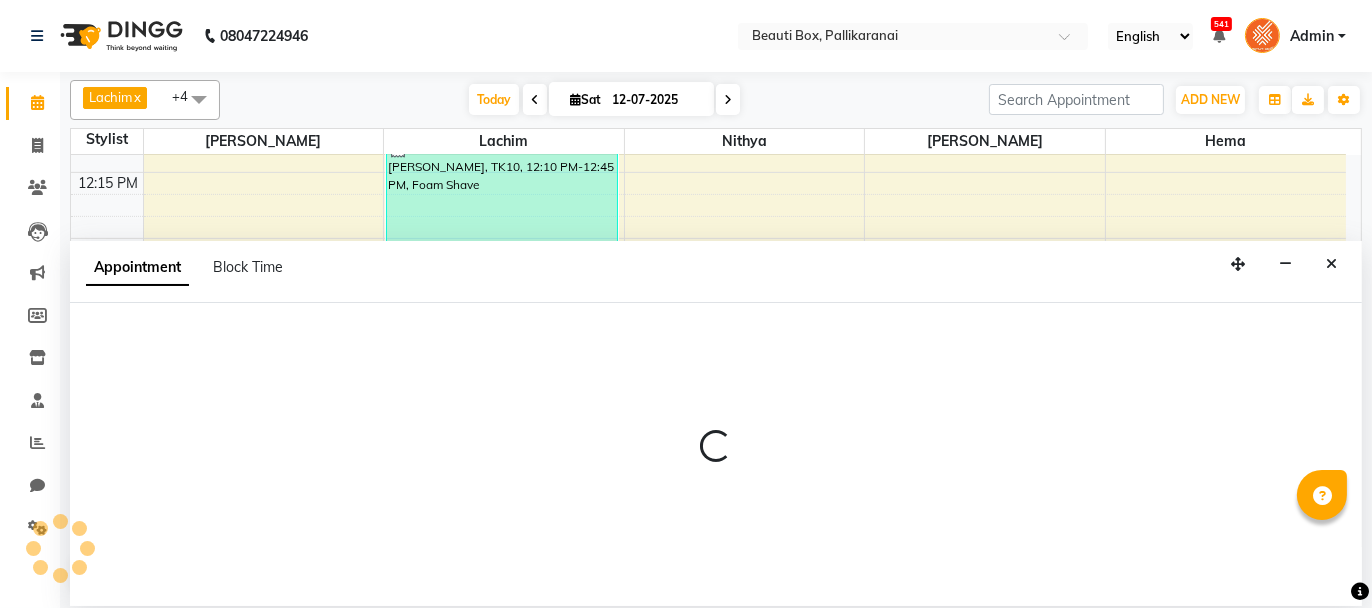 select on "9763" 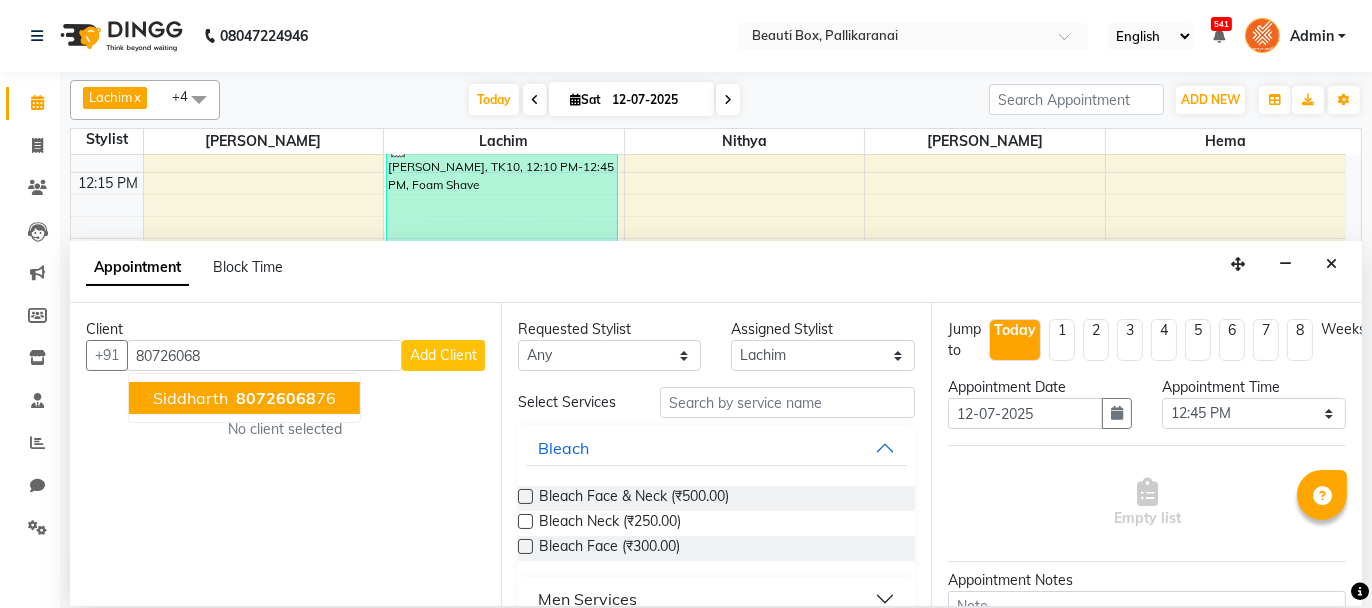 click on "80726068" at bounding box center (276, 398) 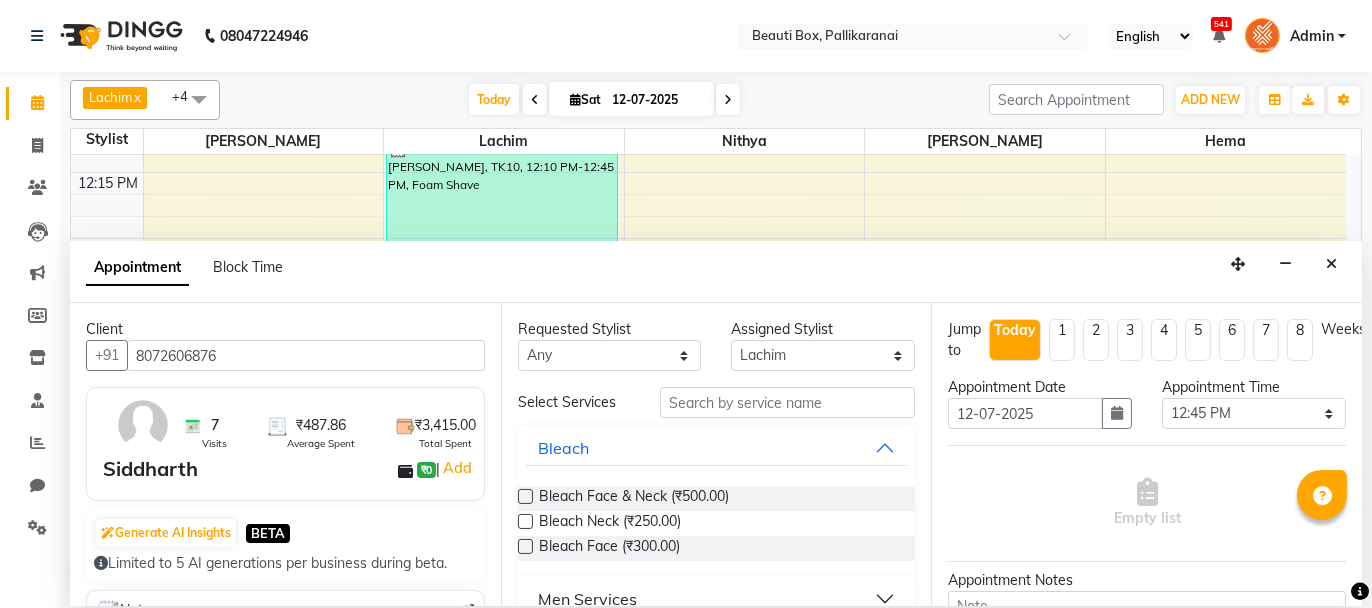 type on "8072606876" 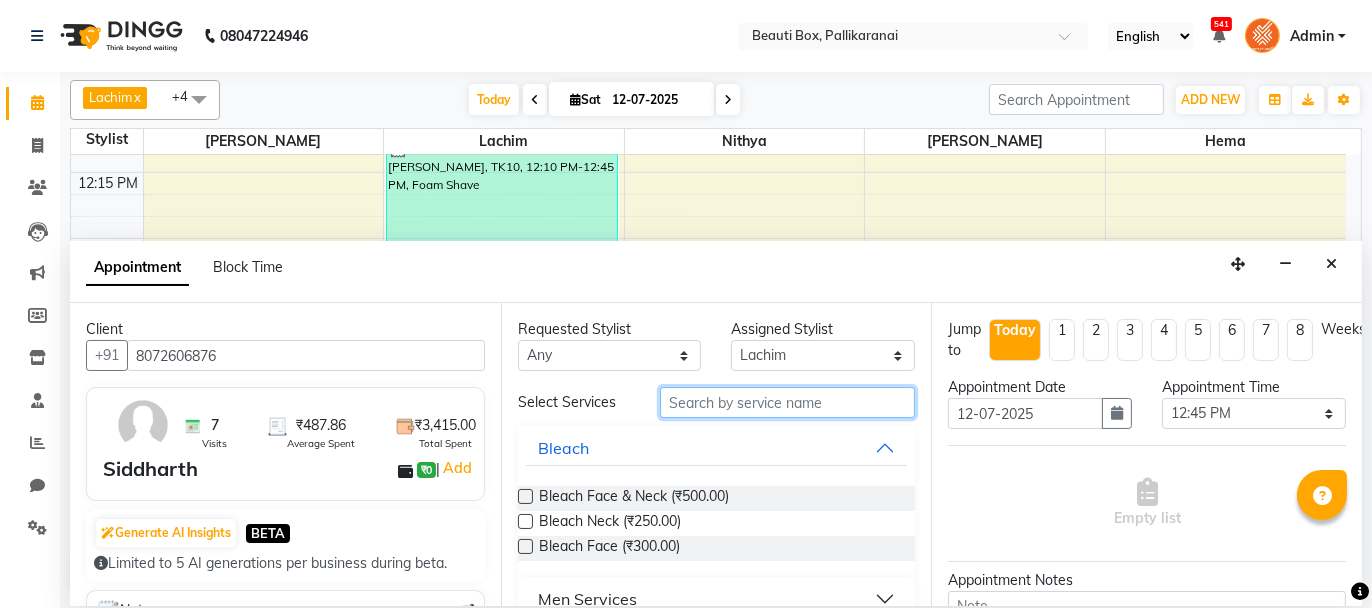 click at bounding box center [787, 402] 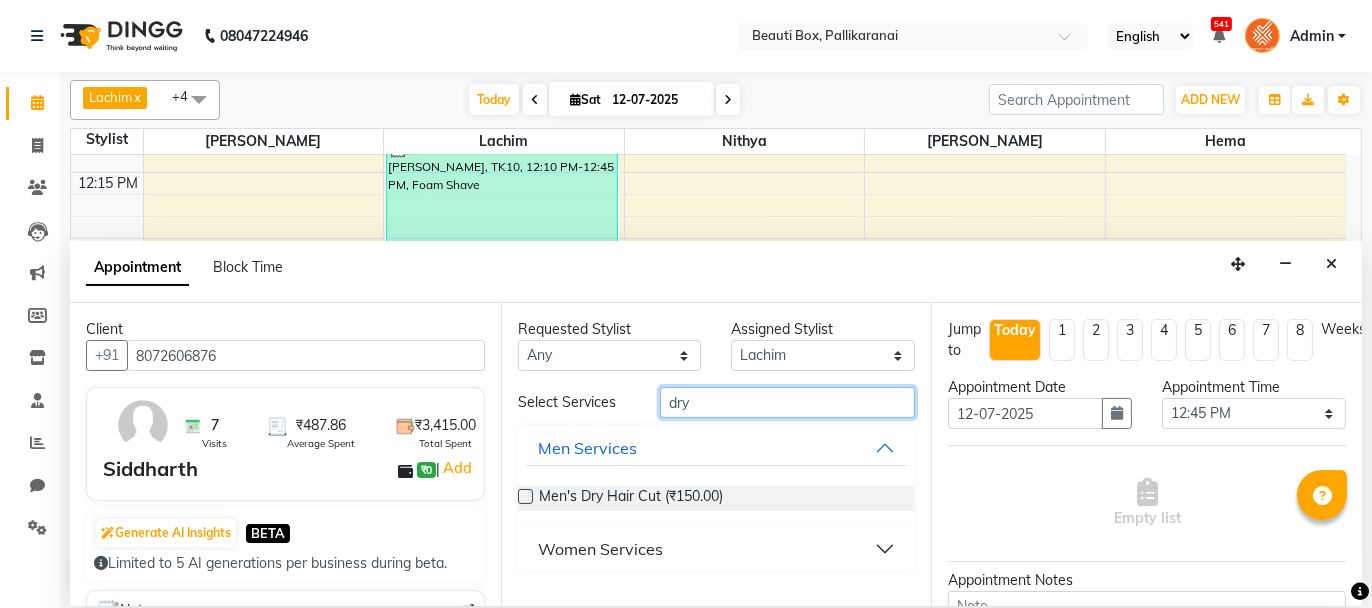 type on "dry" 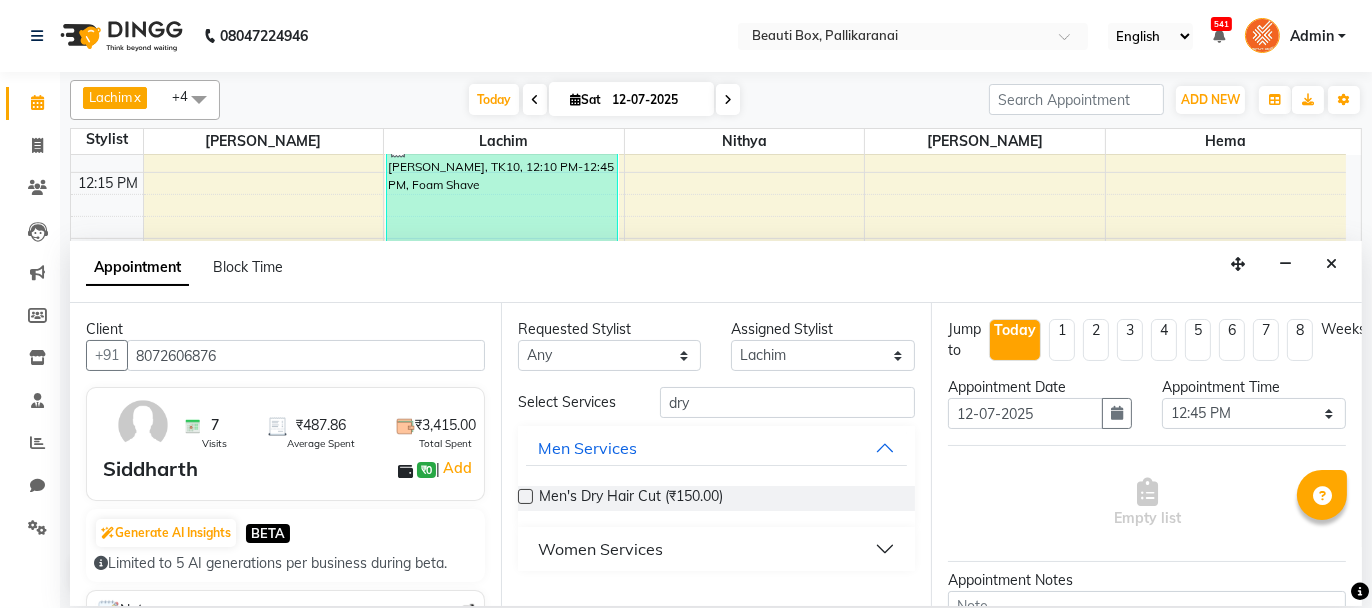 click at bounding box center (525, 496) 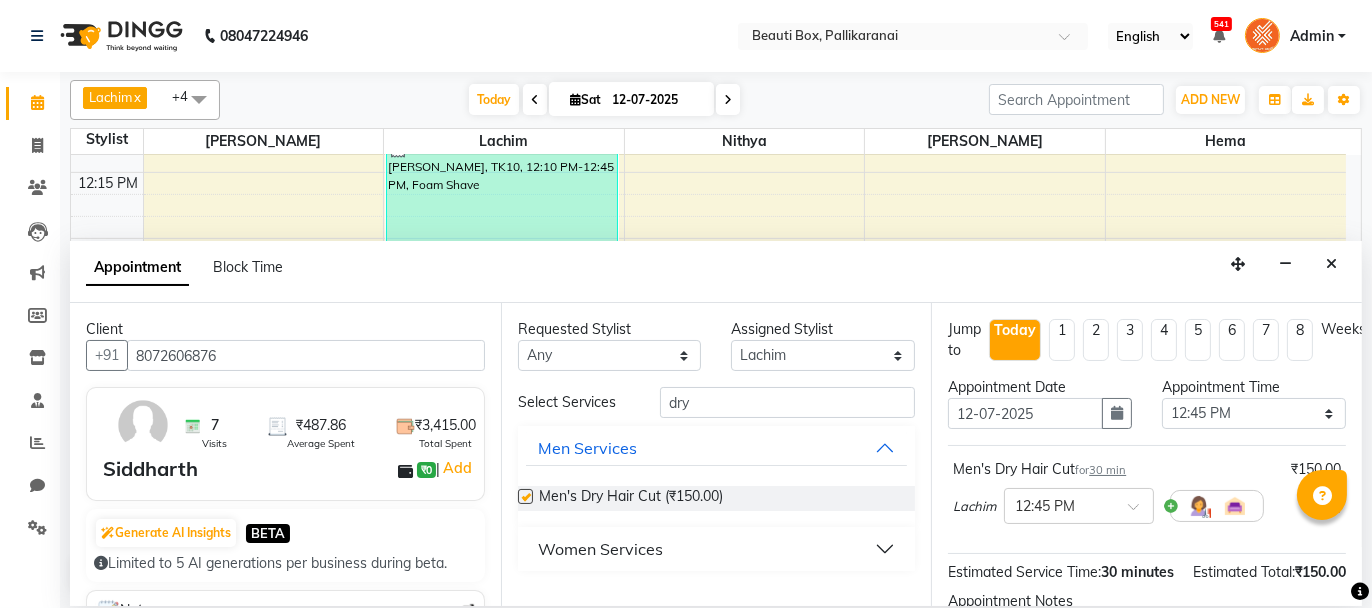 checkbox on "false" 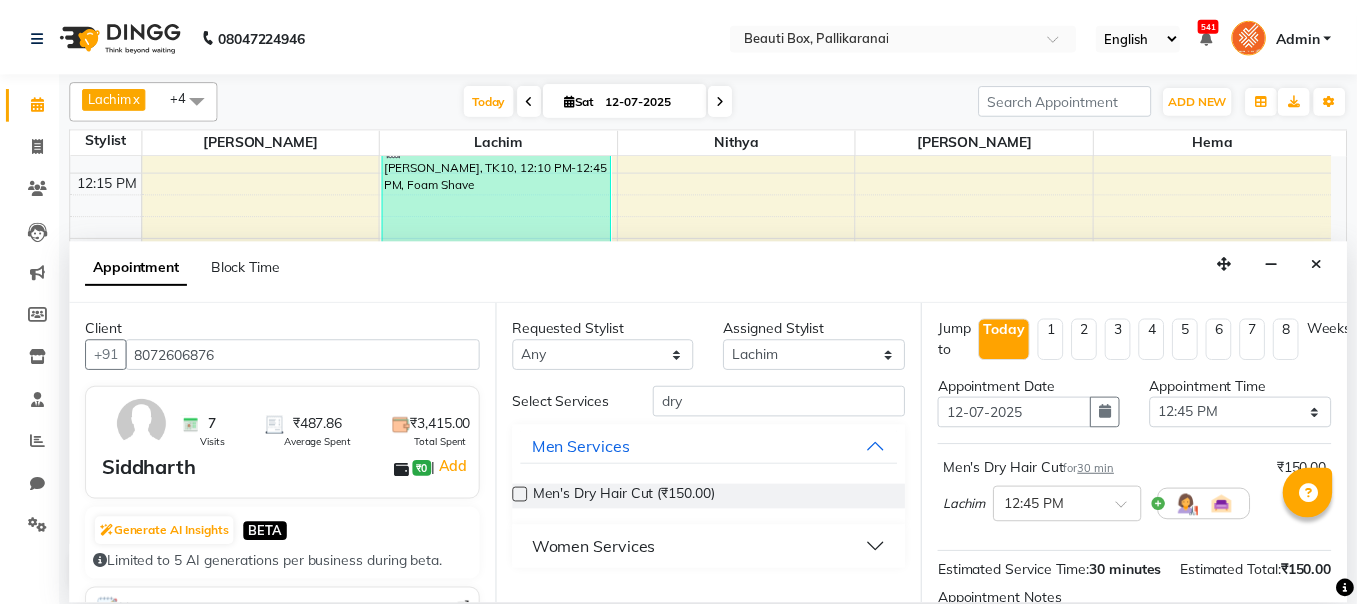 scroll, scrollTop: 242, scrollLeft: 0, axis: vertical 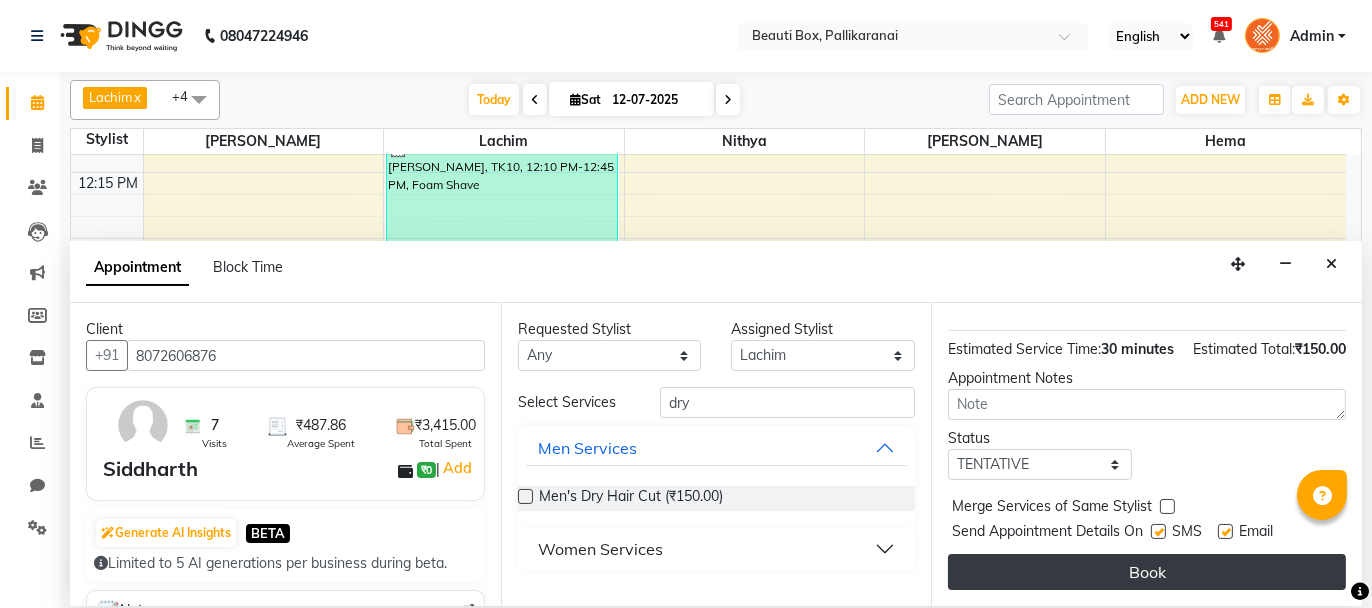 click on "Book" at bounding box center [1147, 572] 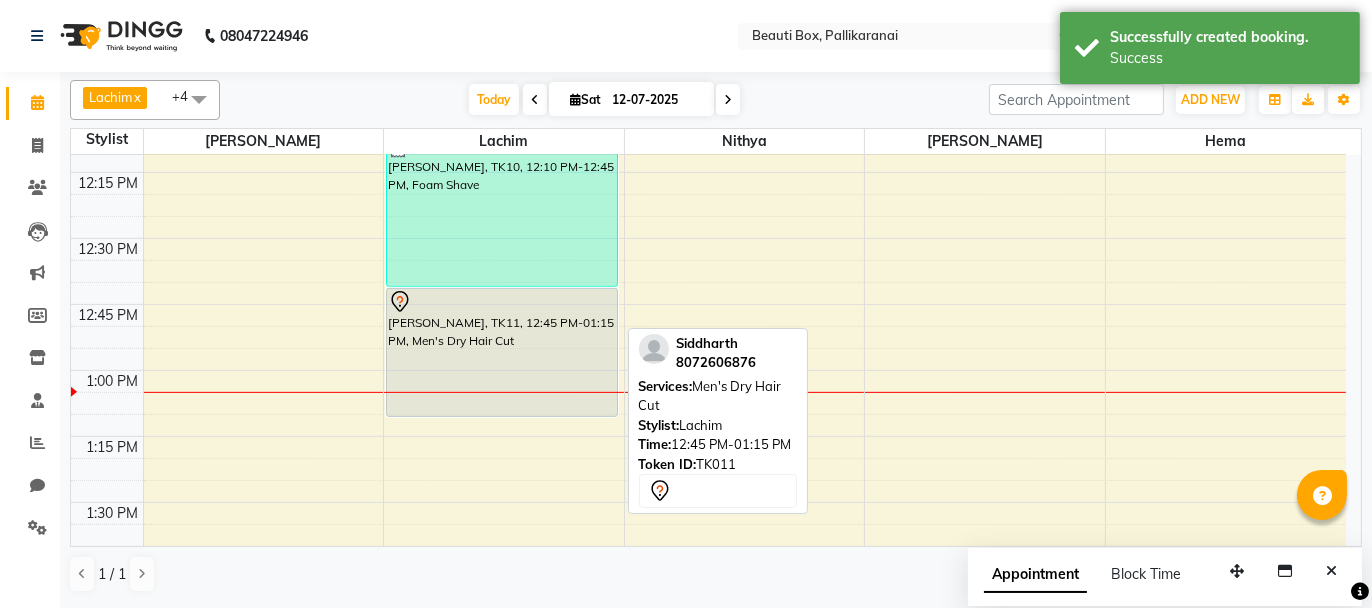 click on "[PERSON_NAME], TK11, 12:45 PM-01:15 PM, Men's Dry Hair Cut" at bounding box center (502, 352) 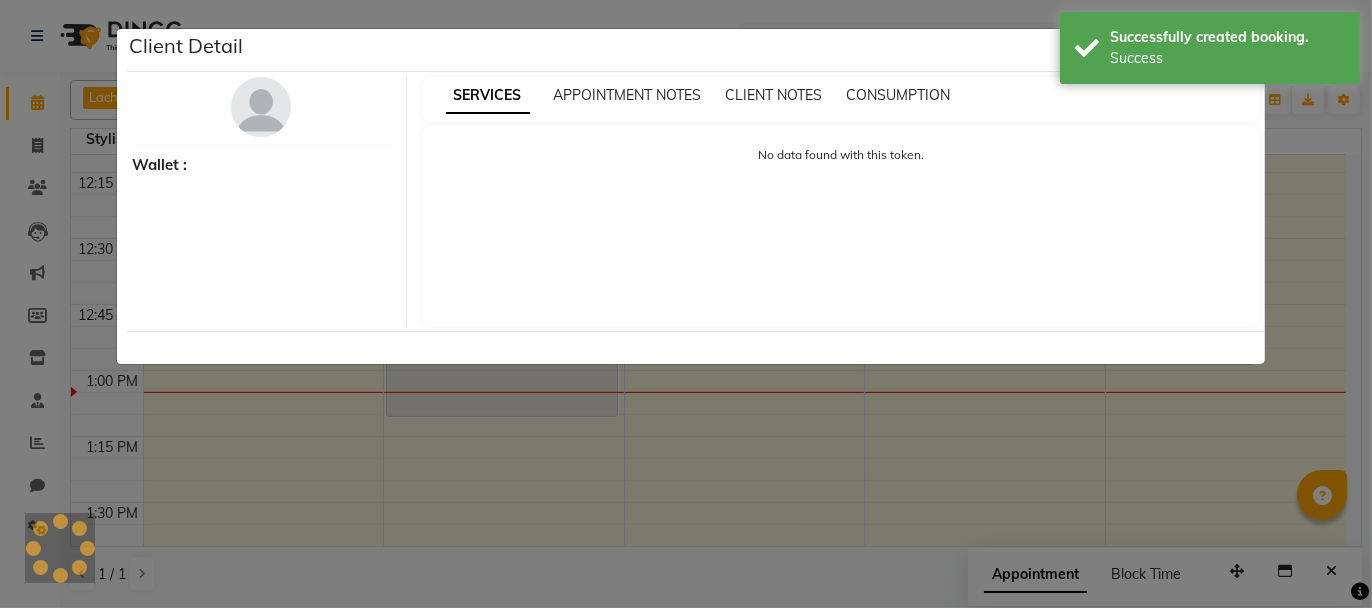 select on "7" 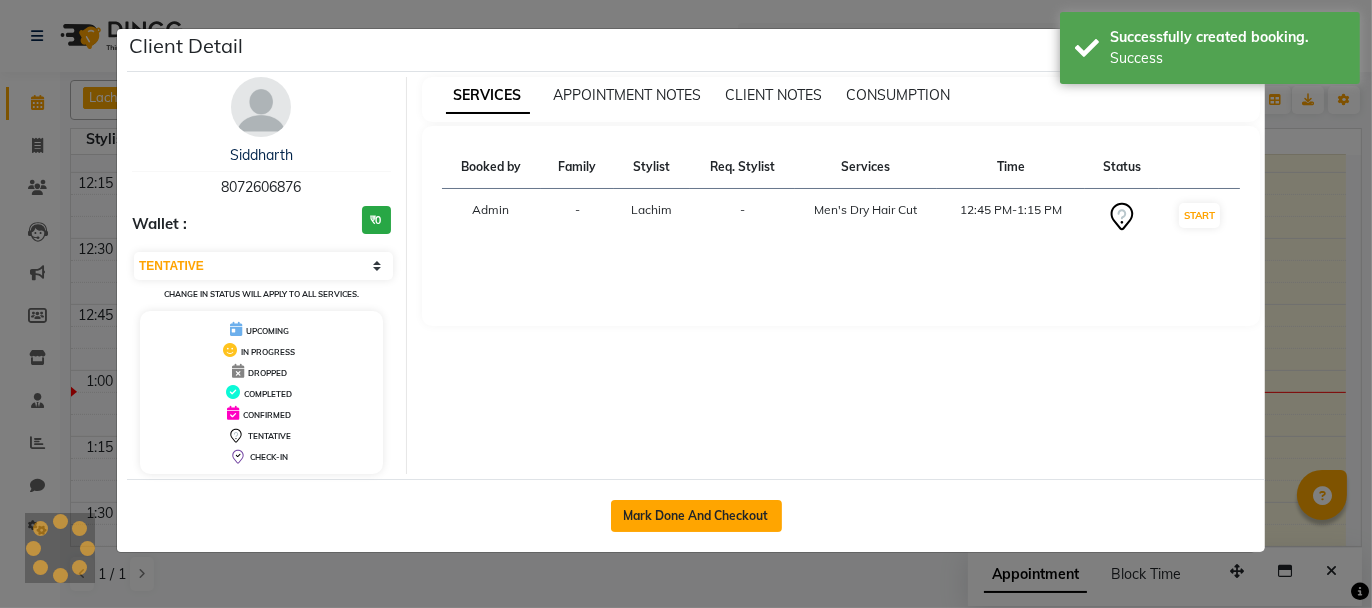 click on "Mark Done And Checkout" 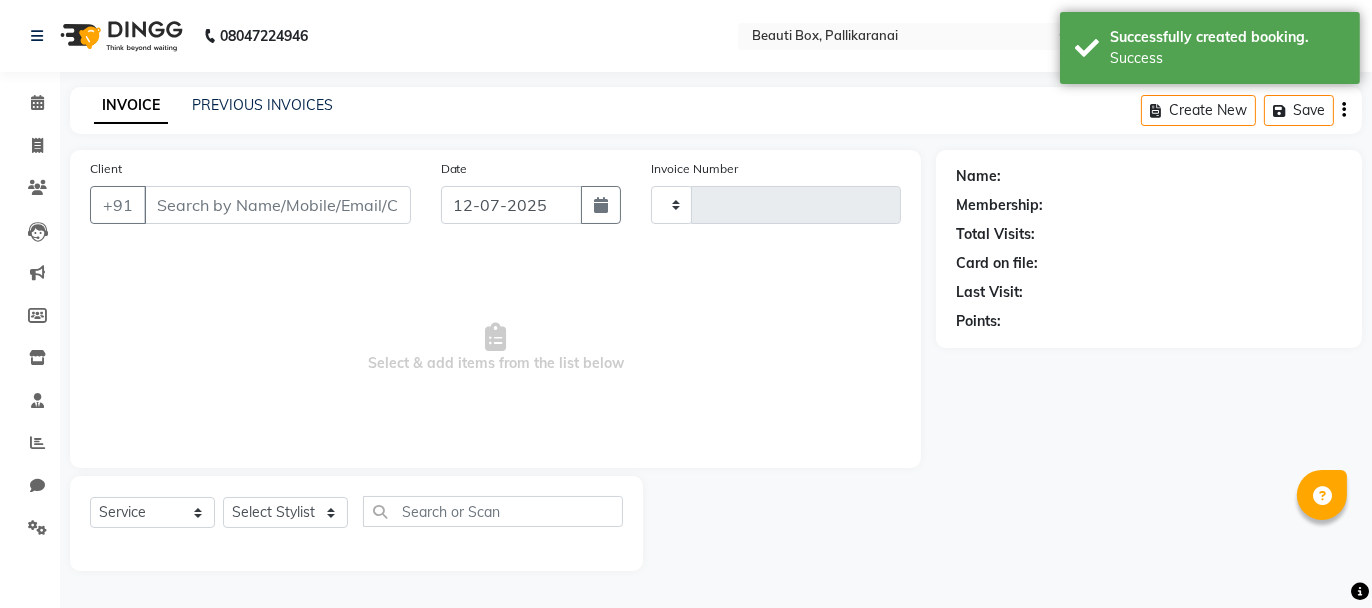 type on "1633" 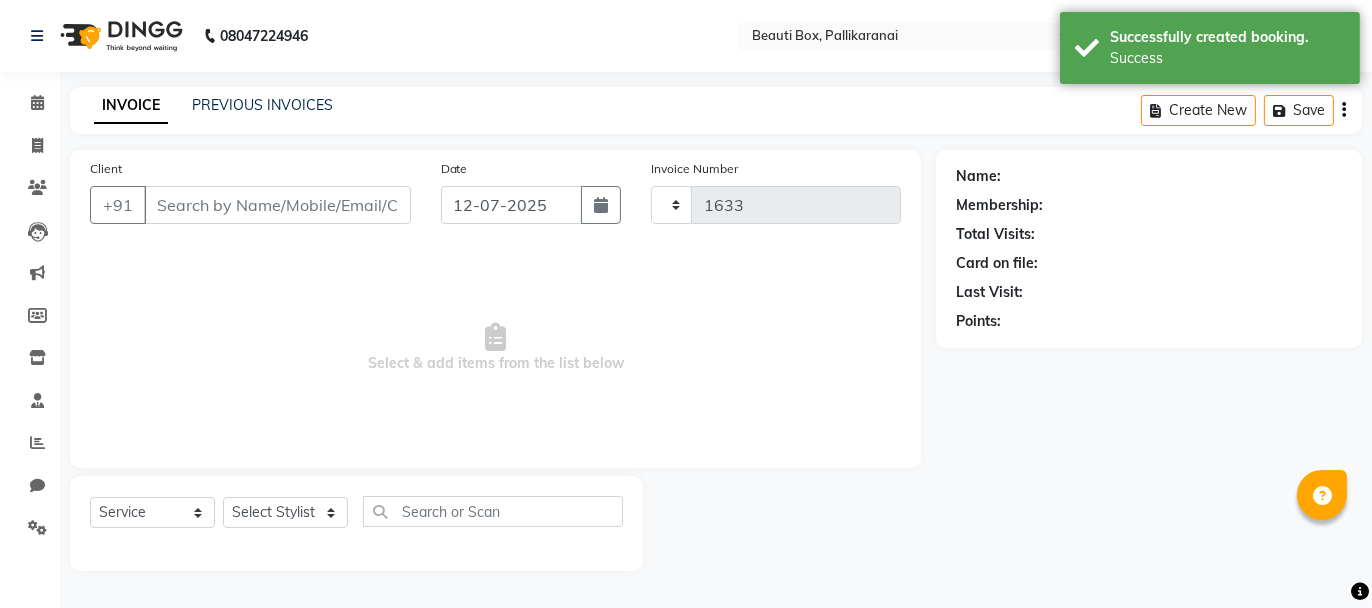 select on "11" 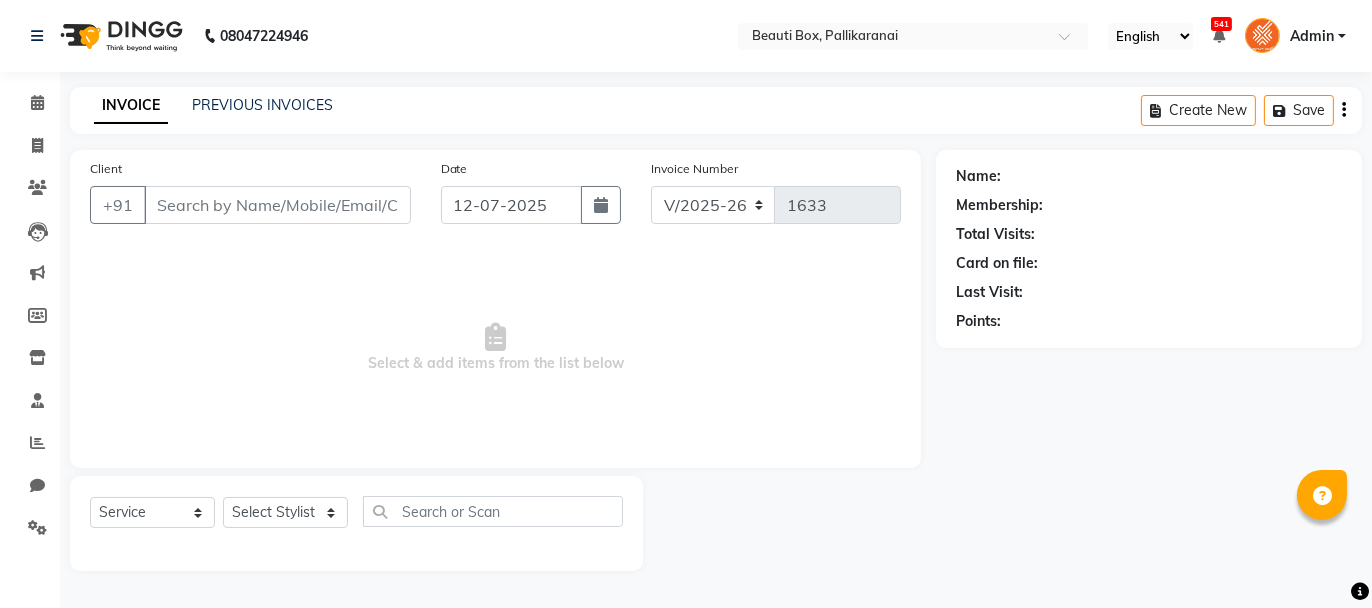 type on "8072606876" 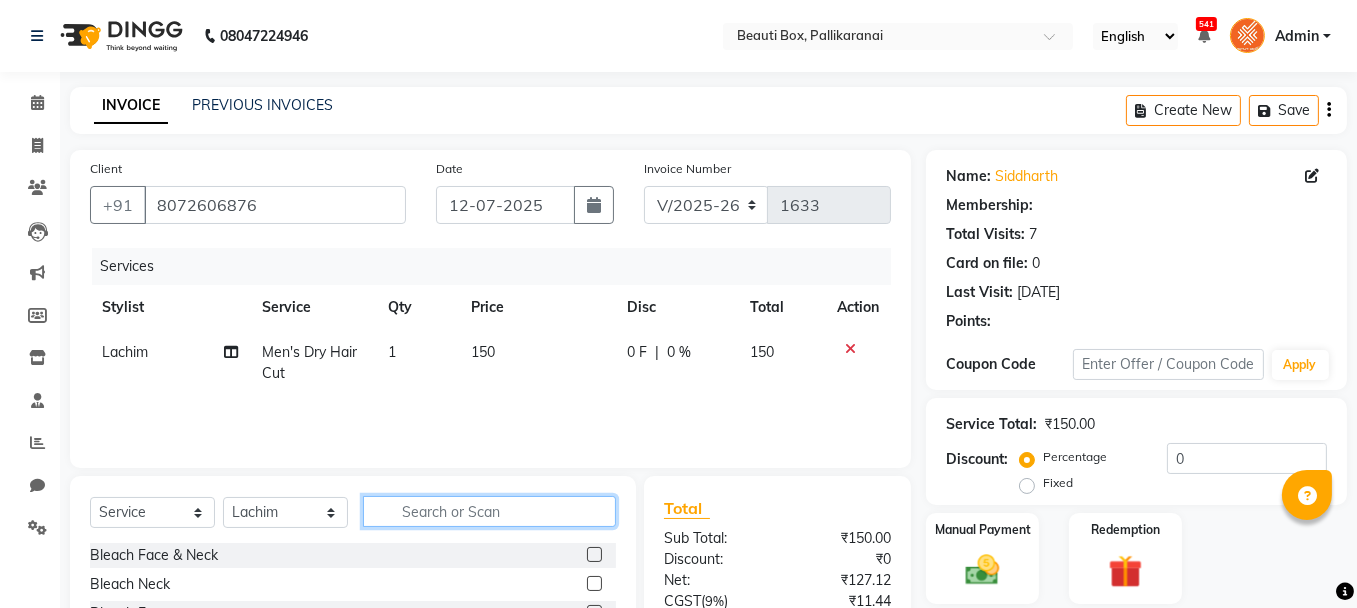 click 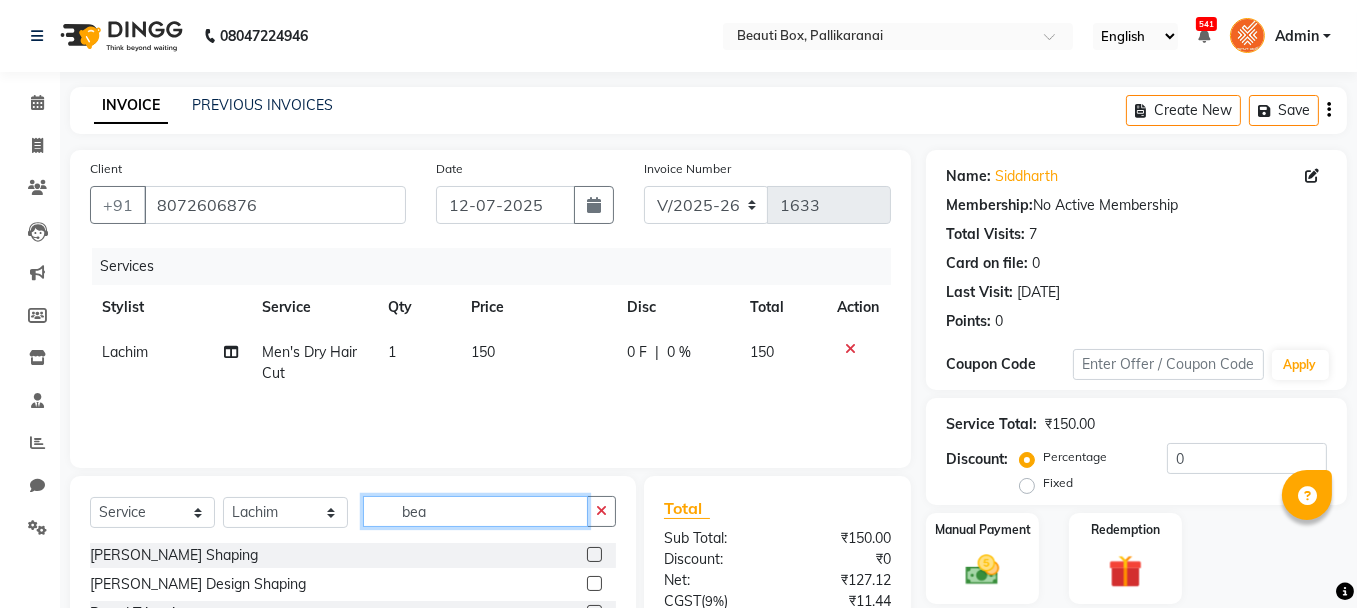 type on "bea" 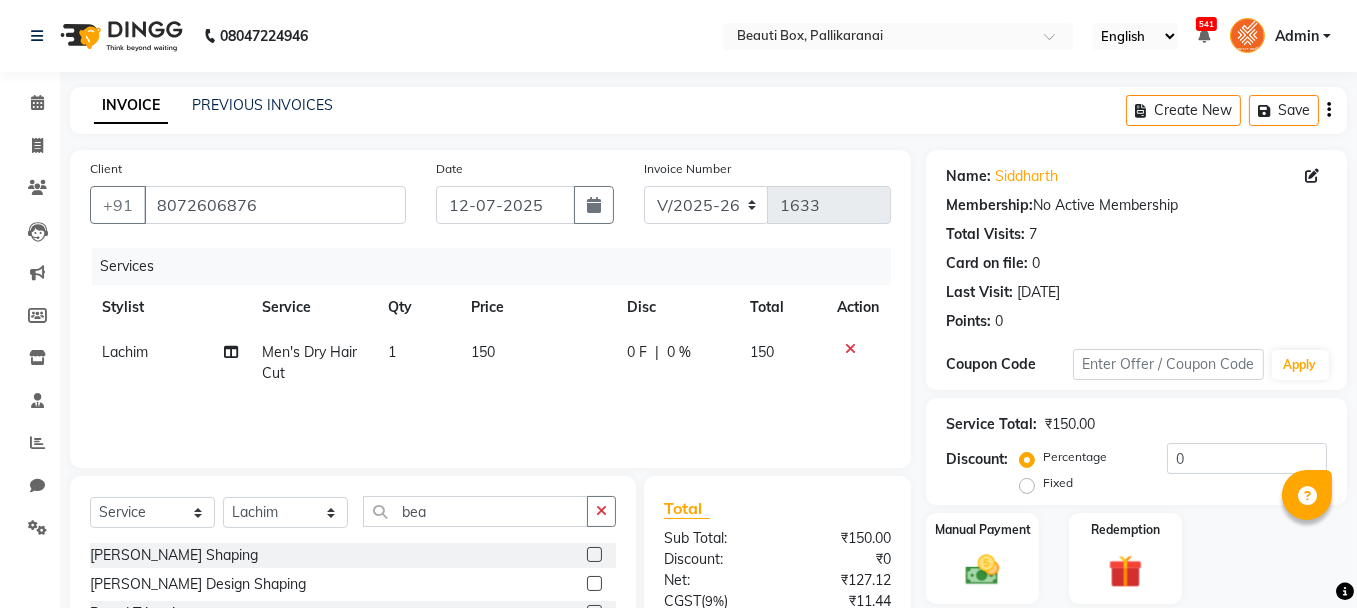 click 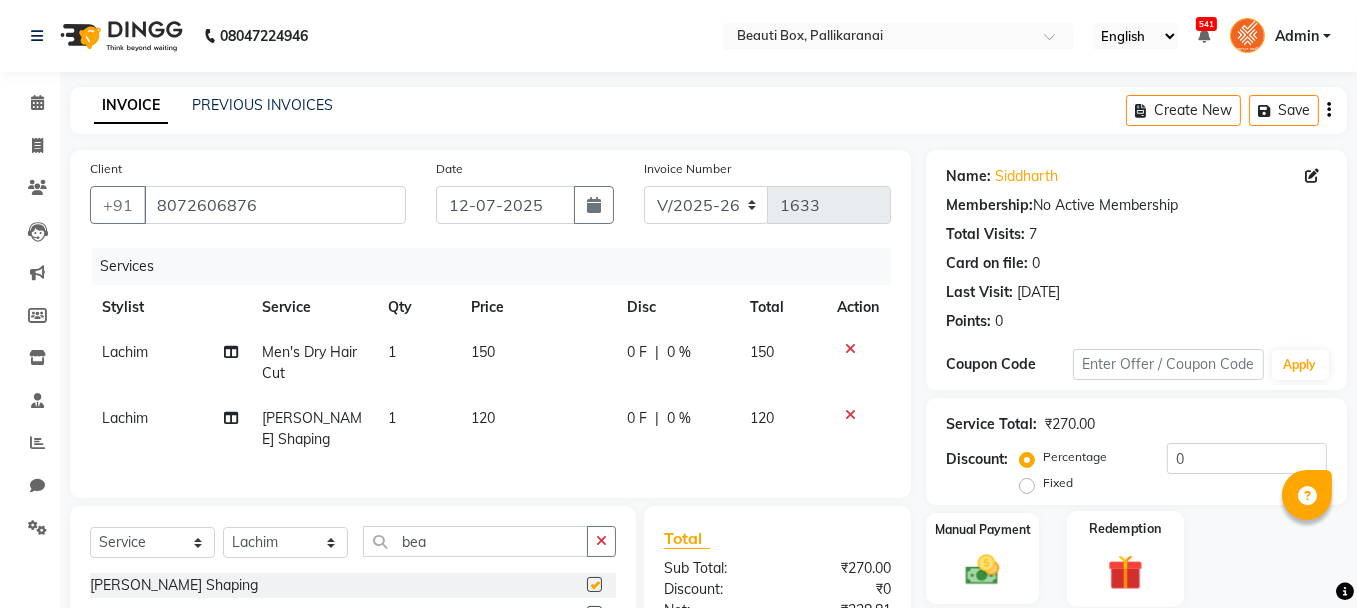 checkbox on "false" 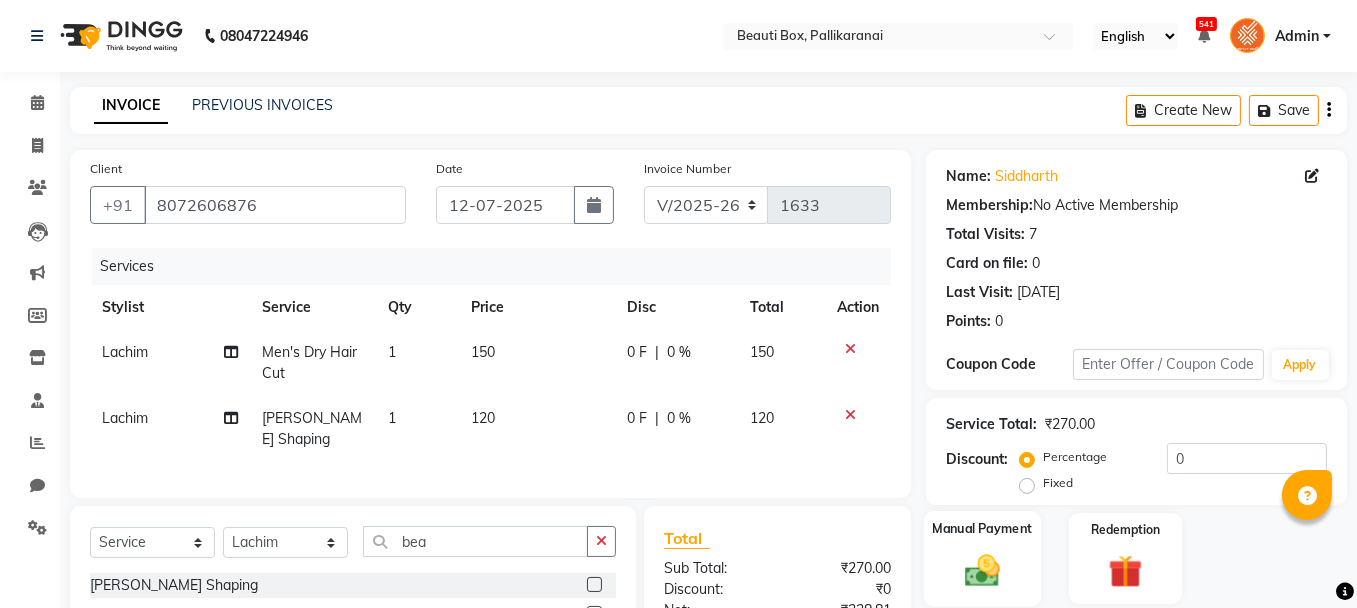 click on "Manual Payment" 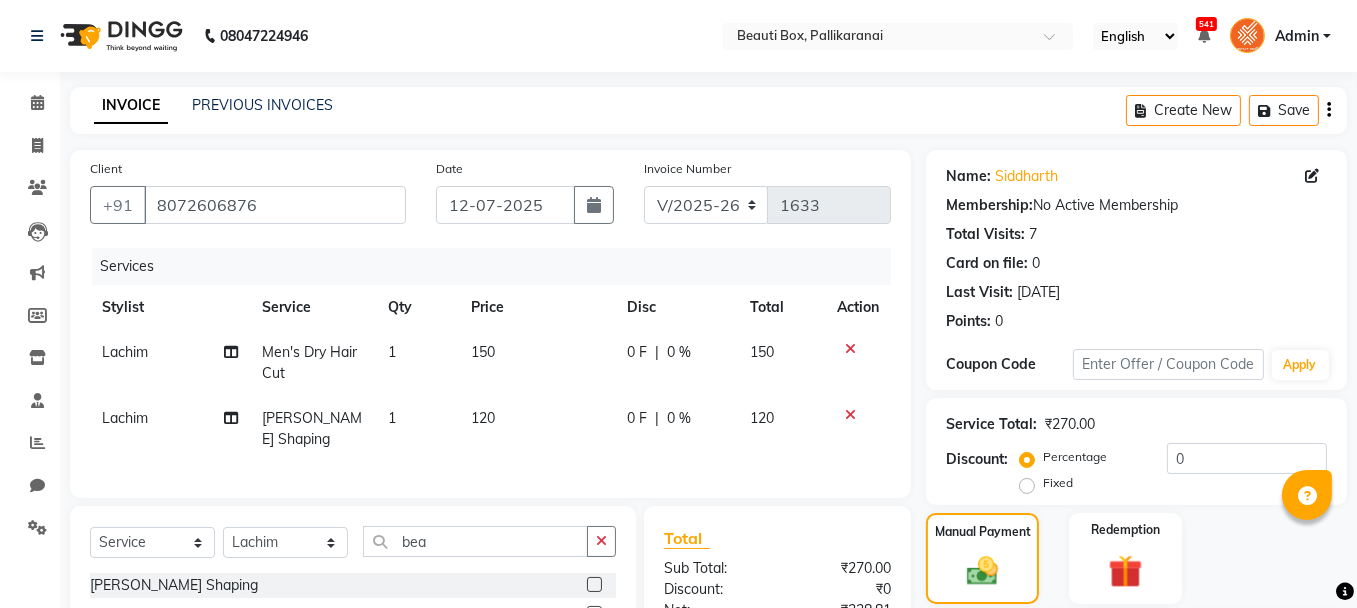 scroll, scrollTop: 214, scrollLeft: 0, axis: vertical 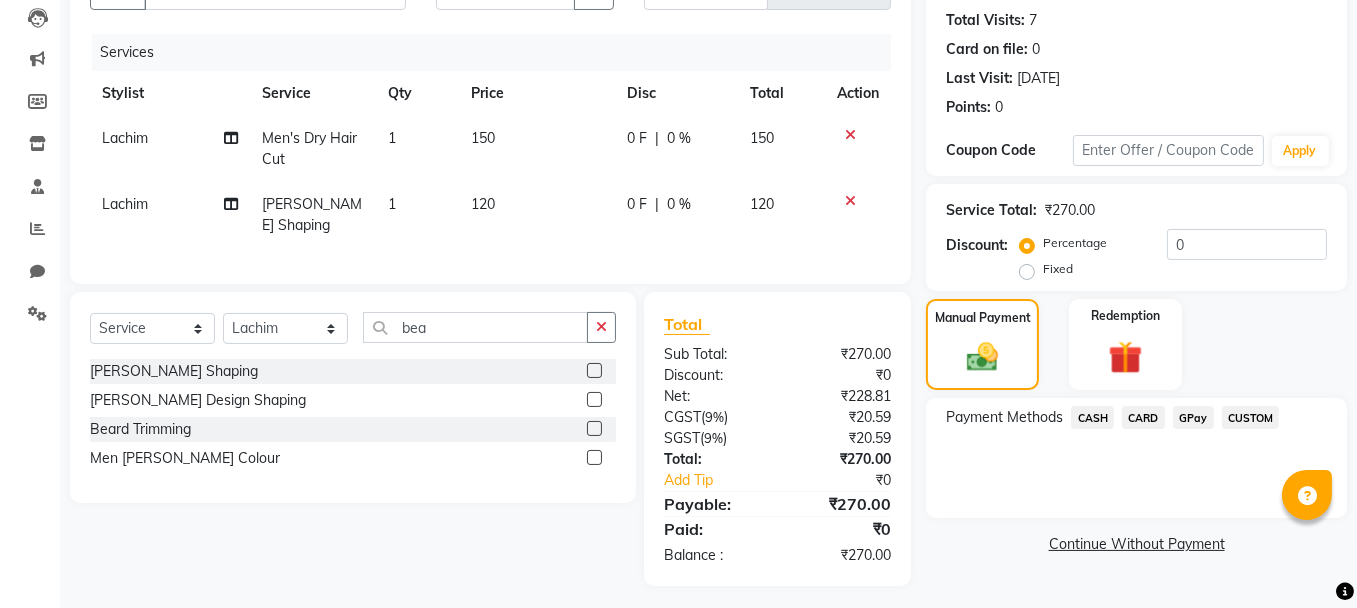 click on "GPay" 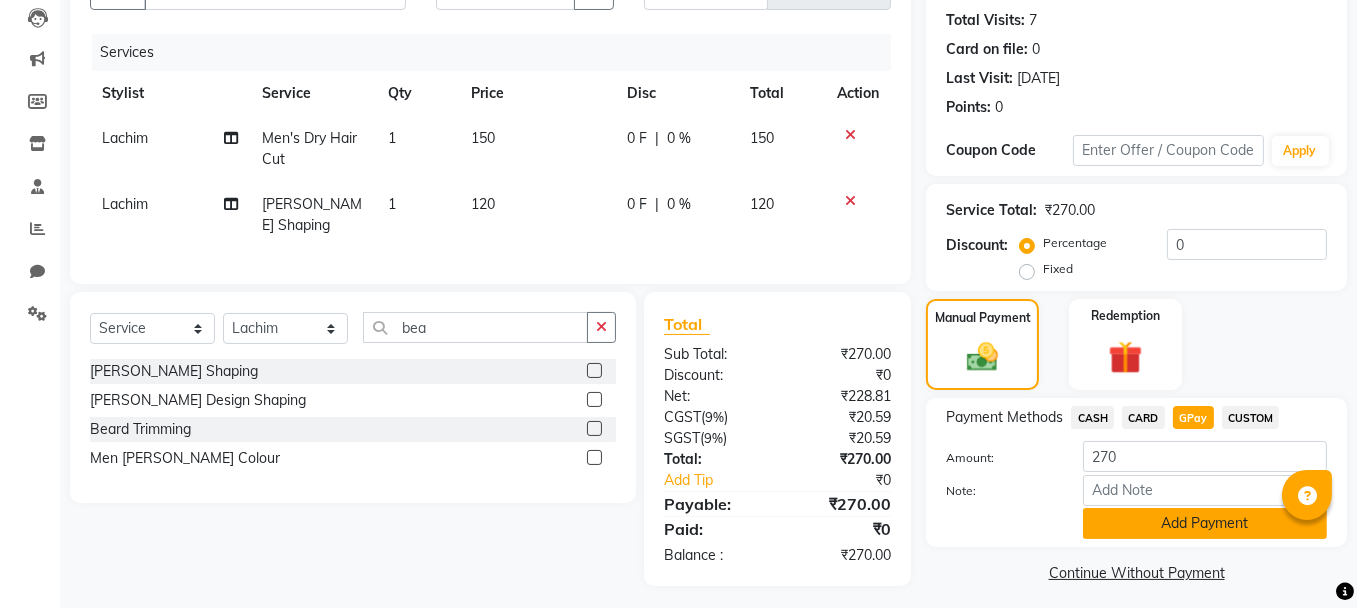 click on "Add Payment" 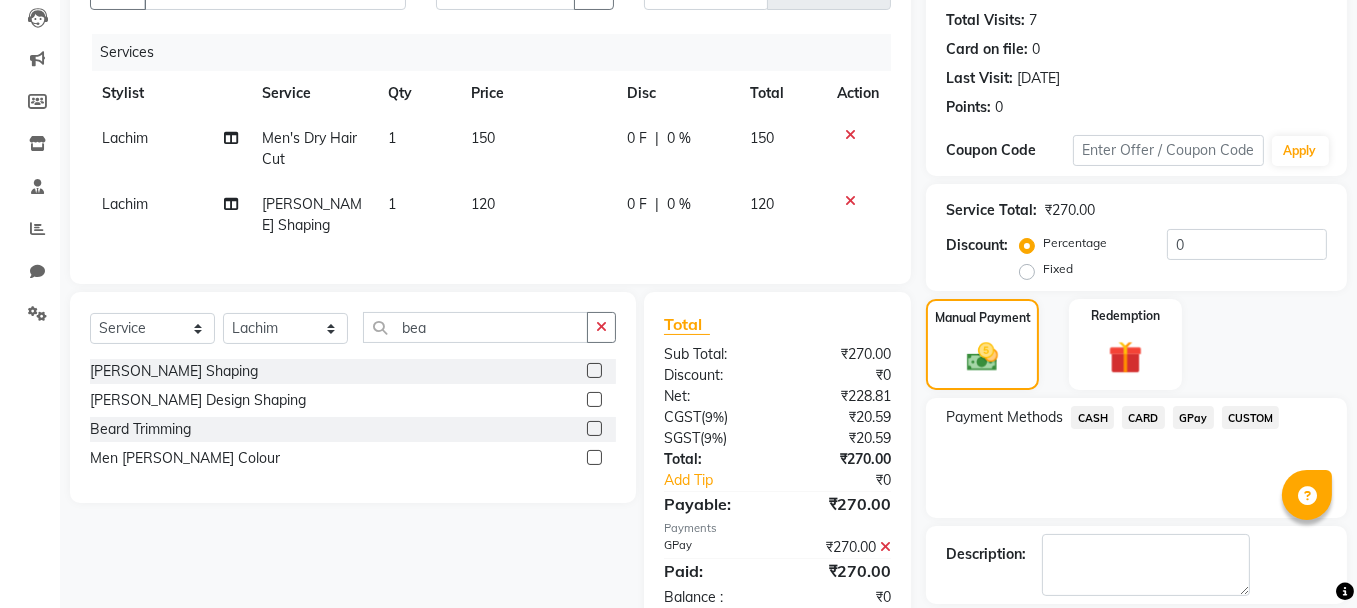 scroll, scrollTop: 305, scrollLeft: 0, axis: vertical 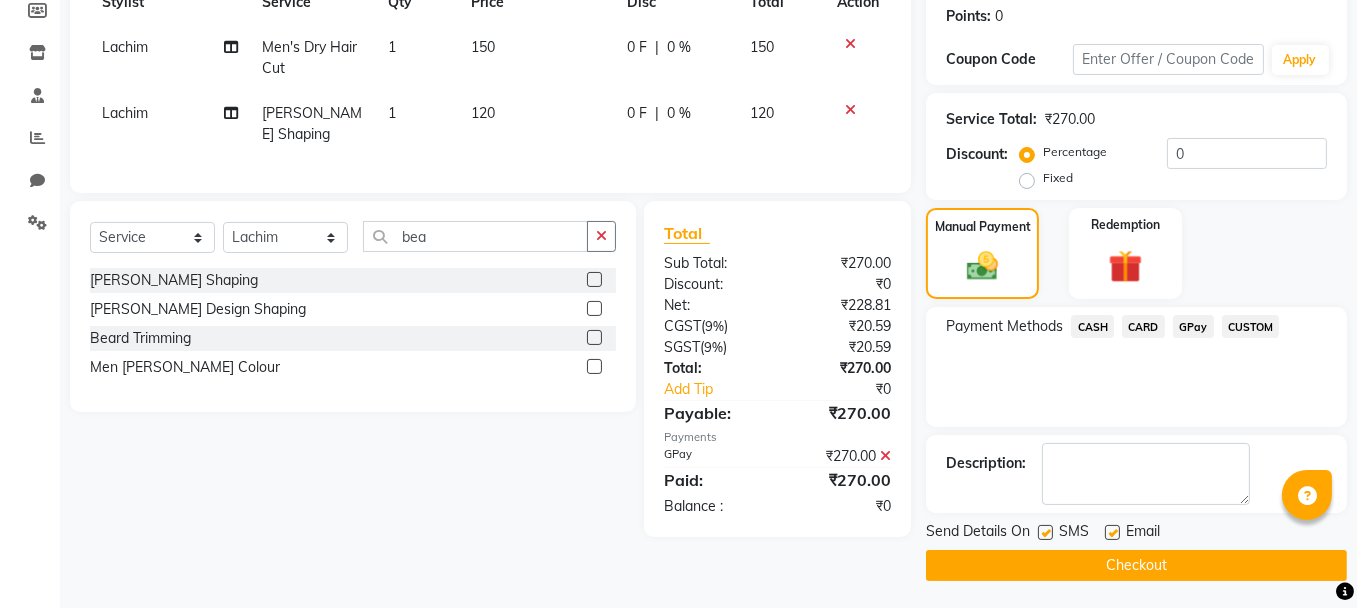 click on "Checkout" 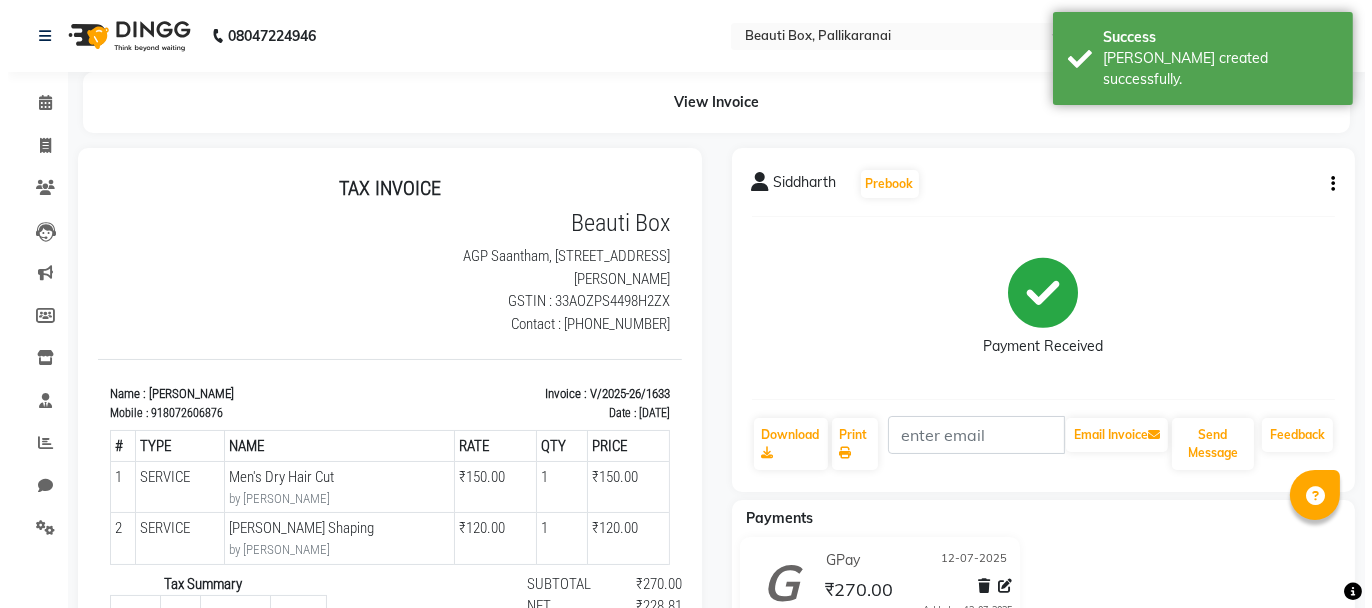 scroll, scrollTop: 0, scrollLeft: 0, axis: both 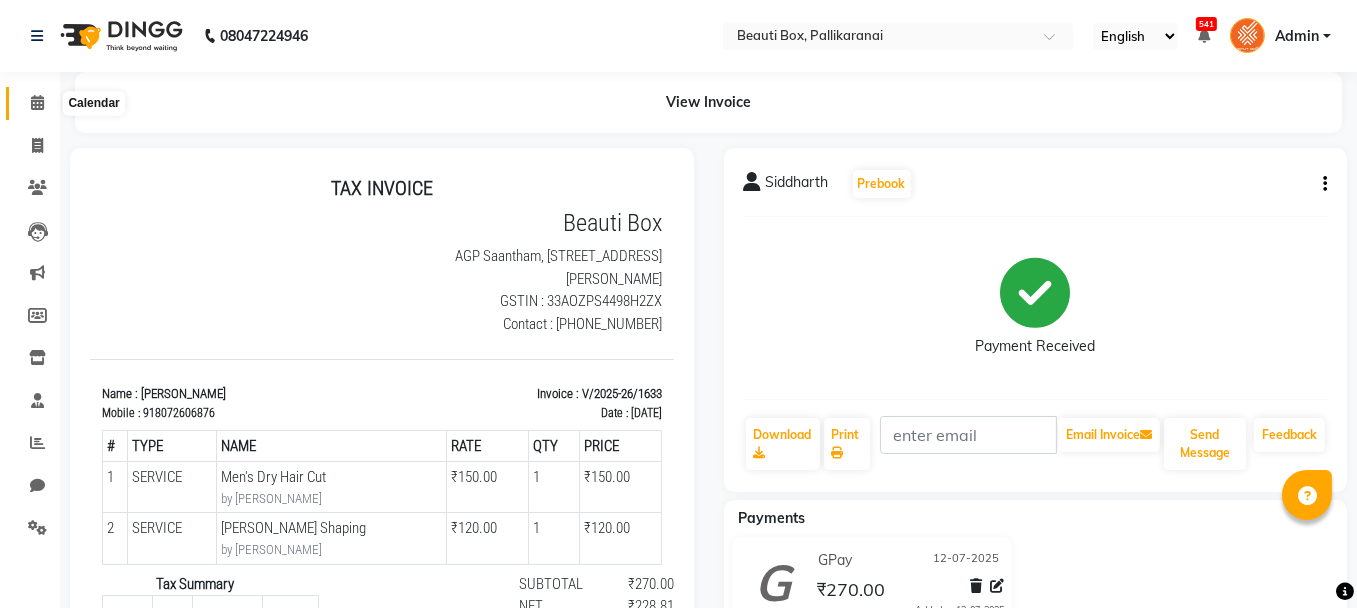 click 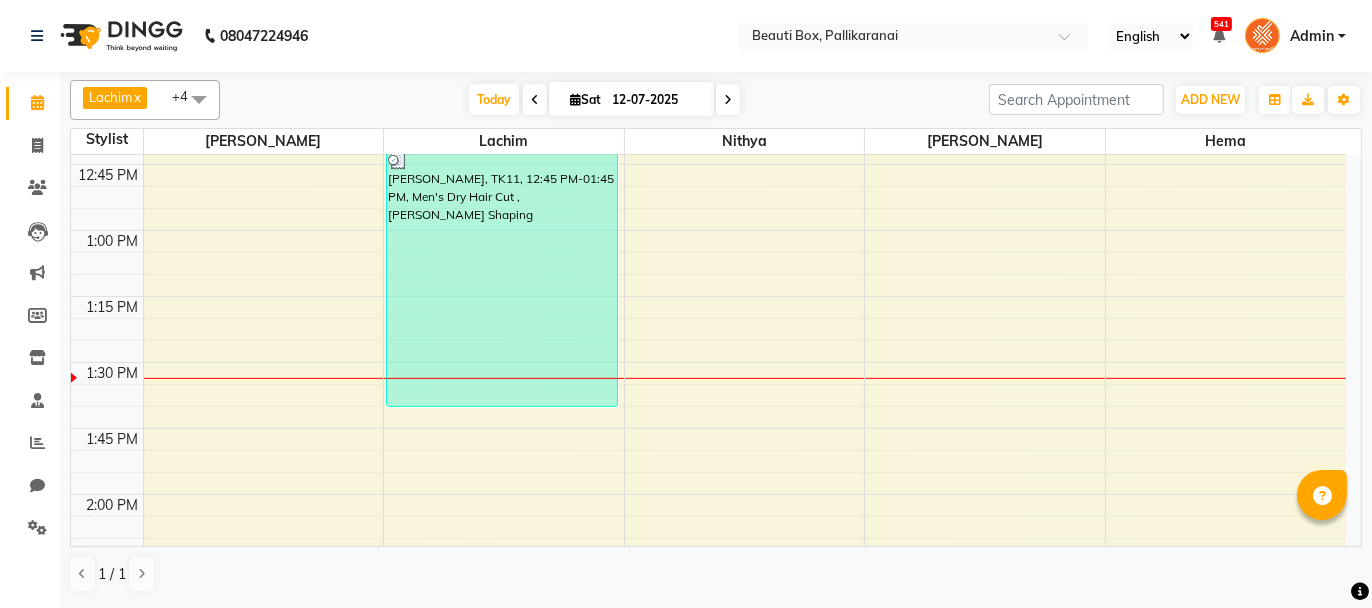 scroll, scrollTop: 1200, scrollLeft: 0, axis: vertical 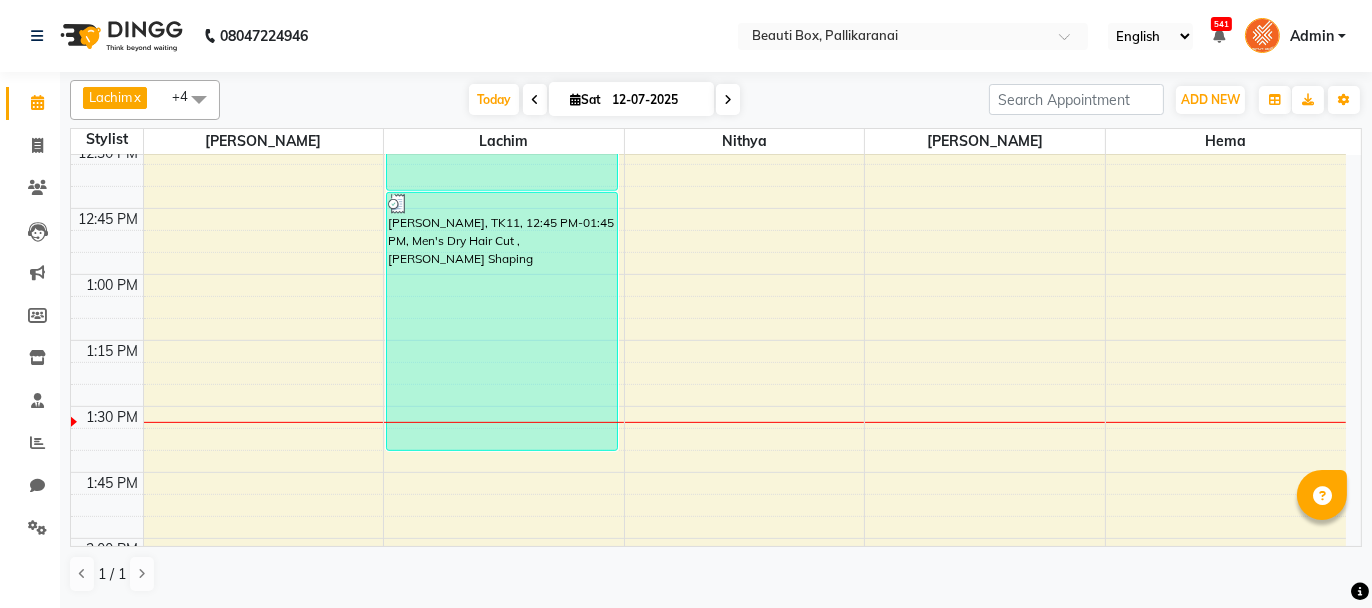 click on "8:00 AM 8:15 AM 8:30 AM 8:45 AM 9:00 AM 9:15 AM 9:30 AM 9:45 AM 10:00 AM 10:15 AM 10:30 AM 10:45 AM 11:00 AM 11:15 AM 11:30 AM 11:45 AM 12:00 PM 12:15 PM 12:30 PM 12:45 PM 1:00 PM 1:15 PM 1:30 PM 1:45 PM 2:00 PM 2:15 PM 2:30 PM 2:45 PM 3:00 PM 3:15 PM 3:30 PM 3:45 PM 4:00 PM 4:15 PM 4:30 PM 4:45 PM 5:00 PM 5:15 PM 5:30 PM 5:45 PM 6:00 PM 6:15 PM 6:30 PM 6:45 PM 7:00 PM 7:15 PM 7:30 PM 7:45 PM 8:00 PM 8:15 PM 8:30 PM 8:45 PM 9:00 PM 9:15 PM 9:30 PM 9:45 PM     [PERSON_NAME] P, TK04, 10:20 AM-11:05 AM, Men's Dry Hair Cut ,[PERSON_NAME] Trimming      [PERSON_NAME], TK05, 10:25 AM-11:10 AM, Men's Dry Hair Cut ,[PERSON_NAME] Trimming      Rahul, TK06, 11:10 AM-11:50 AM, [DEMOGRAPHIC_DATA] Child Haircut Basic ,Men's Dry Hair Cut      Kumar, TK07, 11:25 AM-11:55 AM, Men's Dry Hair Cut      [PERSON_NAME], TK01, 09:15 AM-09:45 AM, Men's Dry Hair Cut      Indhuja, TK02, 09:45 AM-09:55 AM, [DEMOGRAPHIC_DATA] Child Haircut Basic      Dummy Customer, TK03, 10:00 AM-10:20 AM,  Girl Hair cut Basic     Dummy Customer, TK09, 12:00 PM-12:10 PM, [DEMOGRAPHIC_DATA] Child Haircut Basic" at bounding box center (708, 802) 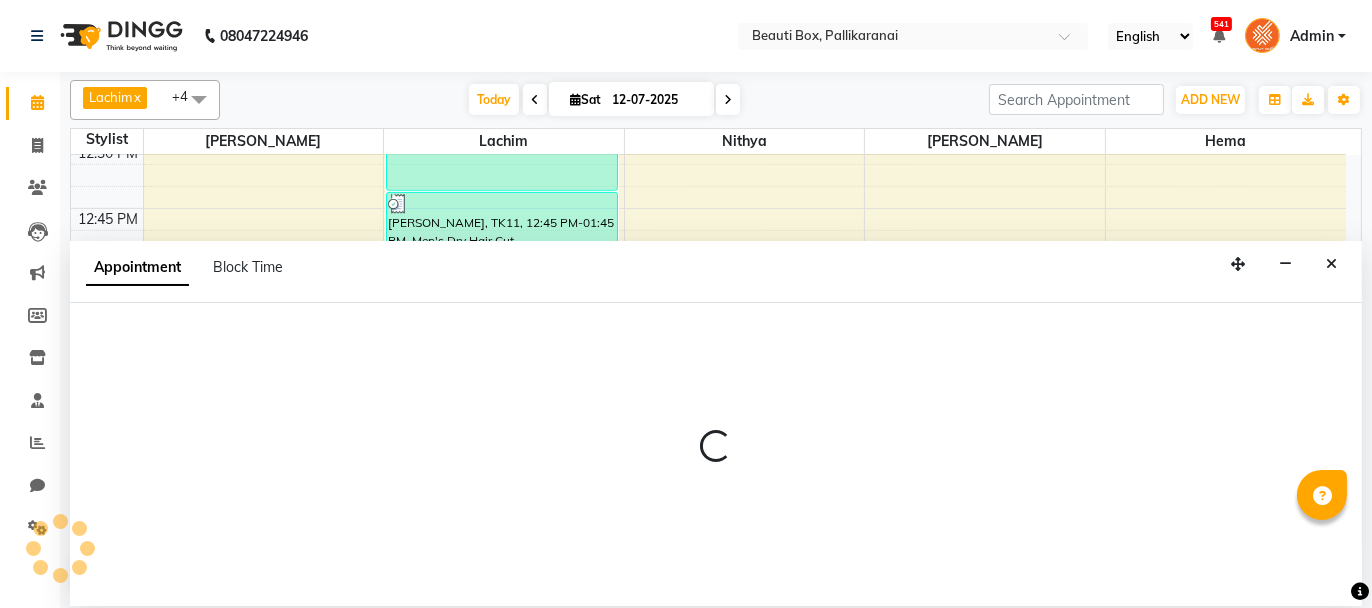 select on "9763" 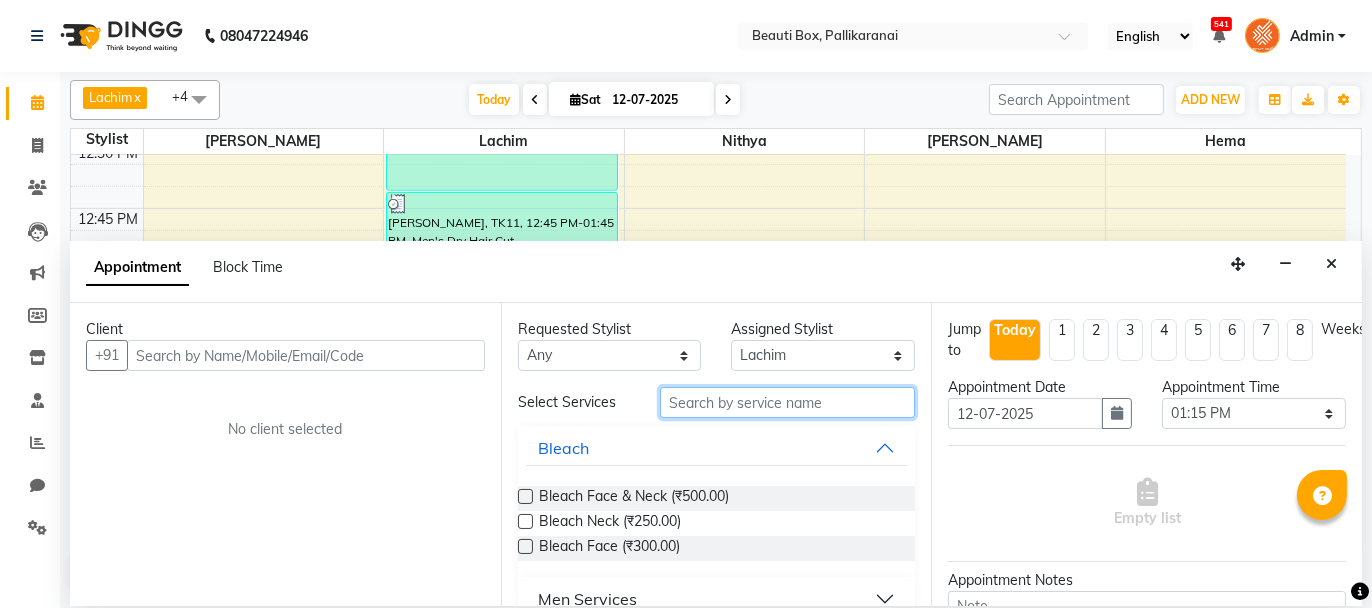 click at bounding box center [787, 402] 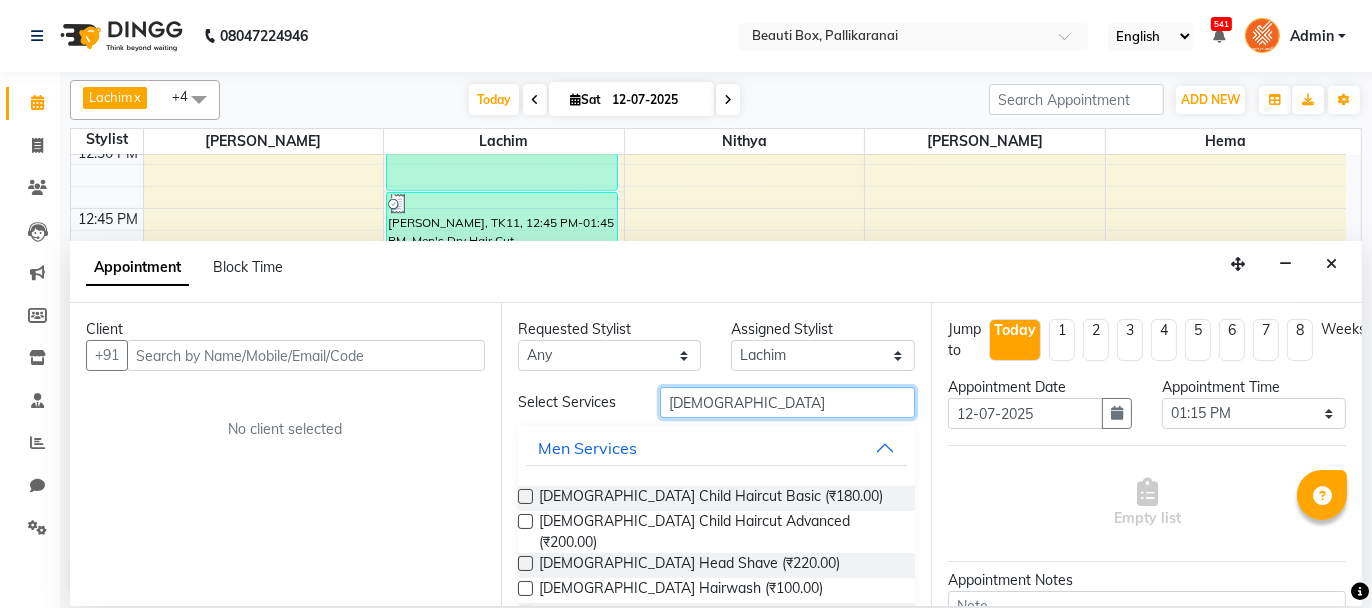 type on "[DEMOGRAPHIC_DATA]" 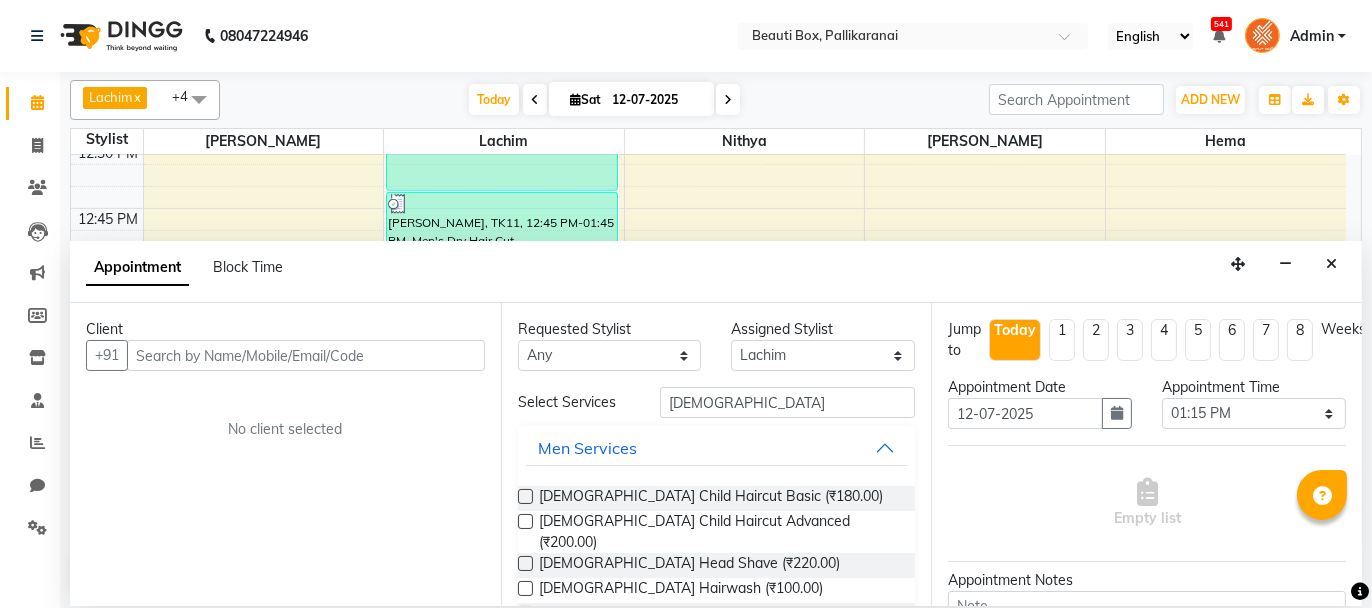 click at bounding box center [525, 496] 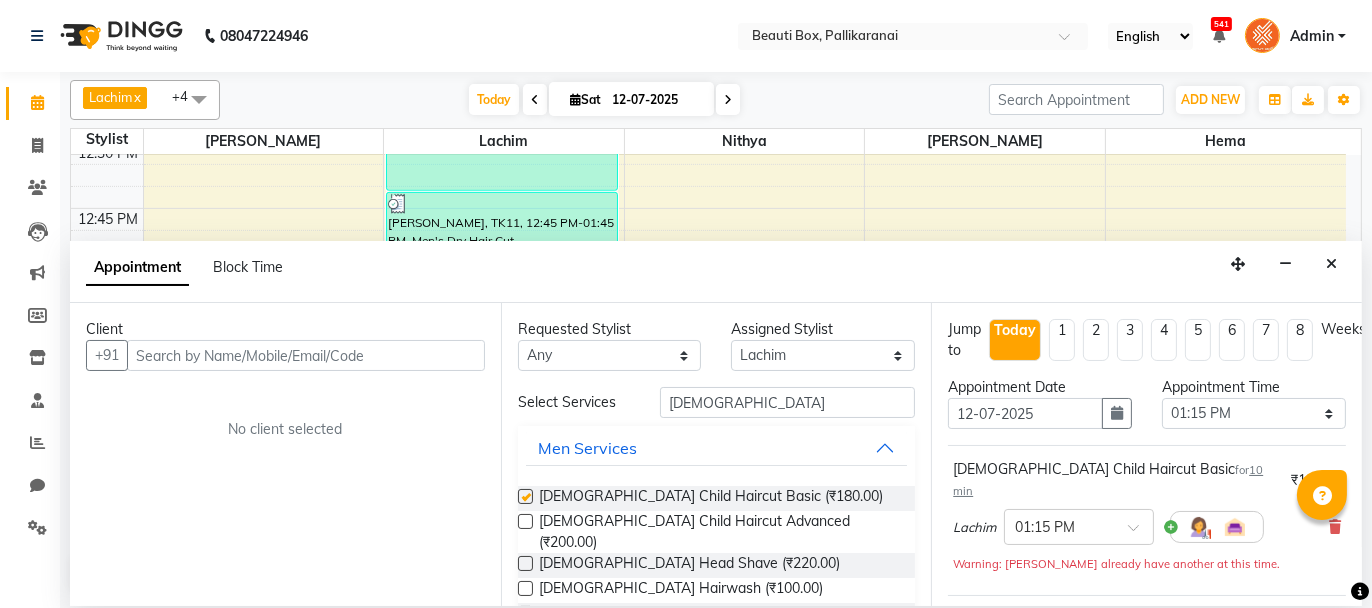 checkbox on "false" 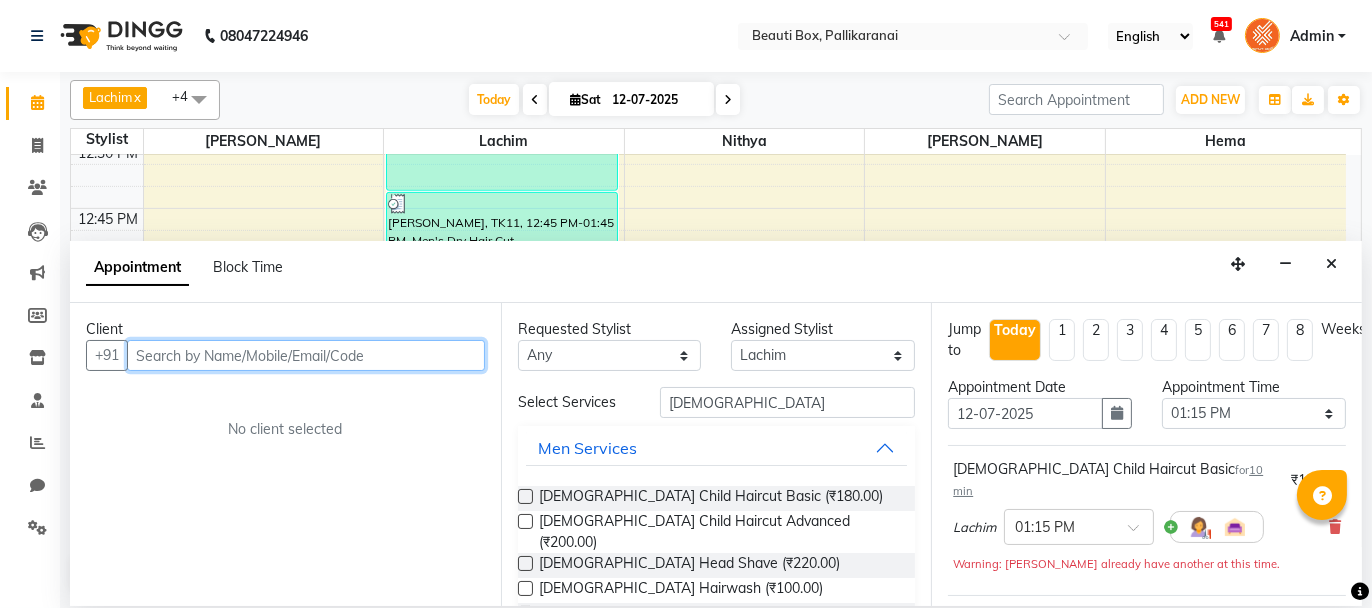 click at bounding box center [306, 355] 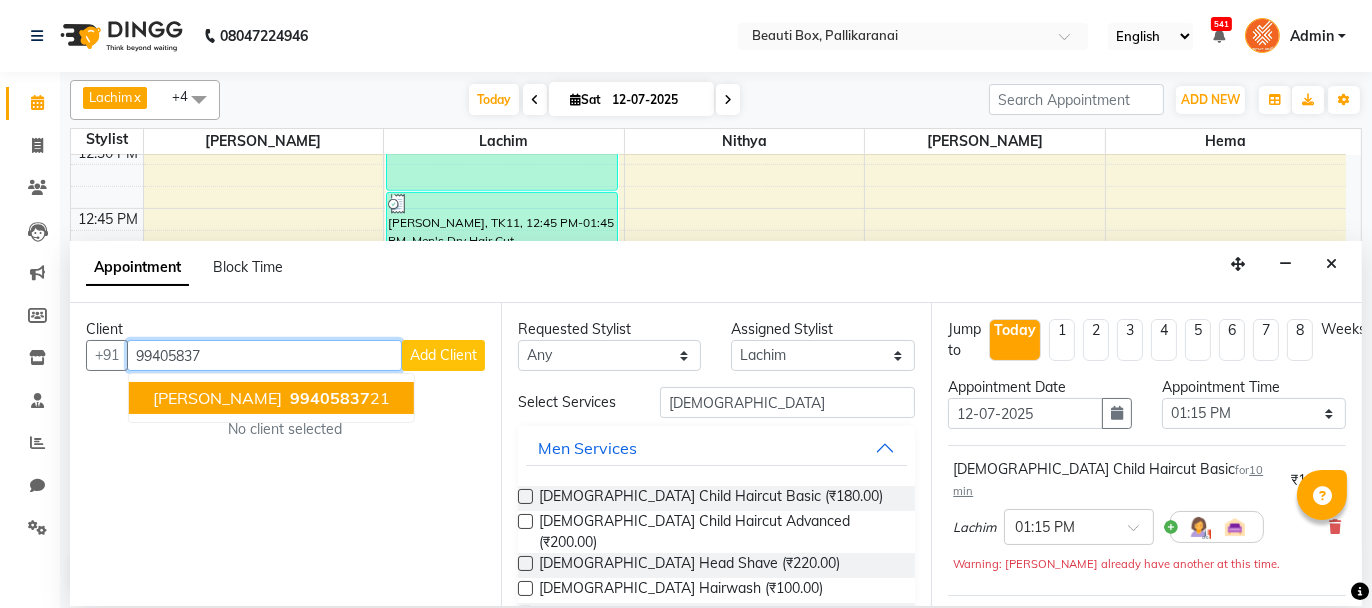 click on "99405837 21" at bounding box center [338, 398] 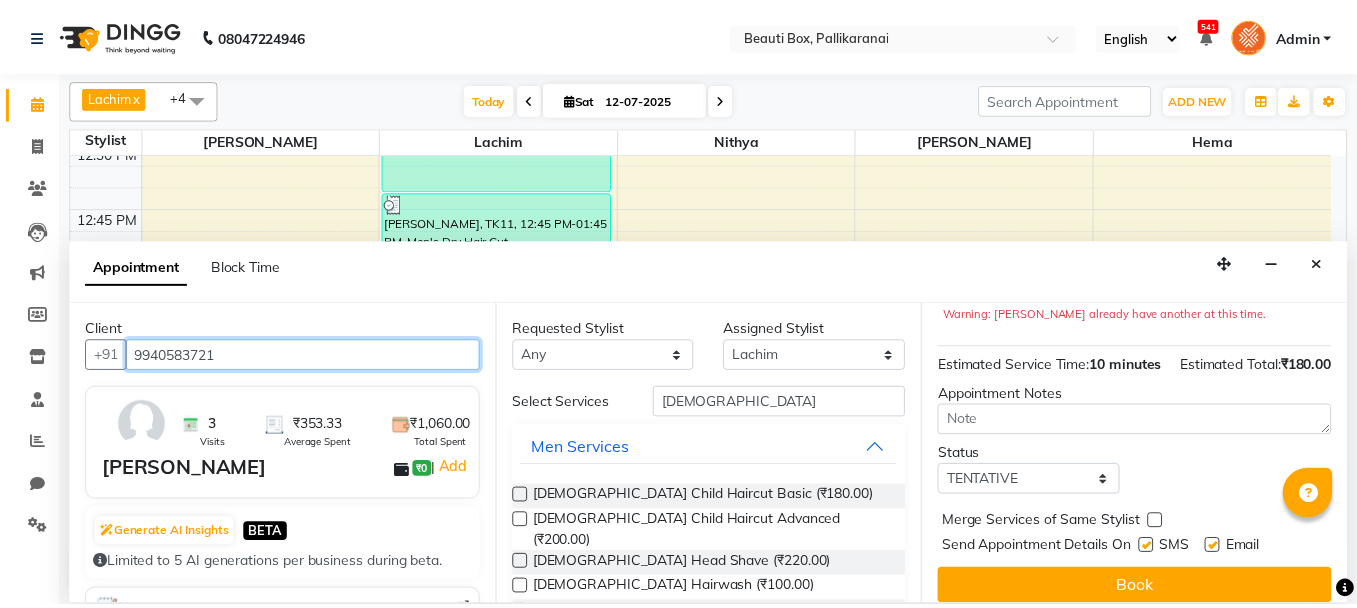 scroll, scrollTop: 263, scrollLeft: 0, axis: vertical 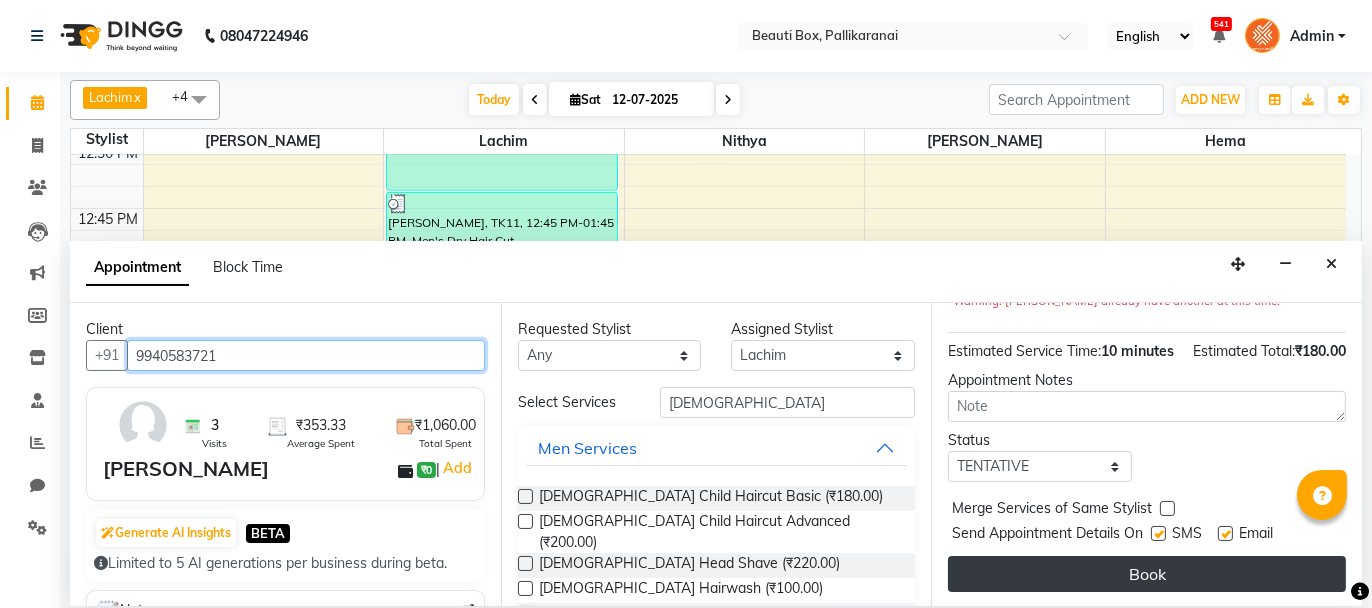 type on "9940583721" 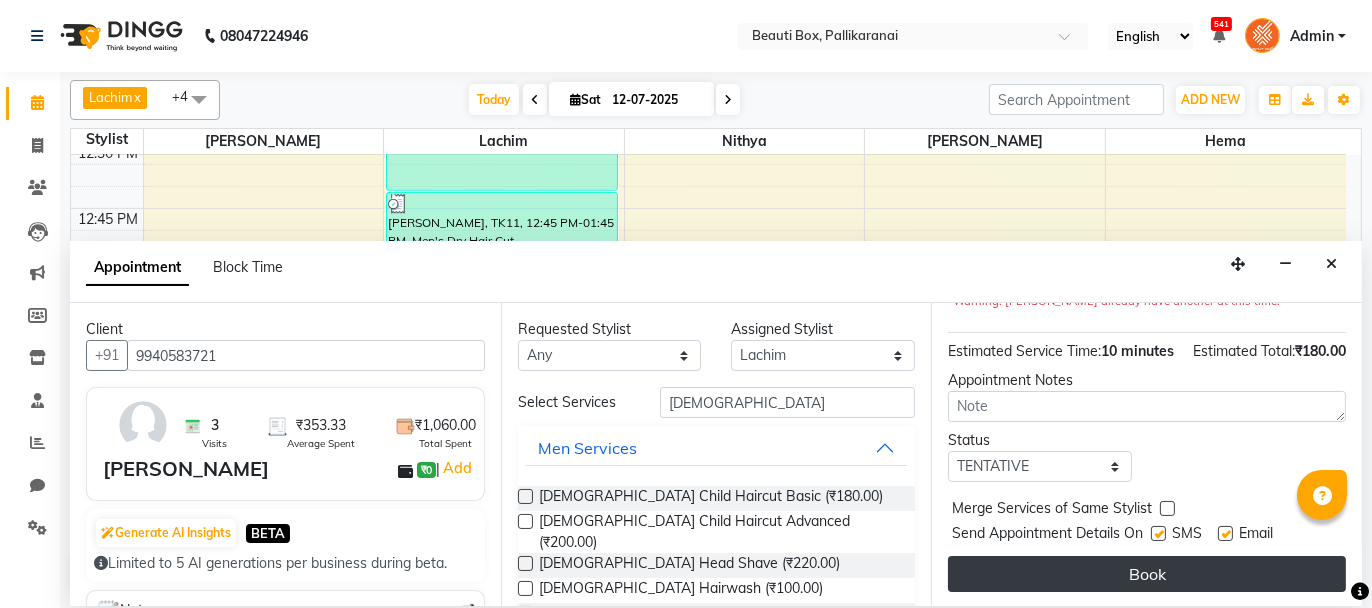 click on "Book" at bounding box center (1147, 574) 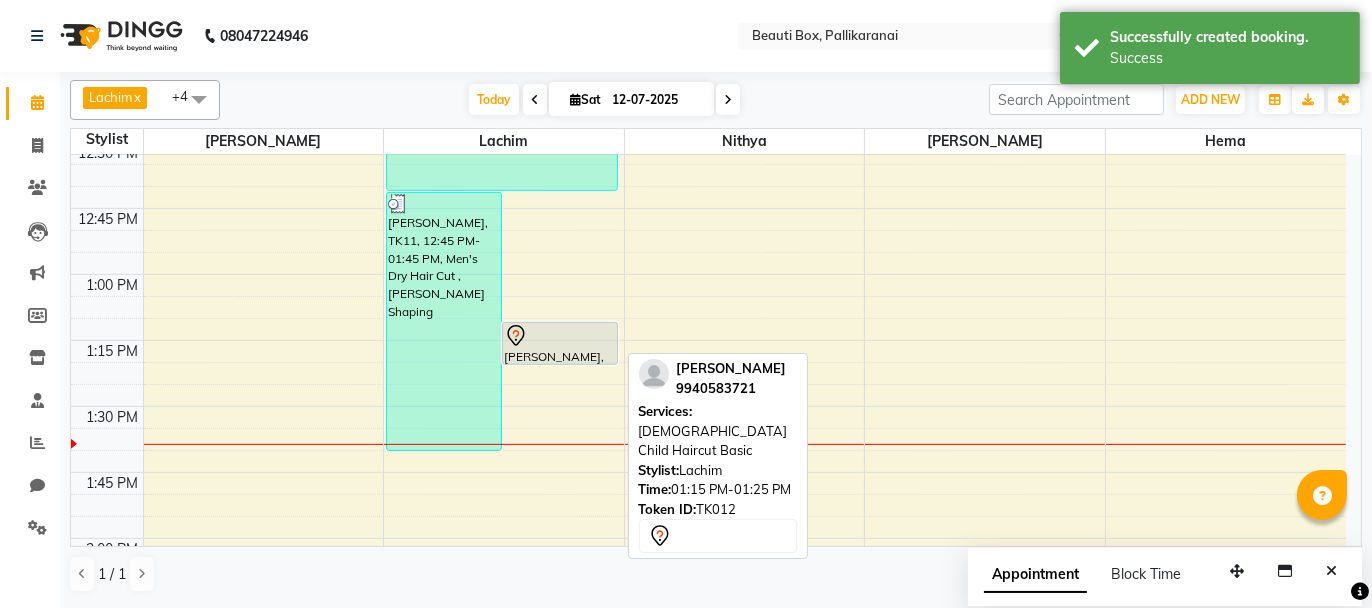click at bounding box center (560, 336) 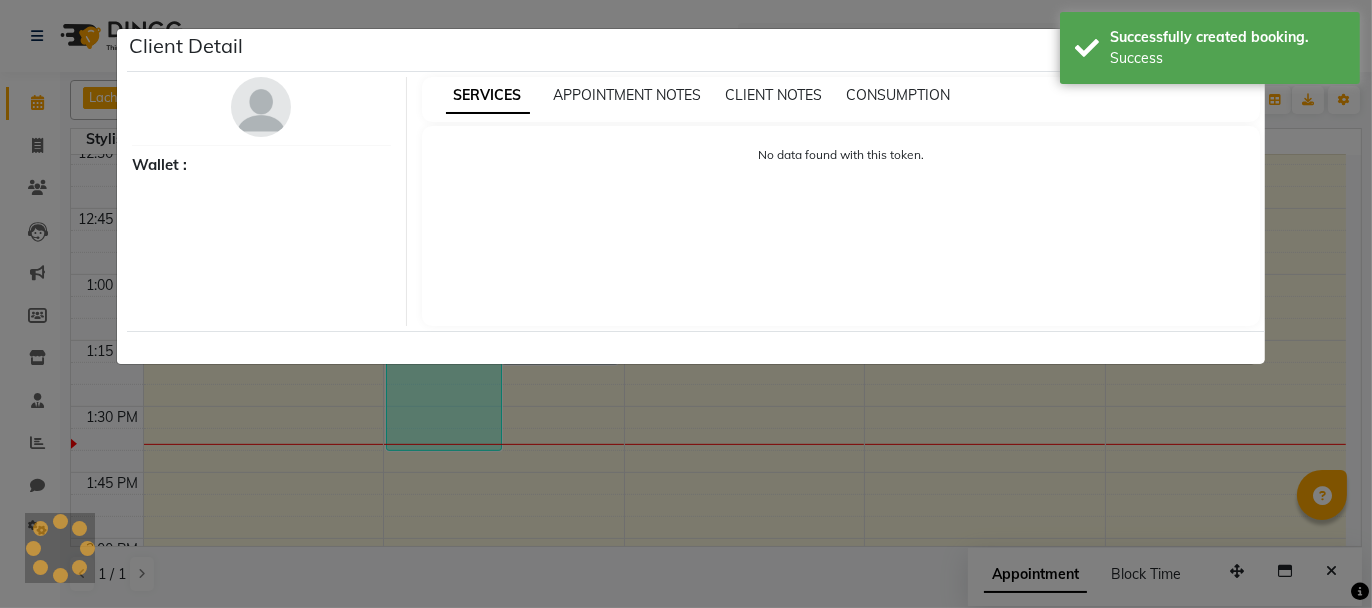 select on "7" 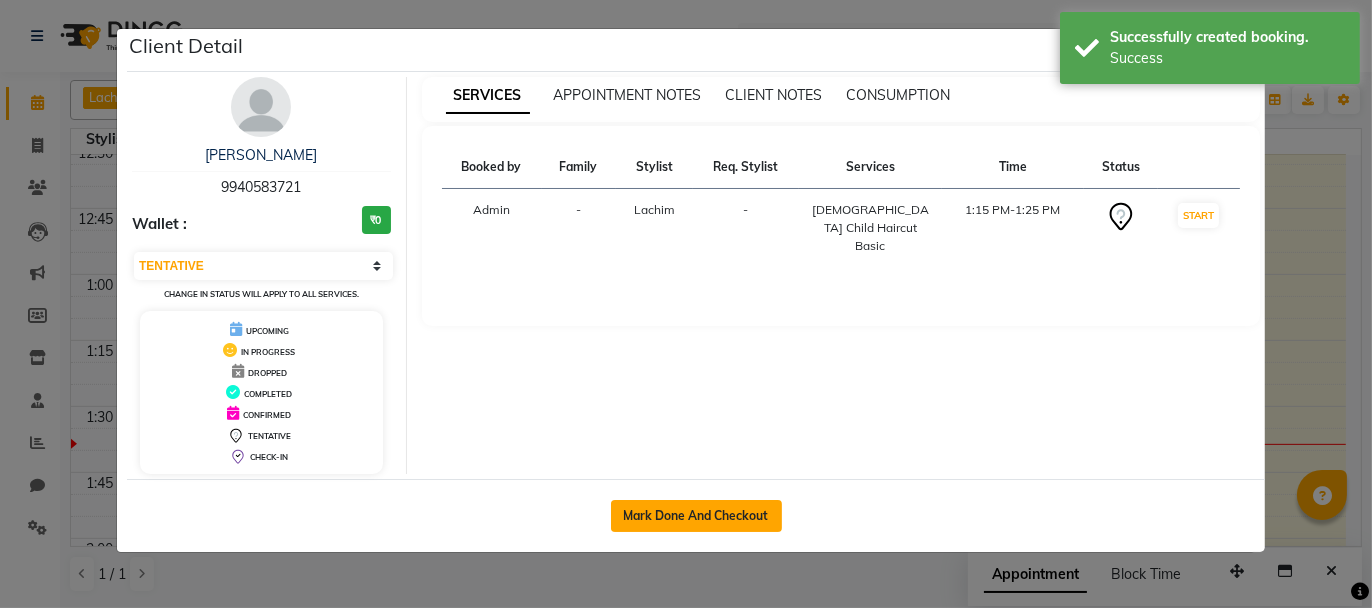 click on "Mark Done And Checkout" 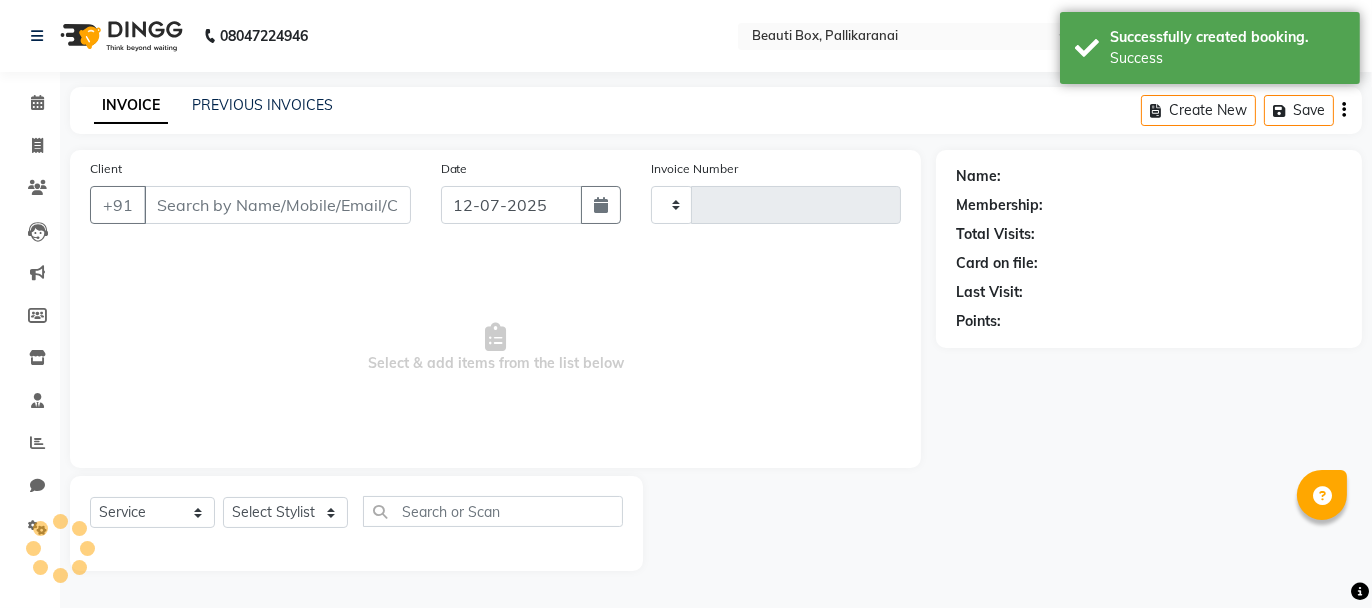 type on "1634" 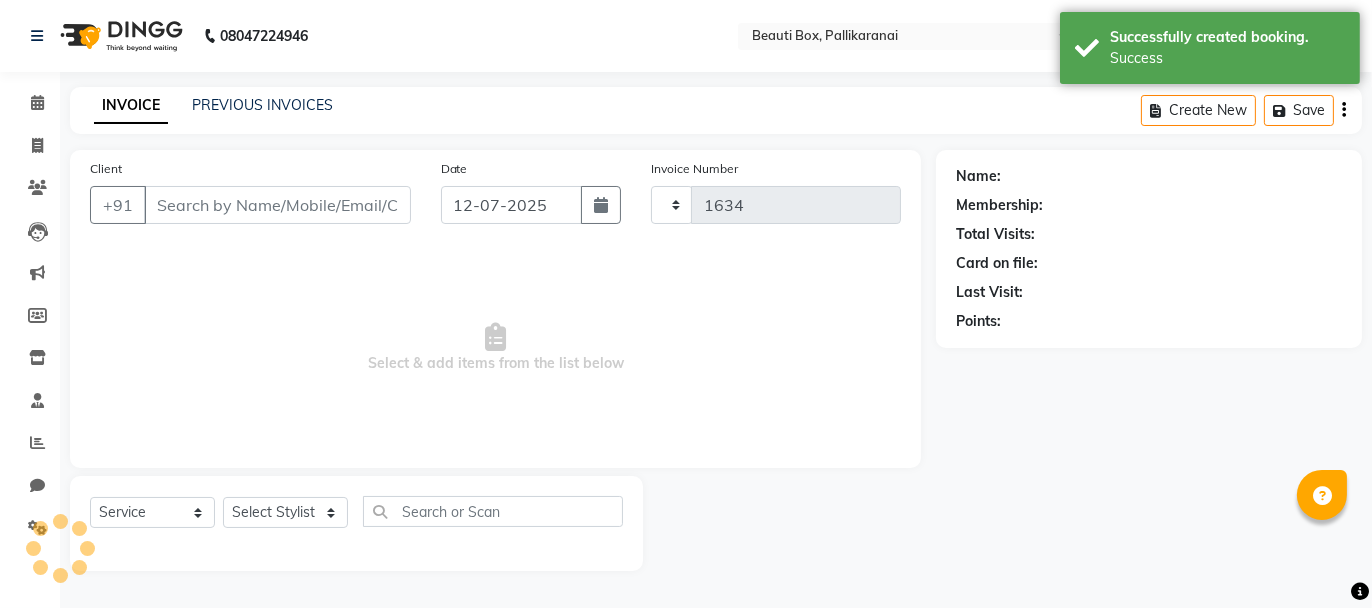 select on "11" 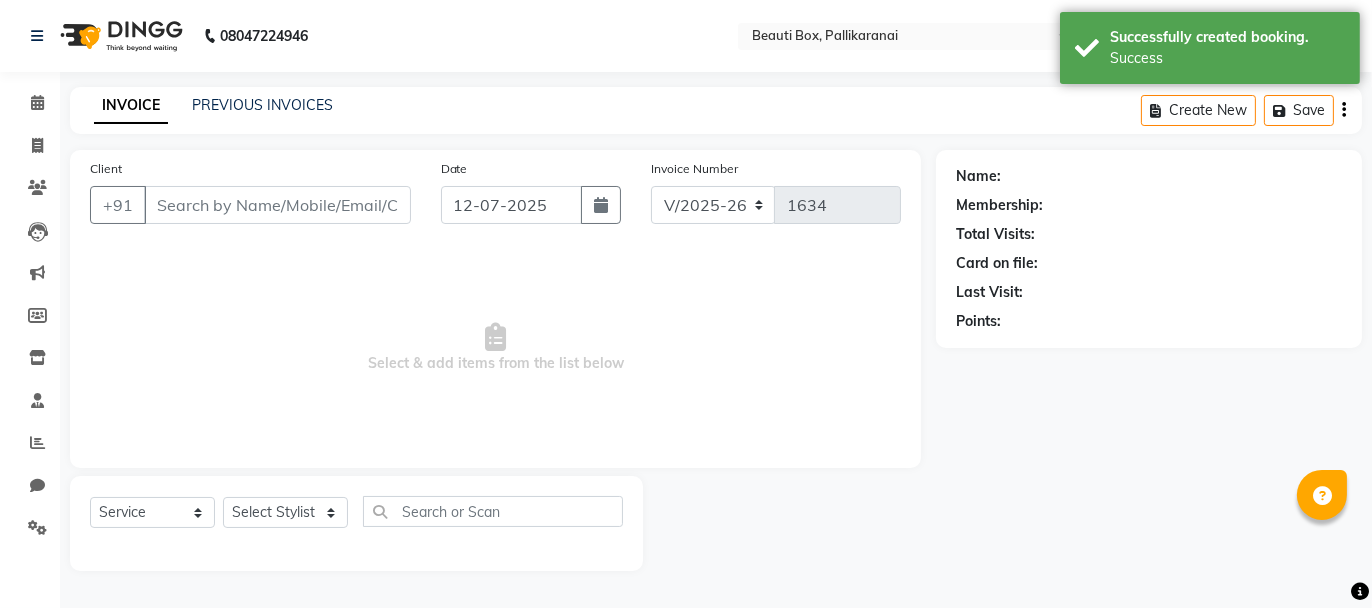 type on "9940583721" 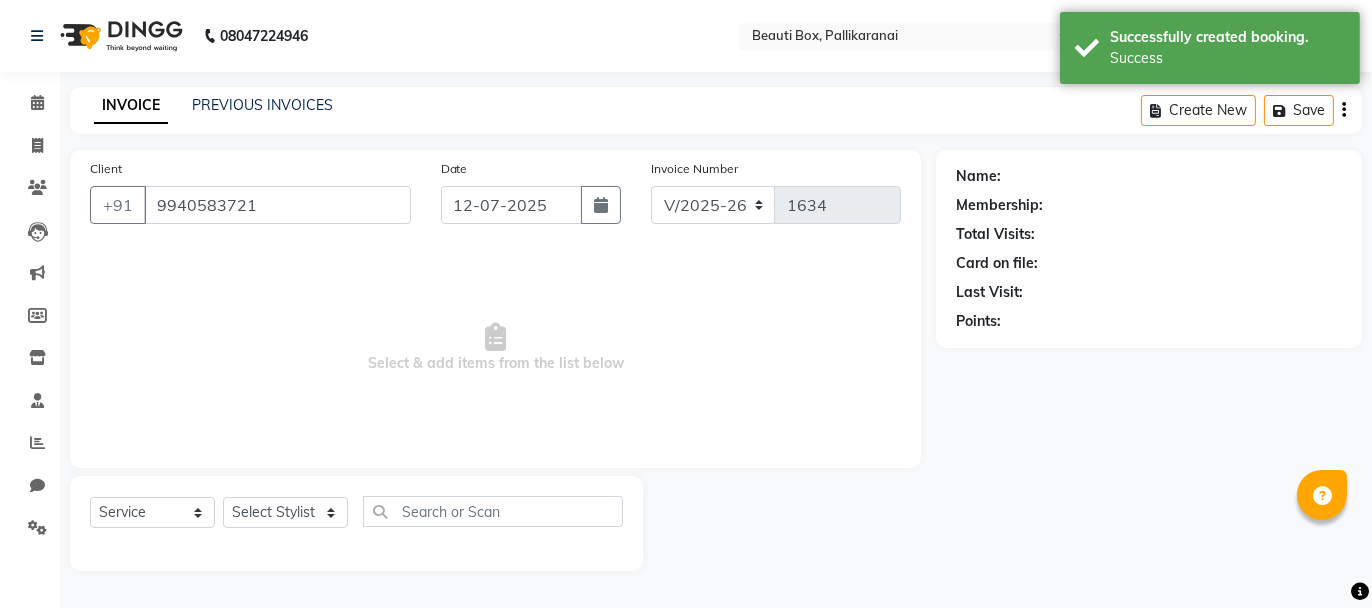 select on "9763" 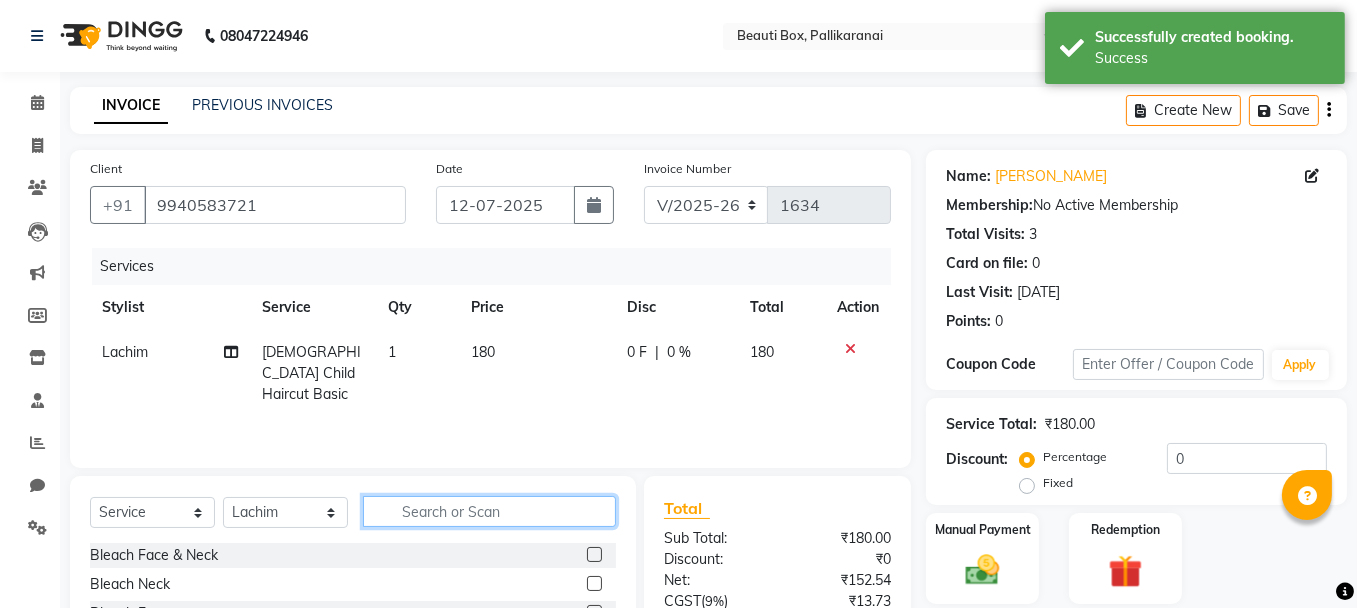 click 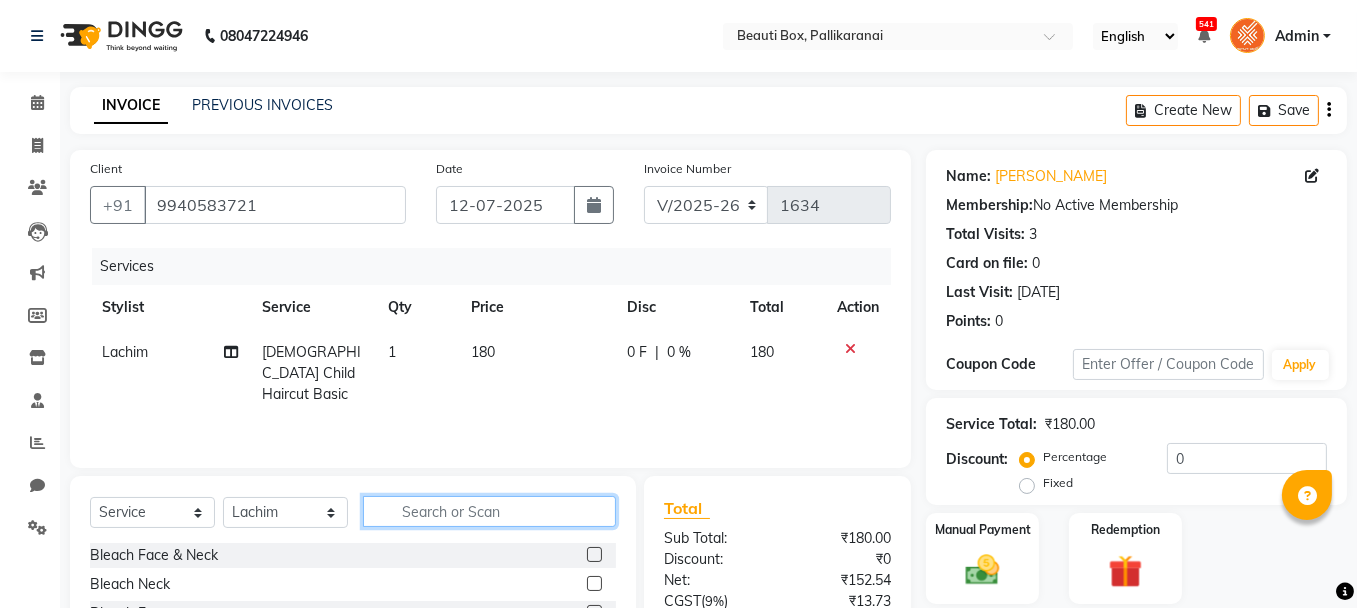 click 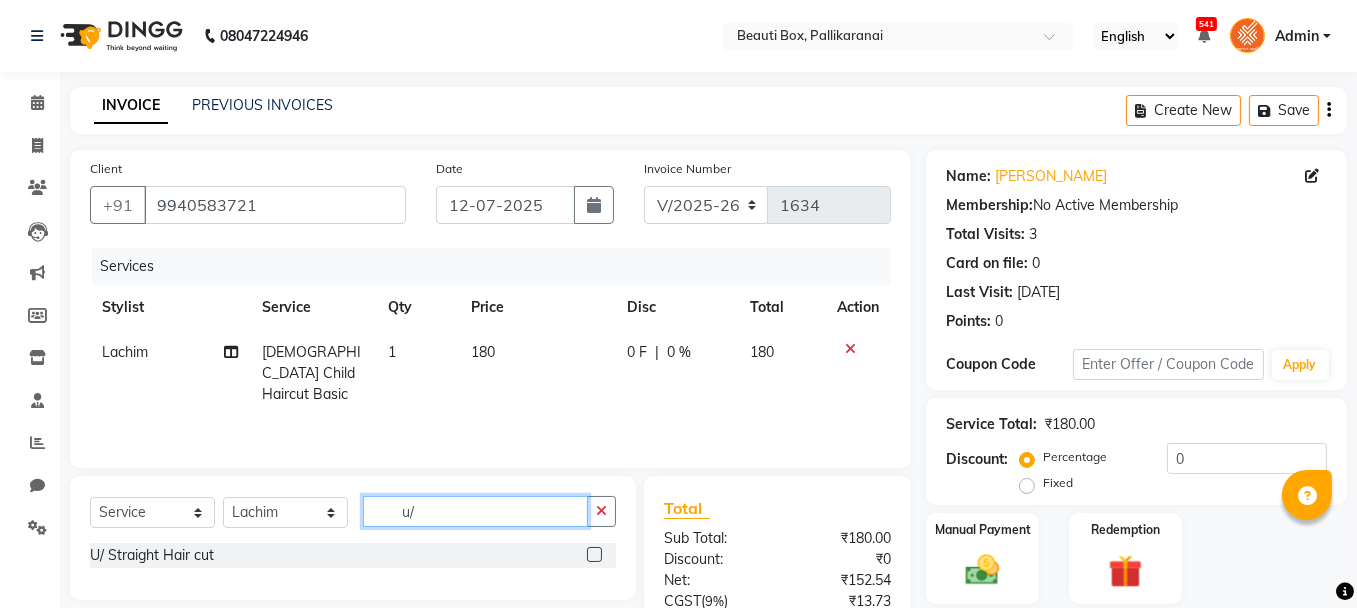 type on "u/" 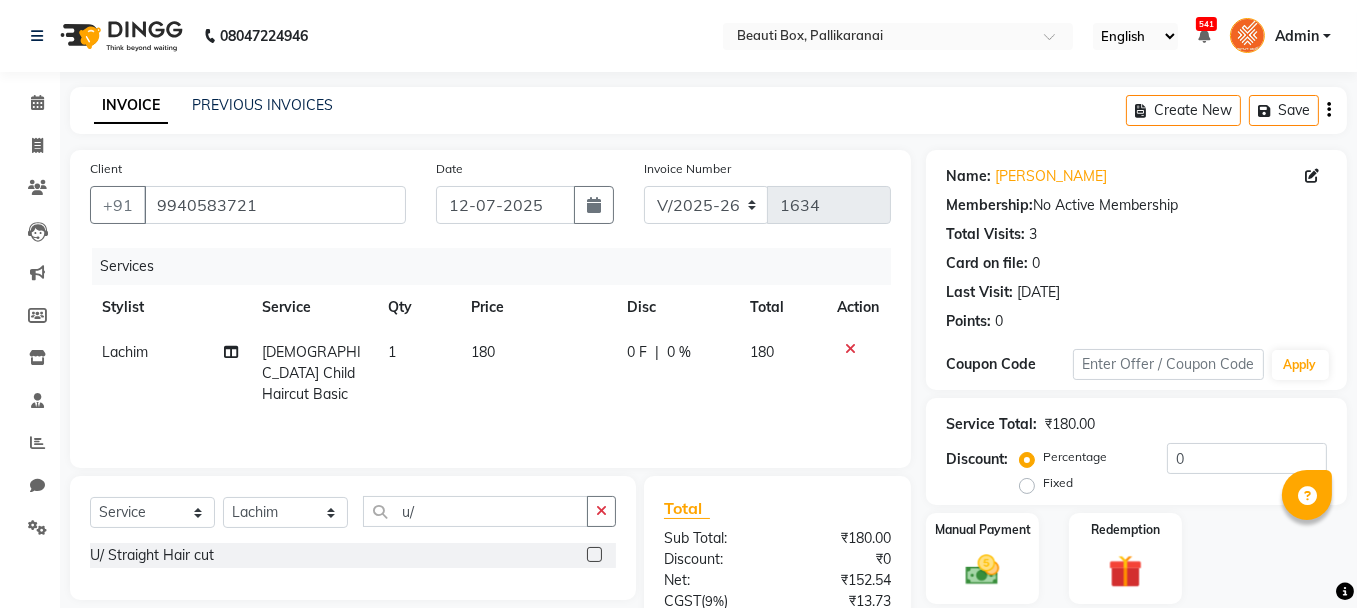 click 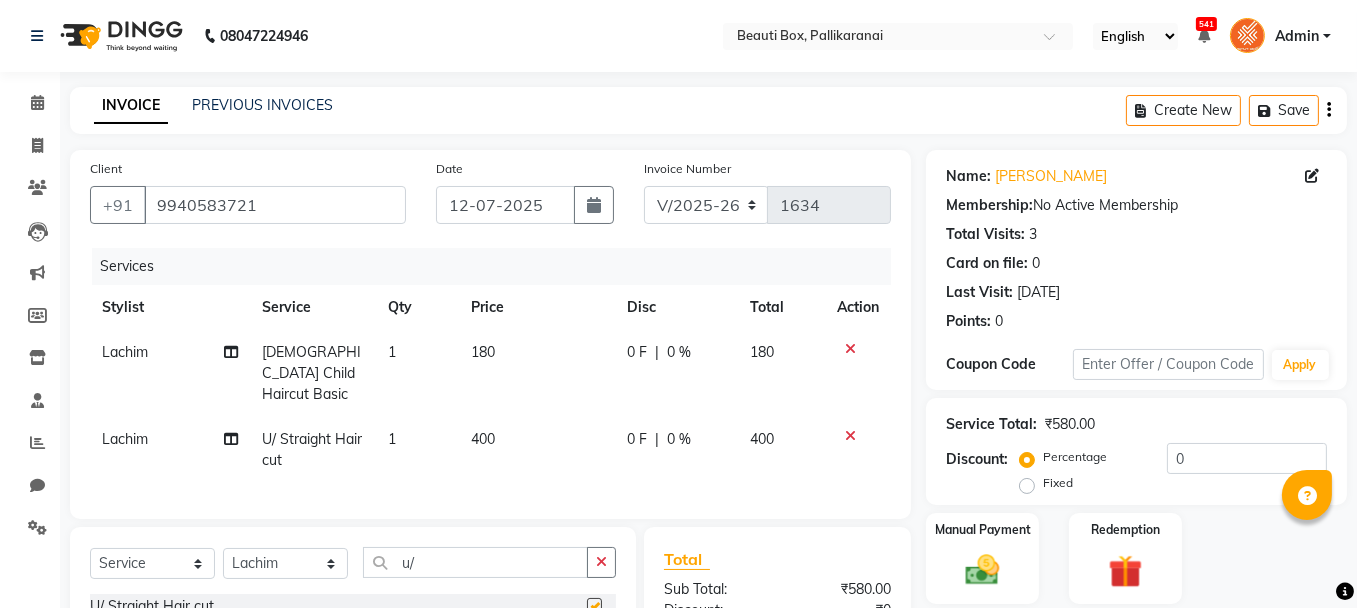 checkbox on "false" 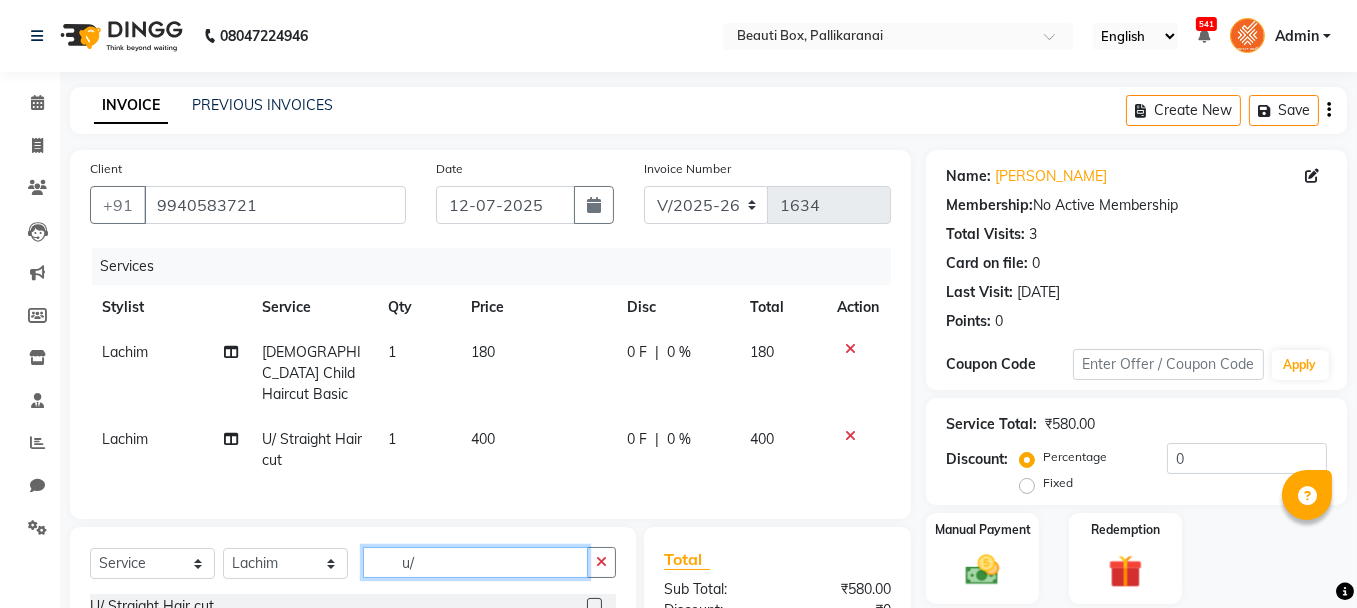 click on "u/" 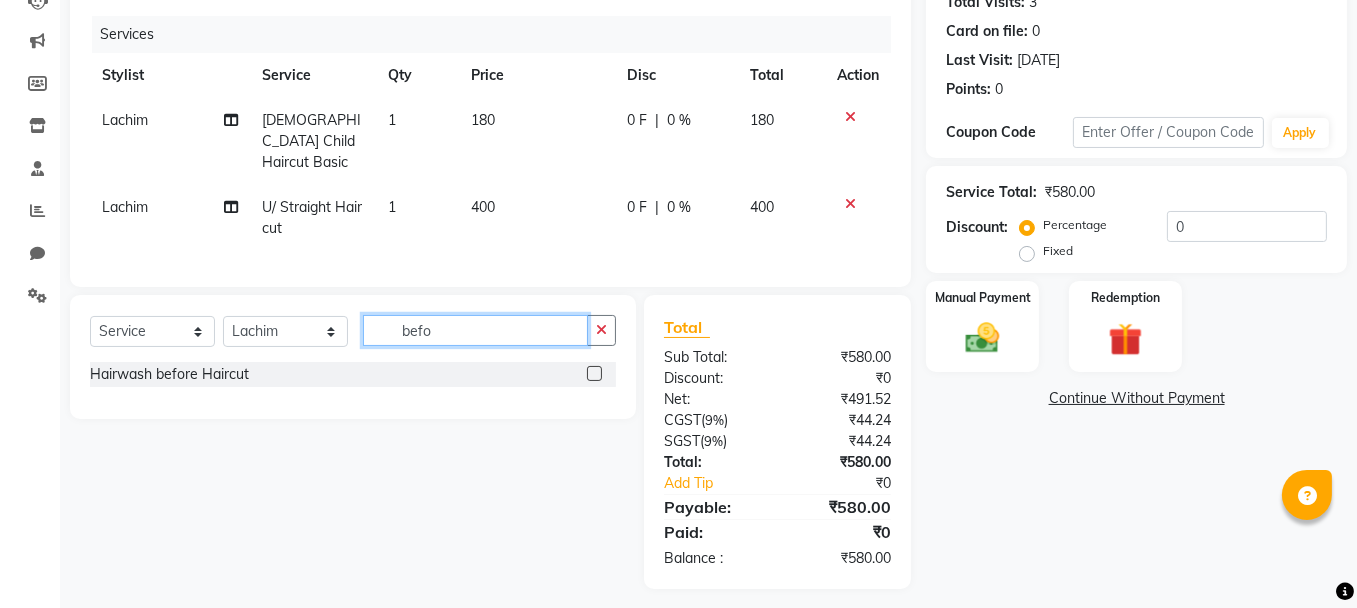 scroll, scrollTop: 235, scrollLeft: 0, axis: vertical 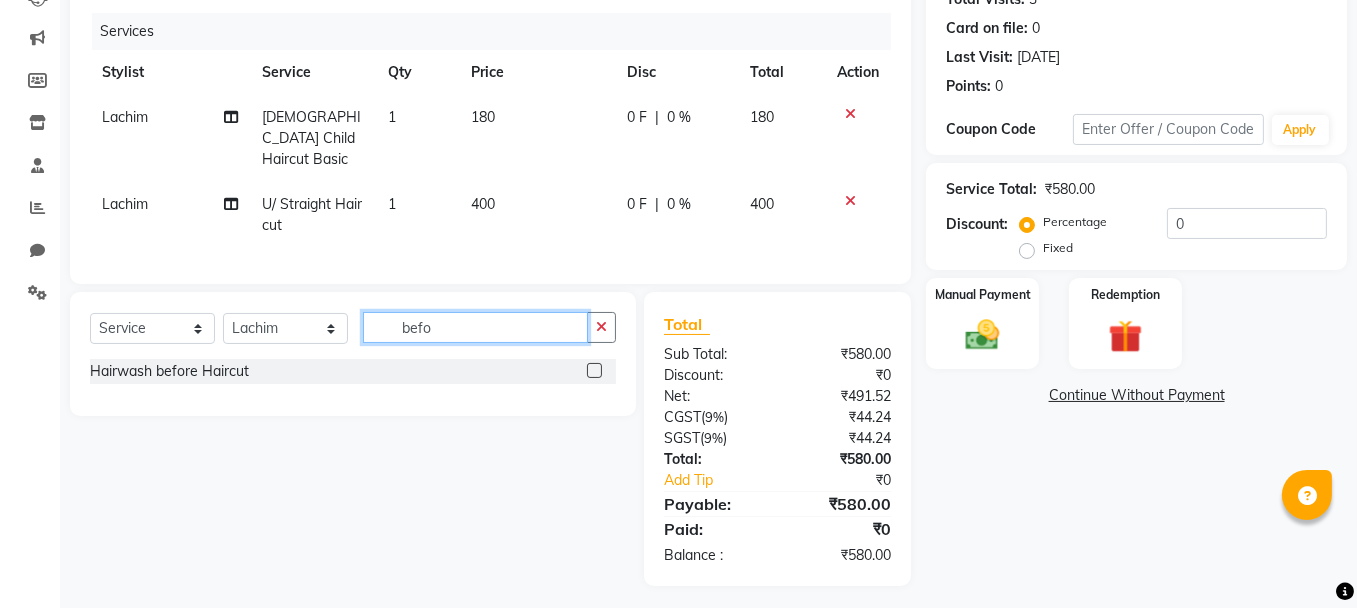 type on "befo" 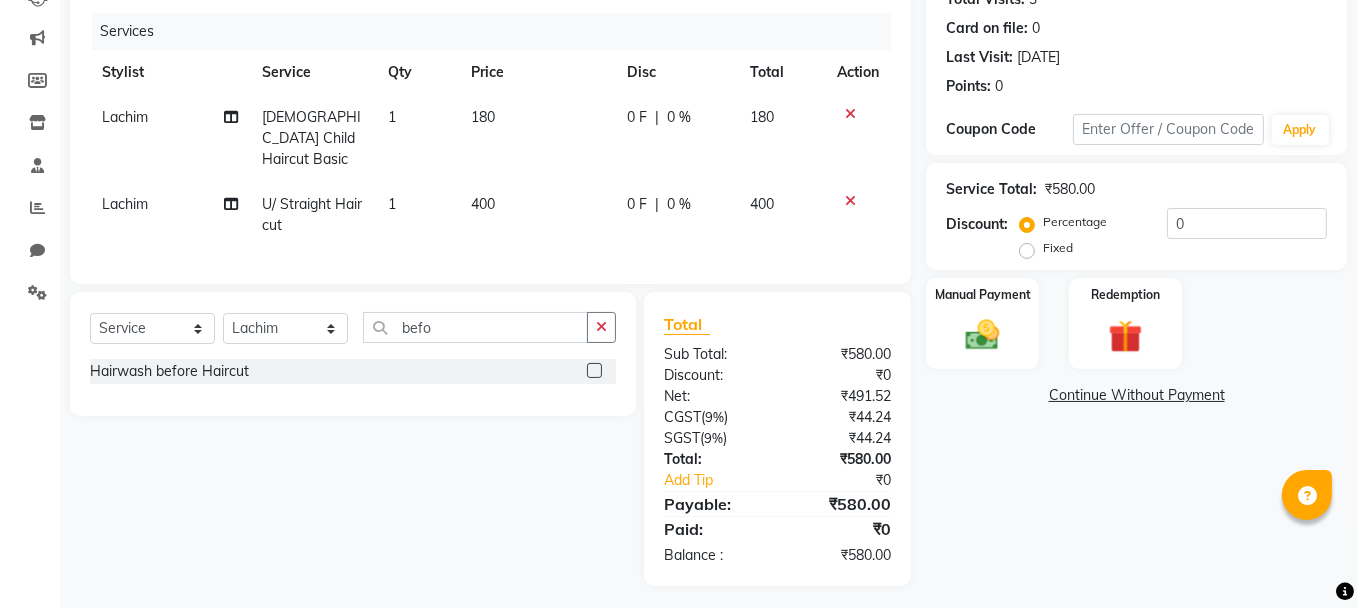 click 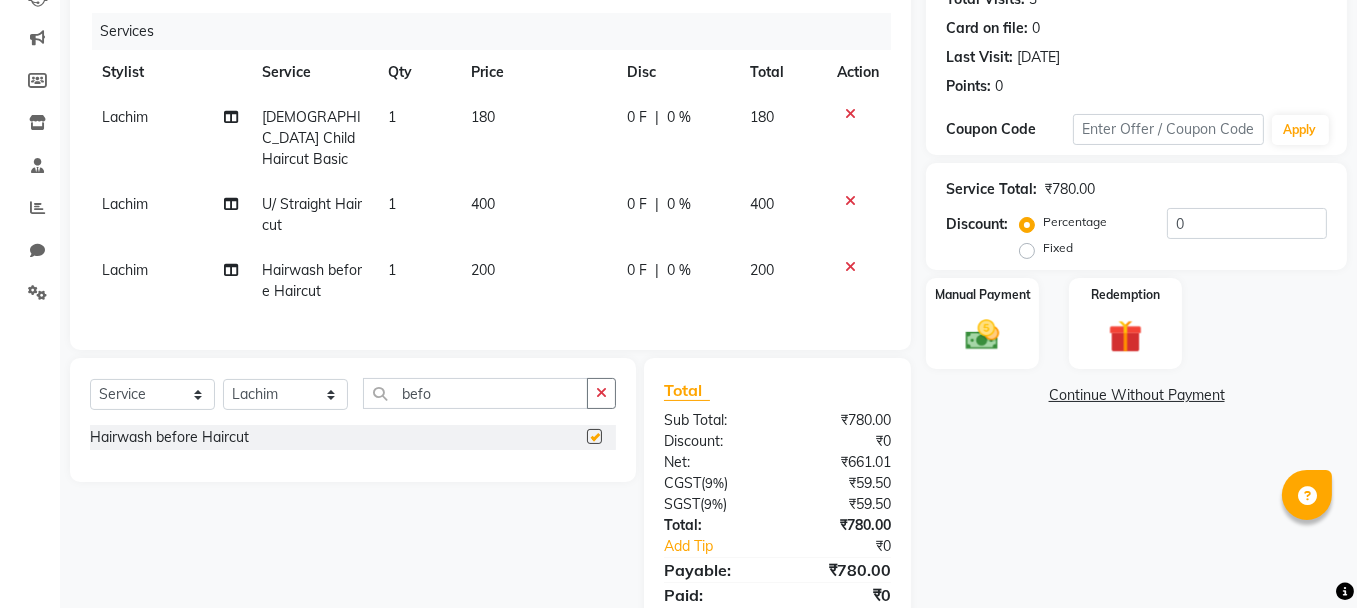 checkbox on "false" 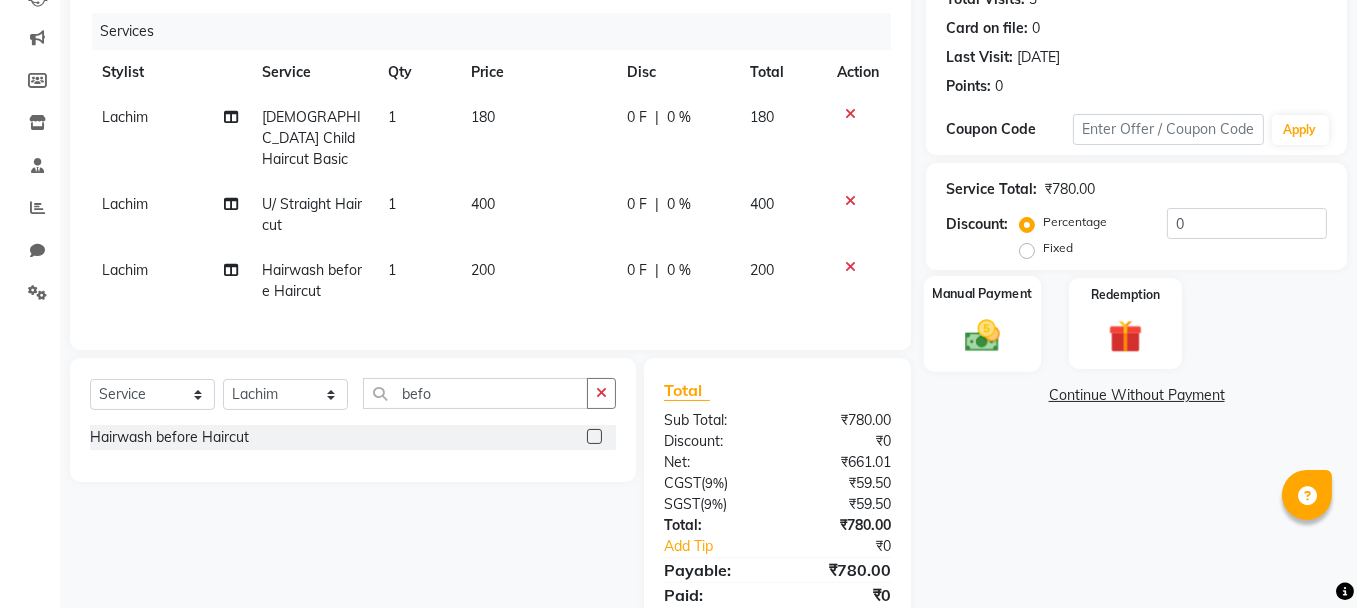click on "Manual Payment" 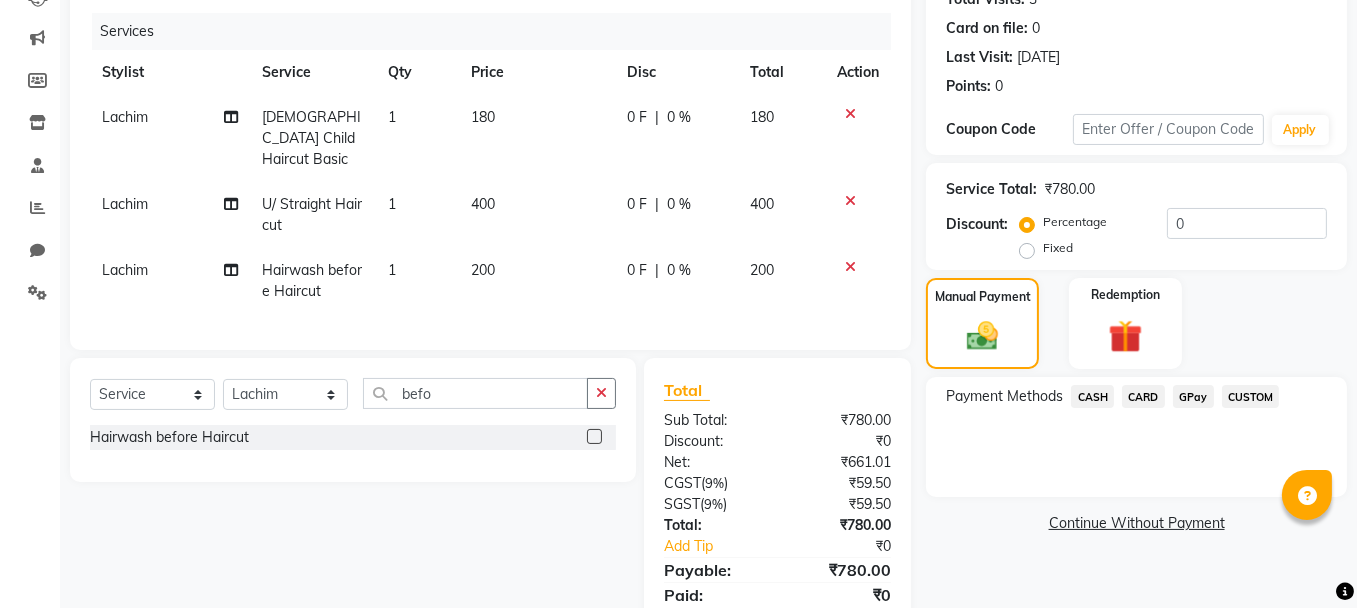 click on "GPay" 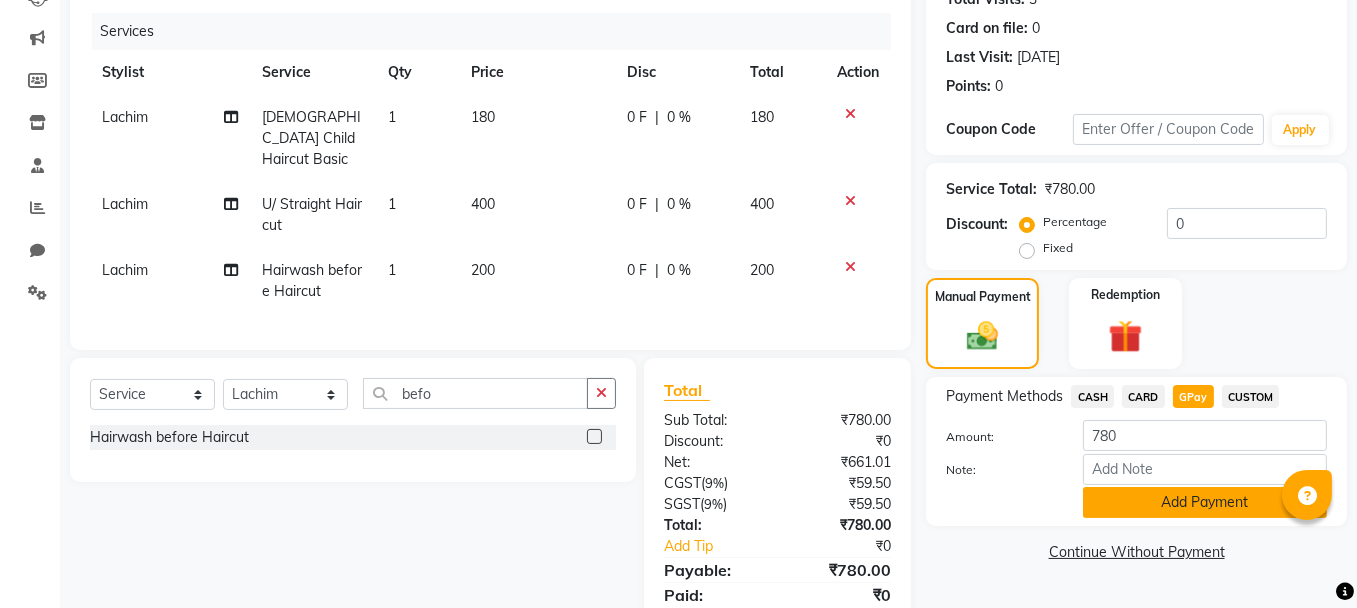 click on "Add Payment" 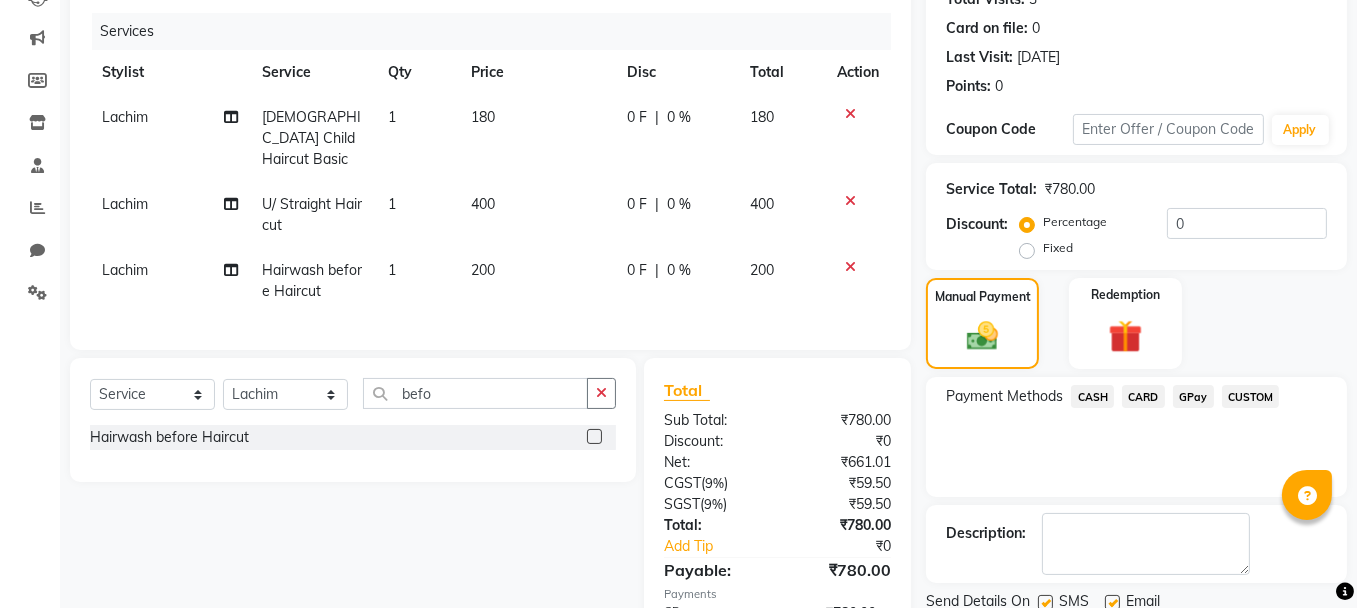 scroll, scrollTop: 342, scrollLeft: 0, axis: vertical 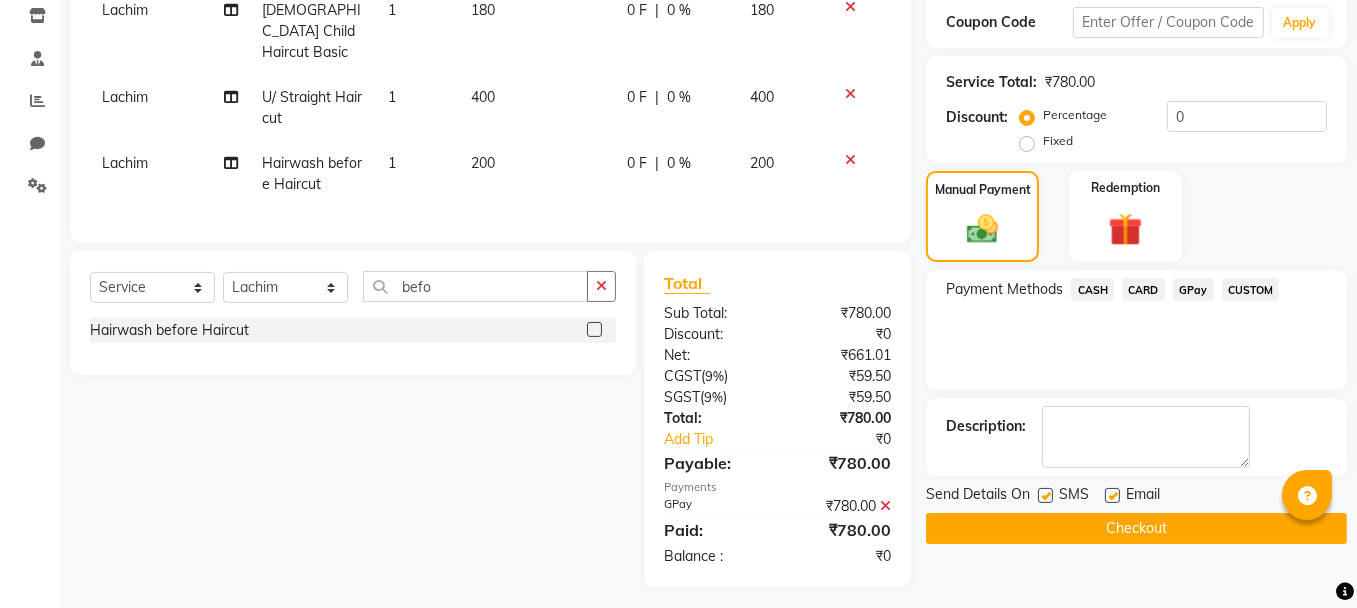 click on "Checkout" 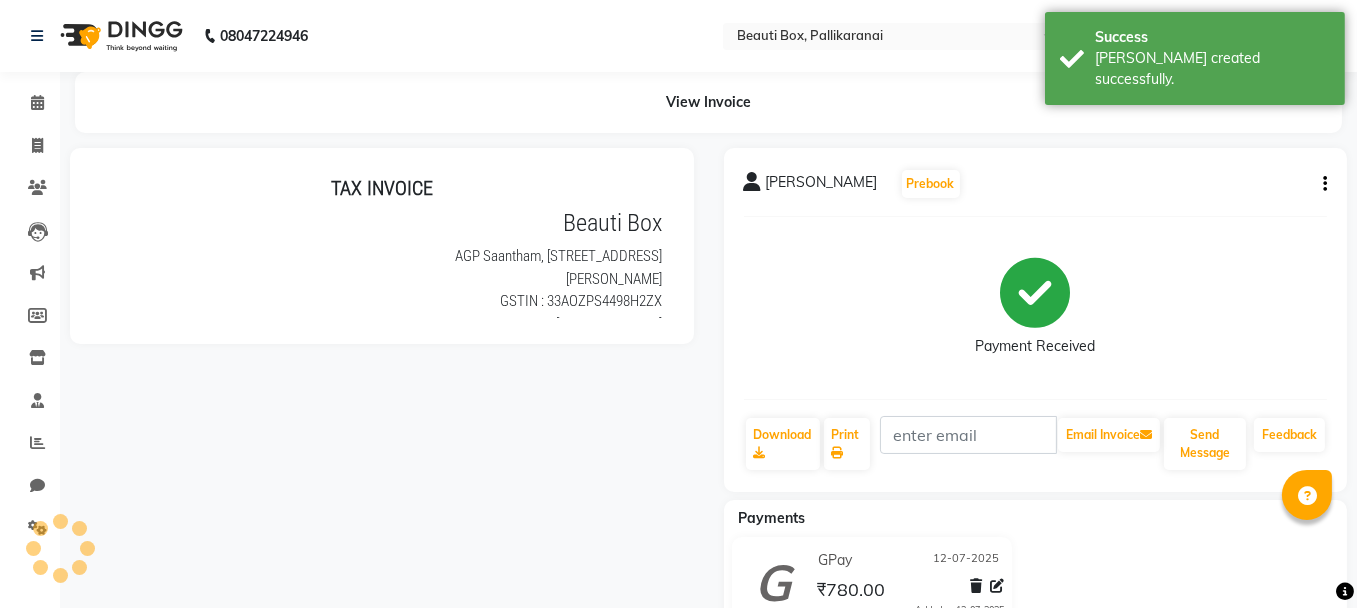 scroll, scrollTop: 0, scrollLeft: 0, axis: both 